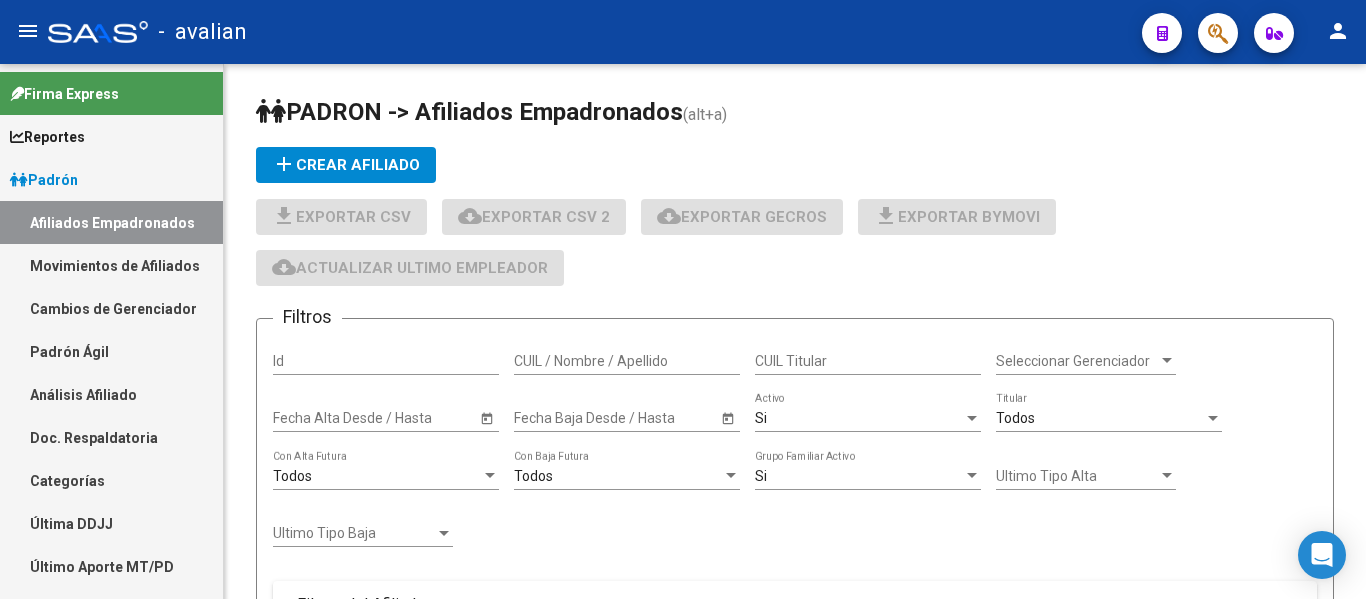 scroll, scrollTop: 0, scrollLeft: 0, axis: both 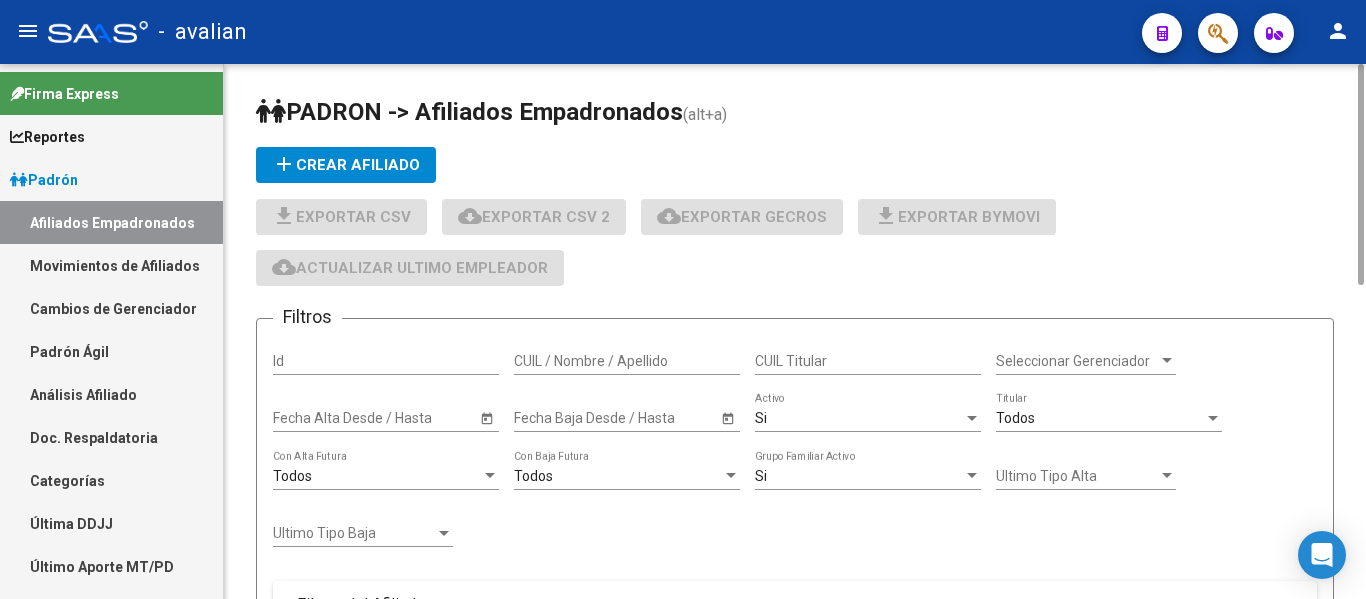click on "CUIL / Nombre / Apellido" at bounding box center (627, 361) 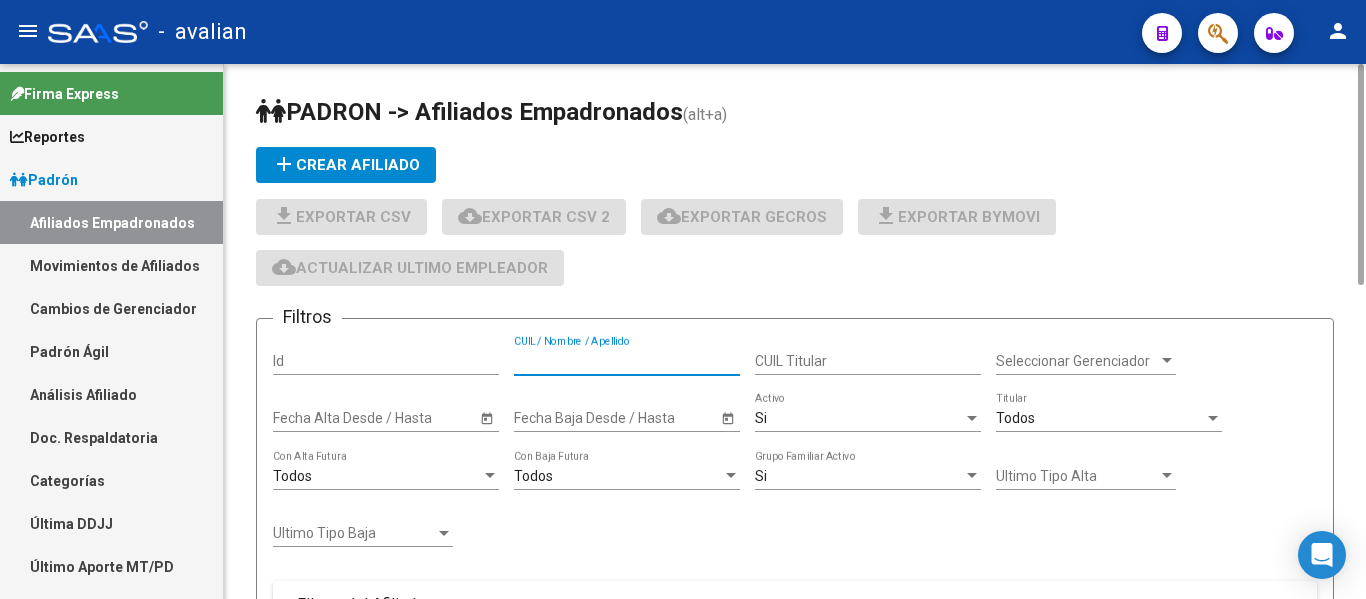 paste on "[CUIL]" 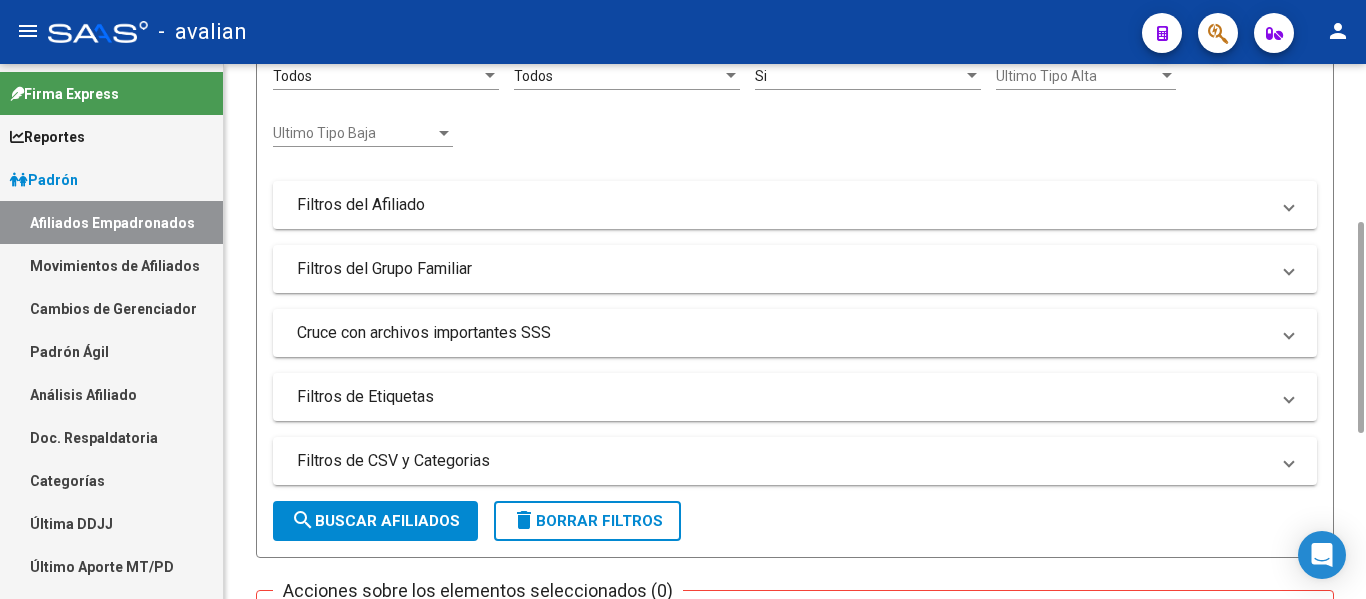 scroll, scrollTop: 800, scrollLeft: 0, axis: vertical 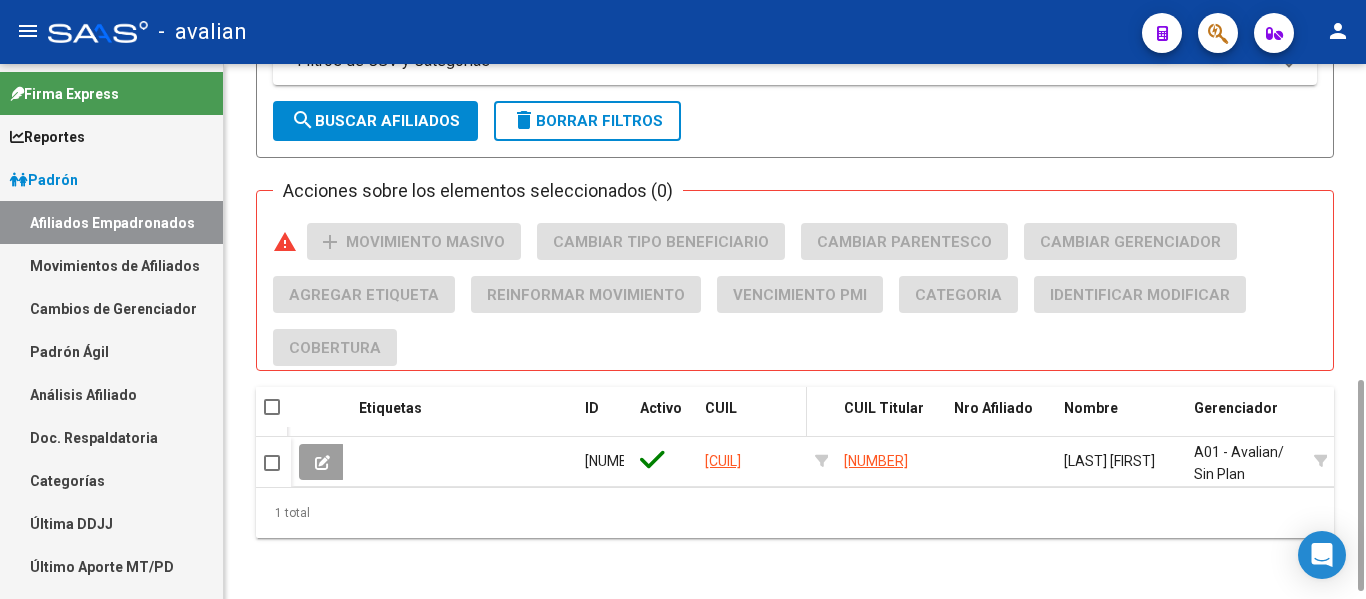 type on "[CUIL]" 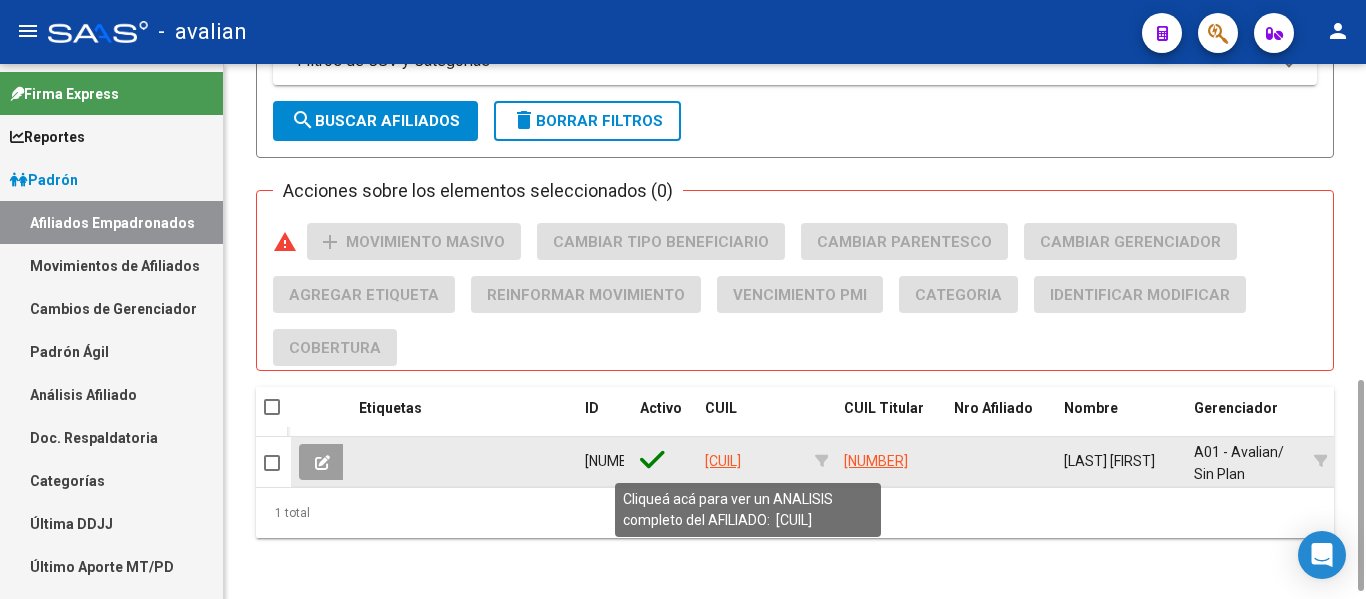 click on "[CUIL]" 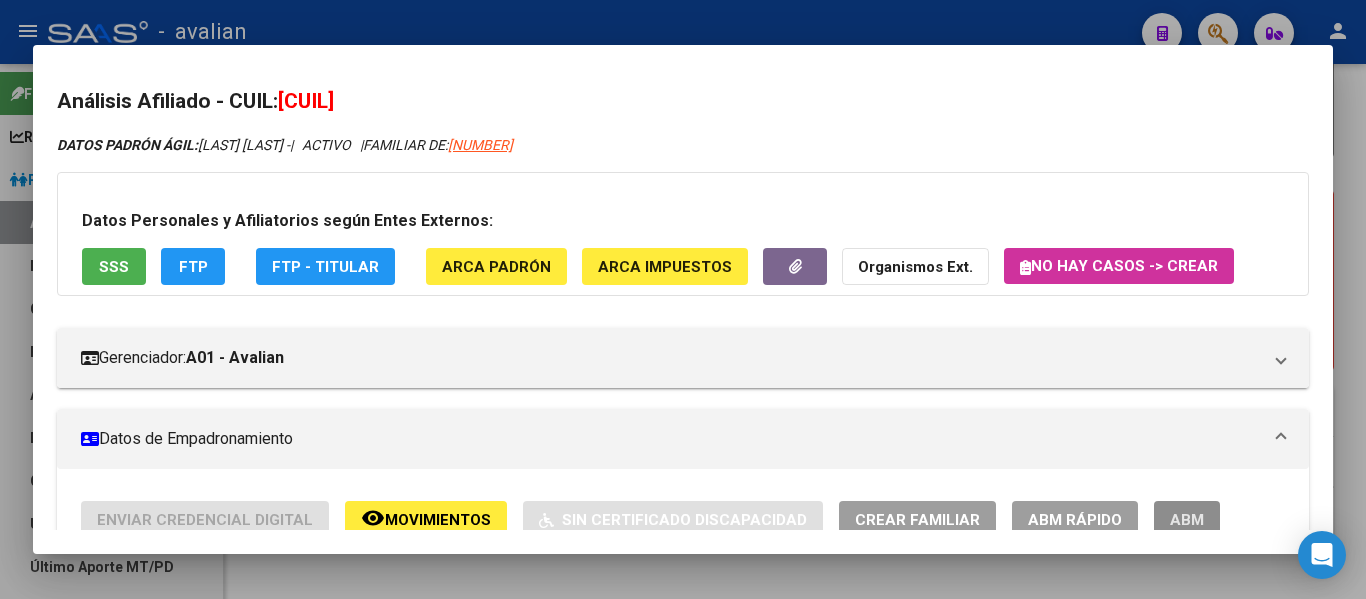 click on "ABM" at bounding box center (1187, 519) 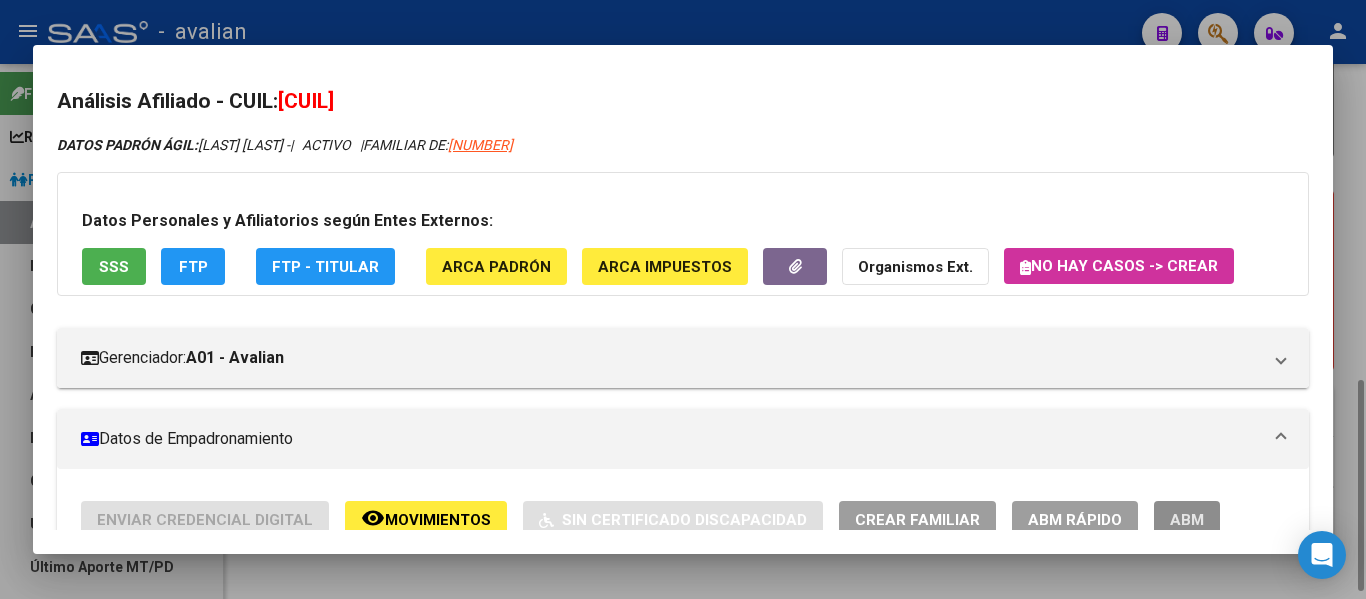 scroll, scrollTop: 0, scrollLeft: 0, axis: both 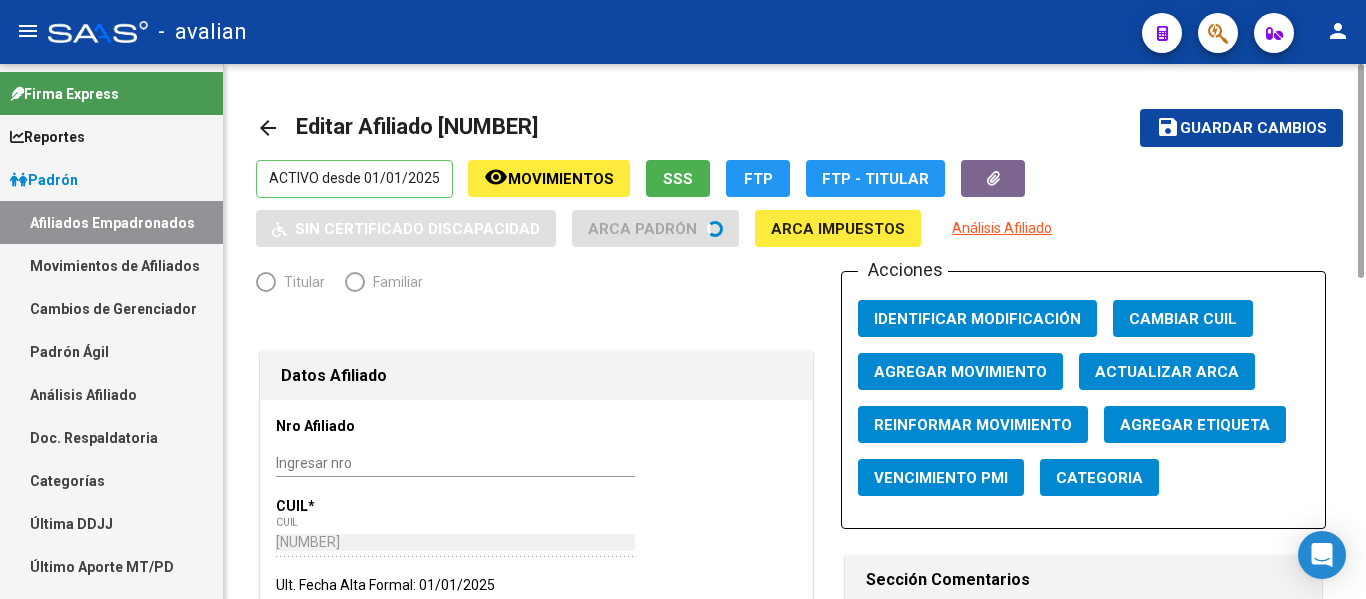radio on "true" 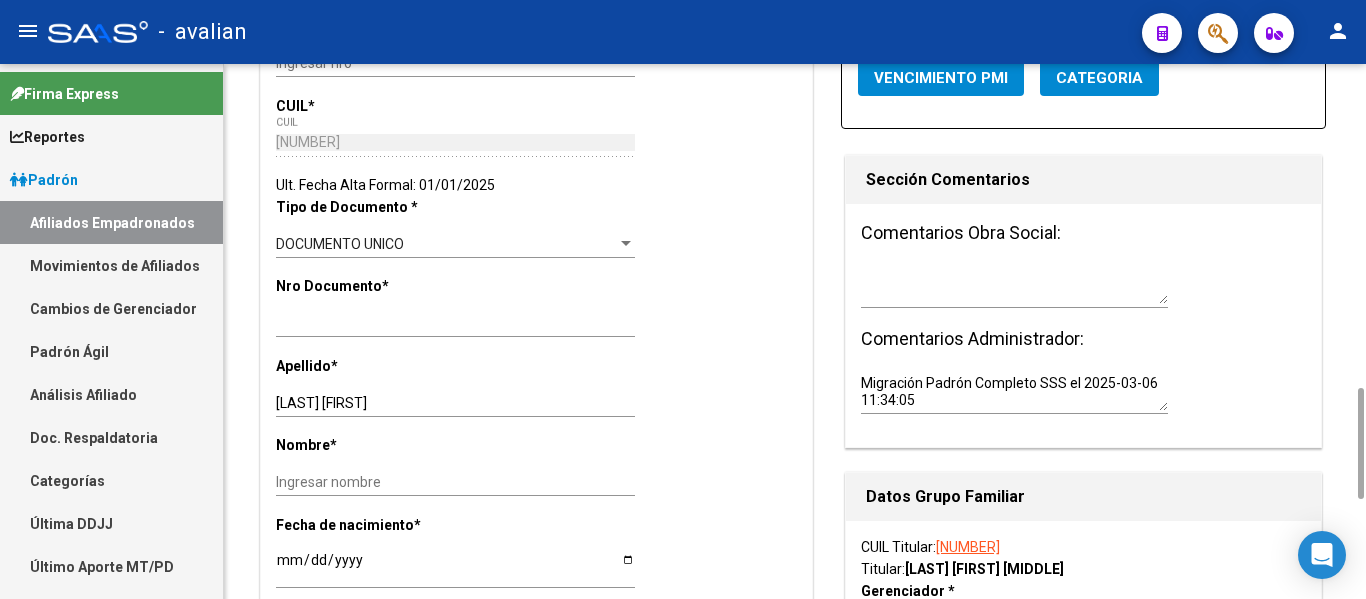 scroll, scrollTop: 600, scrollLeft: 0, axis: vertical 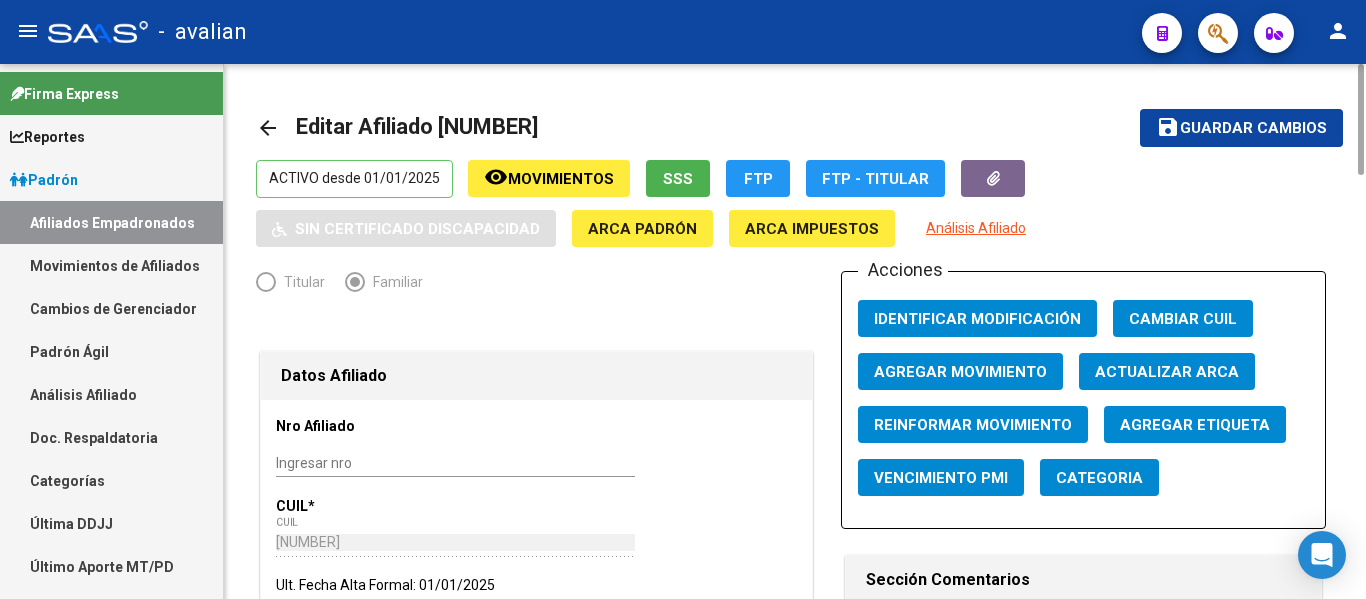 click on "arrow_back Editar Afiliado [CUIL]  save Guardar cambios  ACTIVO desde 01/01/2025  remove_red_eye Movimientos SSS FTP  FTP - Titular    Sin Certificado Discapacidad ARCA Padrón ARCA Impuestos Análisis Afiliado   Titular   Familiar Datos Afiliado Nro Afiliado    Ingresar nro  CUIL  *   [CUIL] CUIL  ARCA Padrón  Ult. Fecha Alta Formal: 01/01/2025  Tipo de Documento * DOCUMENTO UNICO Seleccionar tipo Nro Documento  *   [DOCUMENT_NUMBER] Ingresar nro  Apellido  *   [LAST_NAME] [FIRST_NAME] Ingresar apellido  Nombre  *   Ingresar nombre  Fecha de nacimiento  *   [DATE] Ingresar fecha   Parentesco * Hijo e/ 21-25 estudiando Seleccionar parentesco  Estado Civil * Soltero Seleccionar tipo  Sexo * Femenino Seleccionar sexo  Nacionalidad * ARGENTINA Seleccionar tipo  Discapacitado * No incapacitado Seleccionar tipo Vencimiento Certificado Estudio    Ingresar fecha   Tipo domicilio * Domicilio Completo Seleccionar tipo domicilio  Provincia * Buenos Aires Seleccionar provincia Localidad  *   SALTO Ingresar el nombre" 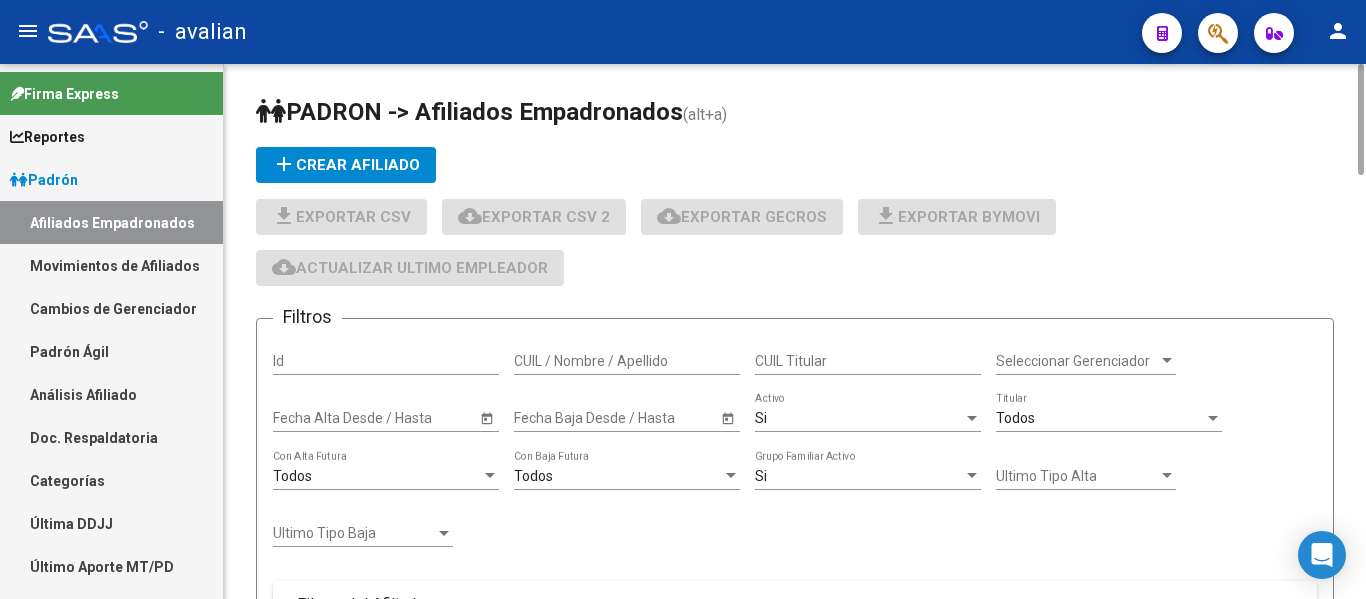 click on "CUIL / Nombre / Apellido" at bounding box center (627, 361) 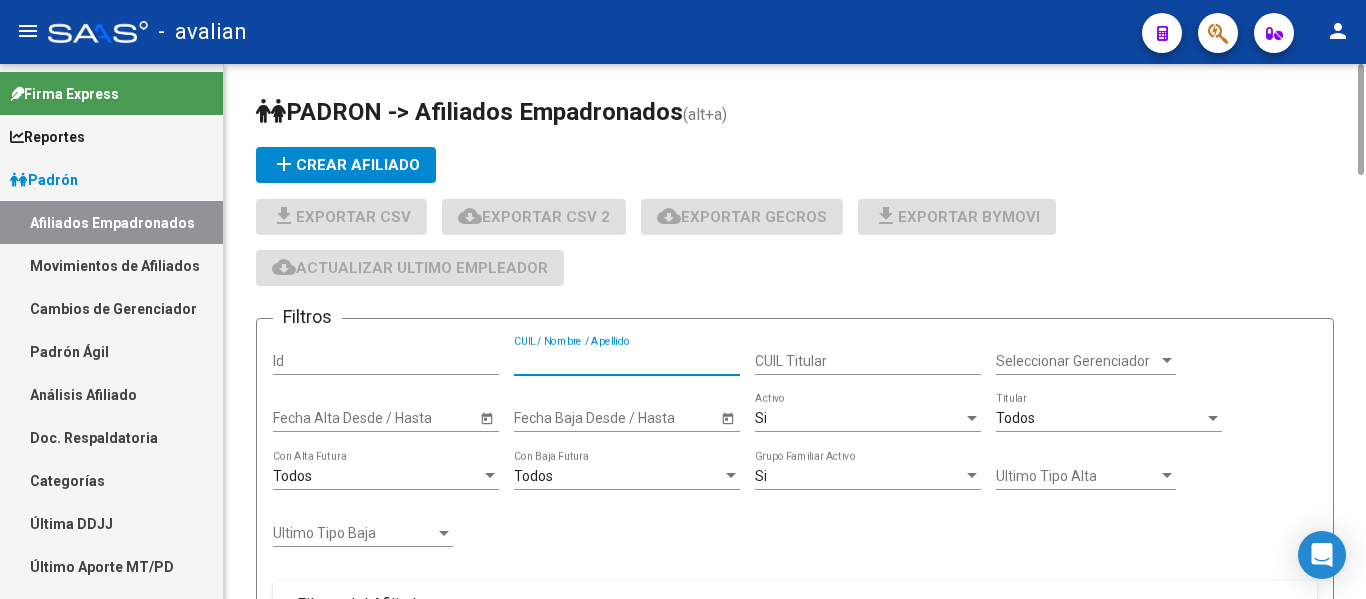 paste on "[CUIL]" 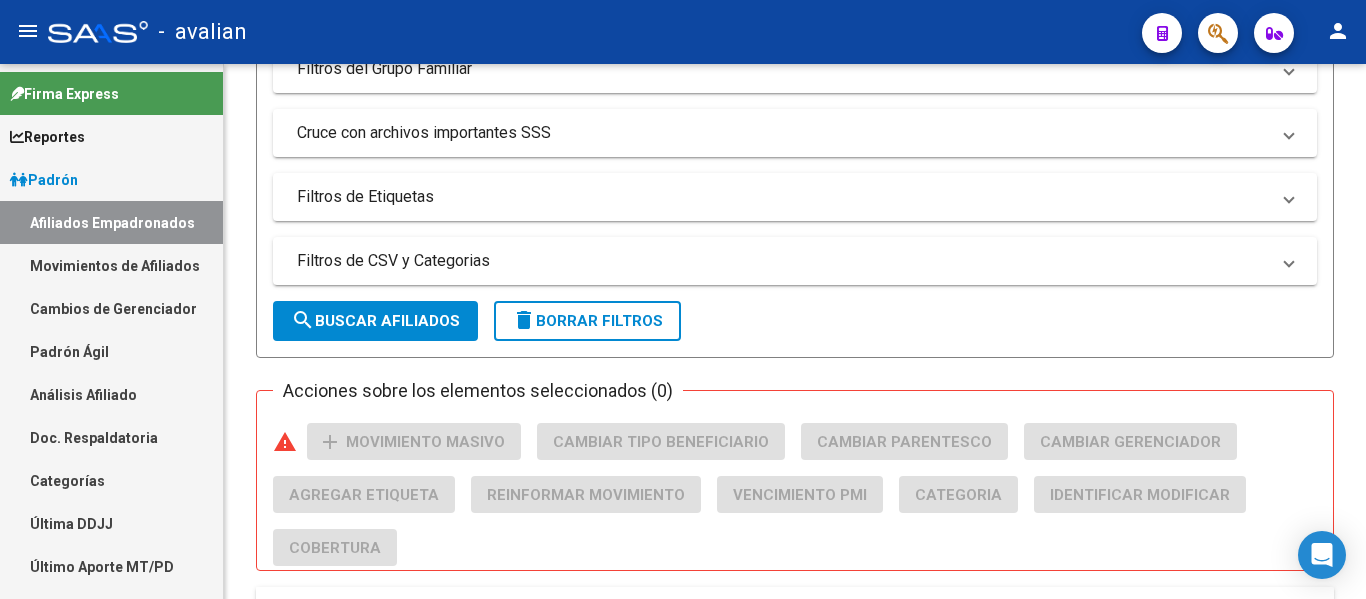 scroll, scrollTop: 1000, scrollLeft: 0, axis: vertical 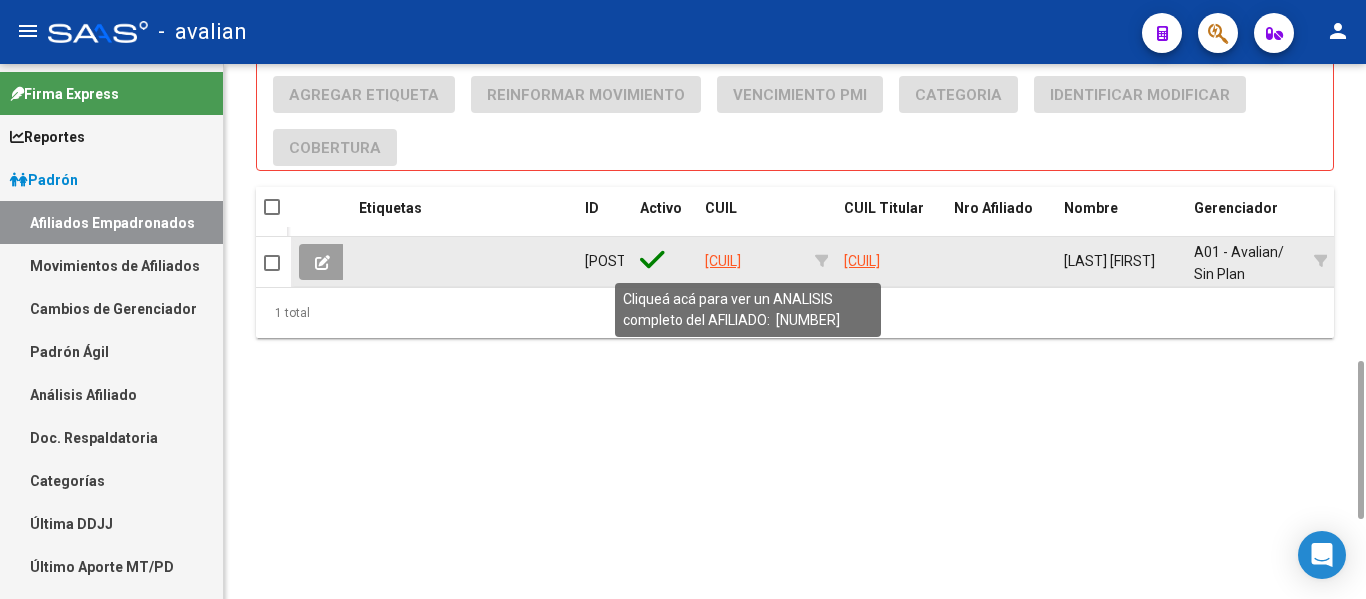 type on "[CUIL]" 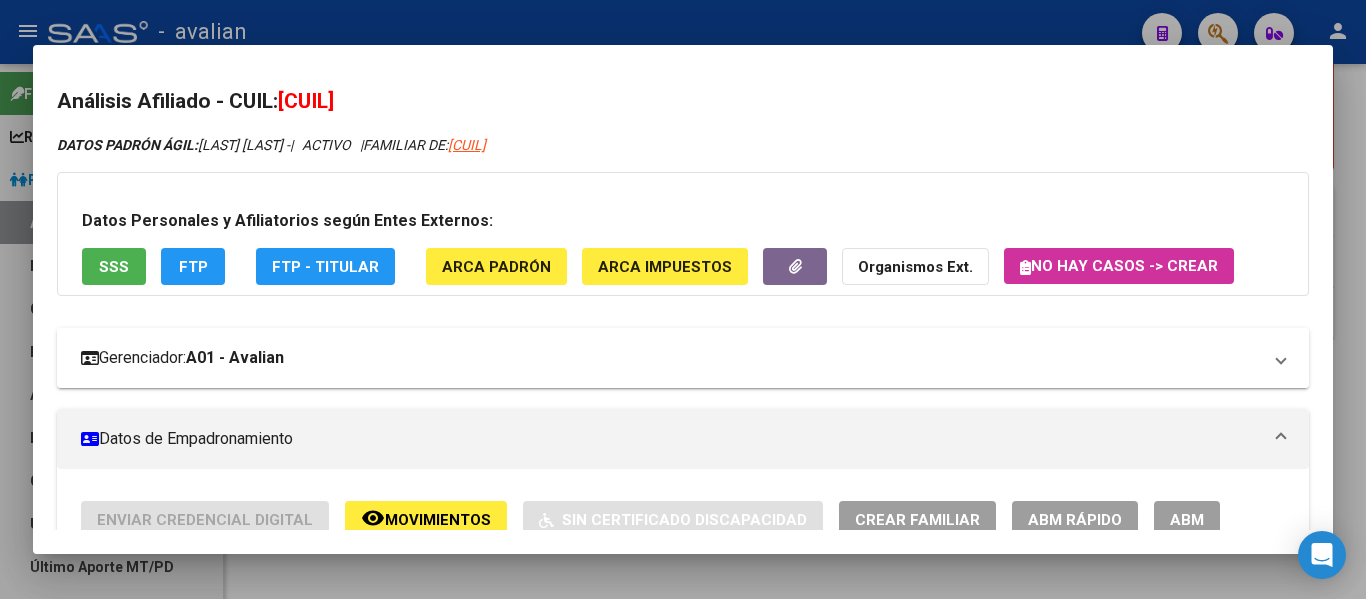 scroll, scrollTop: 400, scrollLeft: 0, axis: vertical 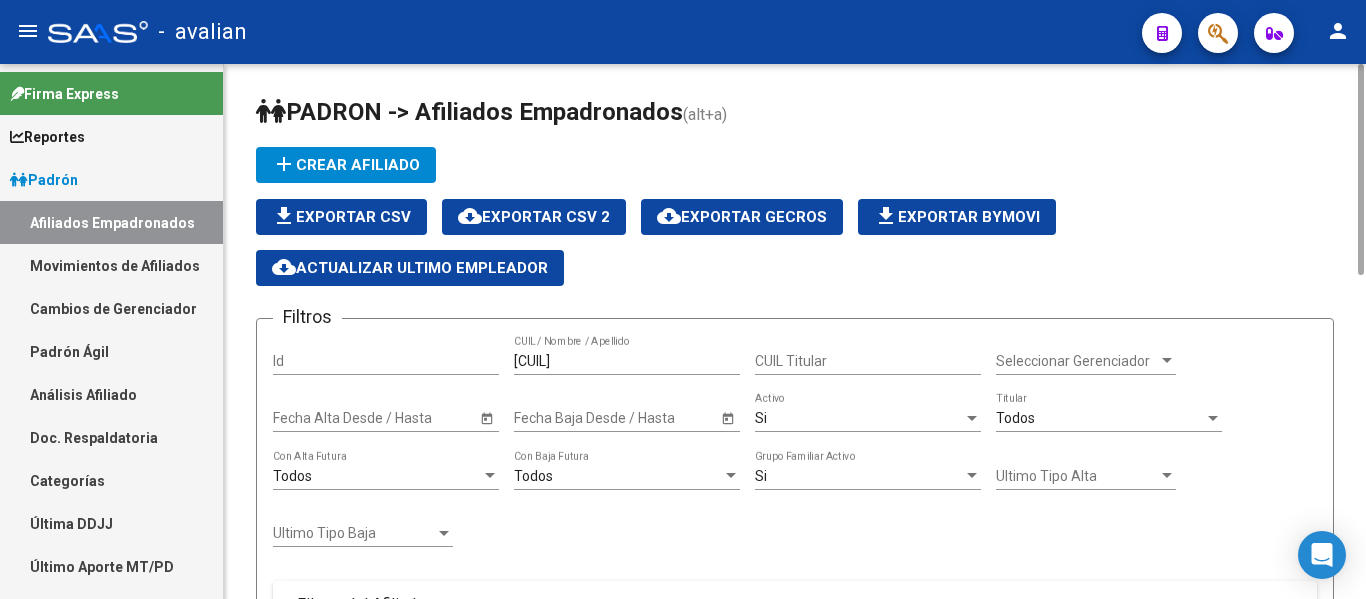 drag, startPoint x: 615, startPoint y: 364, endPoint x: 157, endPoint y: 338, distance: 458.7374 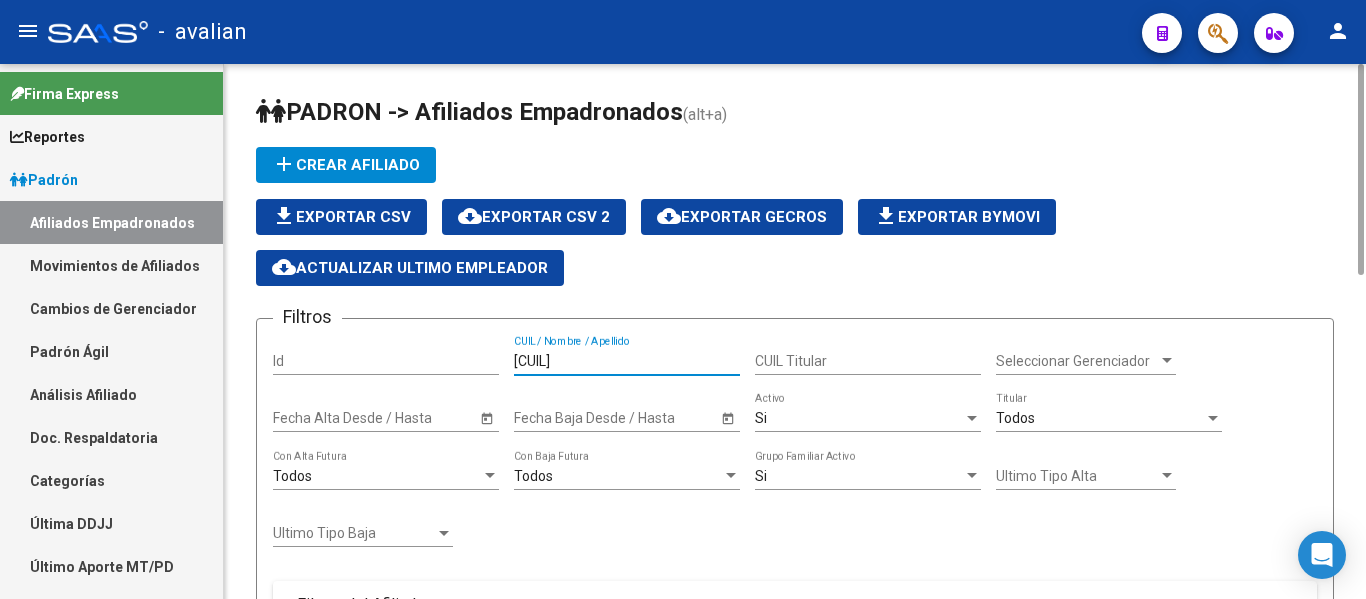 paste on "[CUIL]" 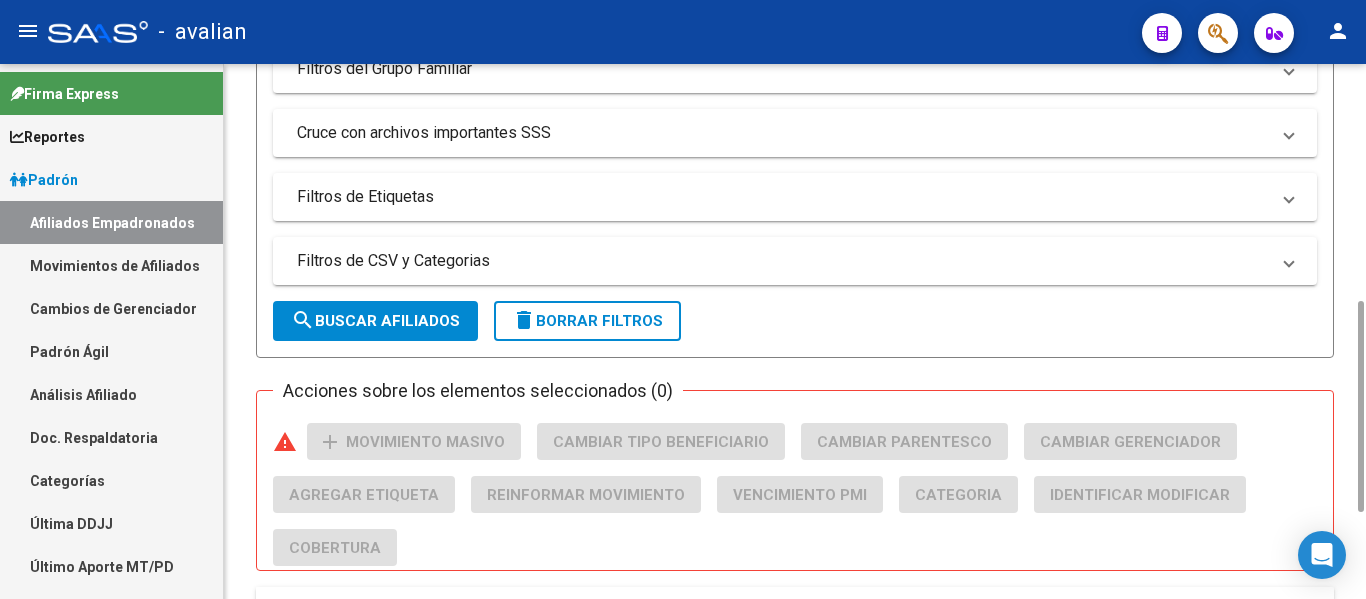 scroll, scrollTop: 818, scrollLeft: 0, axis: vertical 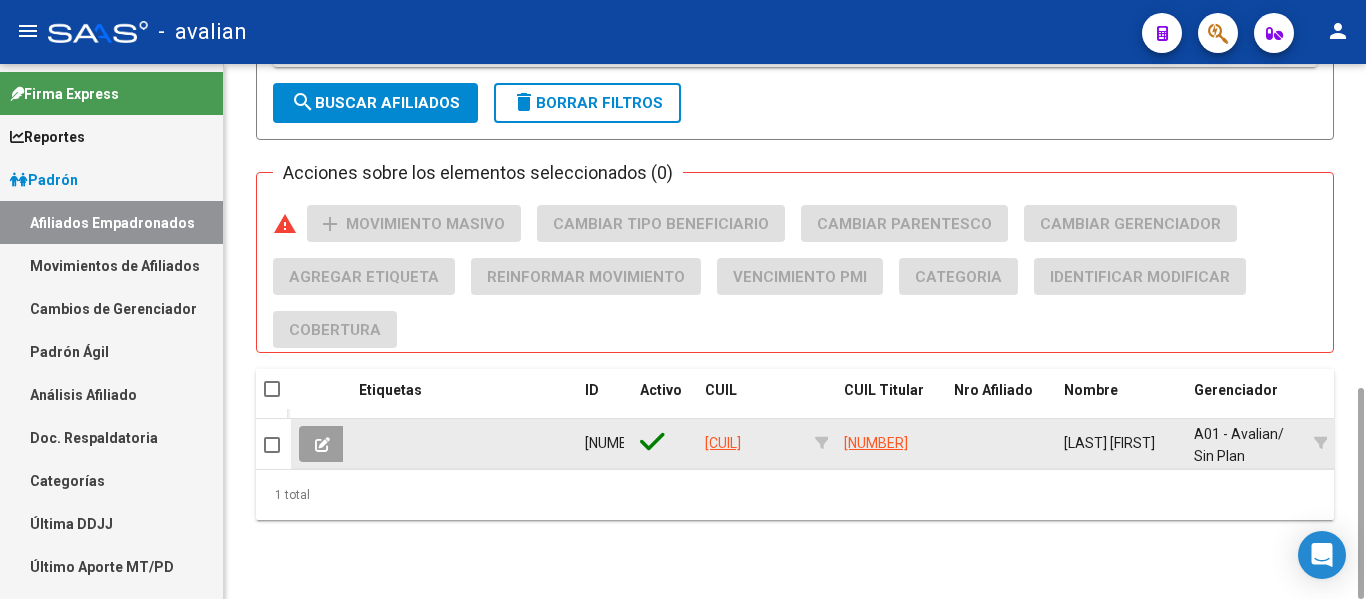 type on "[CUIL]" 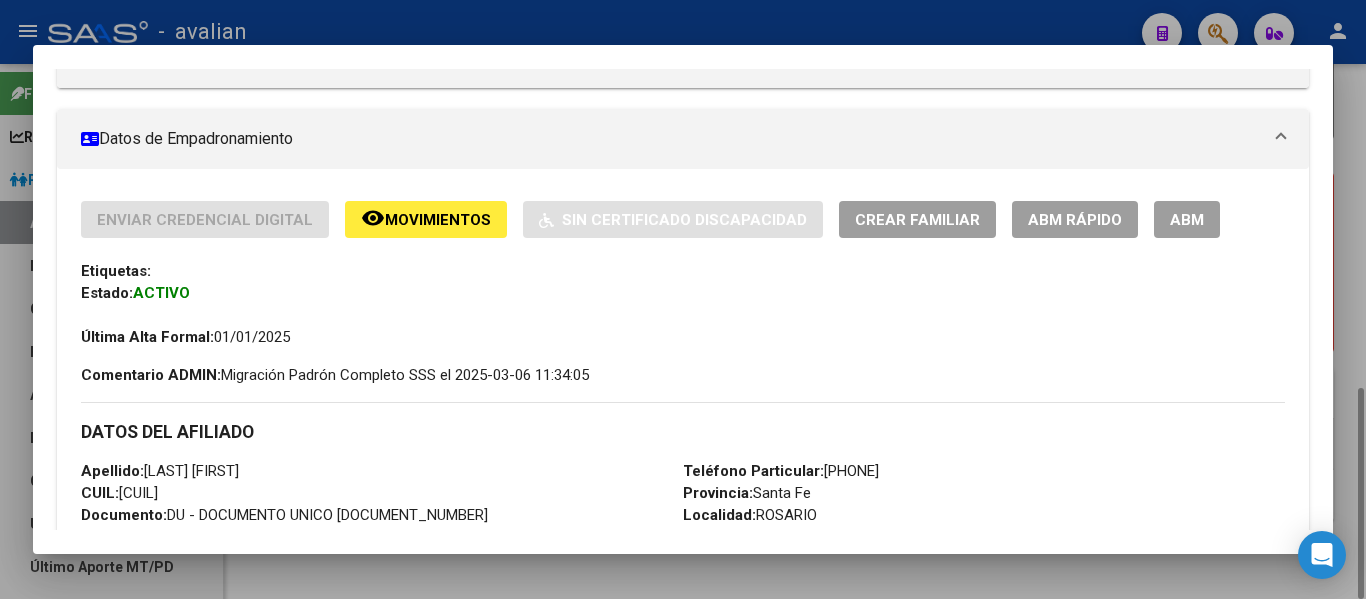 scroll, scrollTop: 400, scrollLeft: 0, axis: vertical 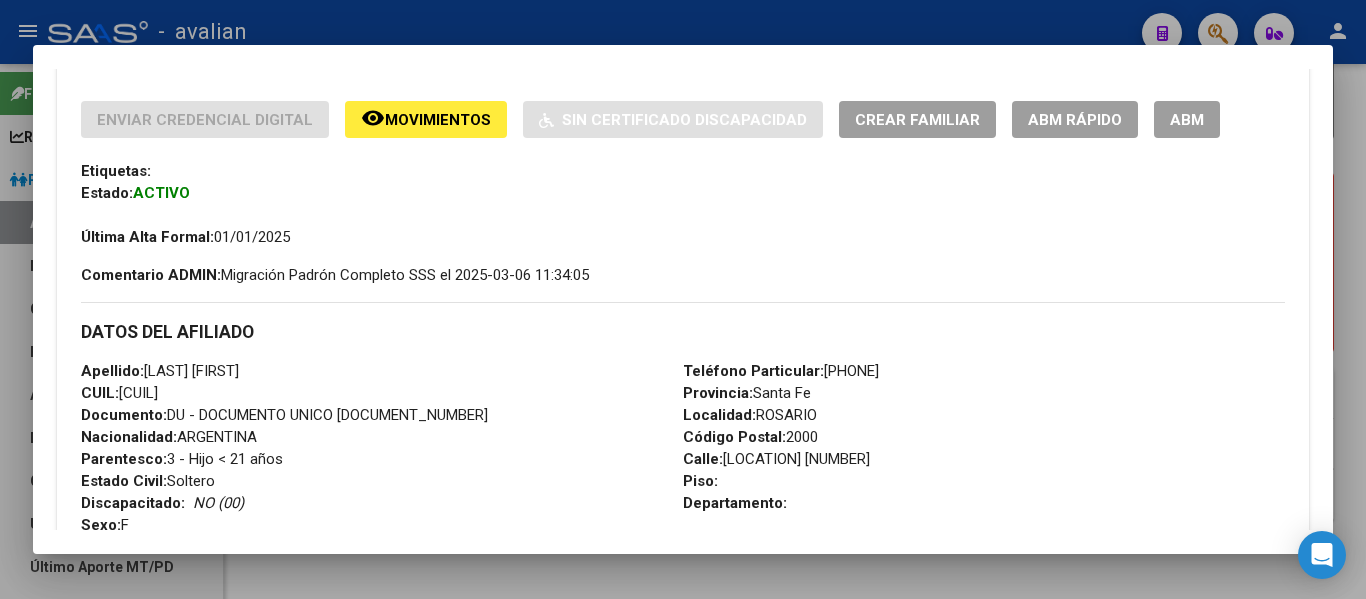 click on "ABM" at bounding box center (1187, 119) 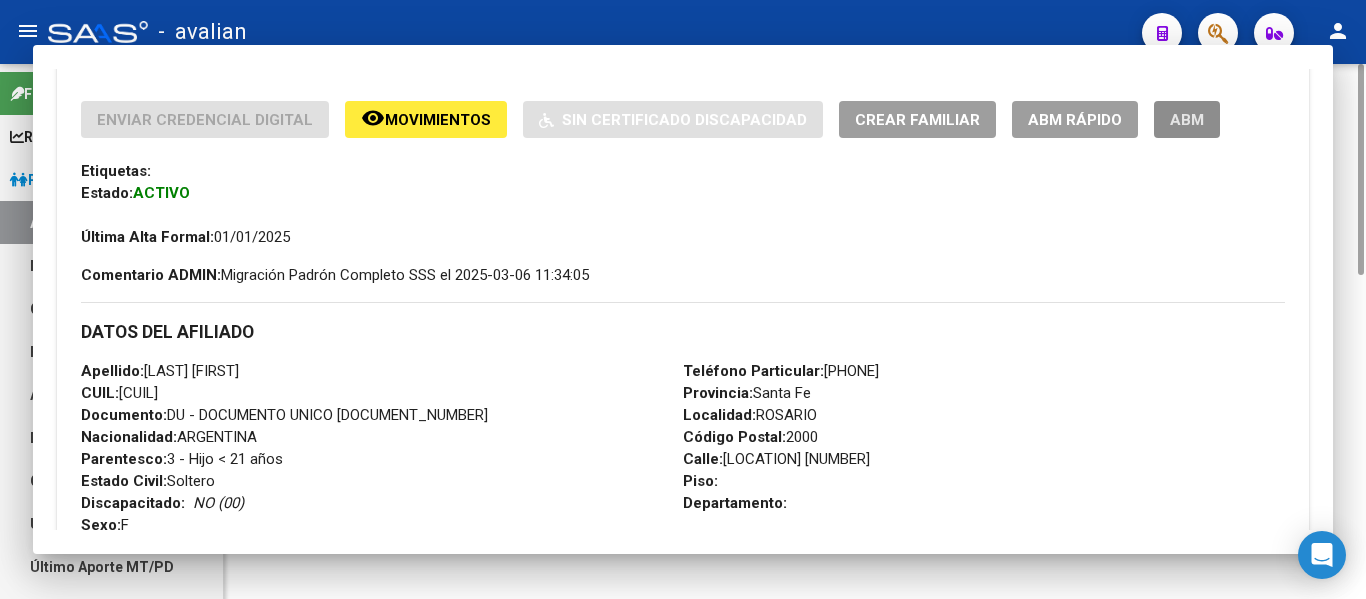 scroll, scrollTop: 0, scrollLeft: 0, axis: both 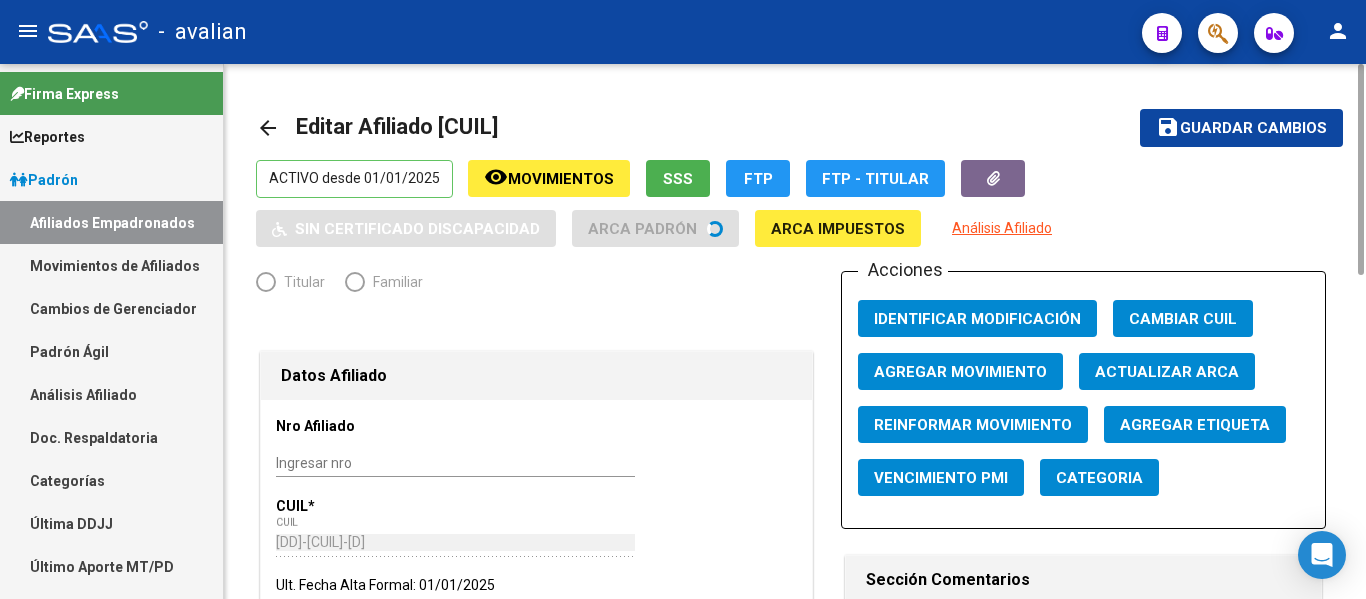 radio on "true" 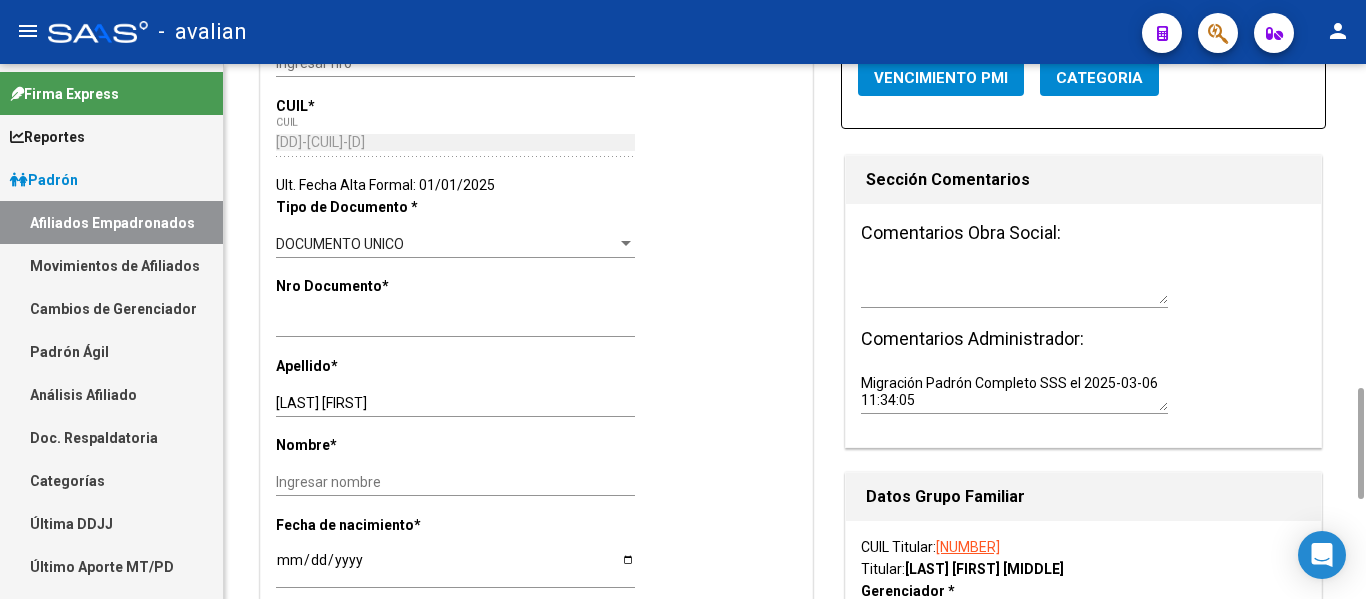scroll, scrollTop: 600, scrollLeft: 0, axis: vertical 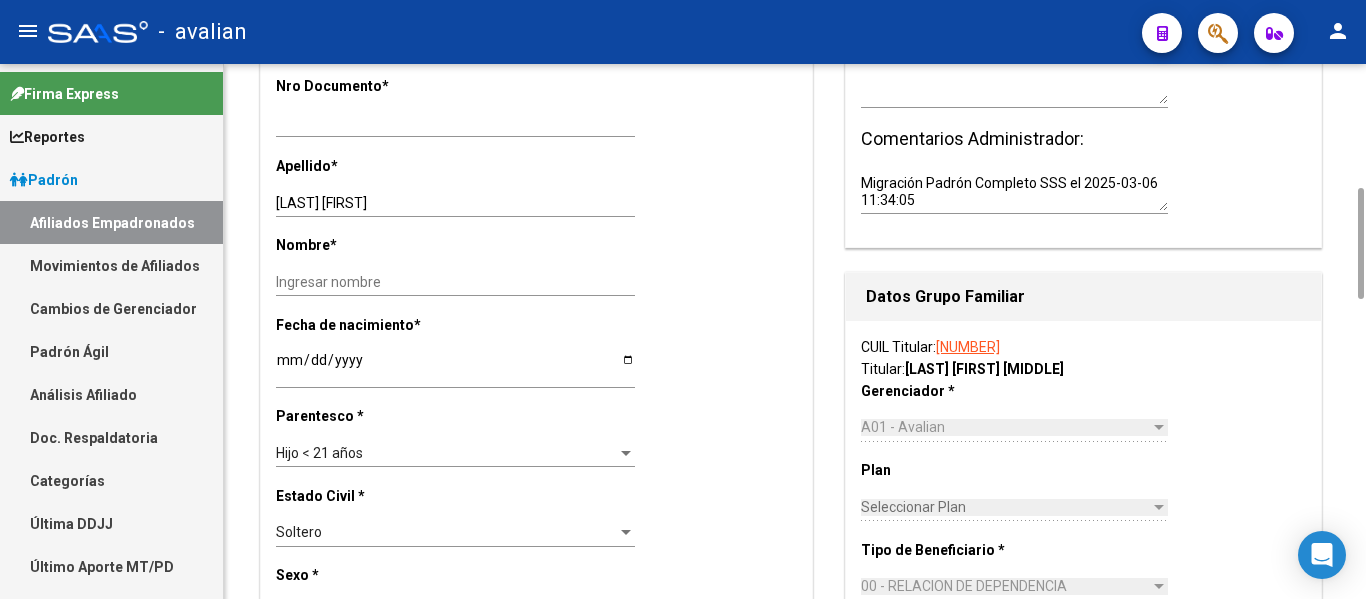 click at bounding box center (626, 453) 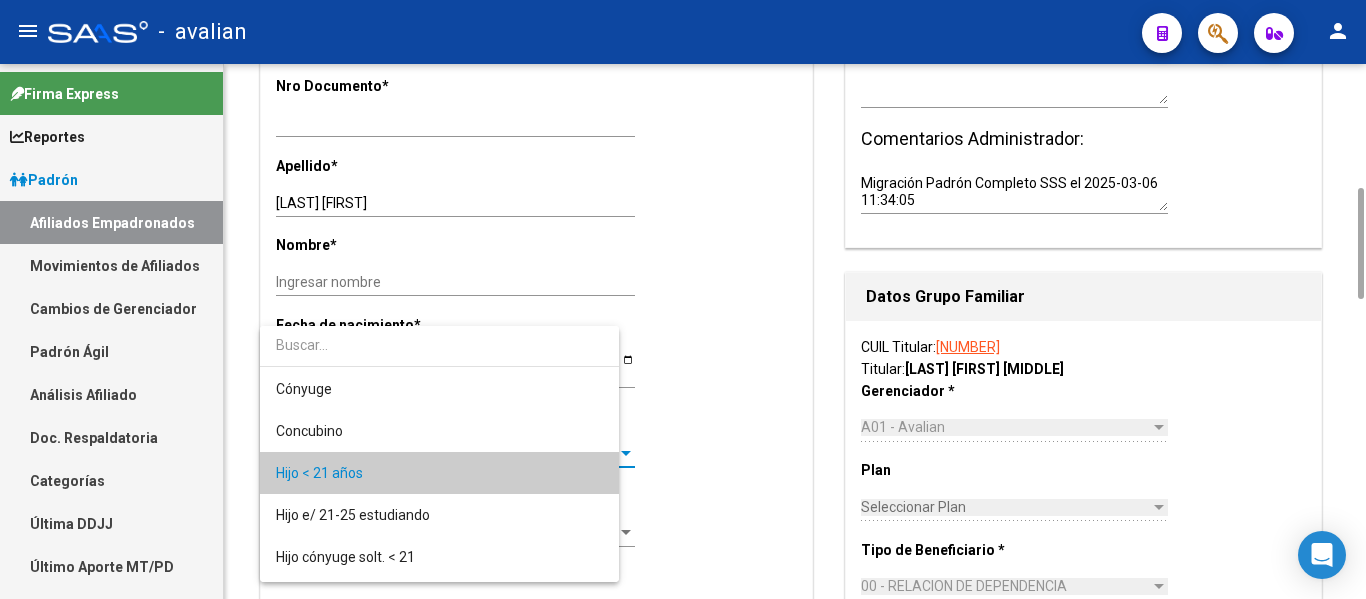 scroll, scrollTop: 19, scrollLeft: 0, axis: vertical 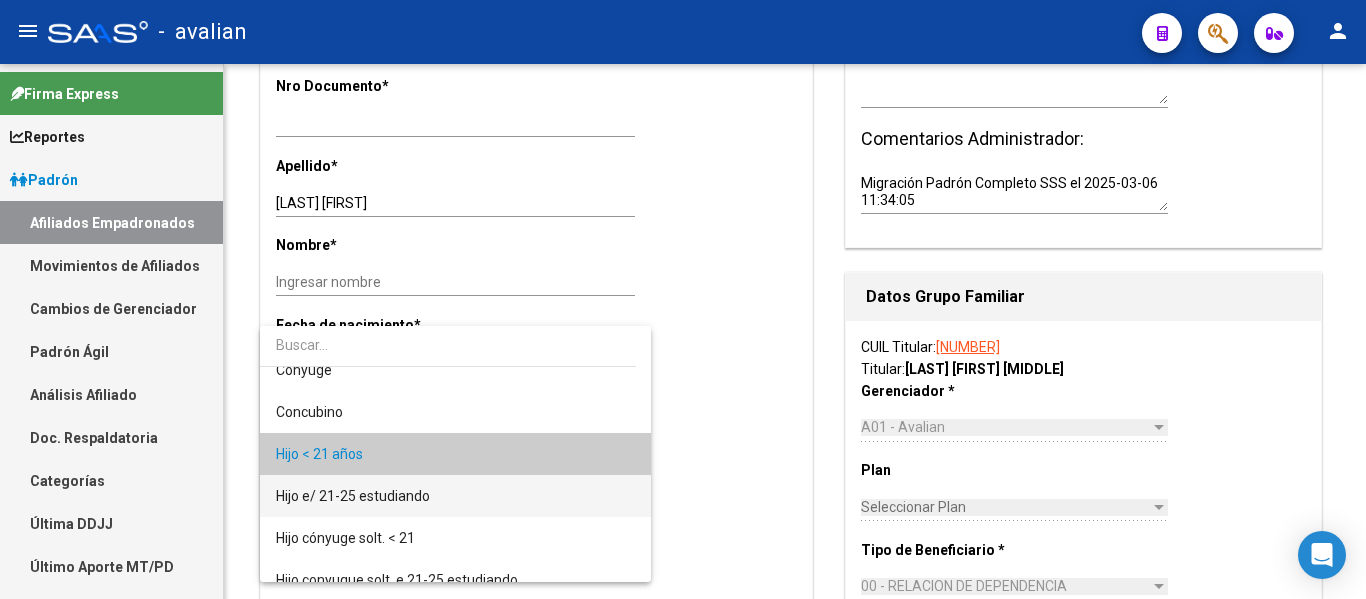 click on "Hijo e/ 21-25 estudiando" at bounding box center [455, 496] 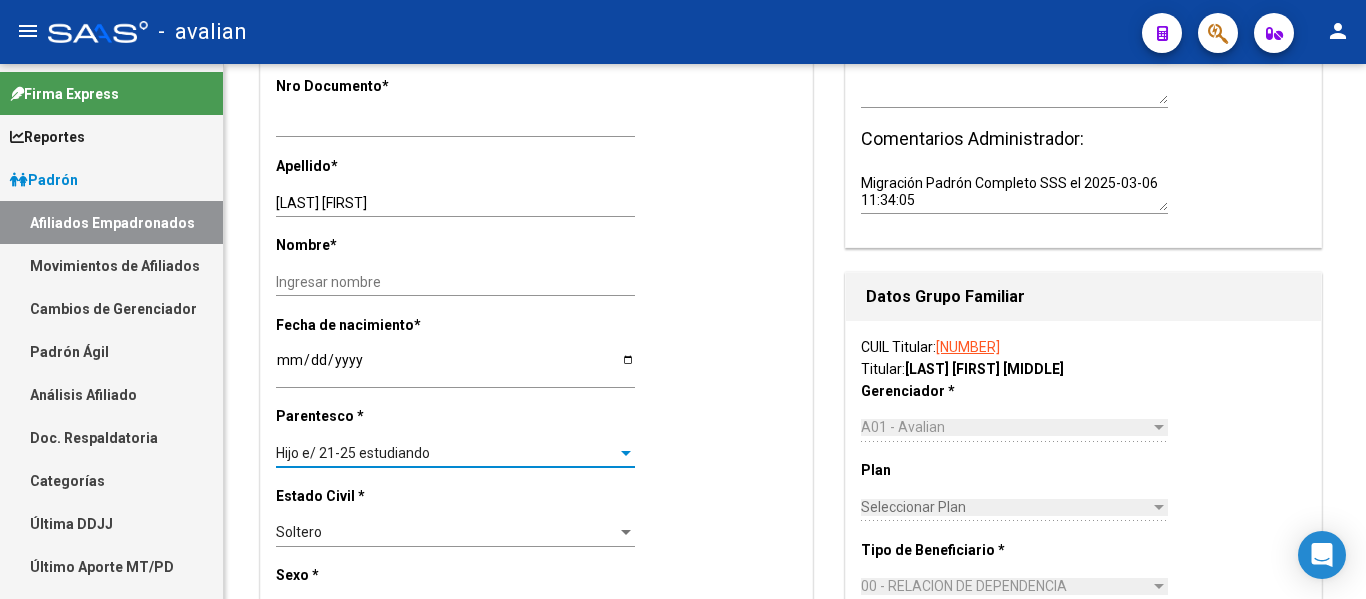 scroll, scrollTop: 0, scrollLeft: 0, axis: both 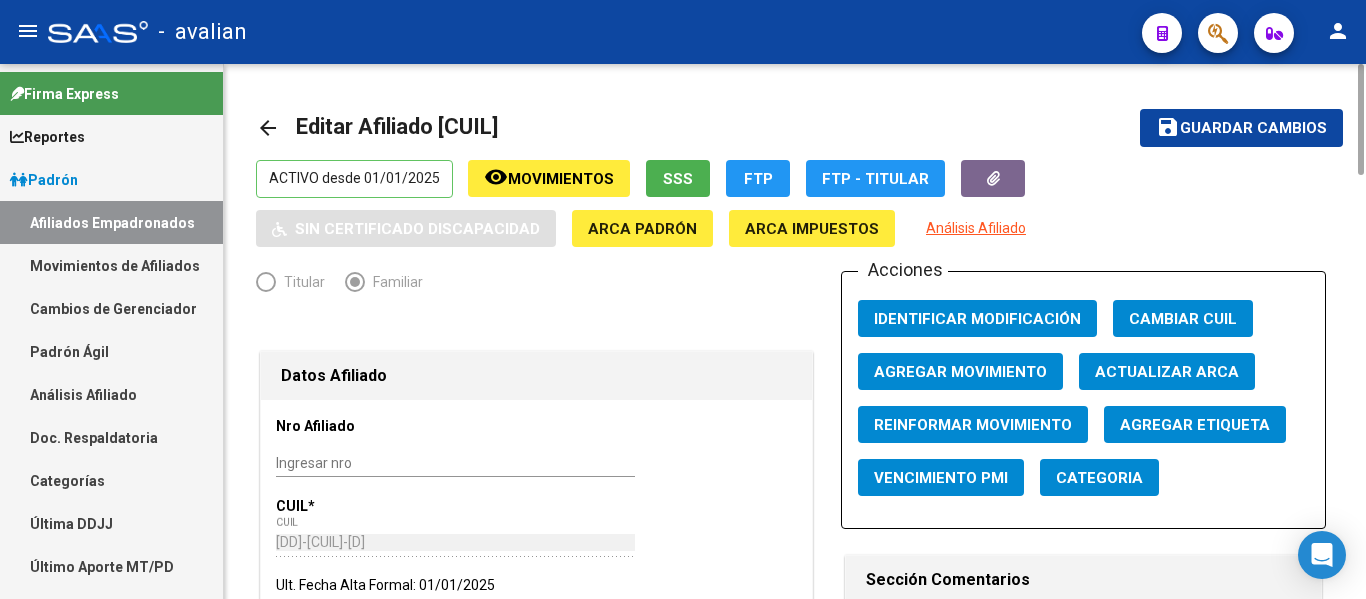 drag, startPoint x: 1238, startPoint y: 113, endPoint x: 1226, endPoint y: 134, distance: 24.186773 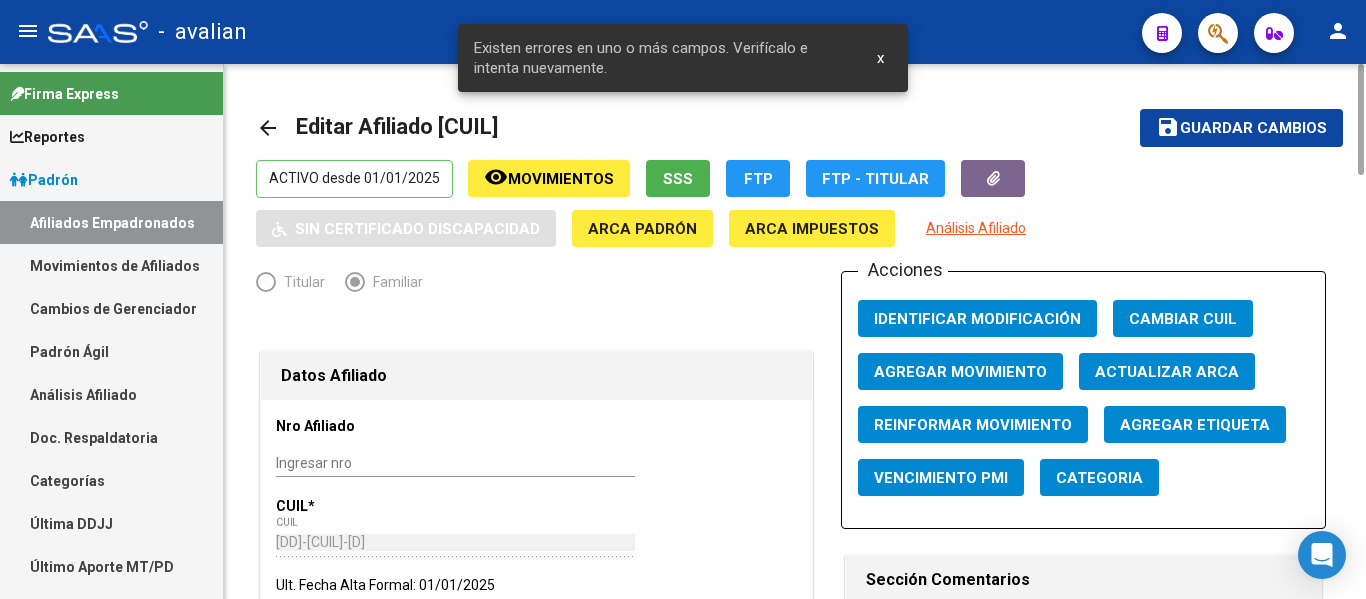 scroll, scrollTop: 400, scrollLeft: 0, axis: vertical 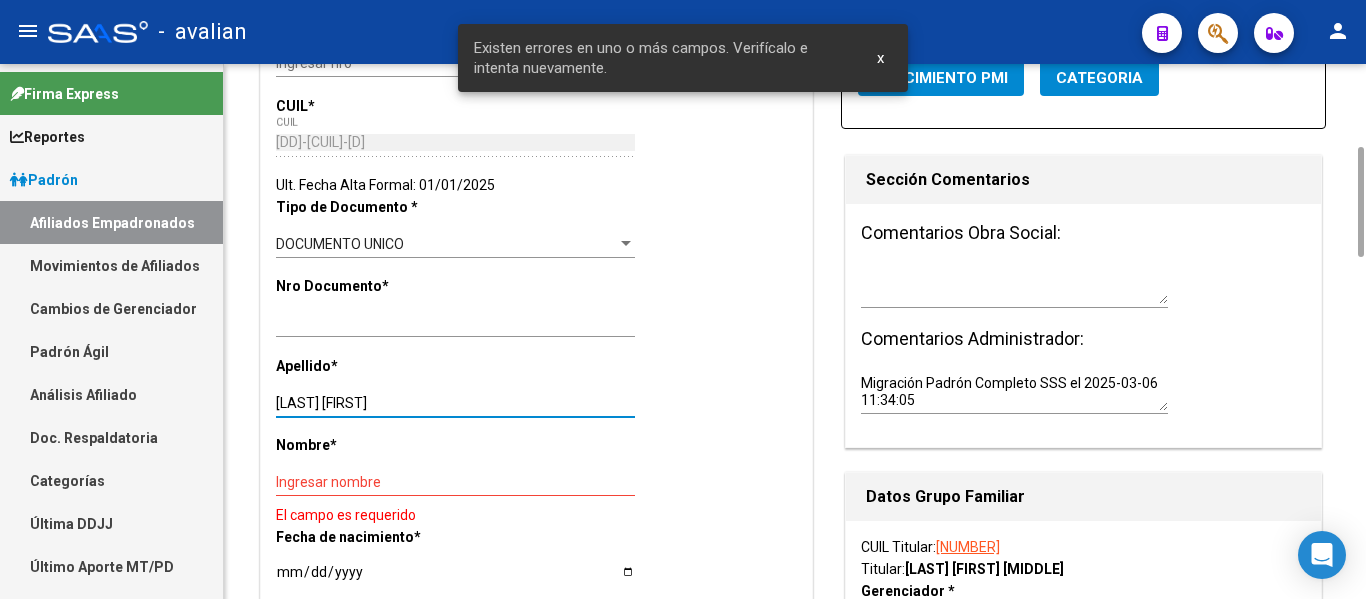 drag, startPoint x: 316, startPoint y: 407, endPoint x: 419, endPoint y: 410, distance: 103.04368 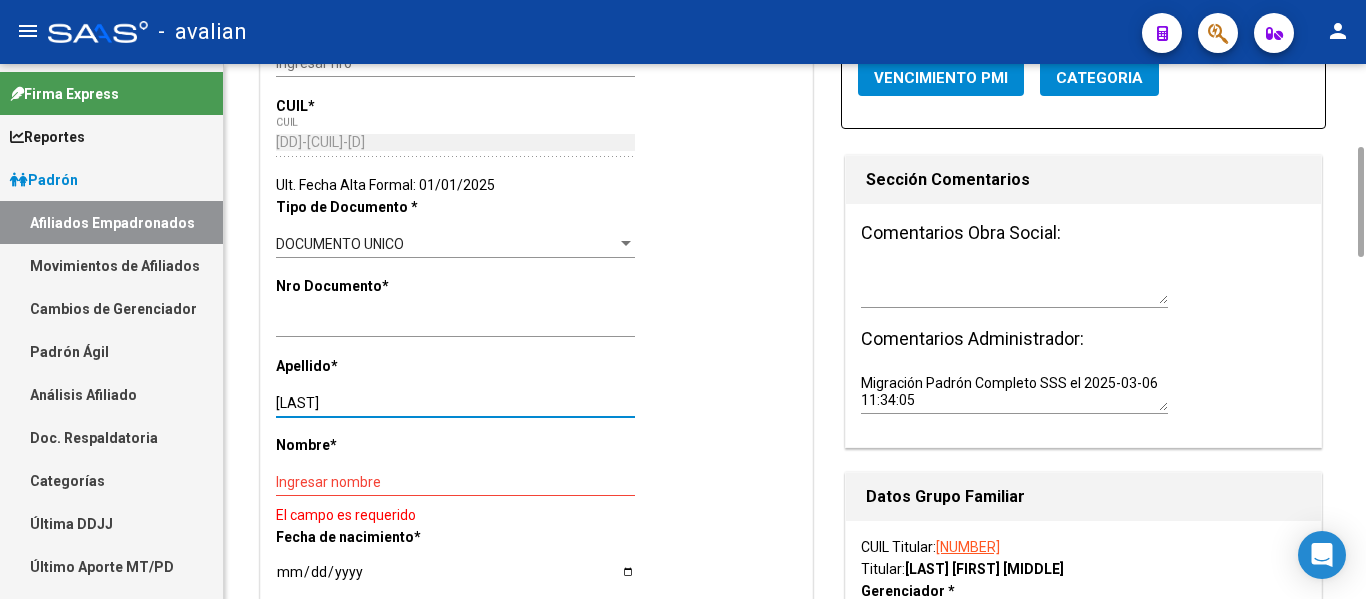 type on "[LAST]" 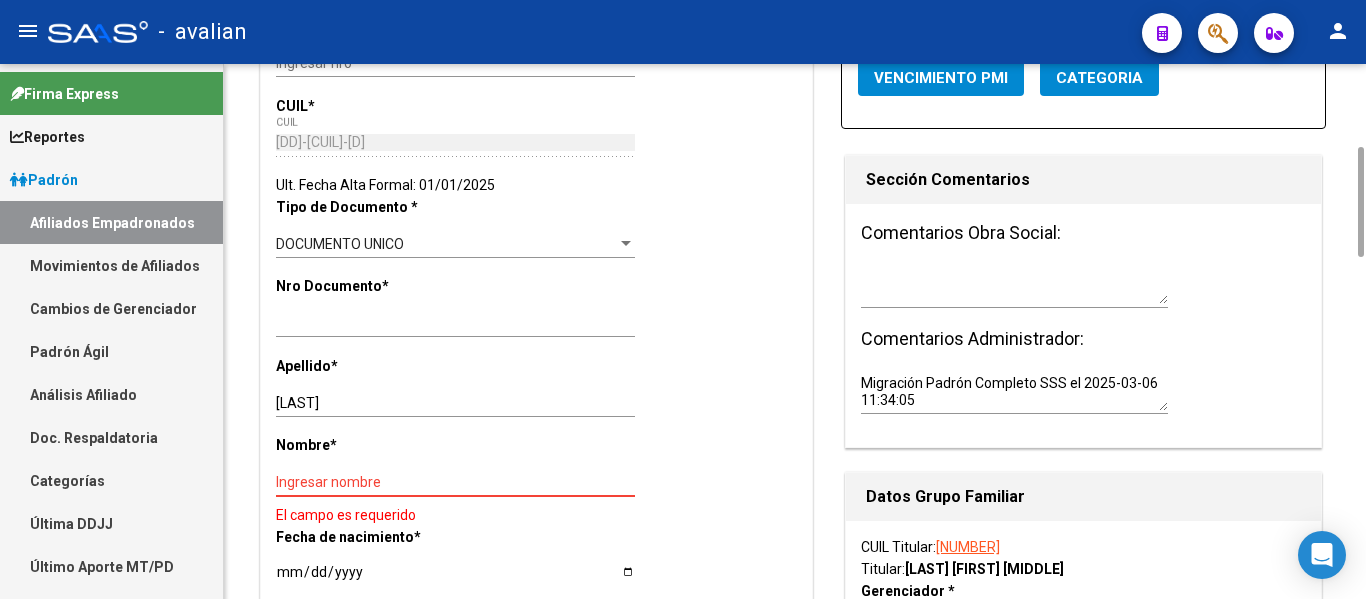 paste on "[FIRST]" 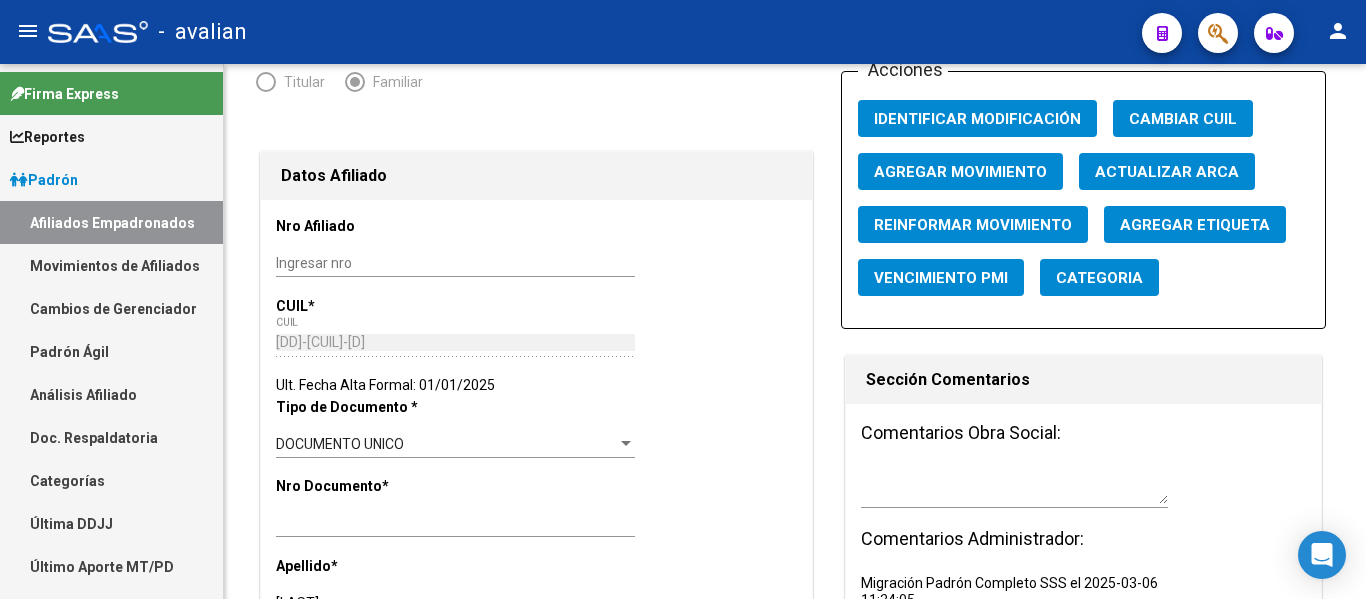 scroll, scrollTop: 0, scrollLeft: 0, axis: both 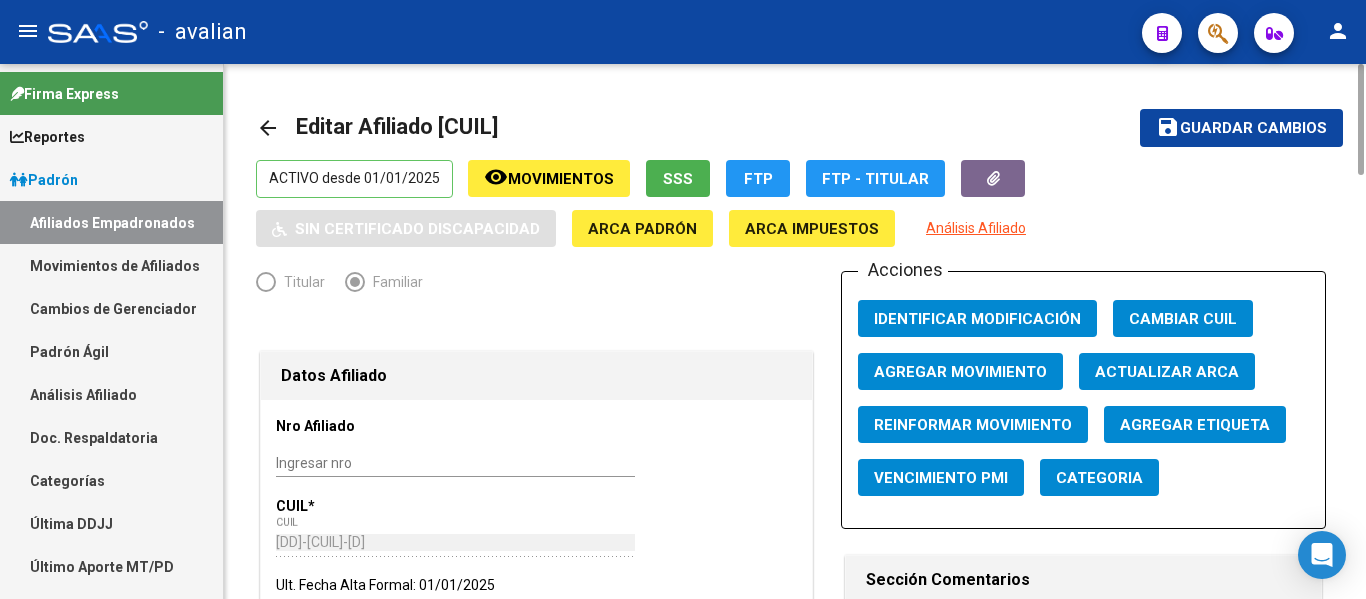 type on "[FIRST]" 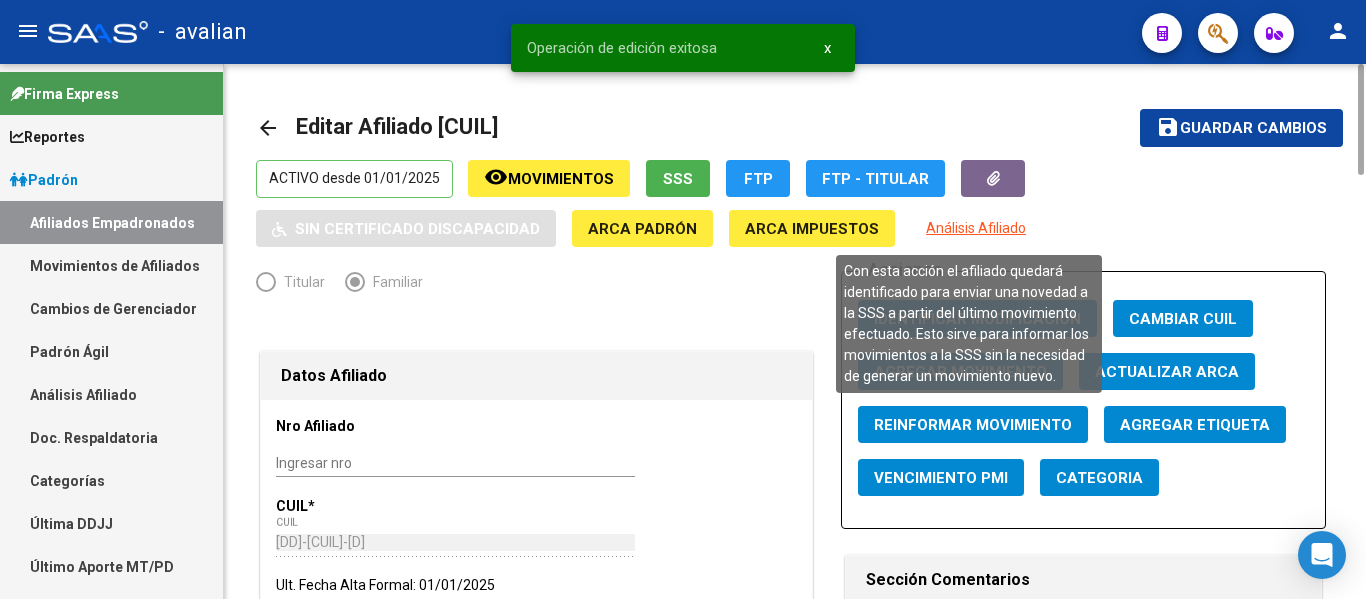 click on "Reinformar Movimiento" 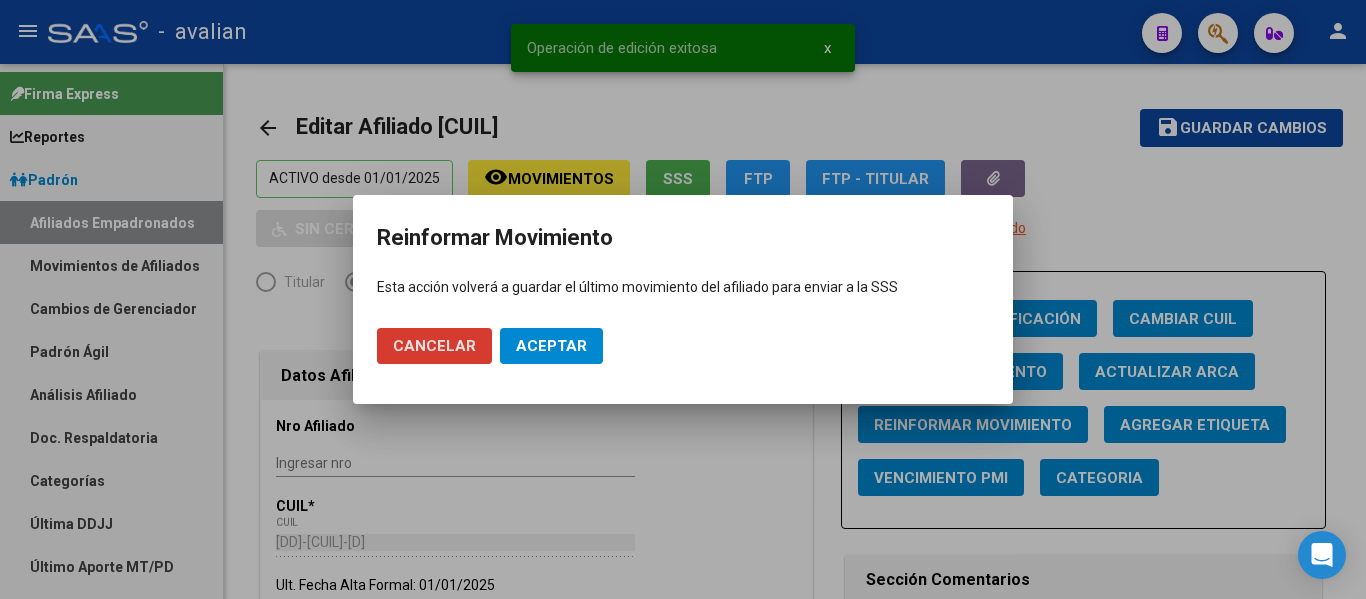 click on "Aceptar" at bounding box center (551, 346) 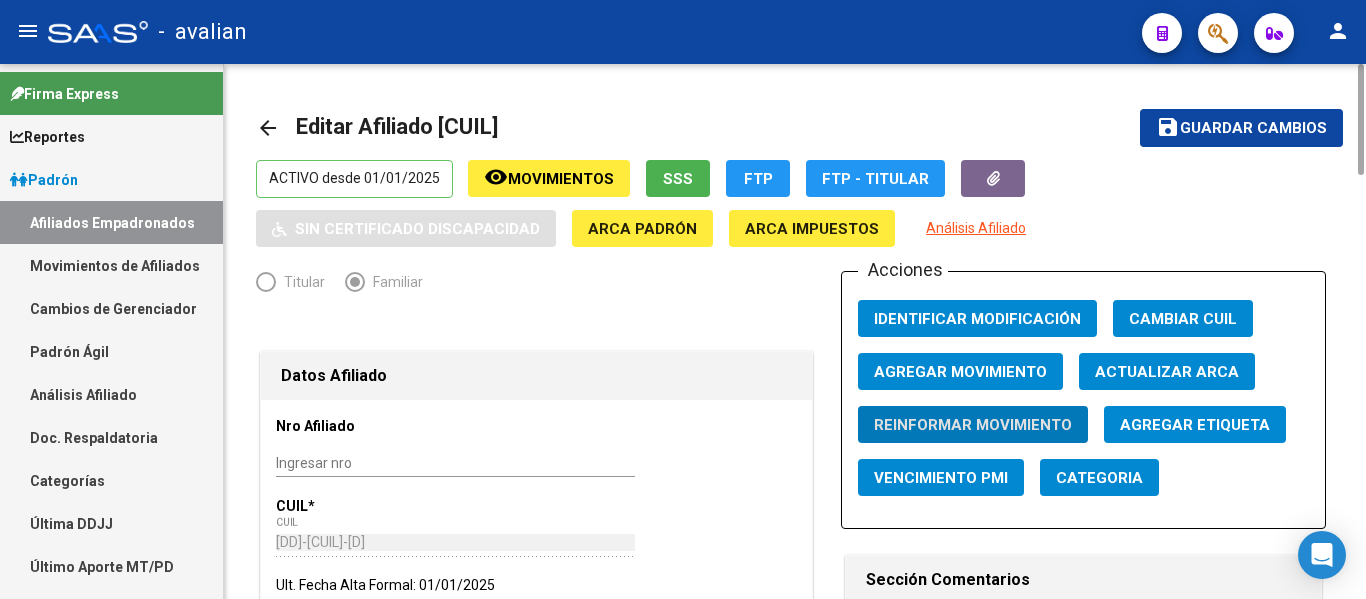click on "arrow_back" 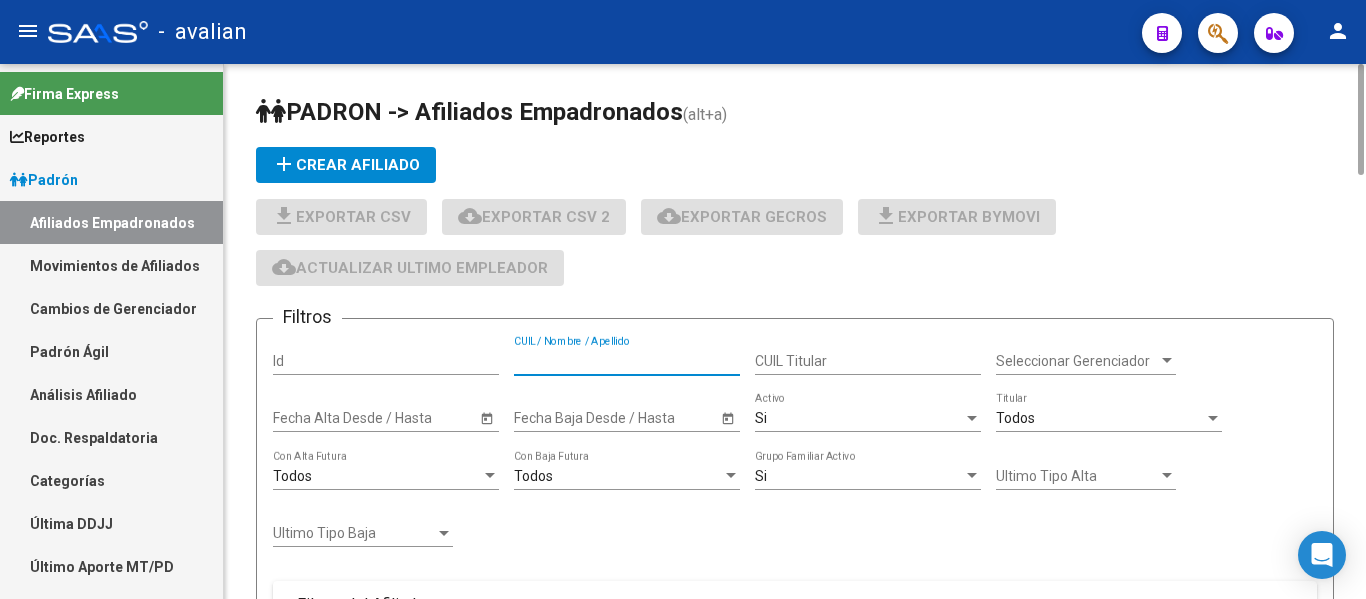 click on "CUIL / Nombre / Apellido" at bounding box center (627, 361) 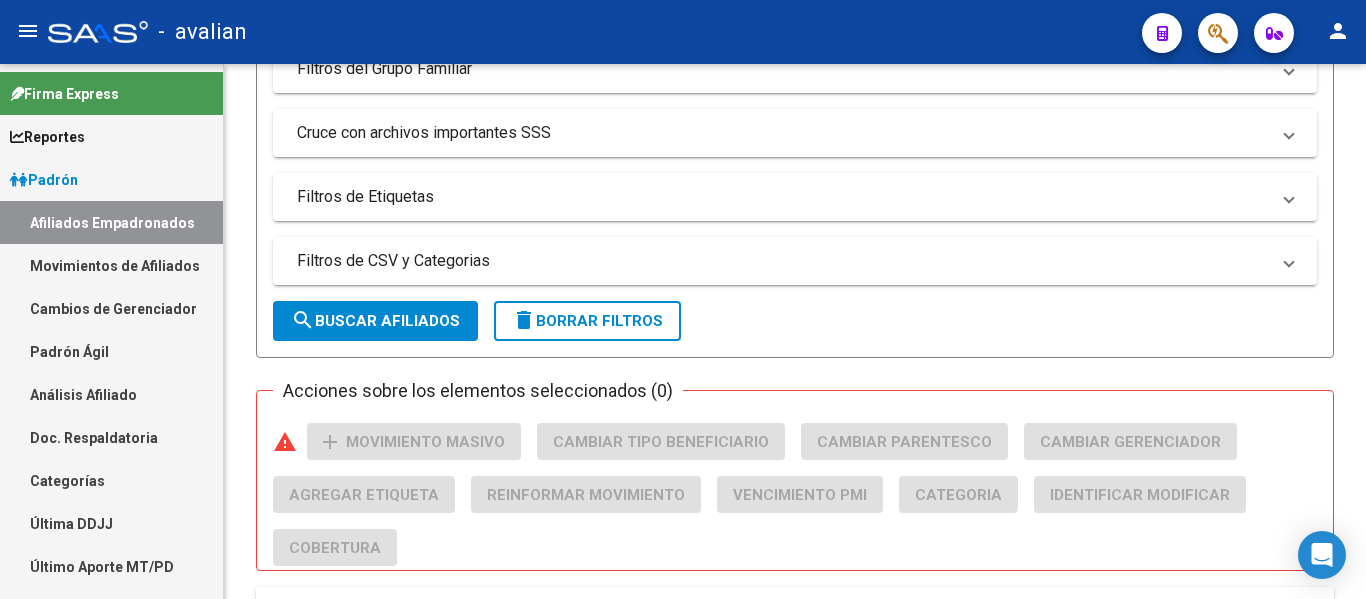 scroll, scrollTop: 818, scrollLeft: 0, axis: vertical 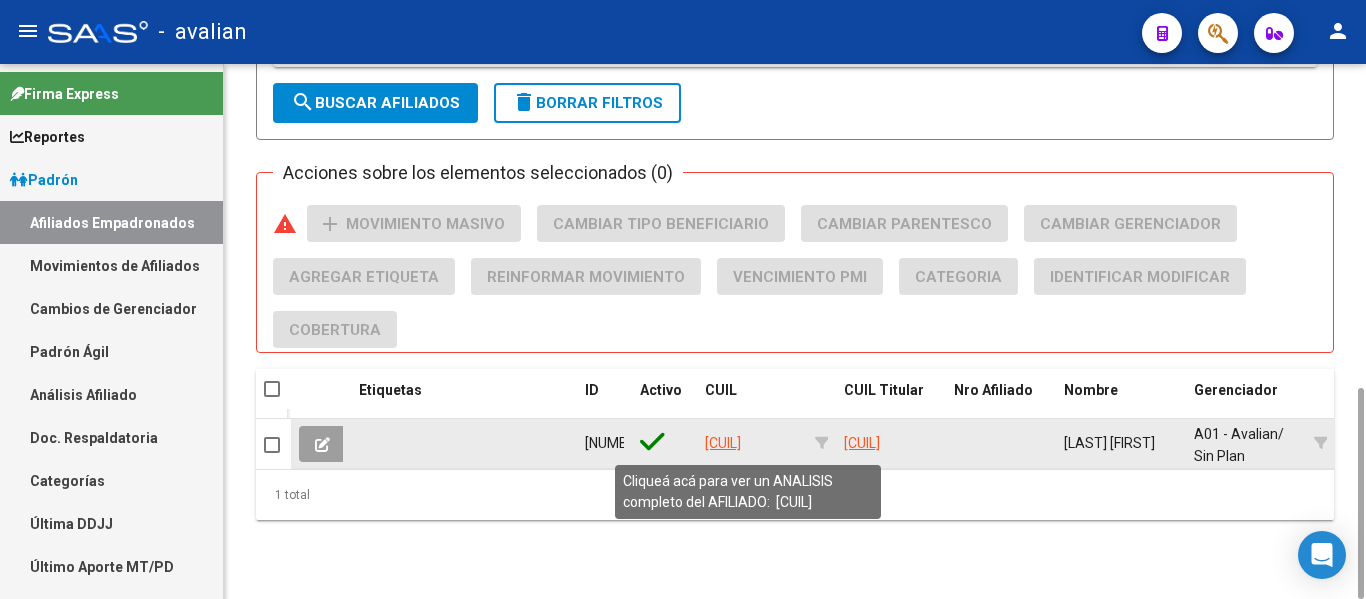type on "[CUIL]" 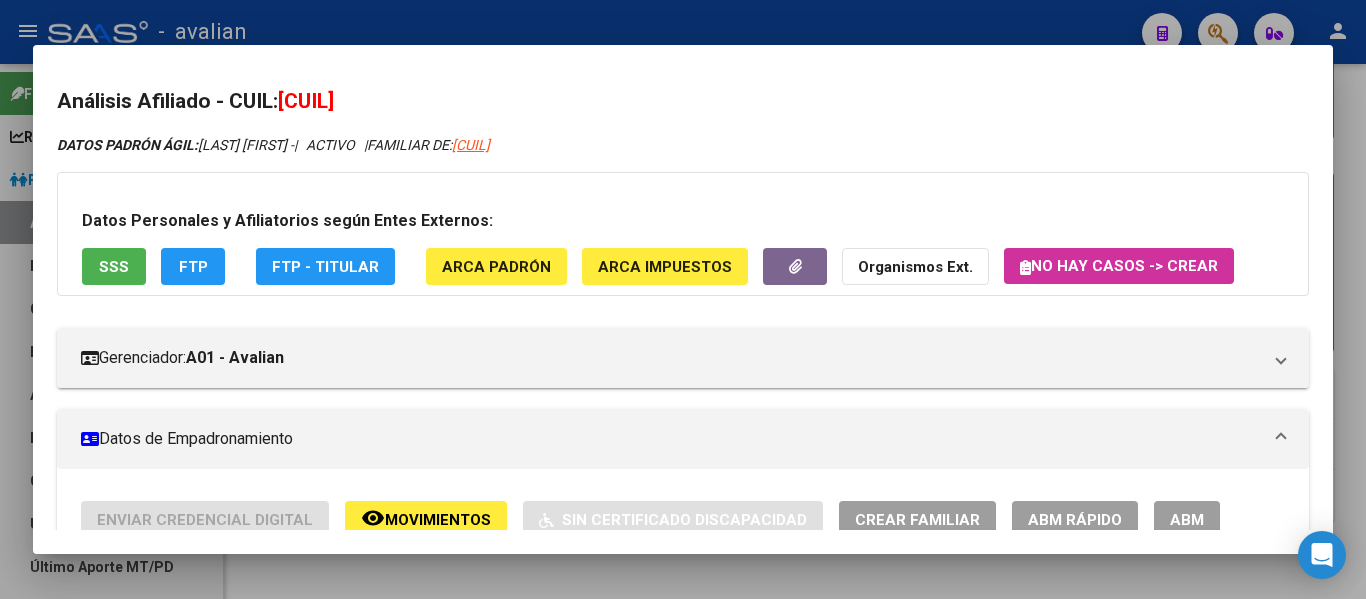 click on "ABM" at bounding box center (1187, 520) 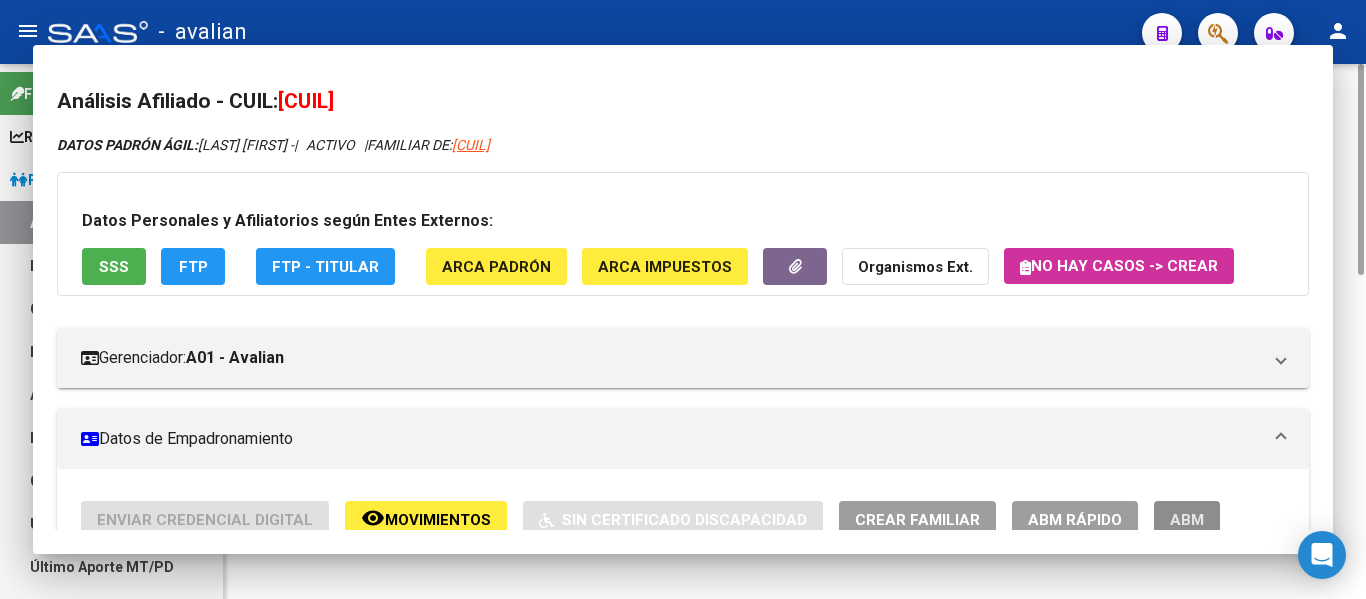 scroll, scrollTop: 0, scrollLeft: 0, axis: both 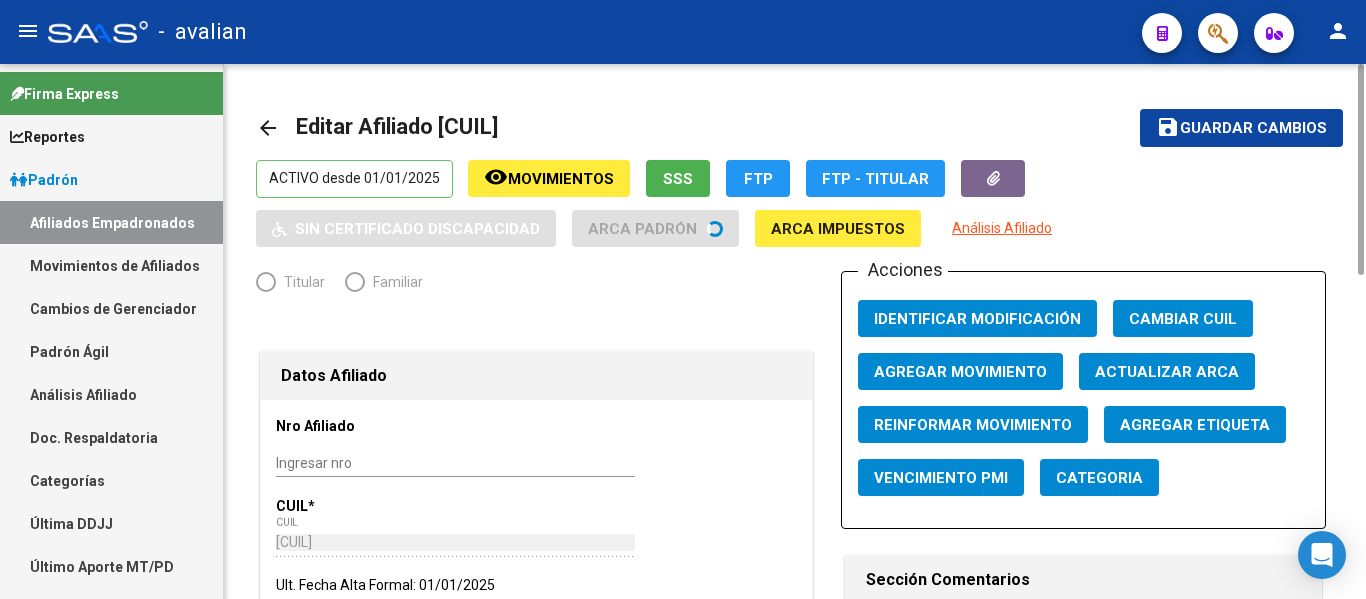 radio on "true" 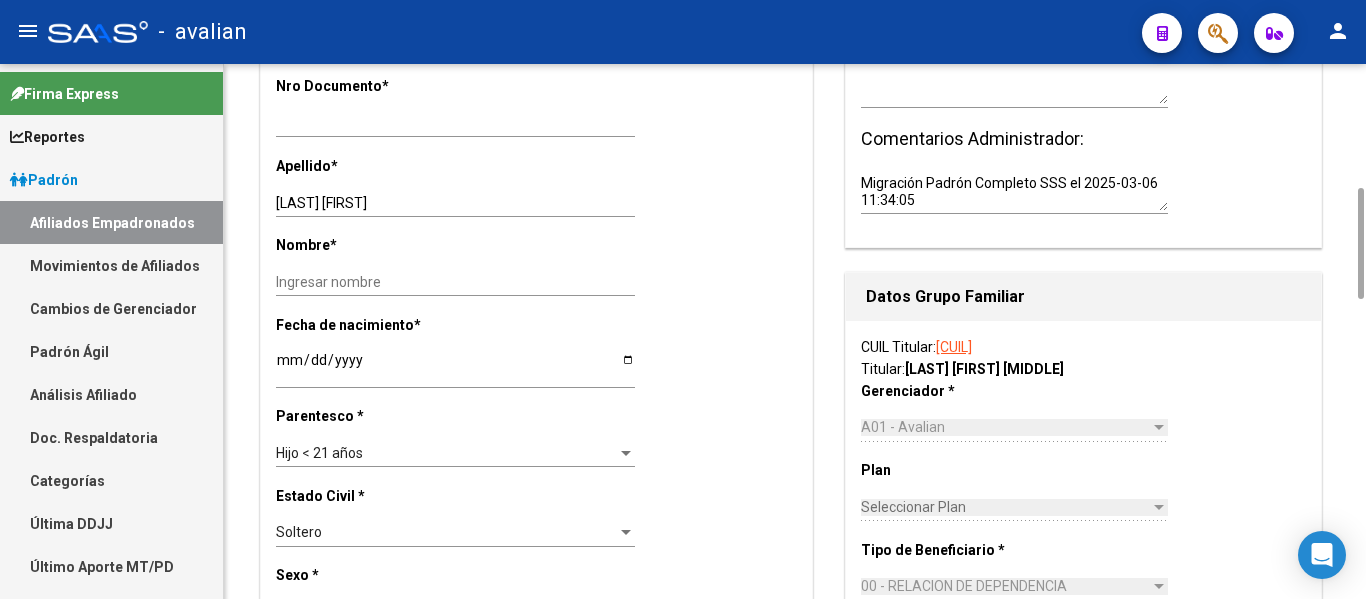scroll, scrollTop: 800, scrollLeft: 0, axis: vertical 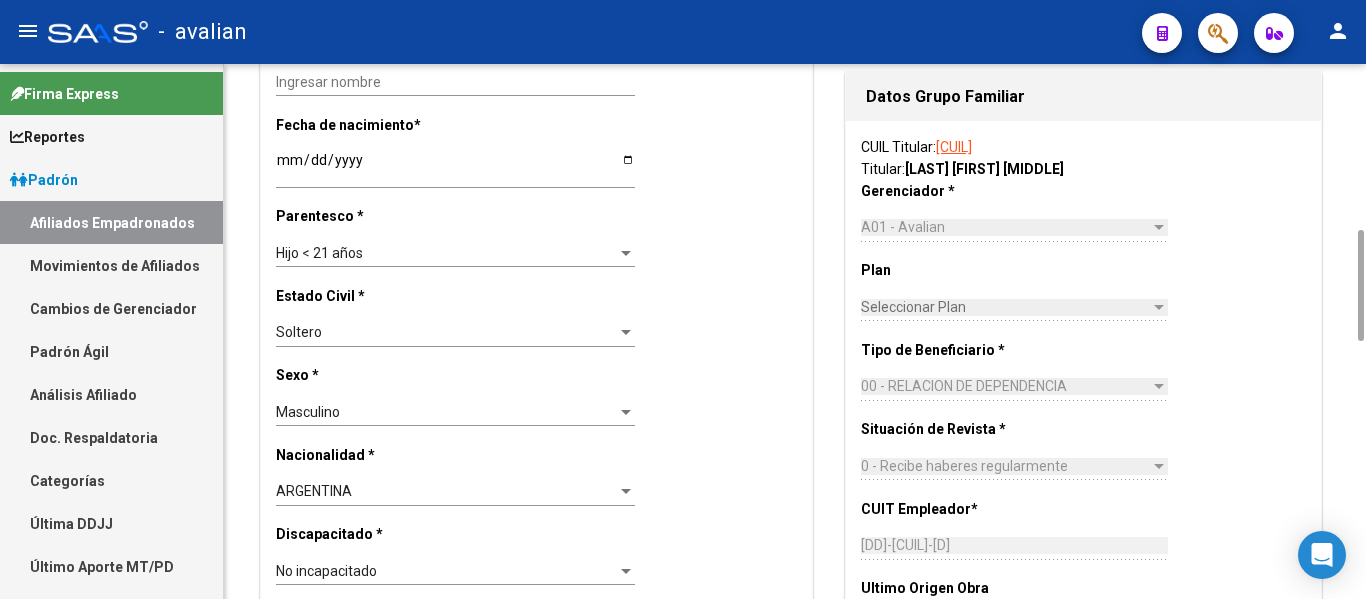 click at bounding box center (626, 253) 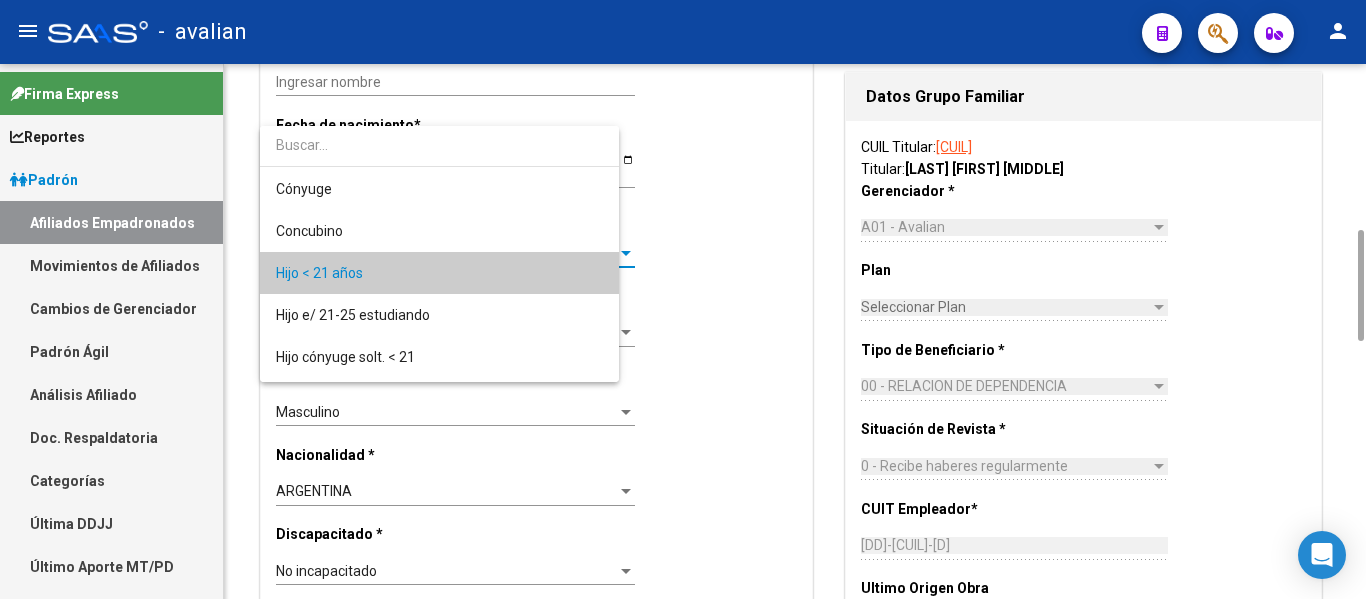 scroll, scrollTop: 19, scrollLeft: 0, axis: vertical 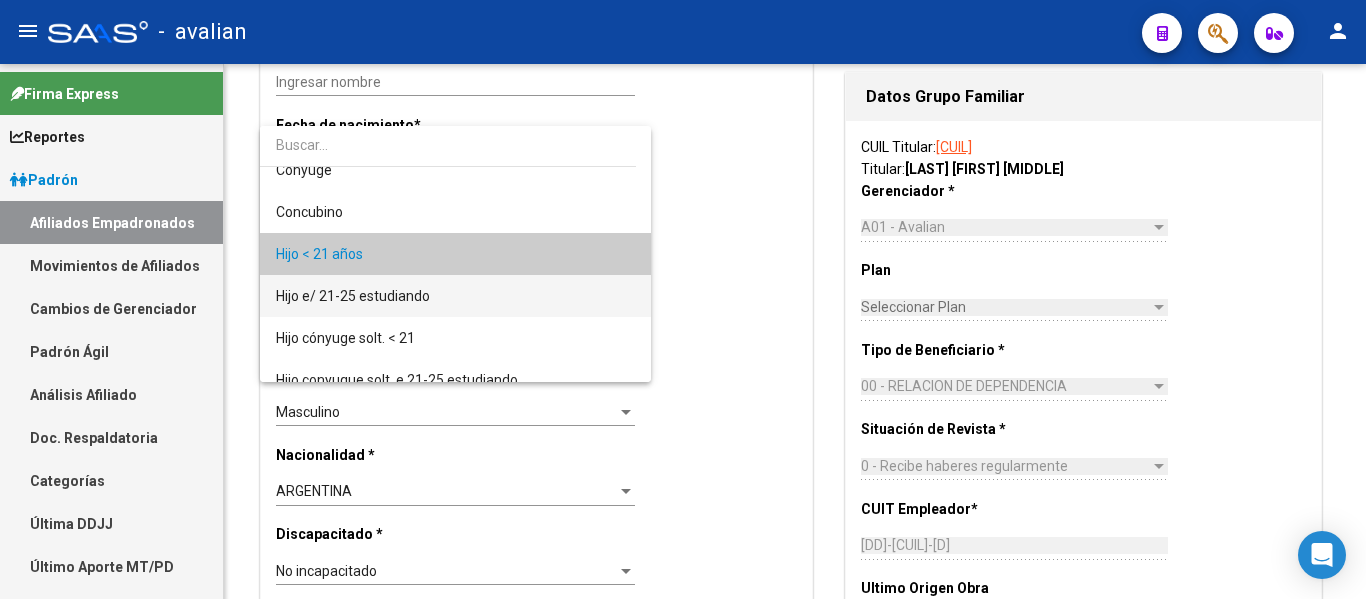 click on "Hijo e/ 21-25 estudiando" at bounding box center [455, 296] 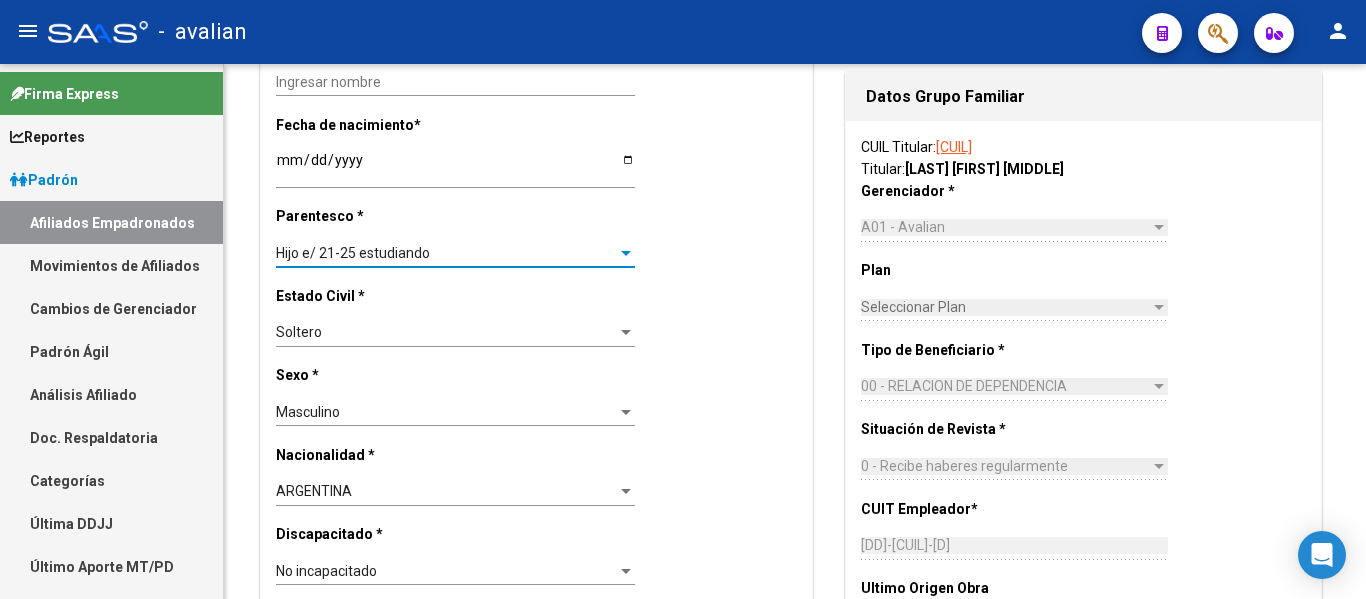 scroll, scrollTop: 0, scrollLeft: 0, axis: both 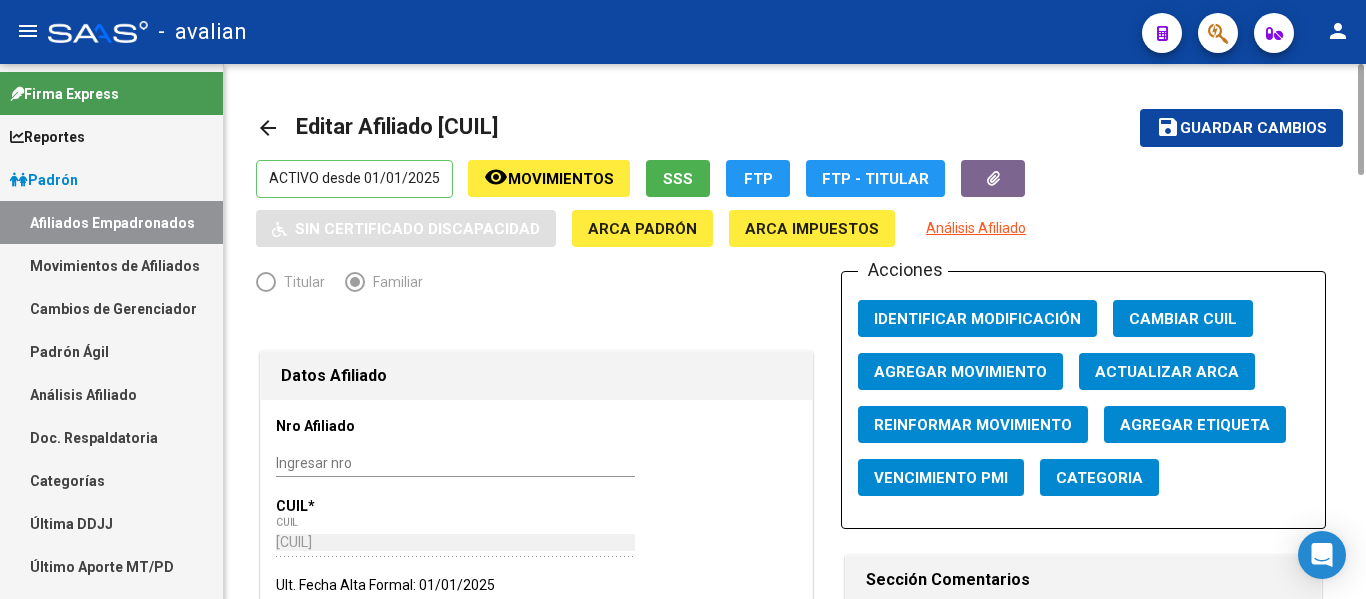 click on "save Guardar cambios" 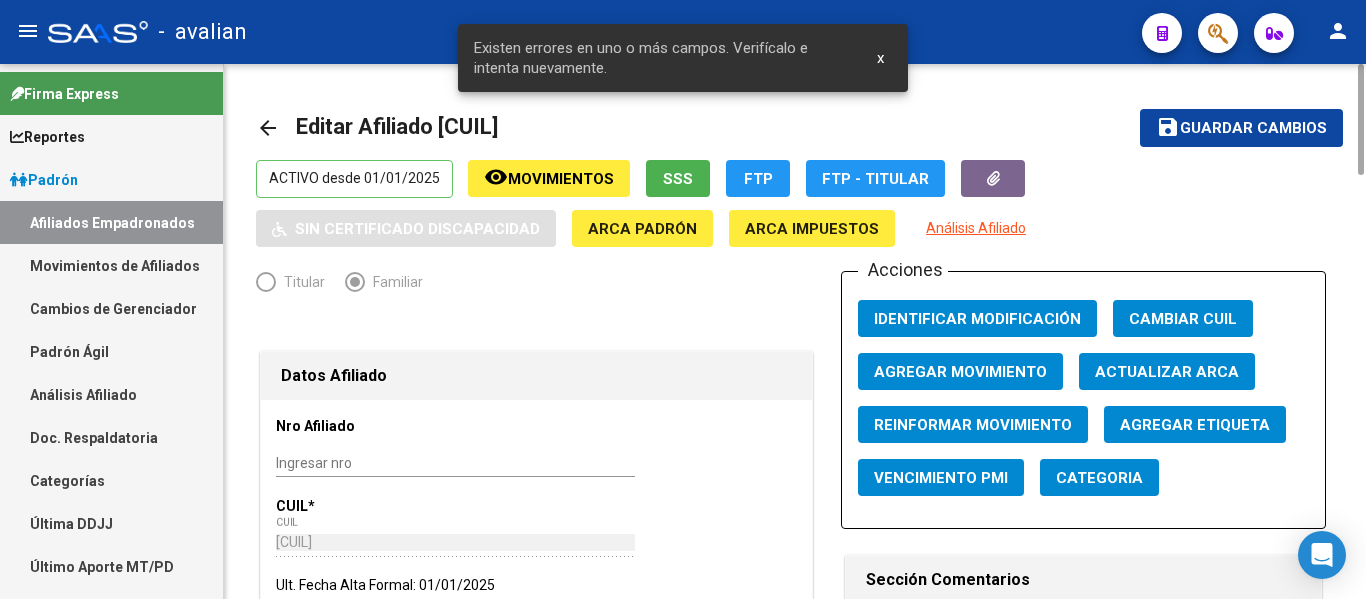 scroll, scrollTop: 600, scrollLeft: 0, axis: vertical 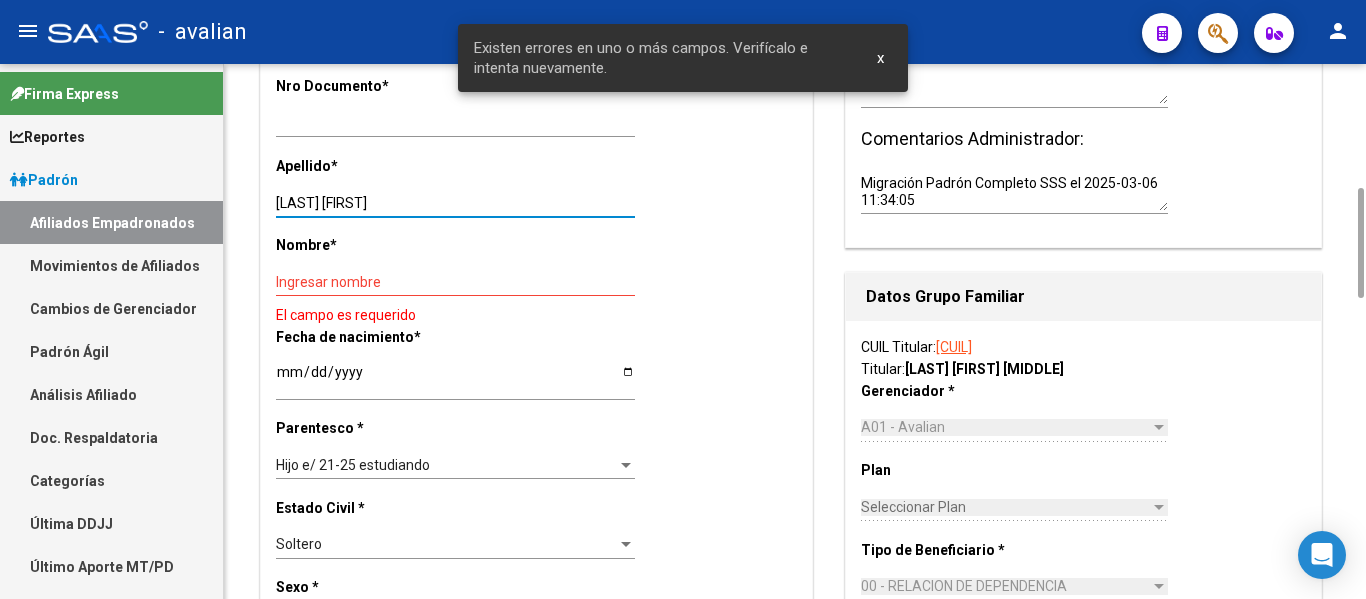 drag, startPoint x: 361, startPoint y: 200, endPoint x: 601, endPoint y: 221, distance: 240.91699 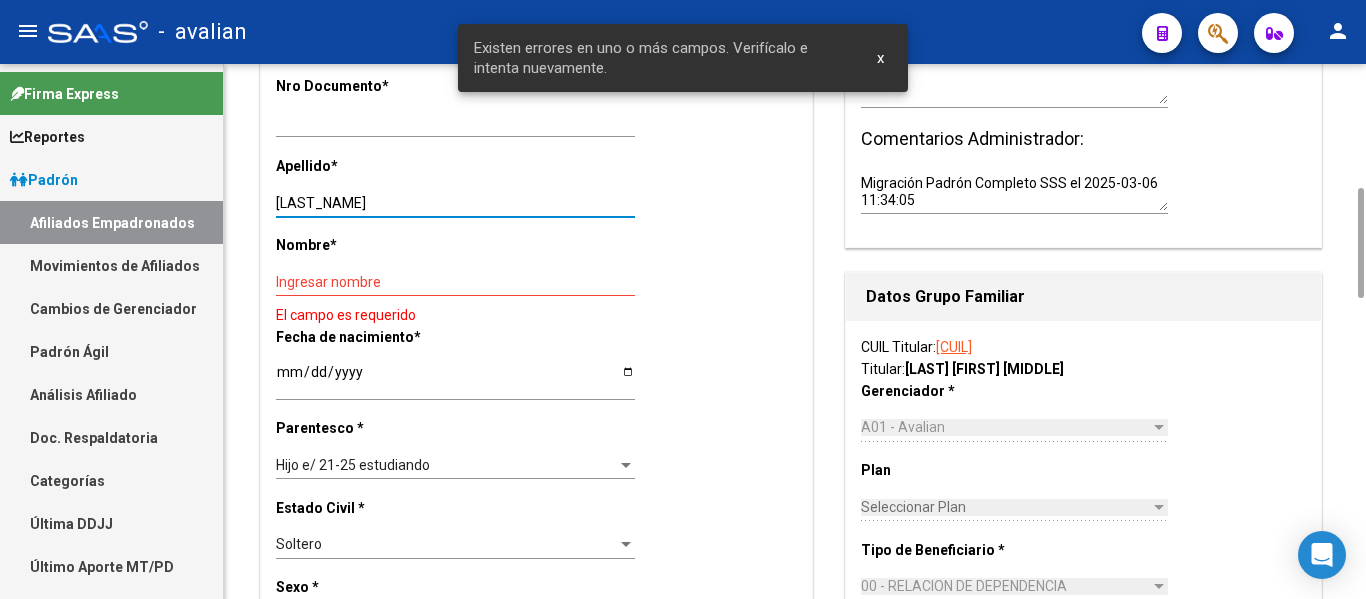 type on "[LAST_NAME]" 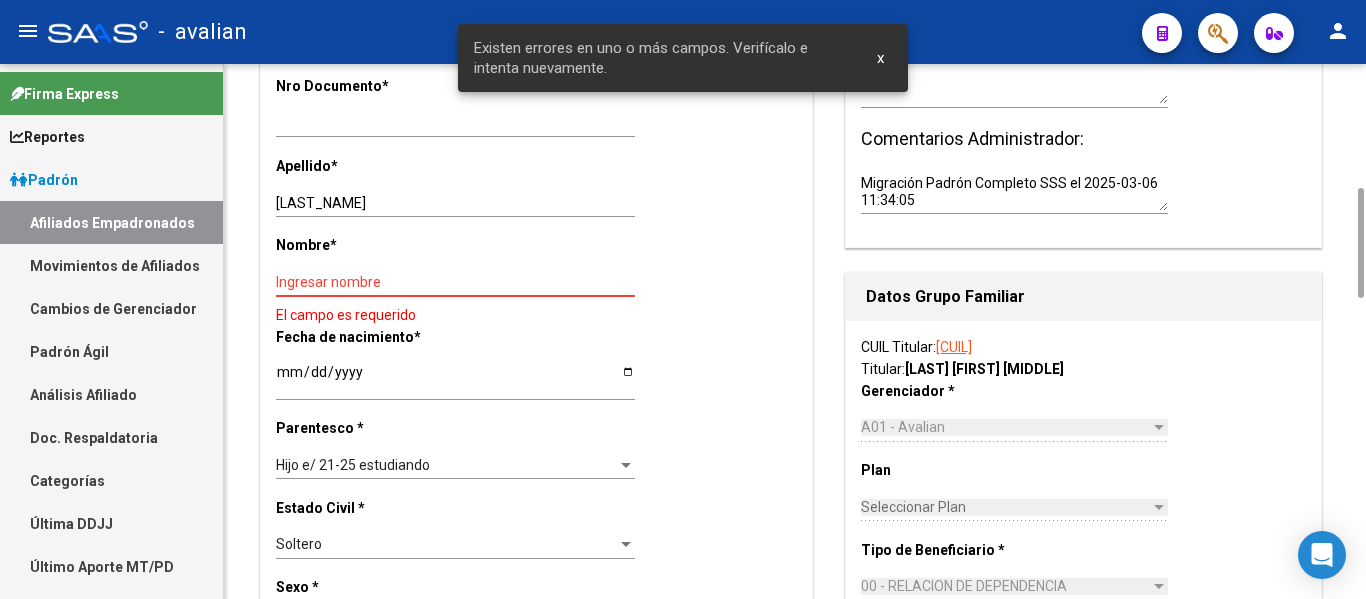 paste on "[LAST] [FIRST]" 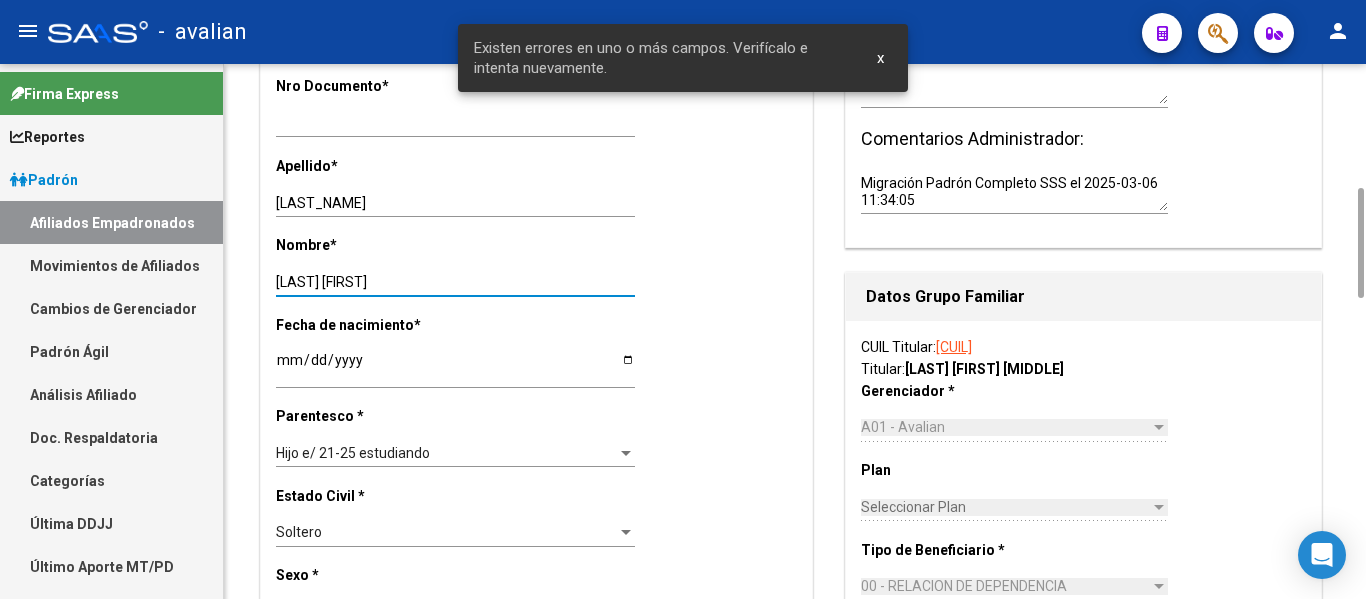 scroll, scrollTop: 0, scrollLeft: 0, axis: both 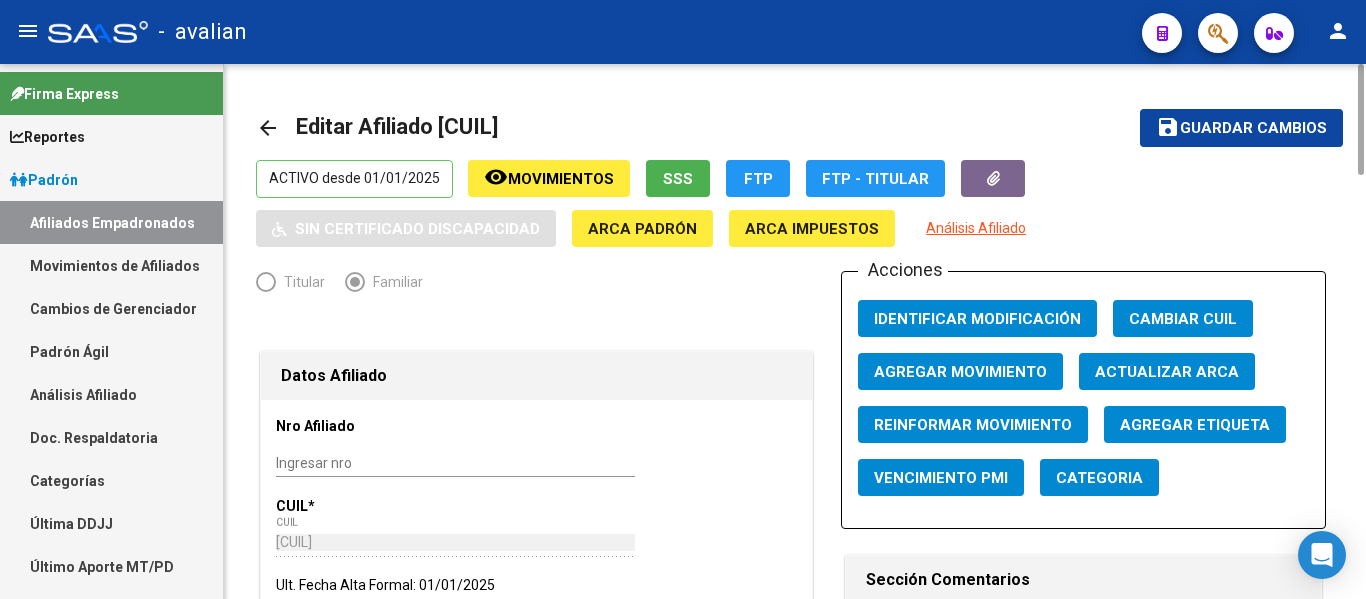 type on "[LAST] [FIRST]" 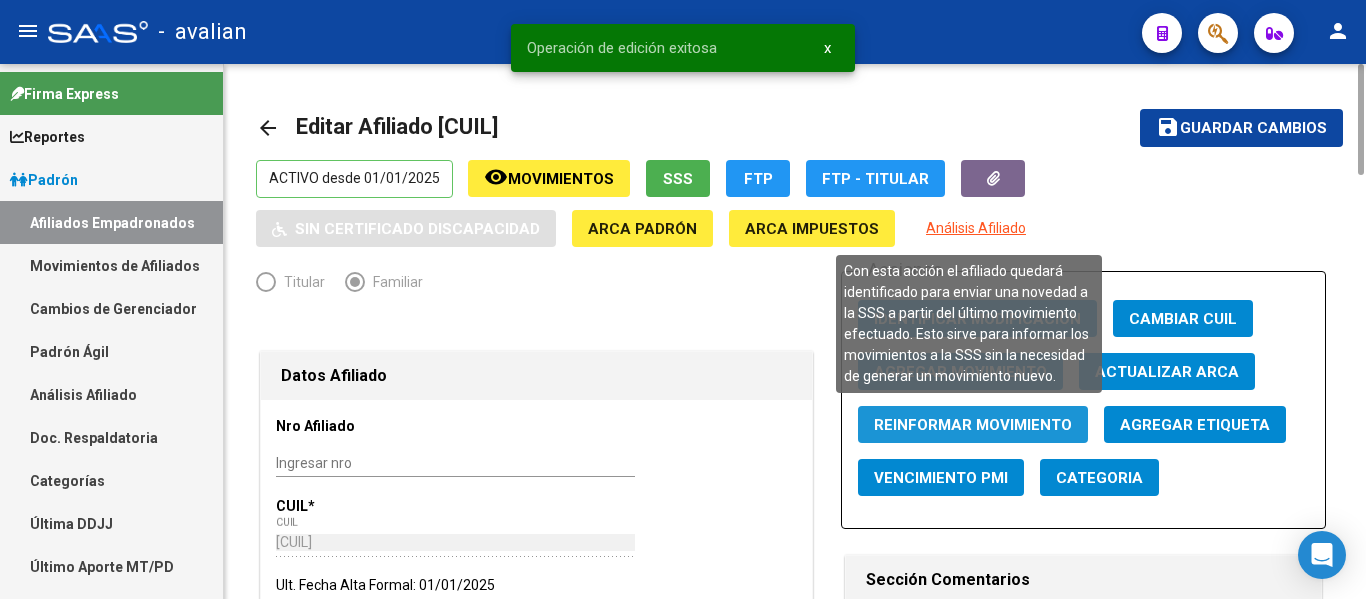 click on "Reinformar Movimiento" 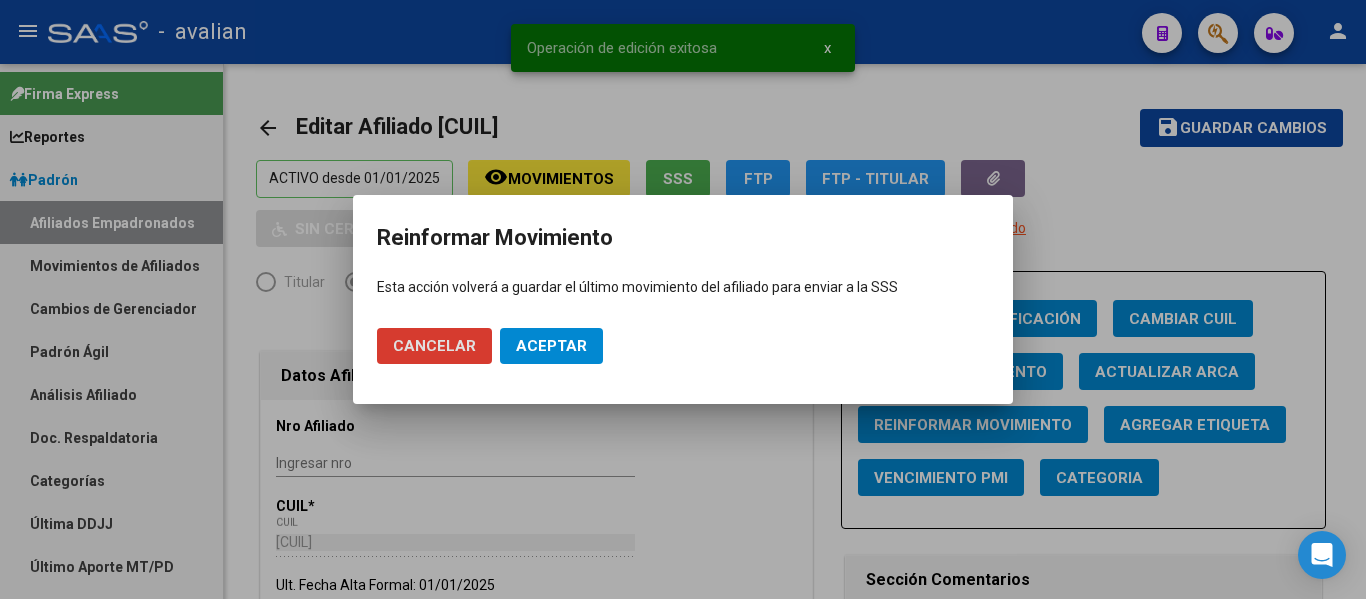 click on "Aceptar" at bounding box center (551, 346) 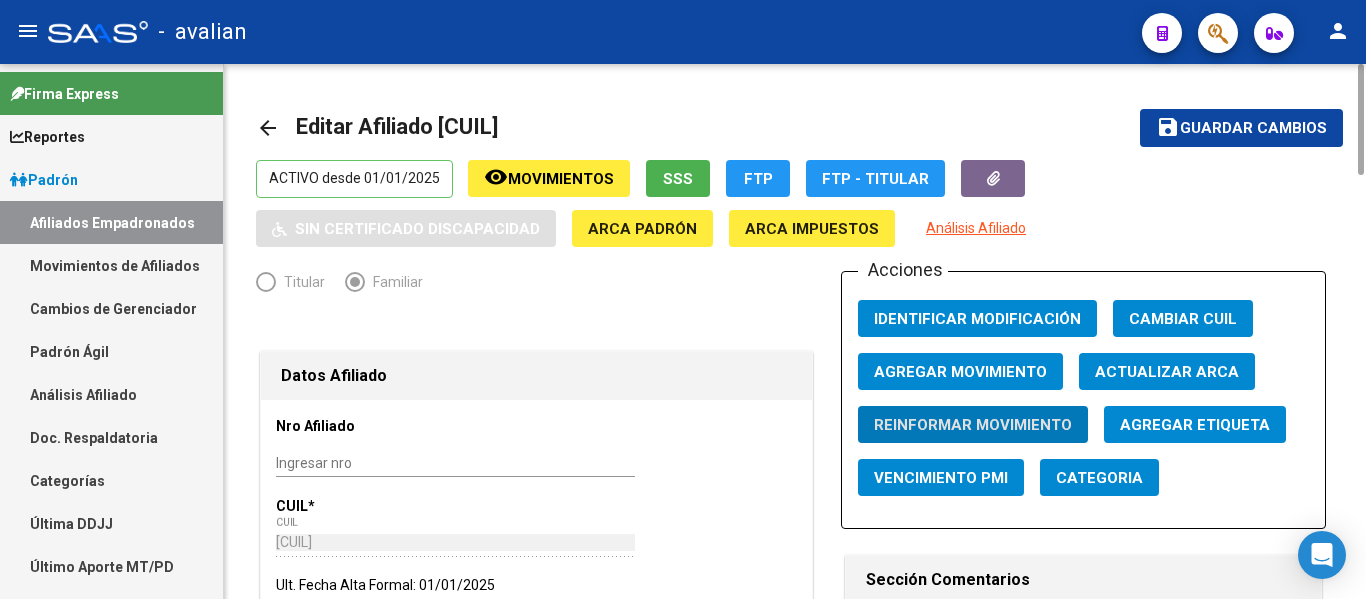 click on "arrow_back" 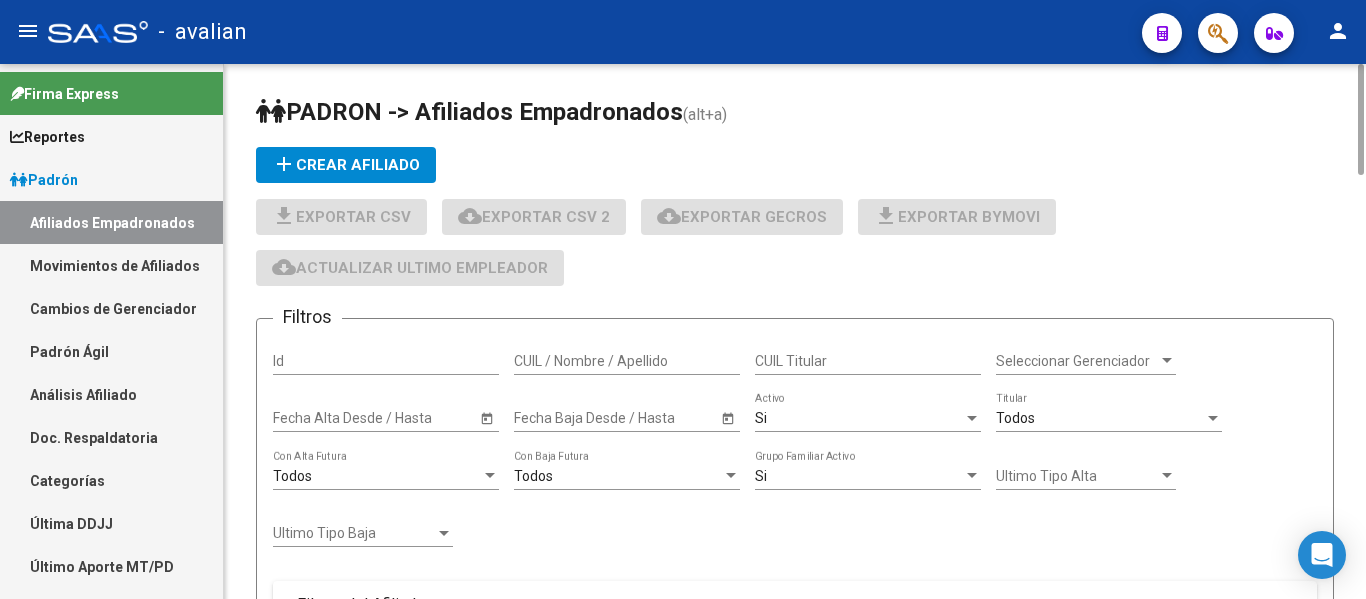 click on "CUIL / Nombre / Apellido" at bounding box center [627, 361] 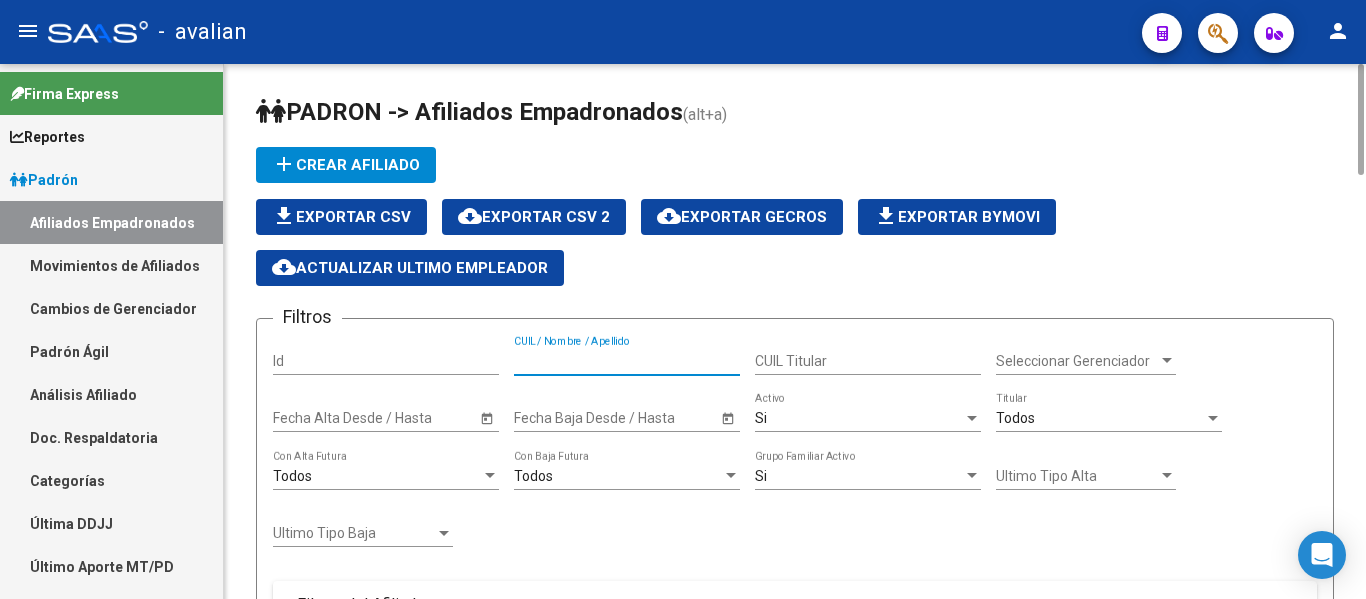 paste on "[CUIL]" 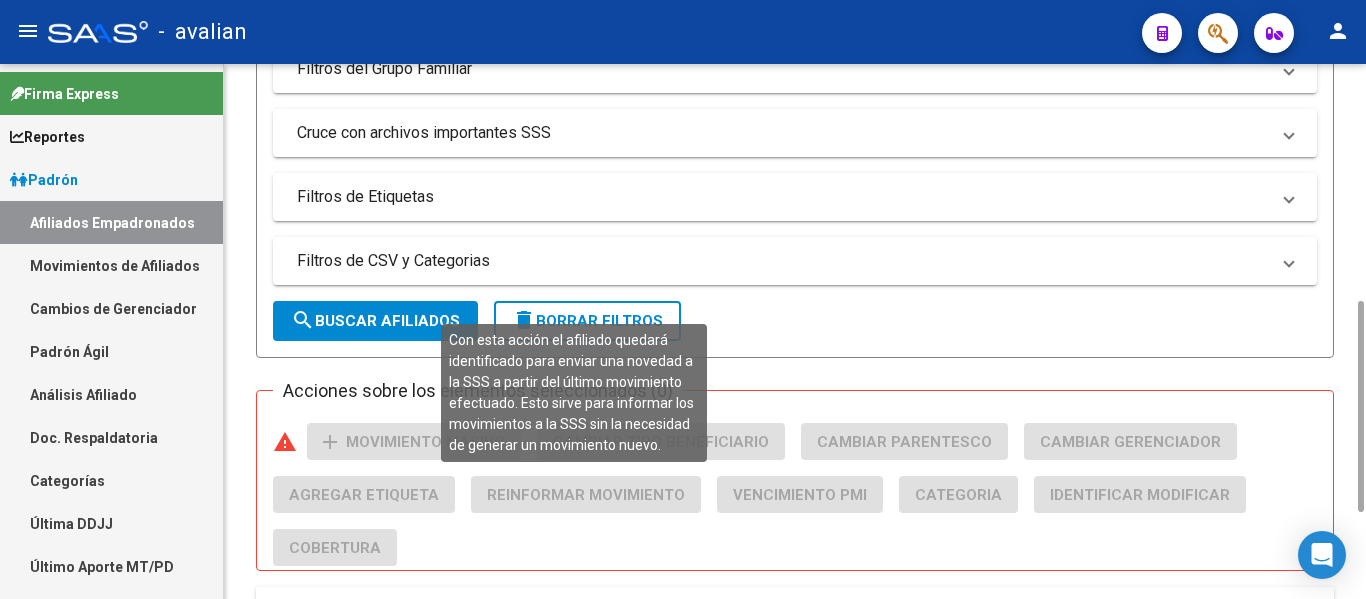 scroll, scrollTop: 818, scrollLeft: 0, axis: vertical 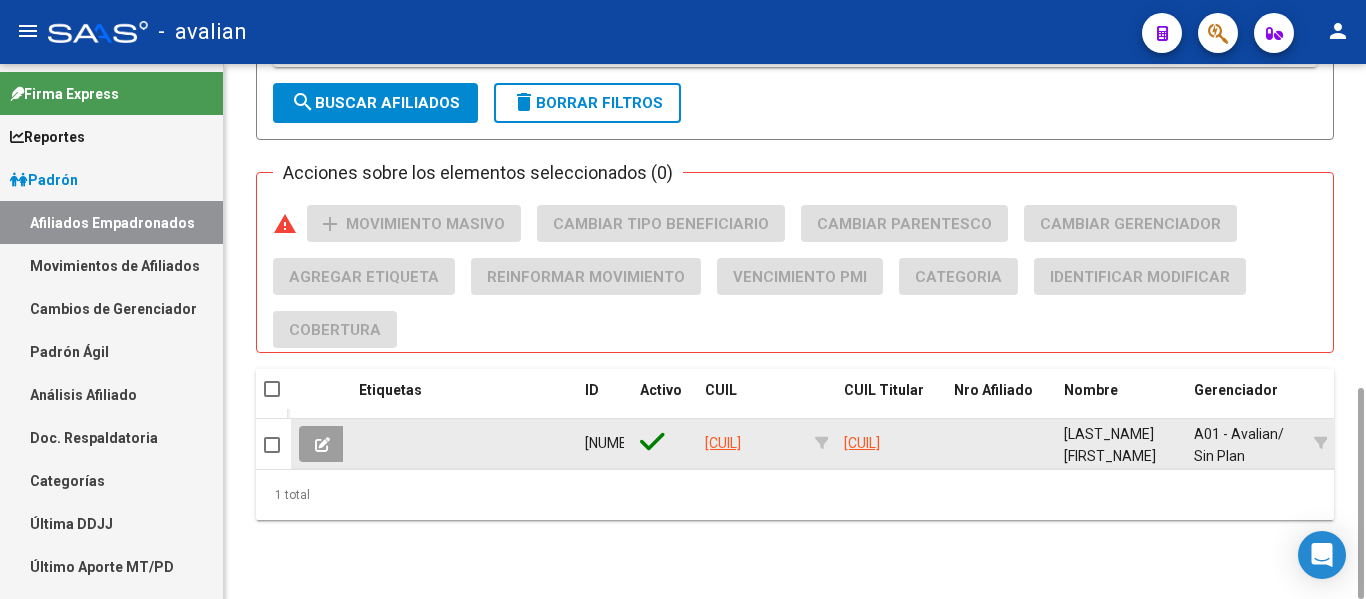 type on "[CUIL]" 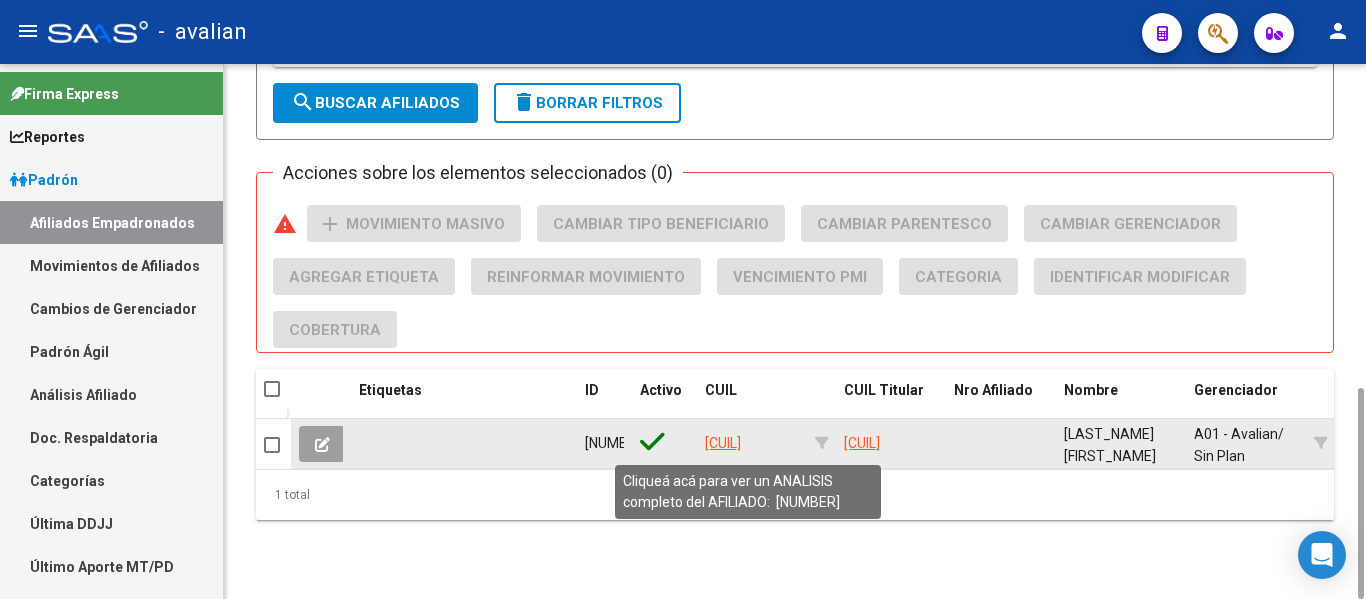 click on "[CUIL]" 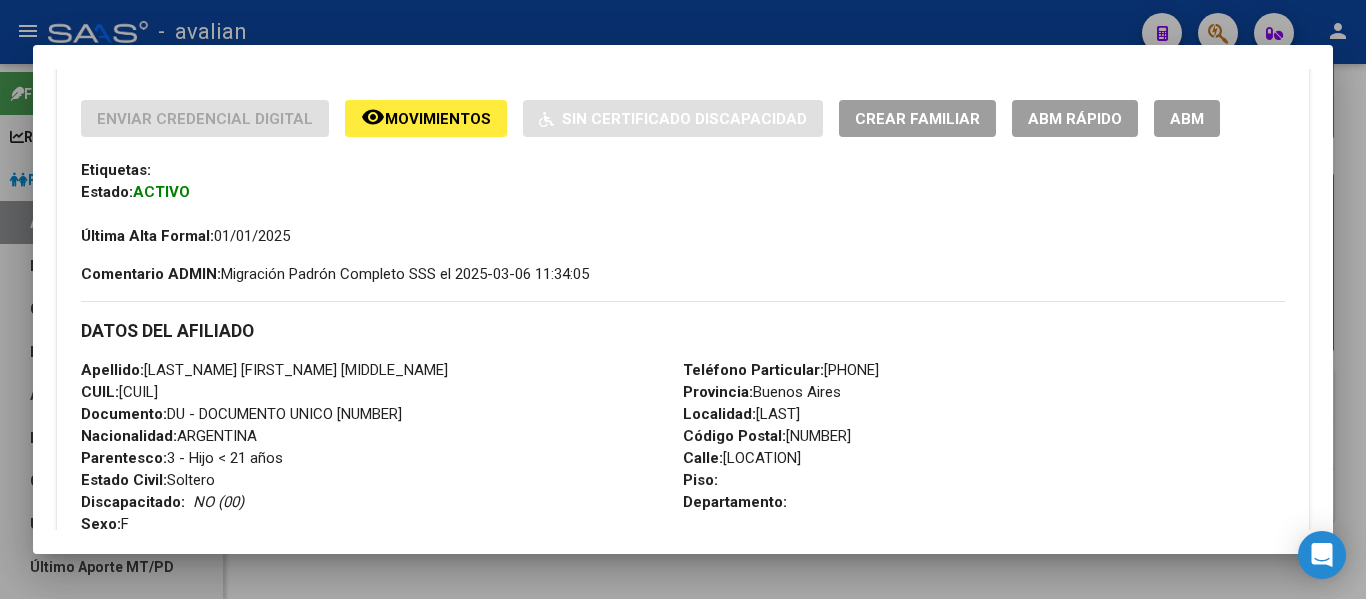 scroll, scrollTop: 447, scrollLeft: 0, axis: vertical 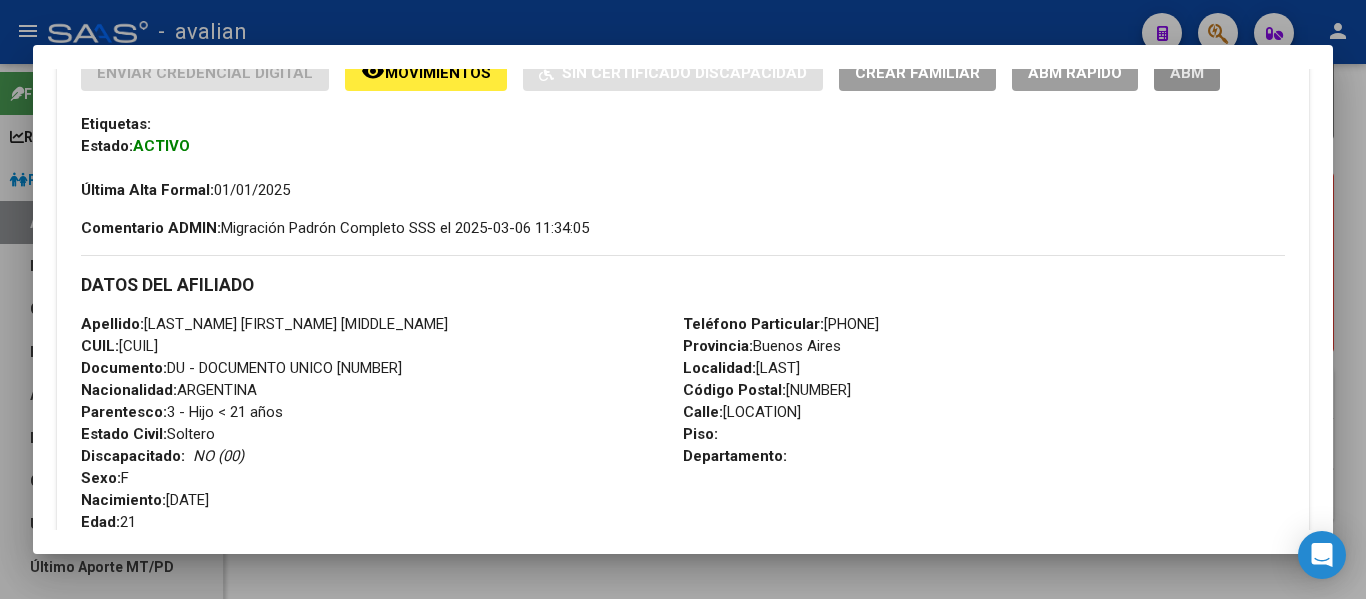 click on "ABM" at bounding box center (1187, 72) 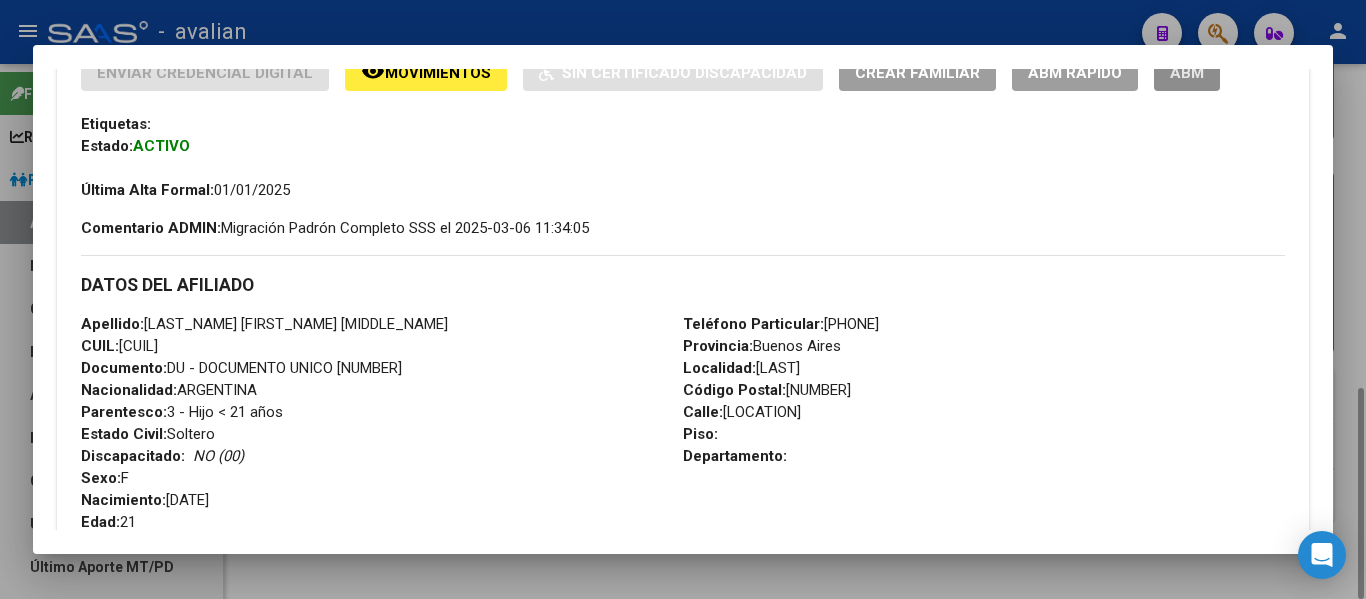 scroll, scrollTop: 0, scrollLeft: 0, axis: both 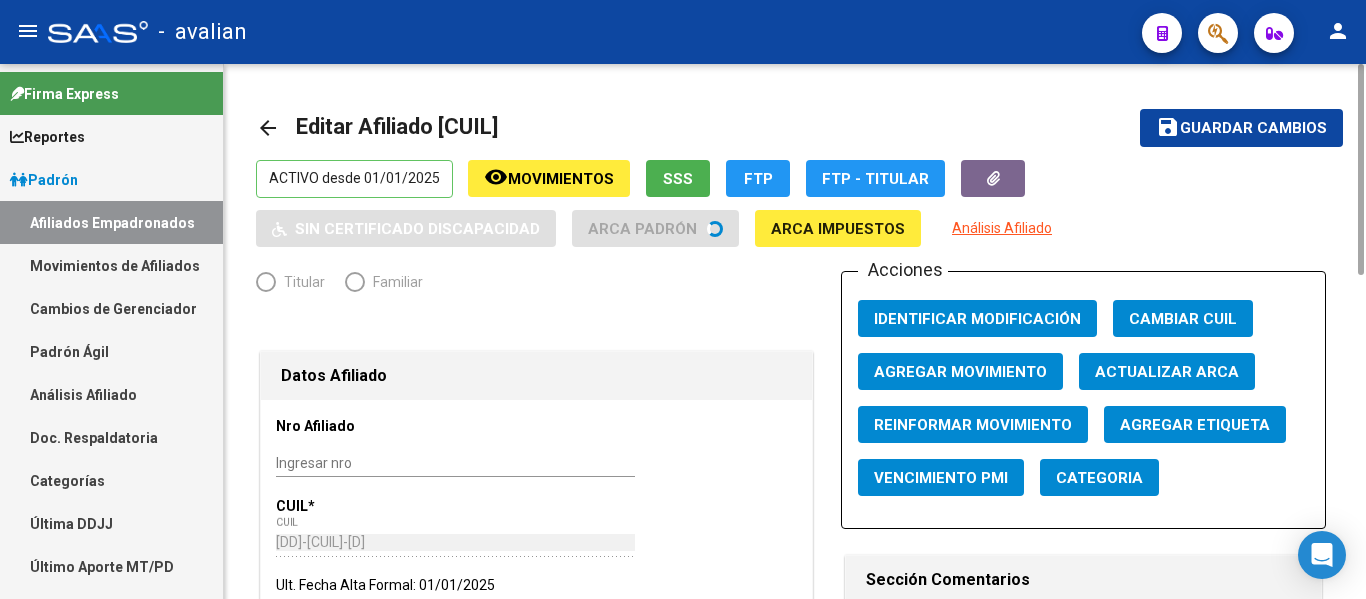 radio on "true" 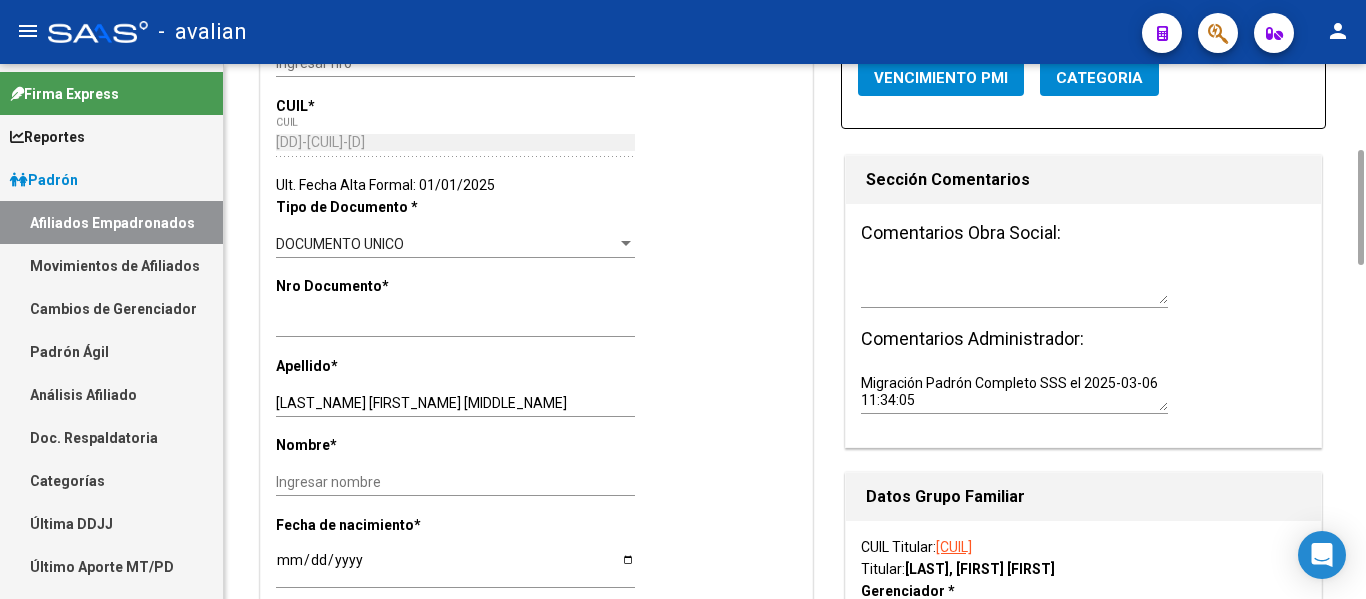 scroll, scrollTop: 600, scrollLeft: 0, axis: vertical 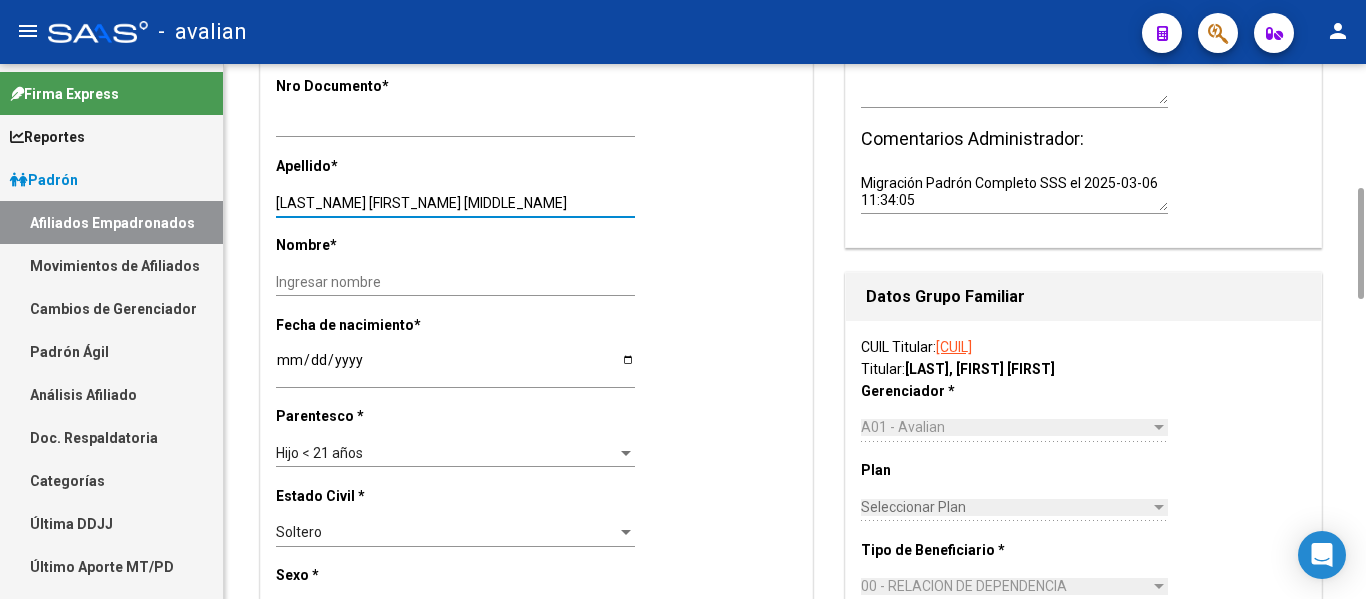 click on "[LAST_NAME] [FIRST_NAME] [MIDDLE_NAME]" at bounding box center (455, 203) 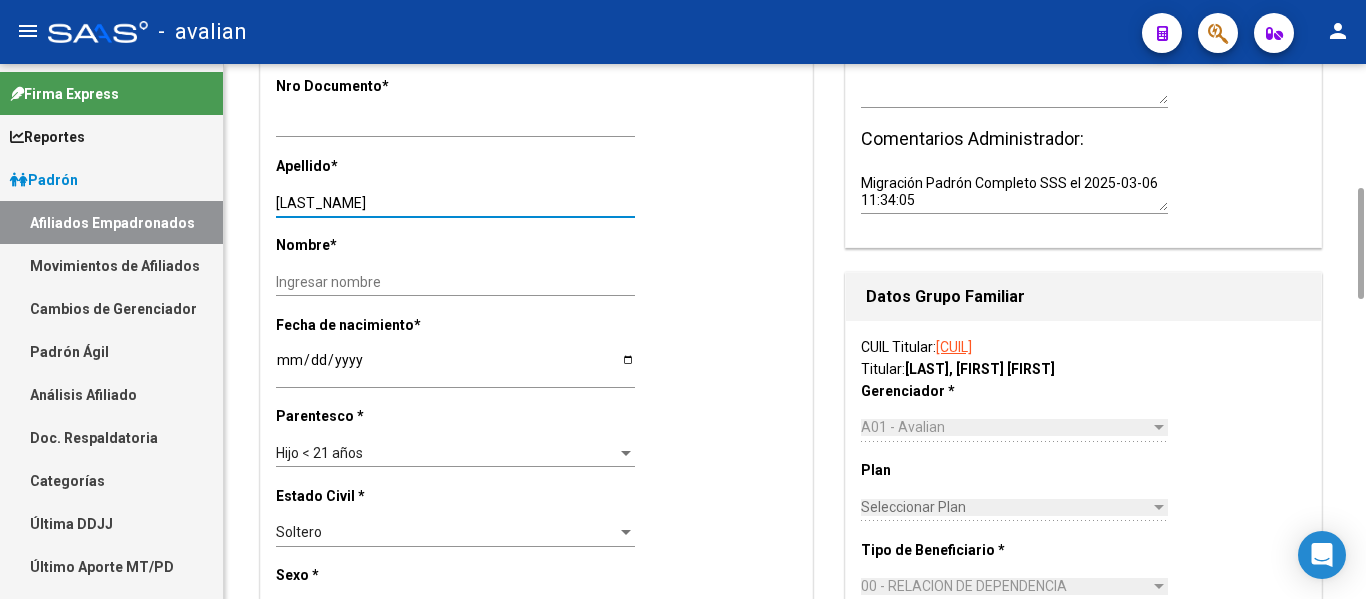 type on "[LAST_NAME]" 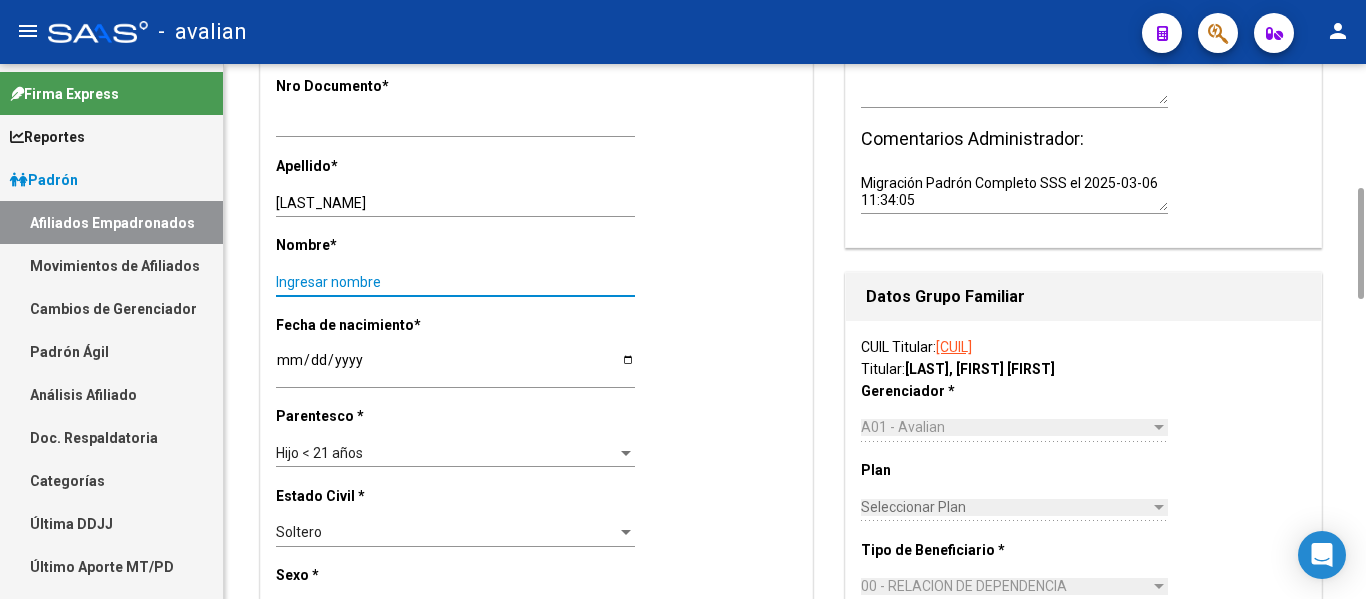 paste on "[FIRST] [MIDDLE]" 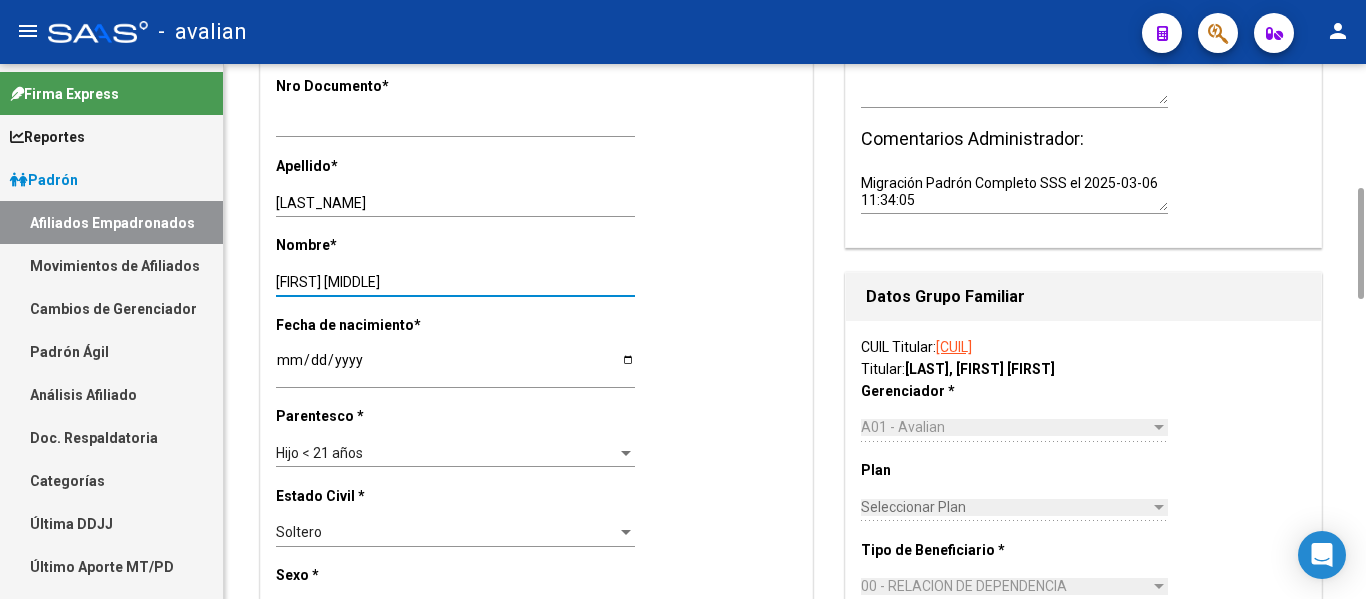 type on "[FIRST] [MIDDLE]" 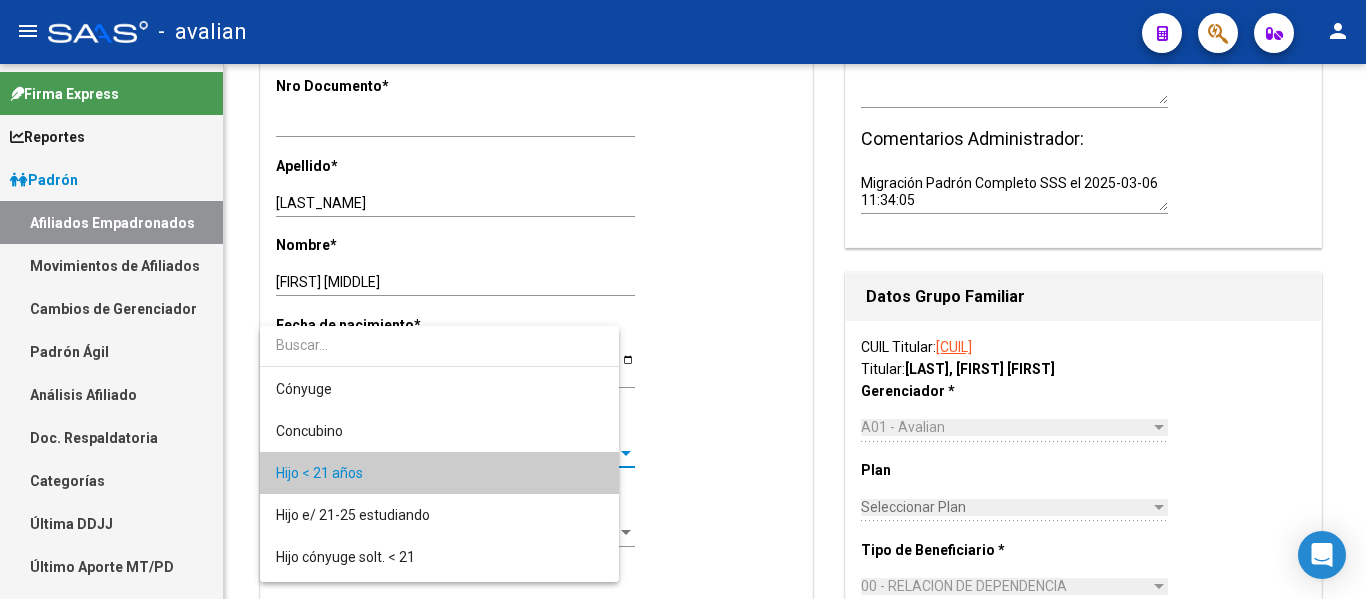 scroll, scrollTop: 19, scrollLeft: 0, axis: vertical 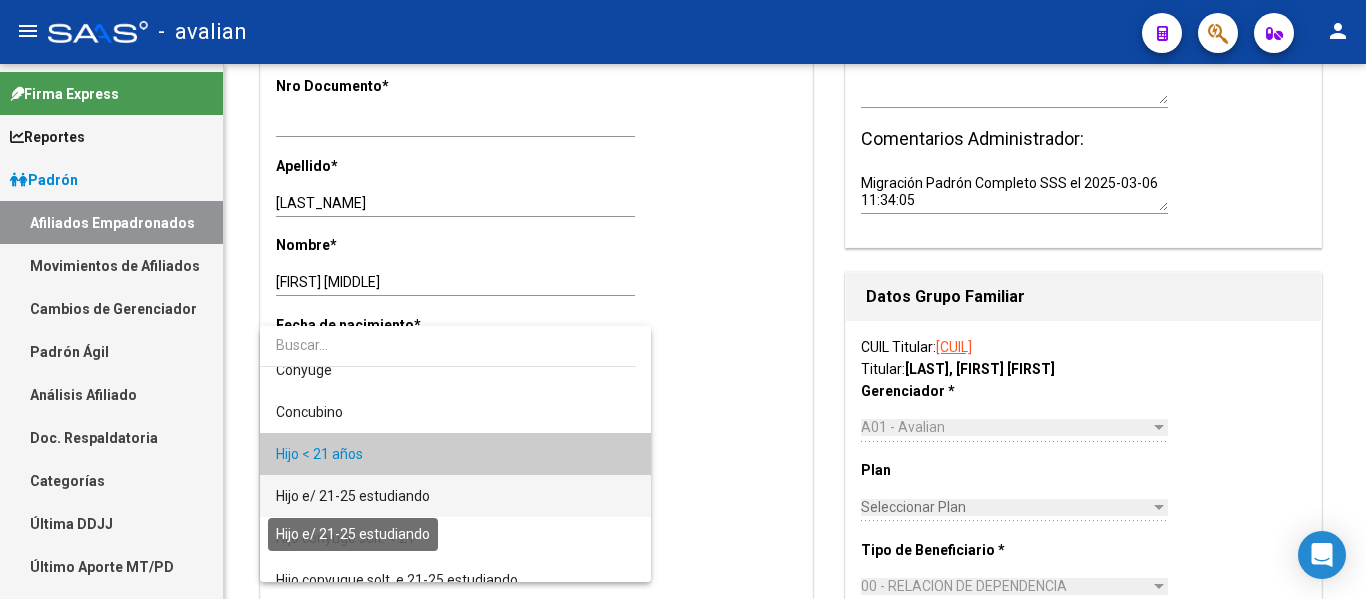 click on "Hijo e/ 21-25 estudiando" at bounding box center [353, 496] 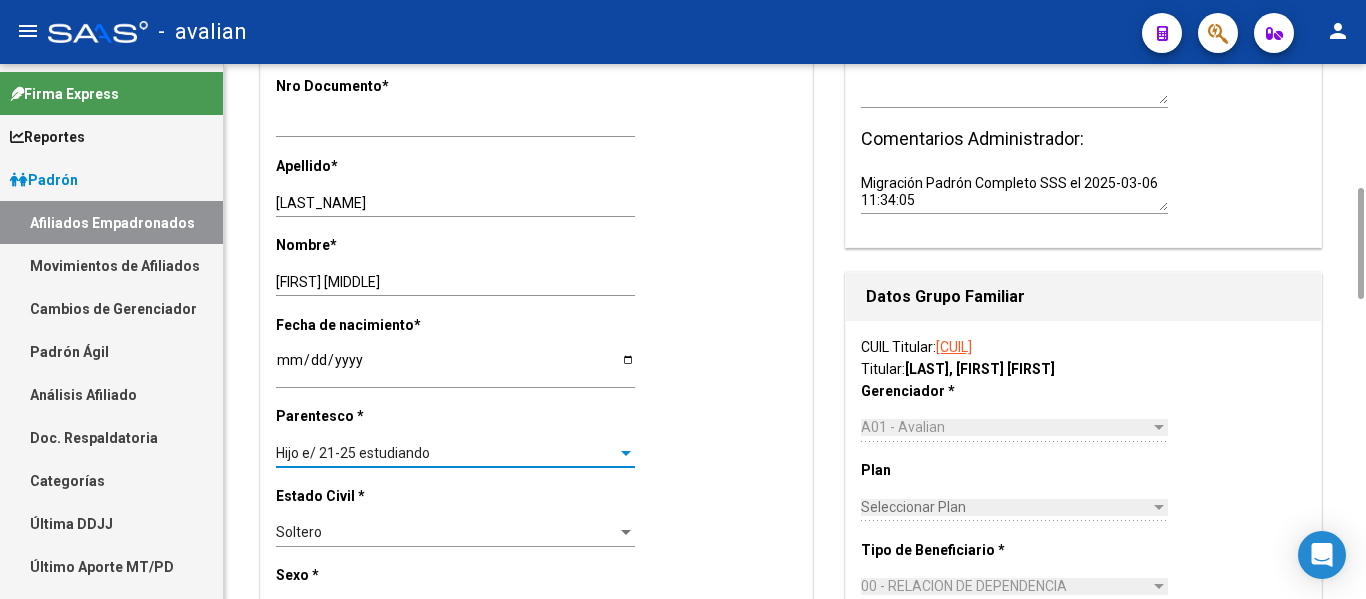 scroll, scrollTop: 0, scrollLeft: 0, axis: both 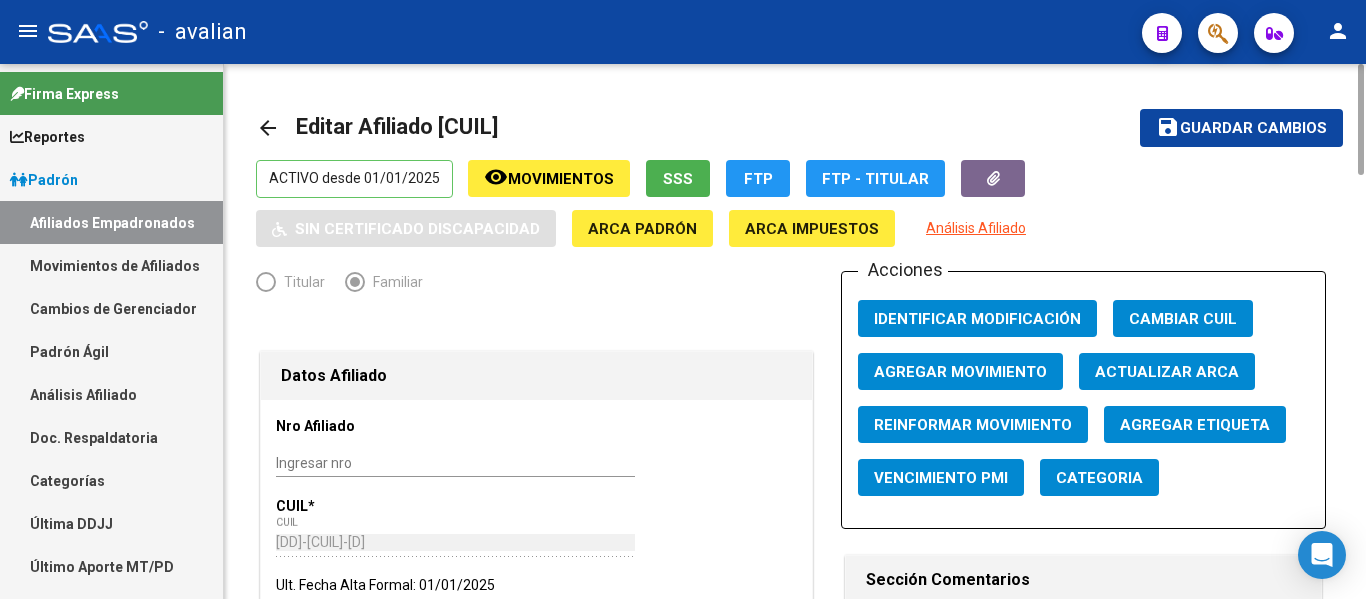 click on "Guardar cambios" 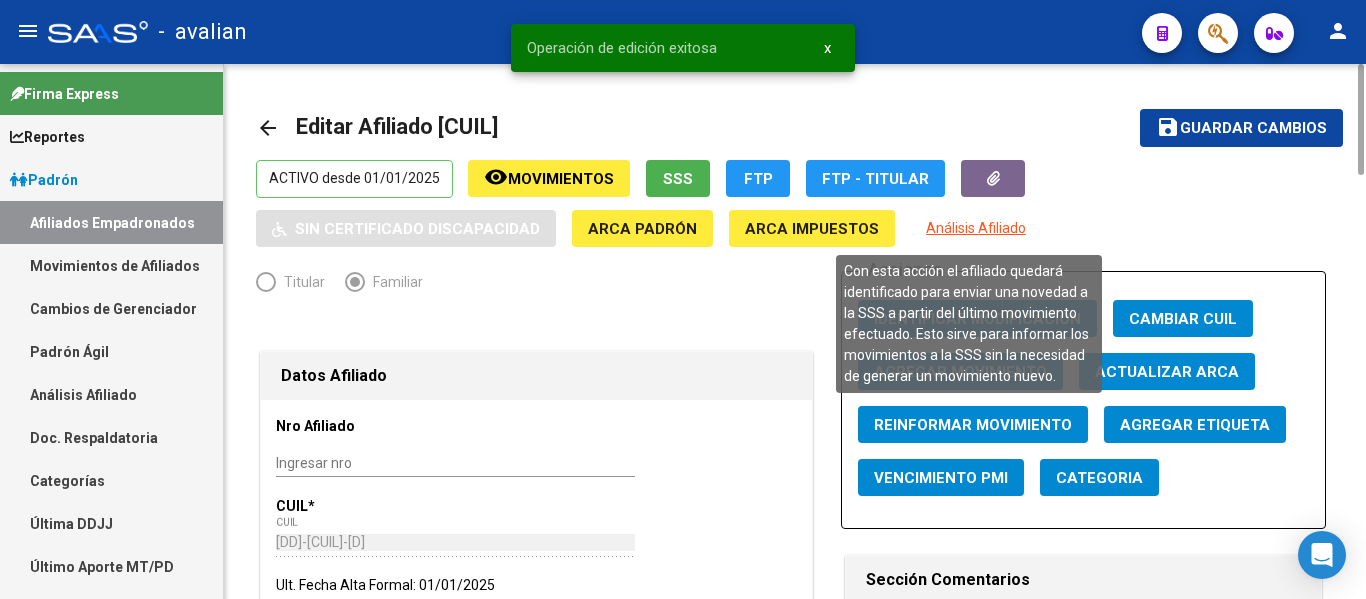 click on "Reinformar Movimiento" 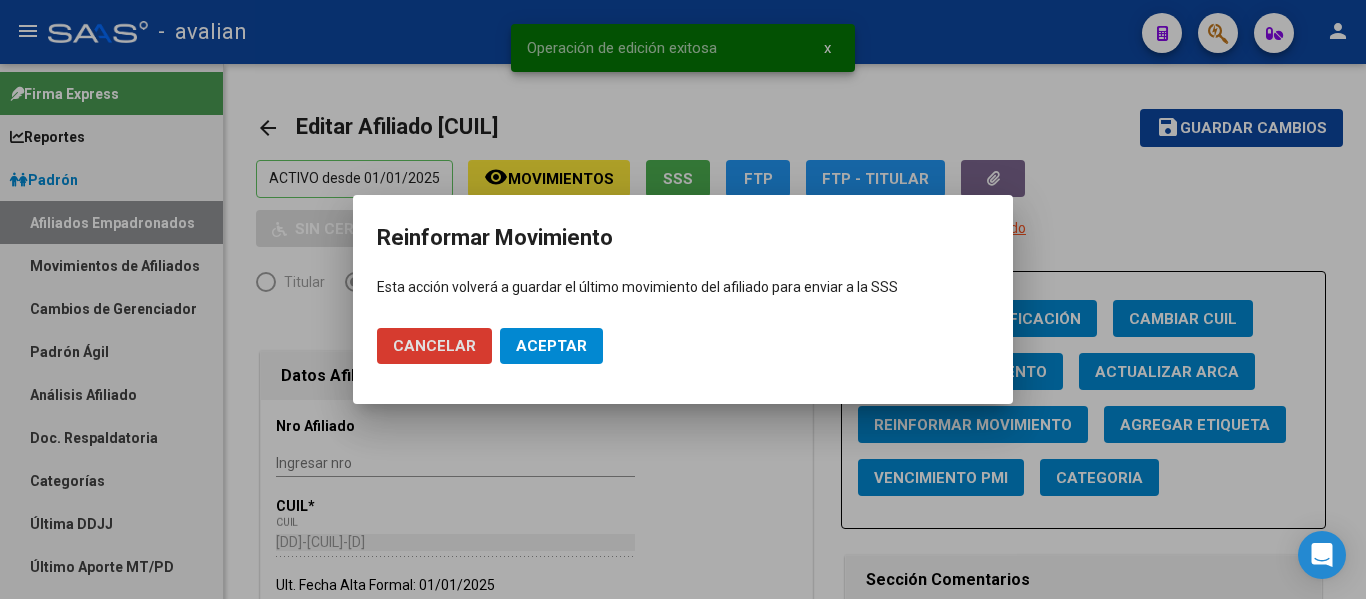 click on "Aceptar" at bounding box center (551, 346) 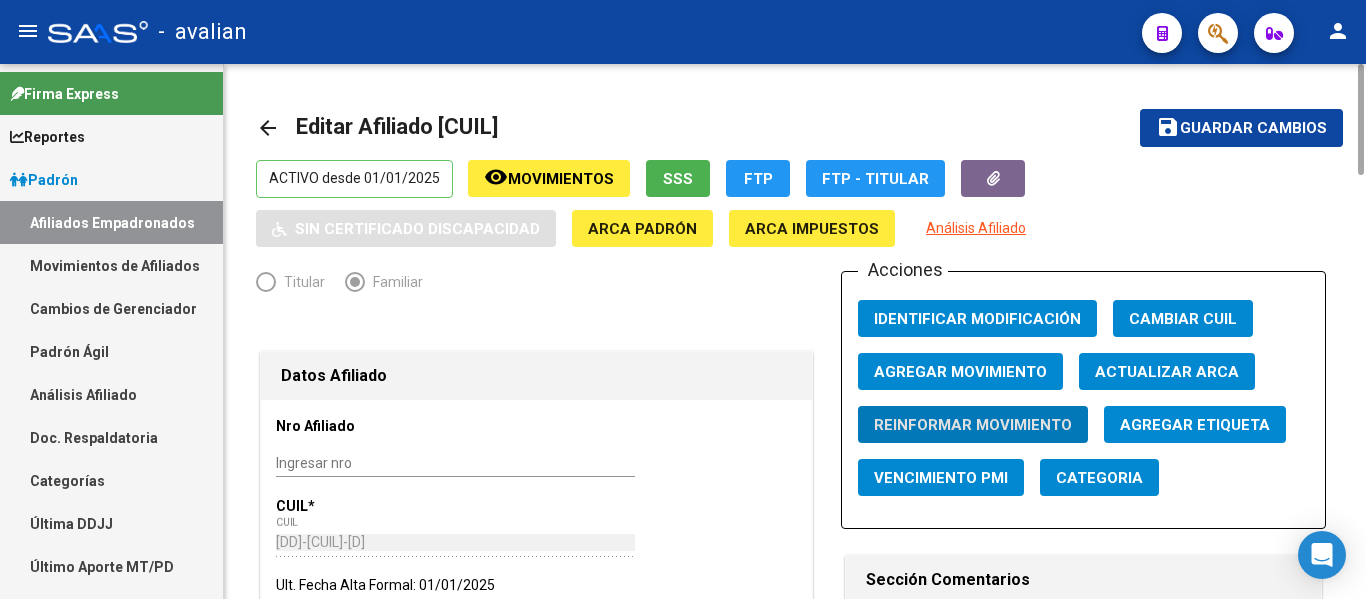 click on "arrow_back" 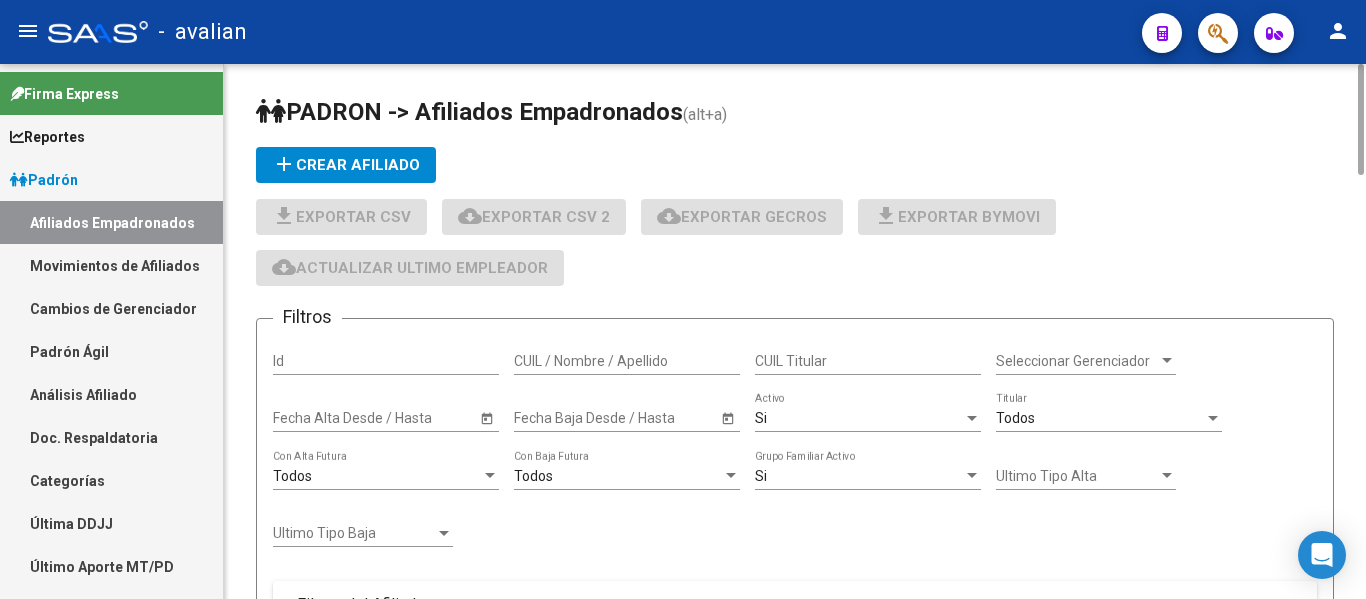 click on "CUIL / Nombre / Apellido" 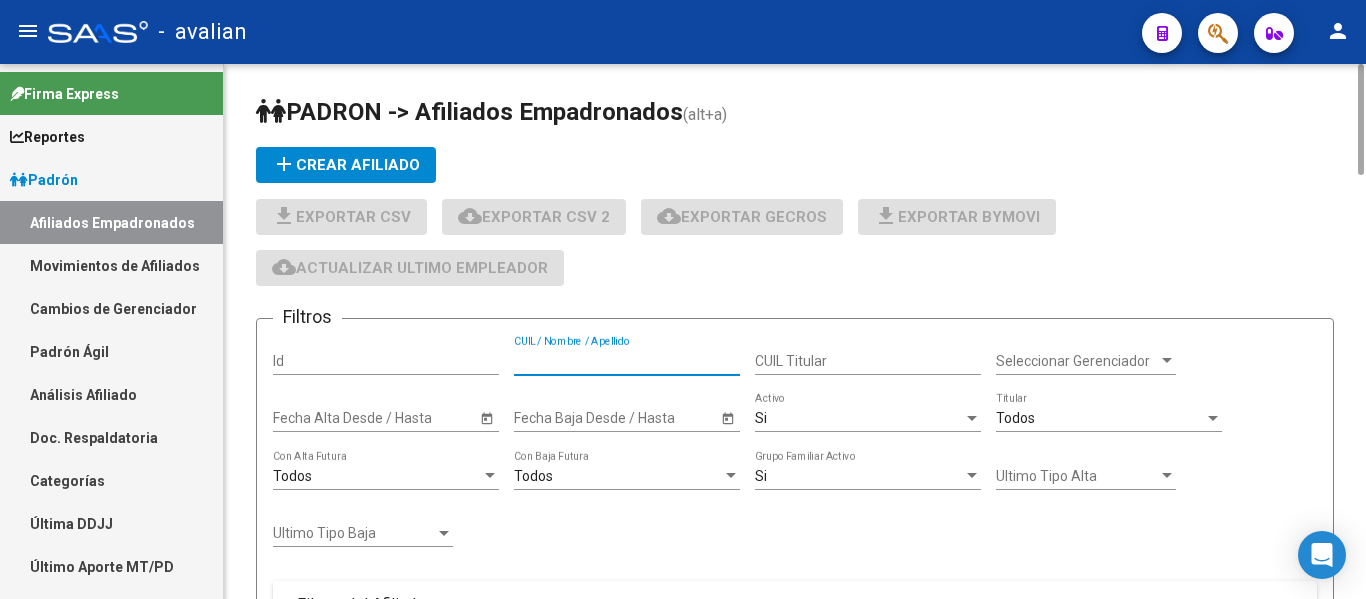 paste on "[NUMBER]" 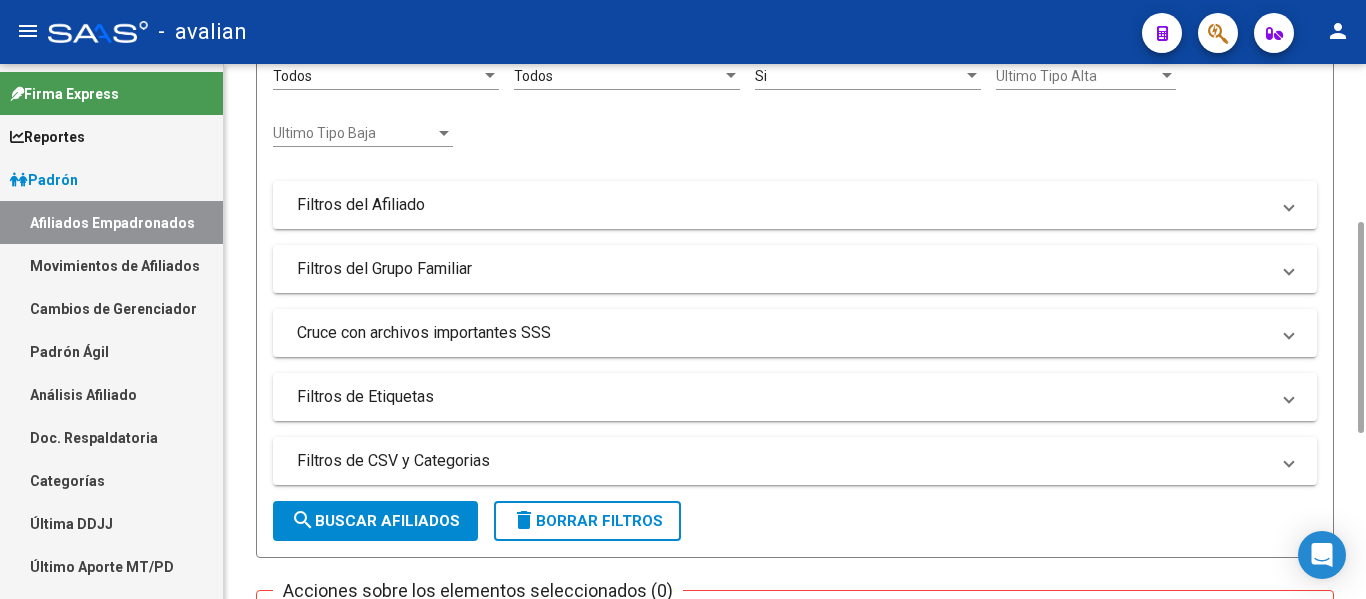 scroll, scrollTop: 800, scrollLeft: 0, axis: vertical 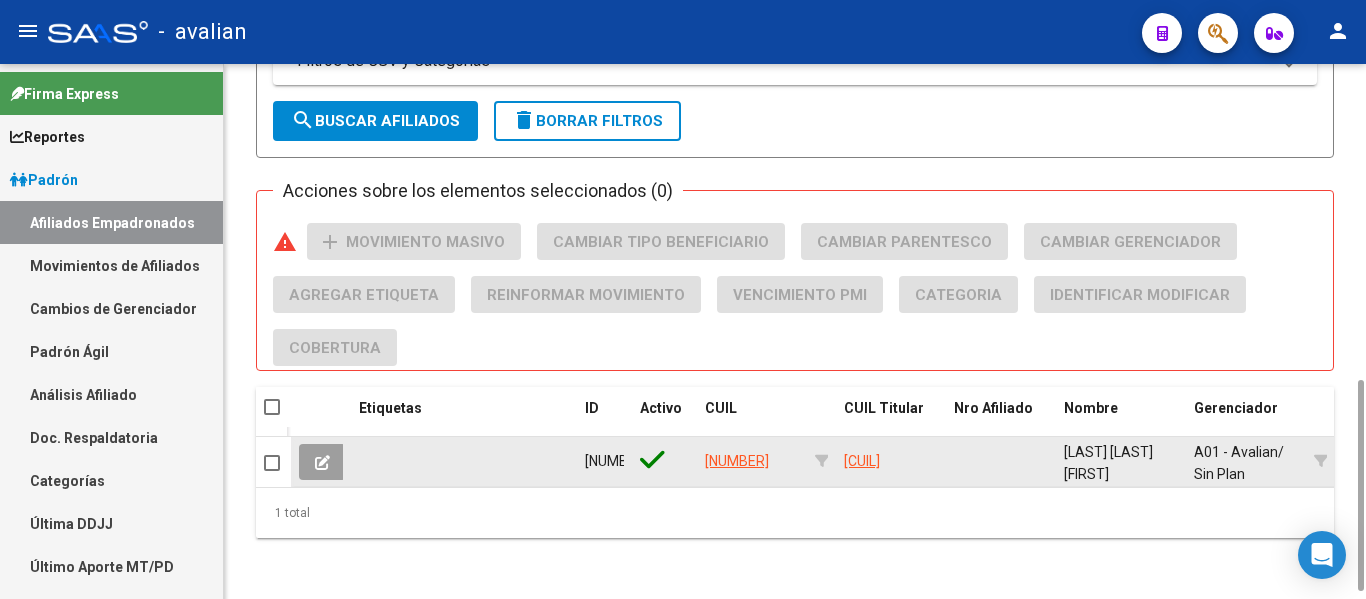 type on "[NUMBER]" 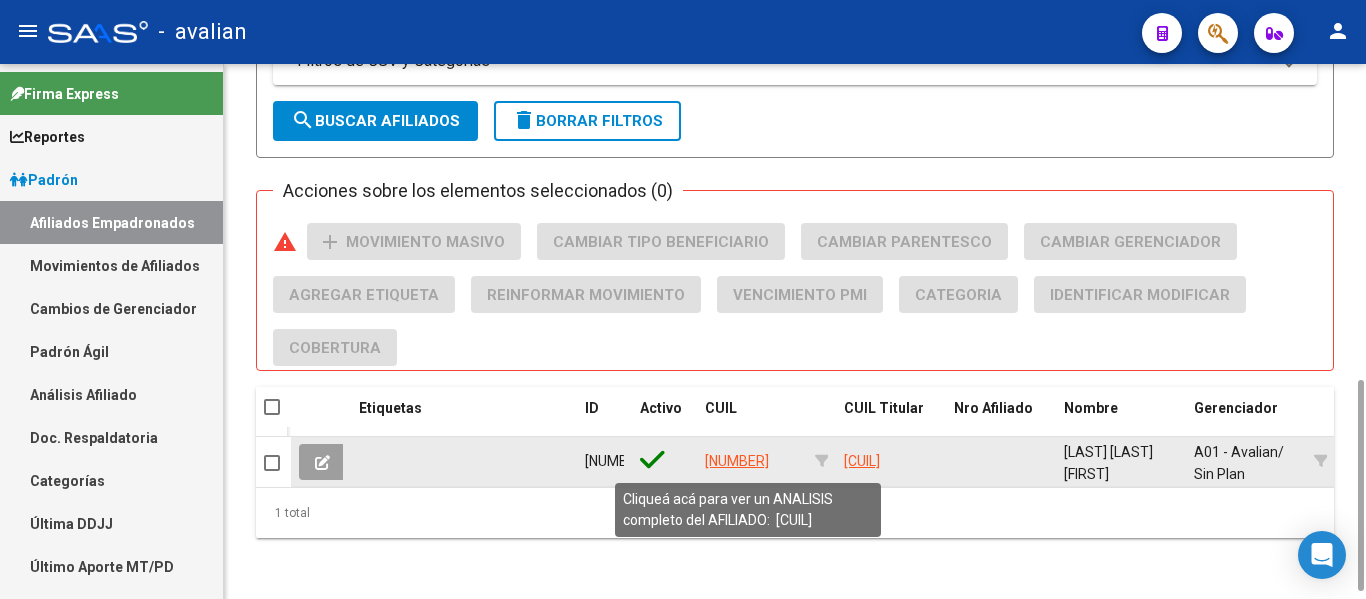 click on "[NUMBER]" 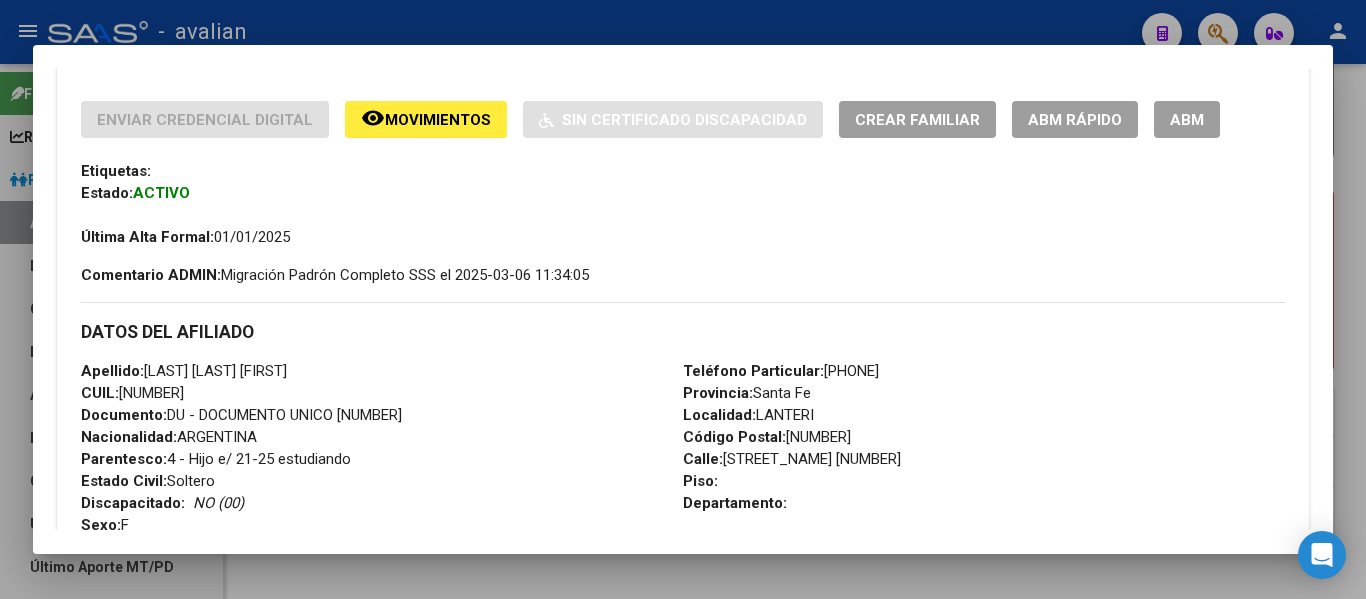scroll, scrollTop: 500, scrollLeft: 0, axis: vertical 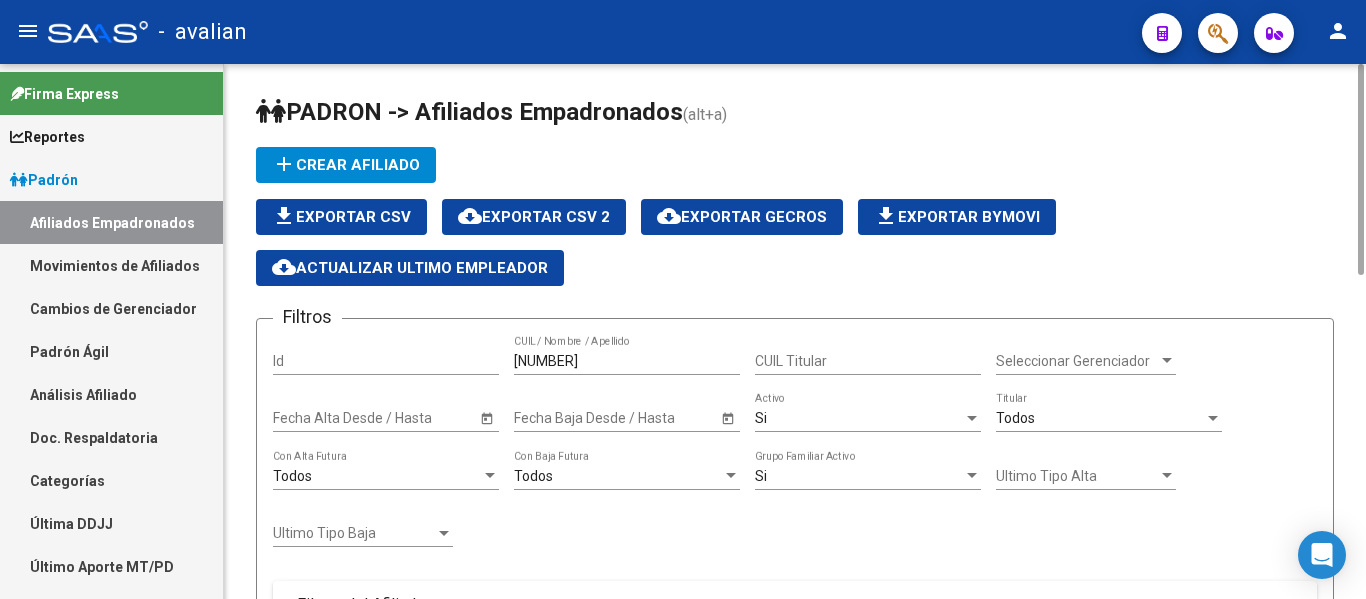 click on "[NUMBER]" at bounding box center [627, 361] 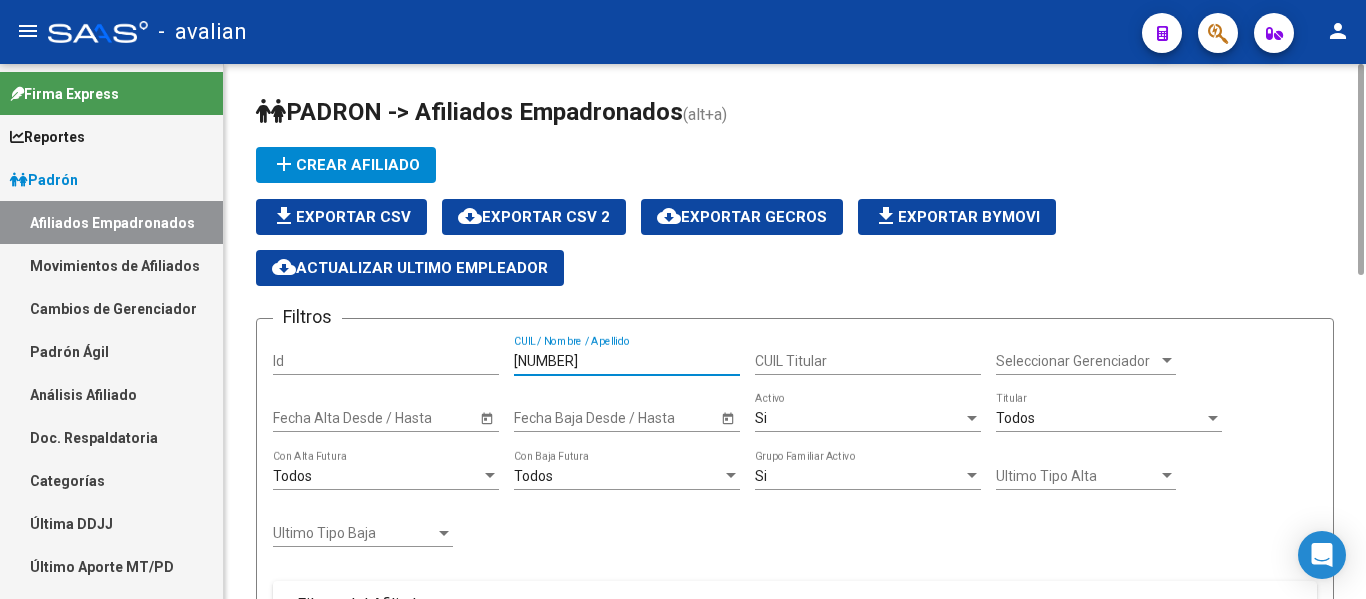 click on "[NUMBER]" at bounding box center [627, 361] 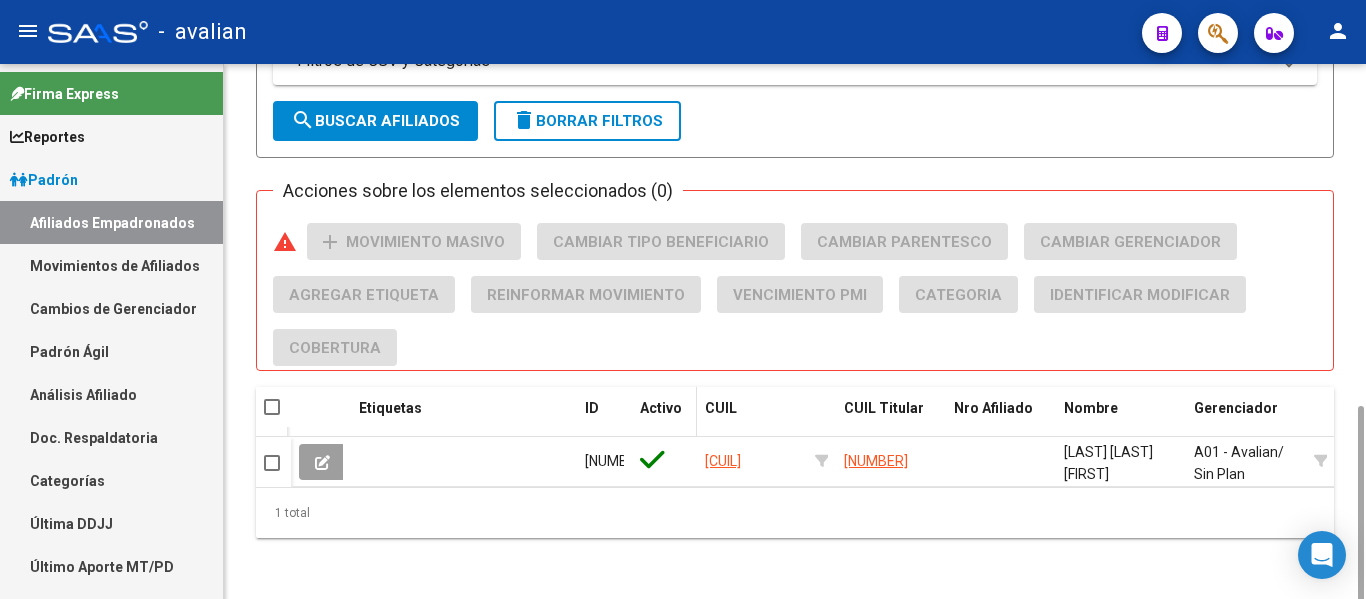 scroll, scrollTop: 818, scrollLeft: 0, axis: vertical 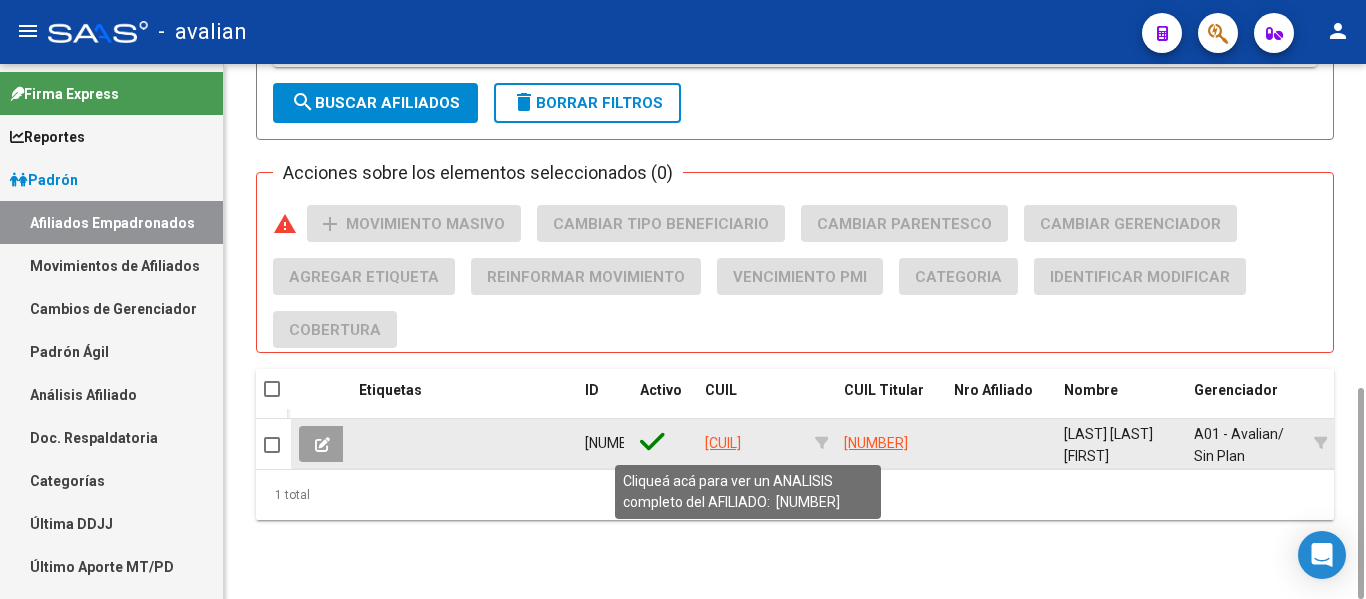 type on "[CUIL]" 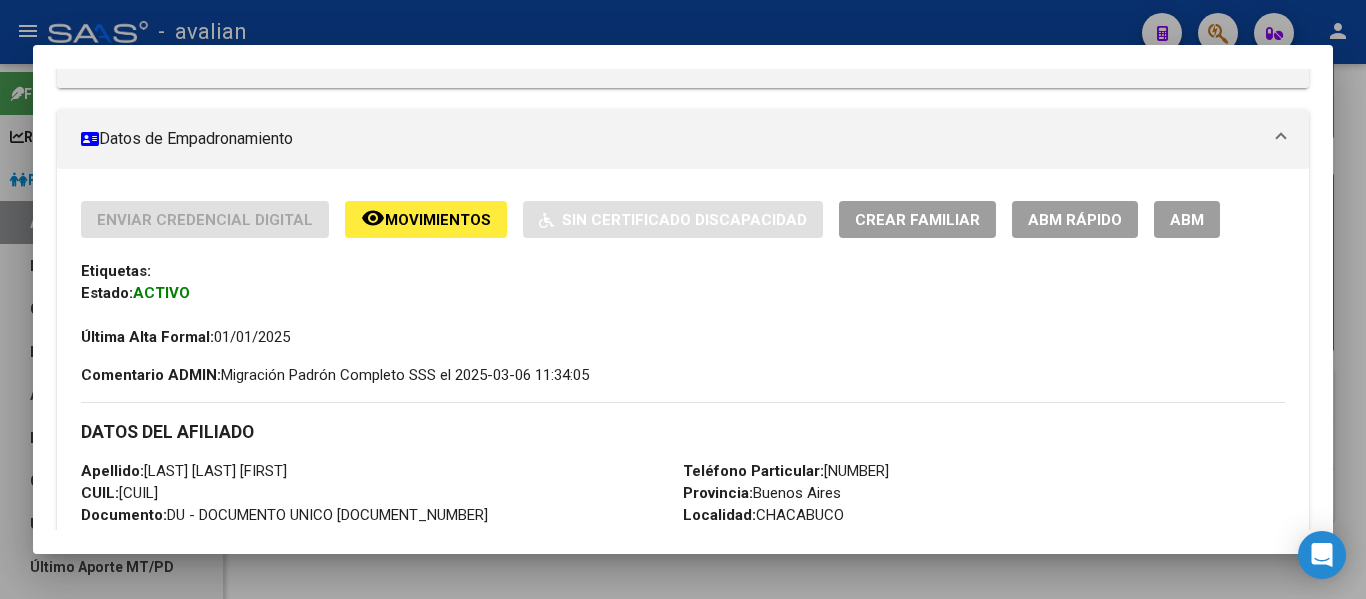 scroll, scrollTop: 400, scrollLeft: 0, axis: vertical 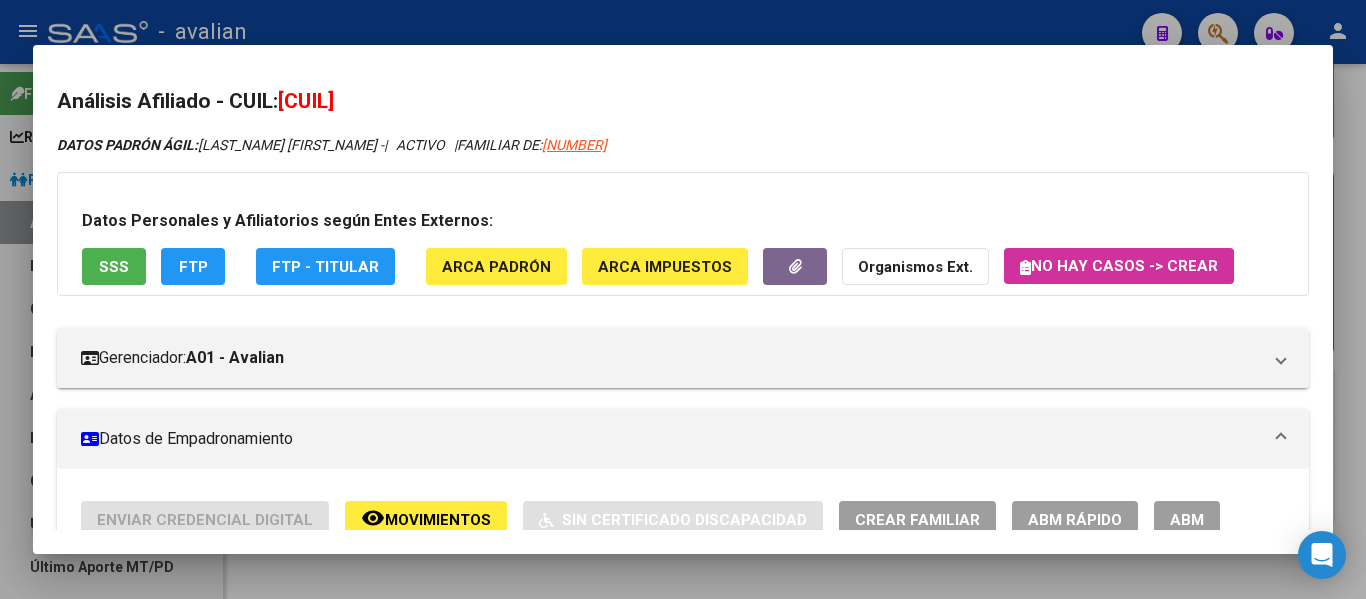 click at bounding box center [683, 299] 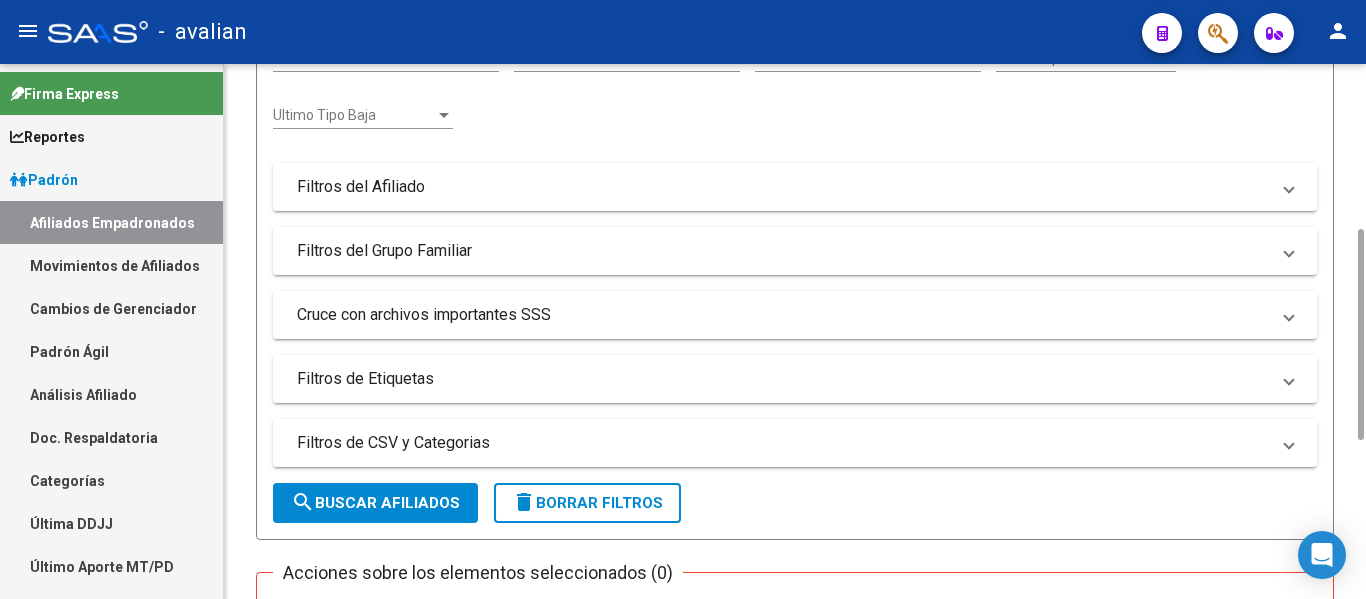 scroll, scrollTop: 0, scrollLeft: 0, axis: both 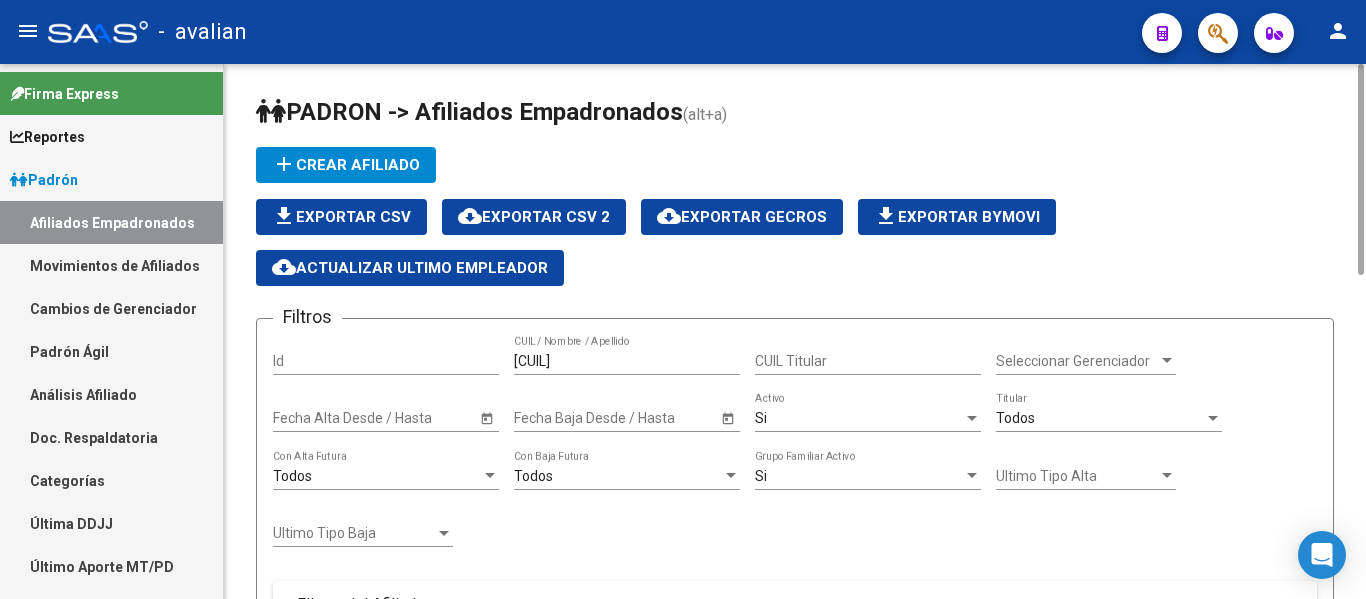 drag, startPoint x: 607, startPoint y: 348, endPoint x: 45, endPoint y: 355, distance: 562.0436 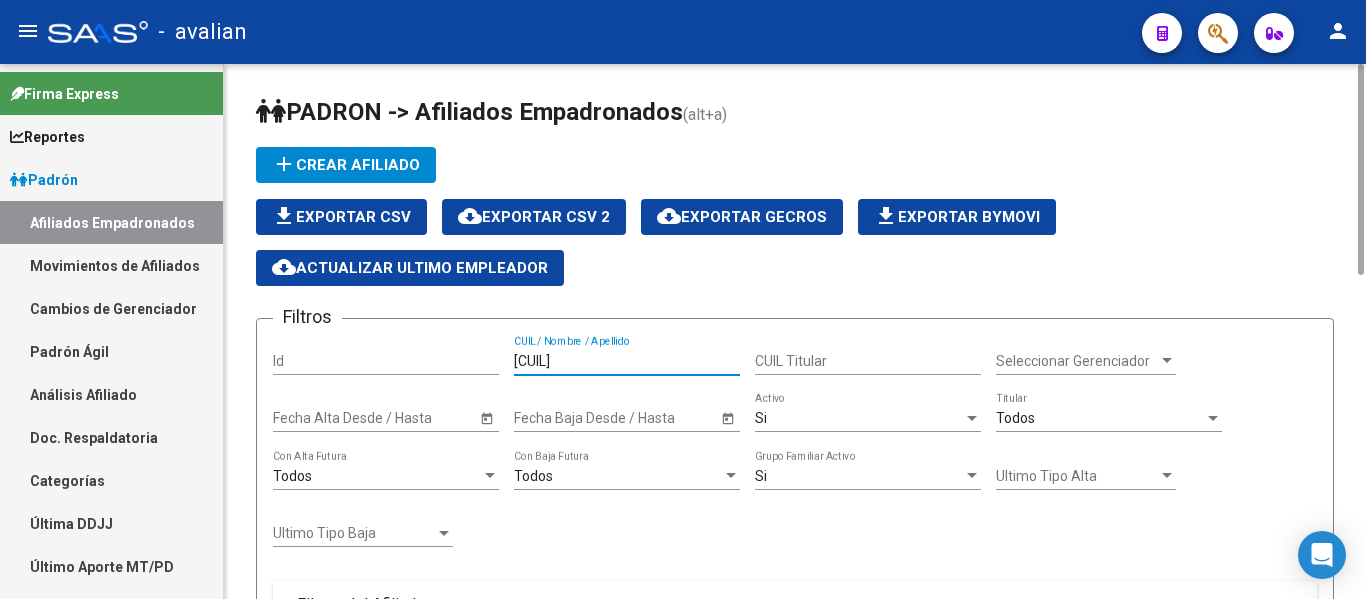 click on "[CUIL]" at bounding box center [627, 361] 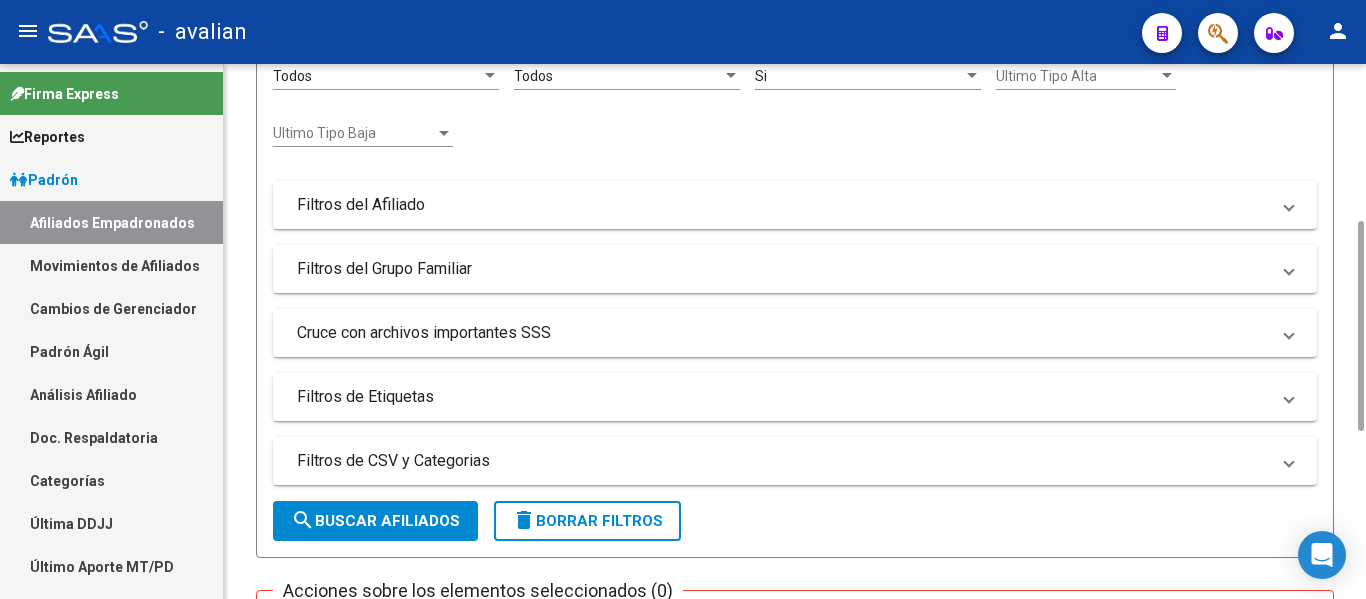 scroll, scrollTop: 818, scrollLeft: 0, axis: vertical 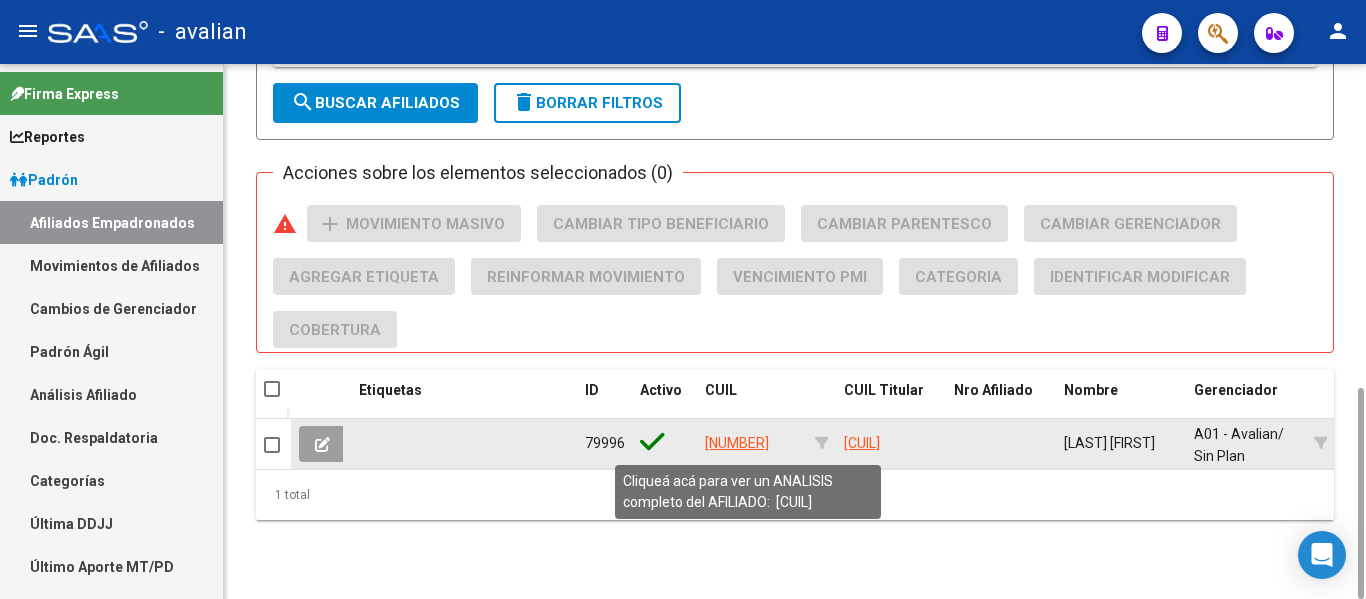 type on "[NUMBER]" 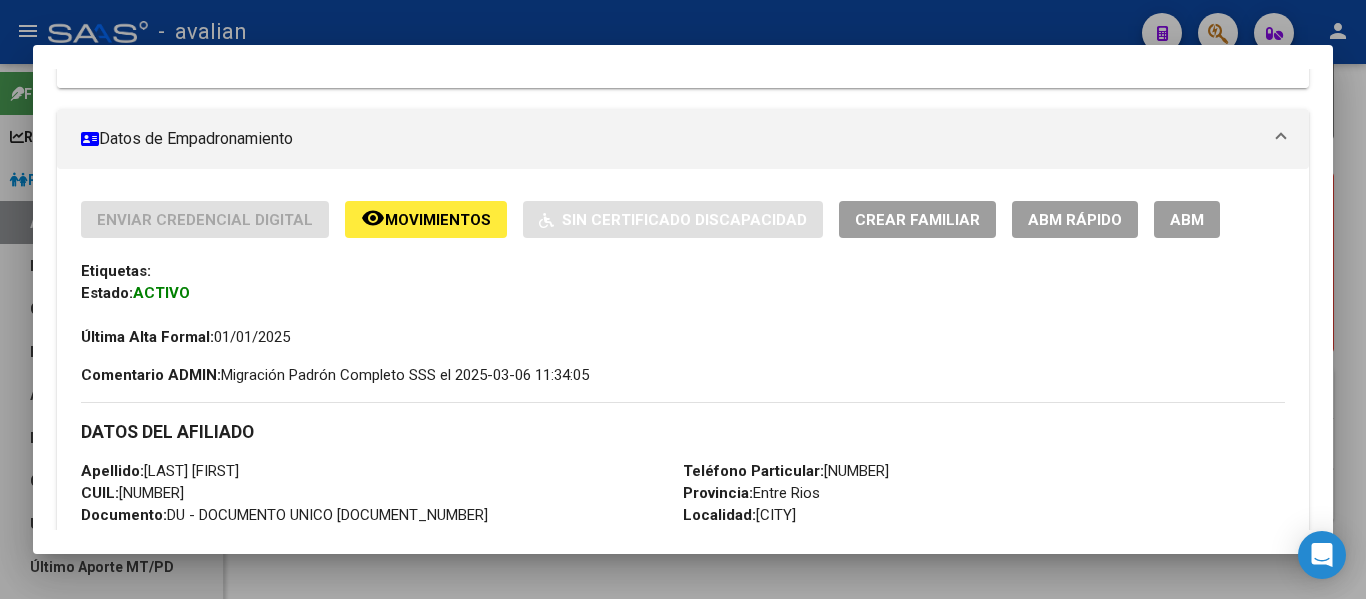 scroll, scrollTop: 400, scrollLeft: 0, axis: vertical 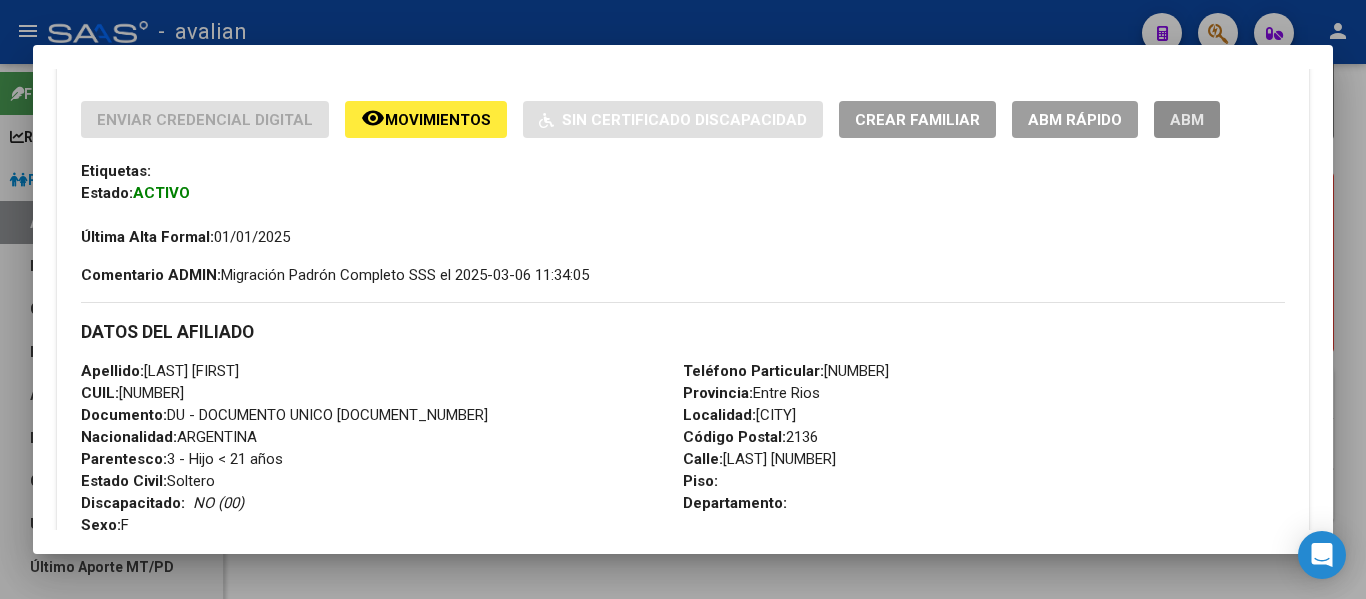 click on "ABM" at bounding box center [1187, 120] 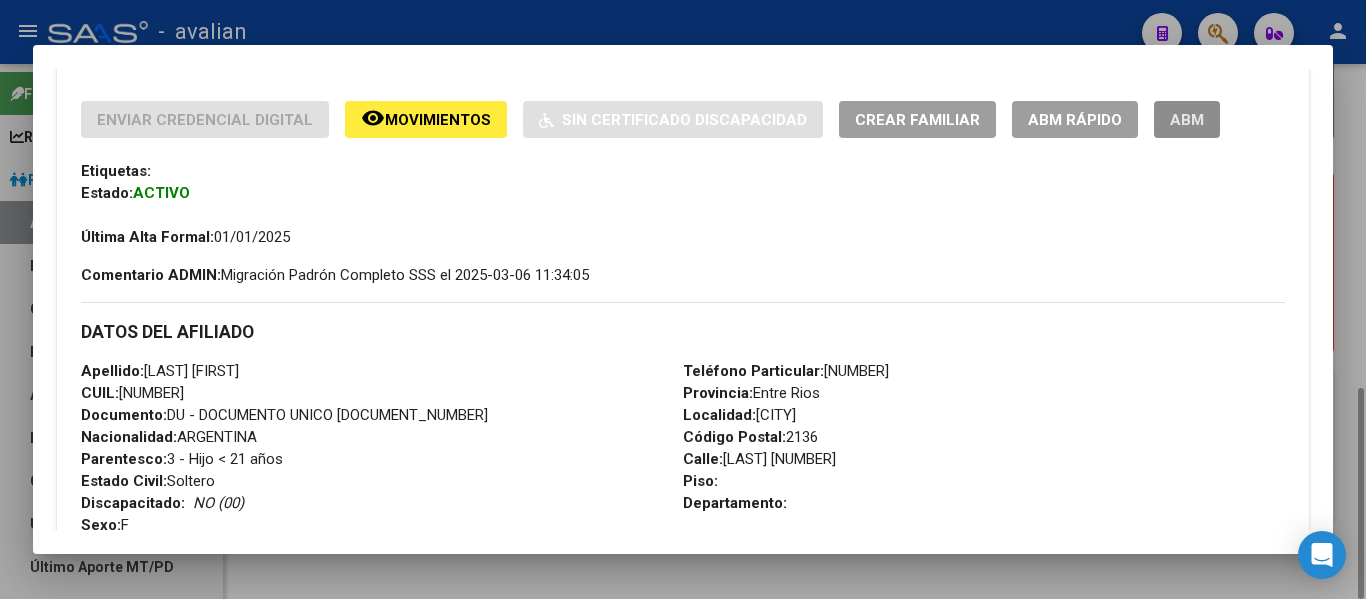 scroll, scrollTop: 0, scrollLeft: 0, axis: both 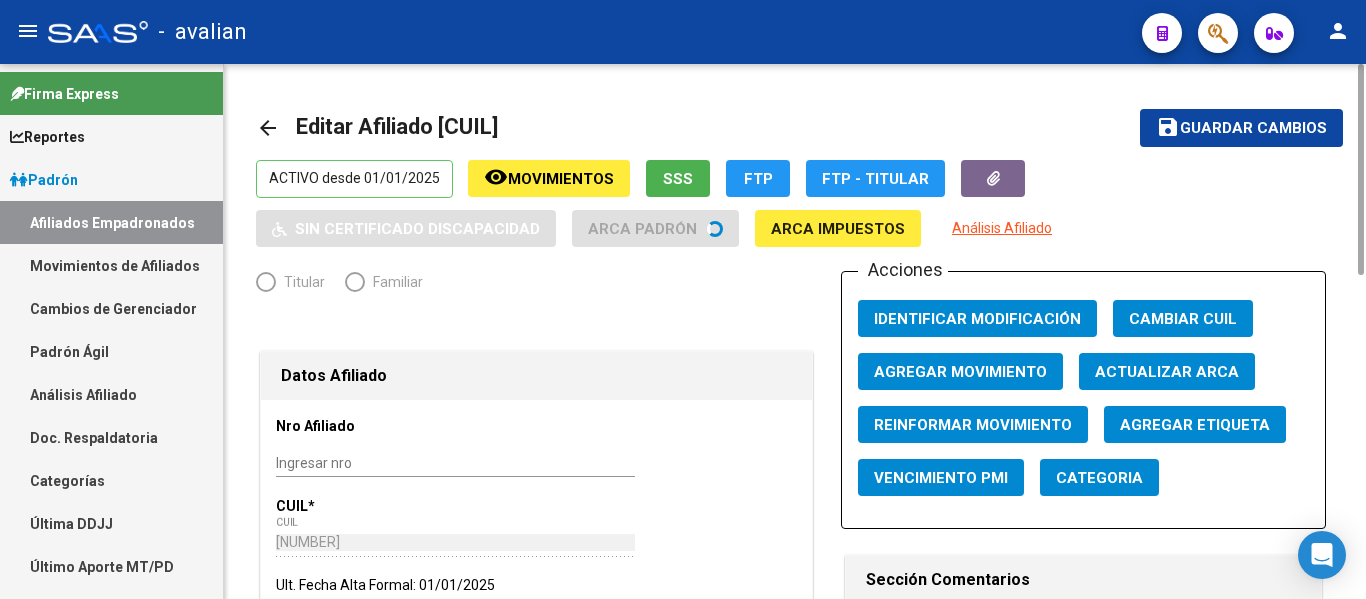 radio on "true" 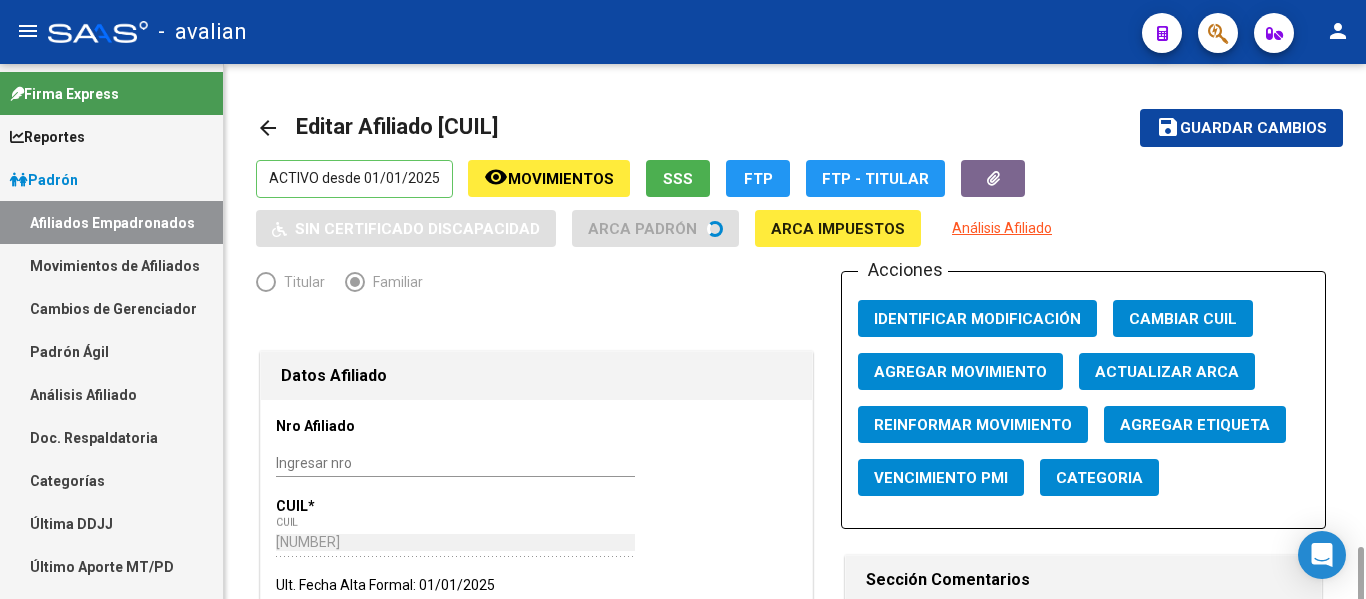 scroll, scrollTop: 600, scrollLeft: 0, axis: vertical 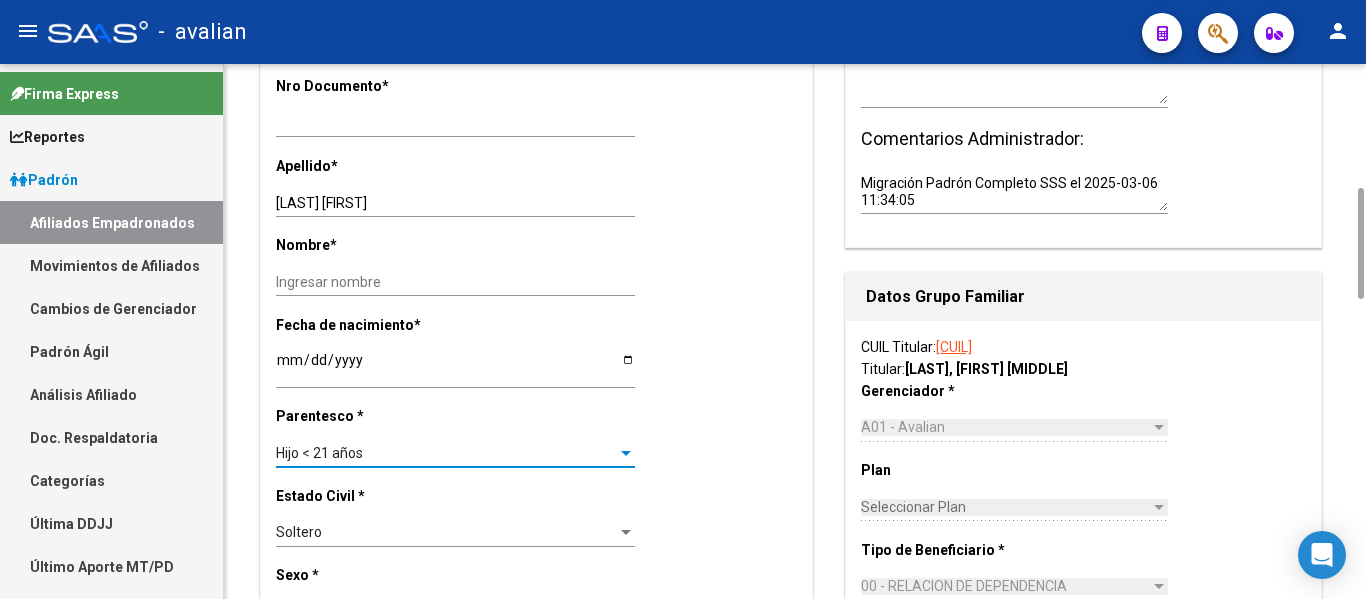 click on "Hijo < 21 años" at bounding box center [446, 453] 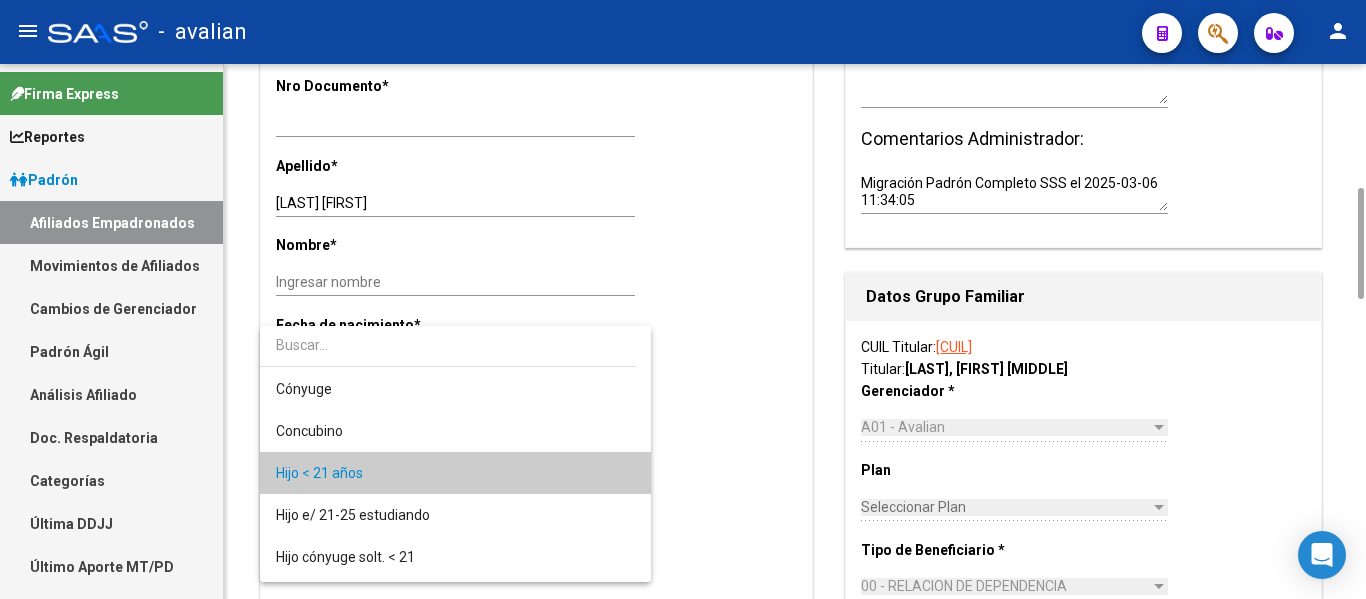 scroll, scrollTop: 19, scrollLeft: 0, axis: vertical 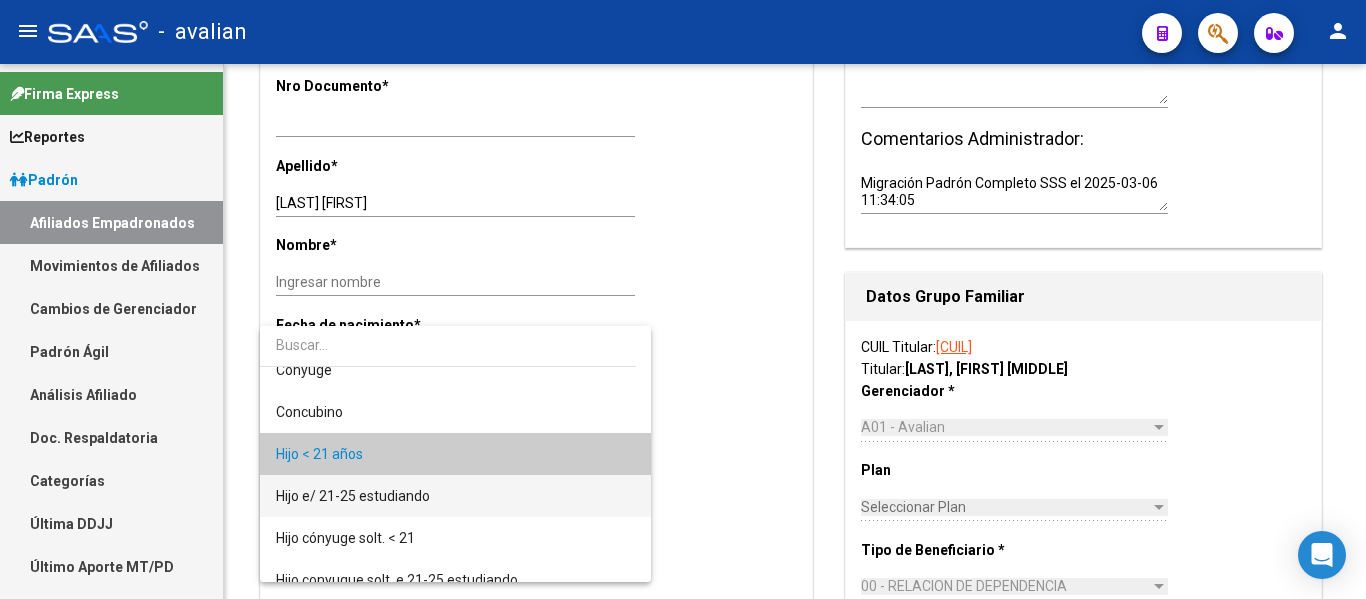 click on "Hijo e/ 21-25 estudiando" at bounding box center [455, 496] 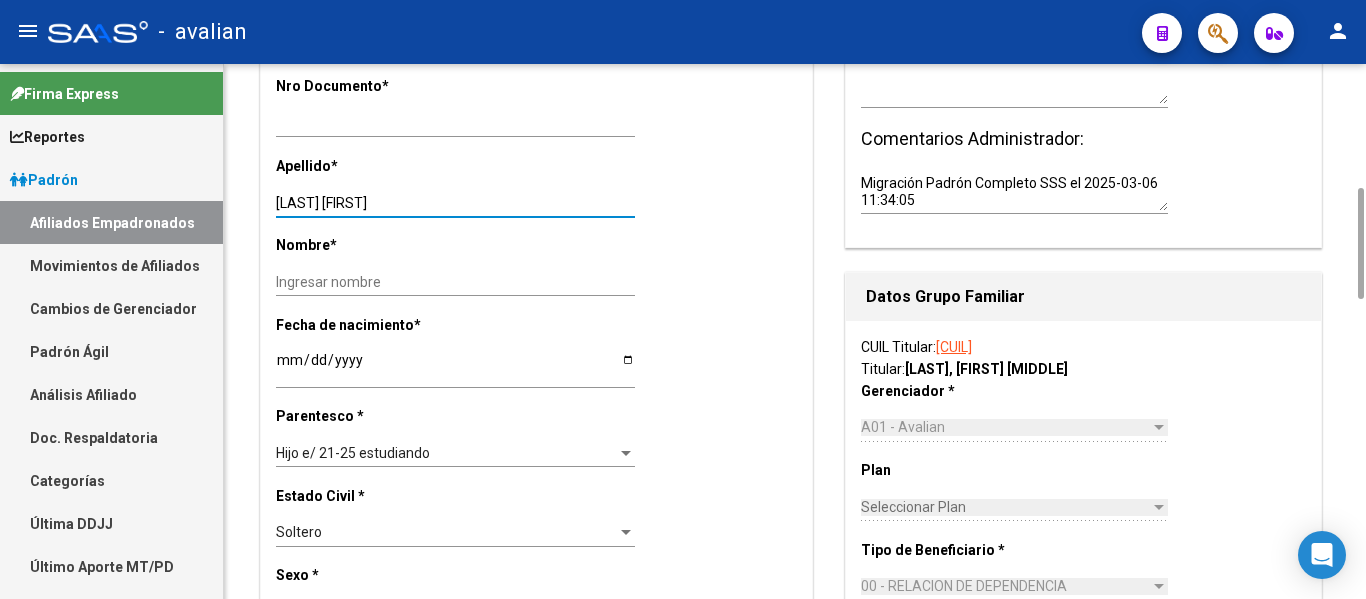 drag, startPoint x: 332, startPoint y: 205, endPoint x: 449, endPoint y: 204, distance: 117.00427 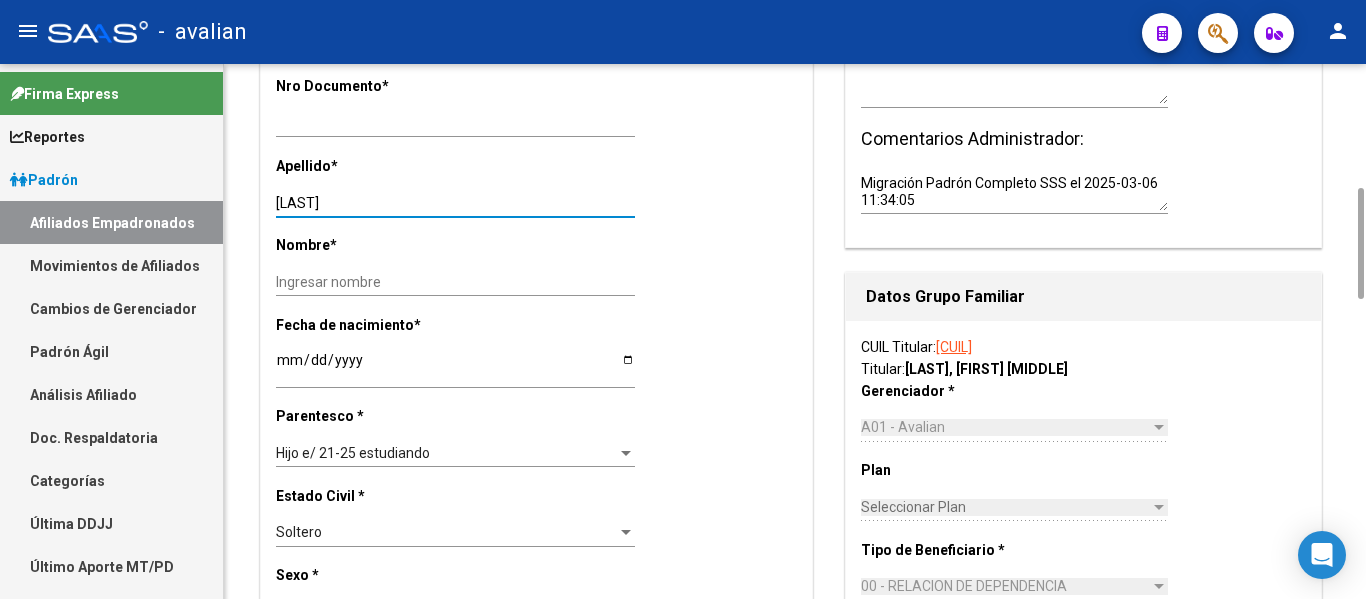 type on "[LAST]" 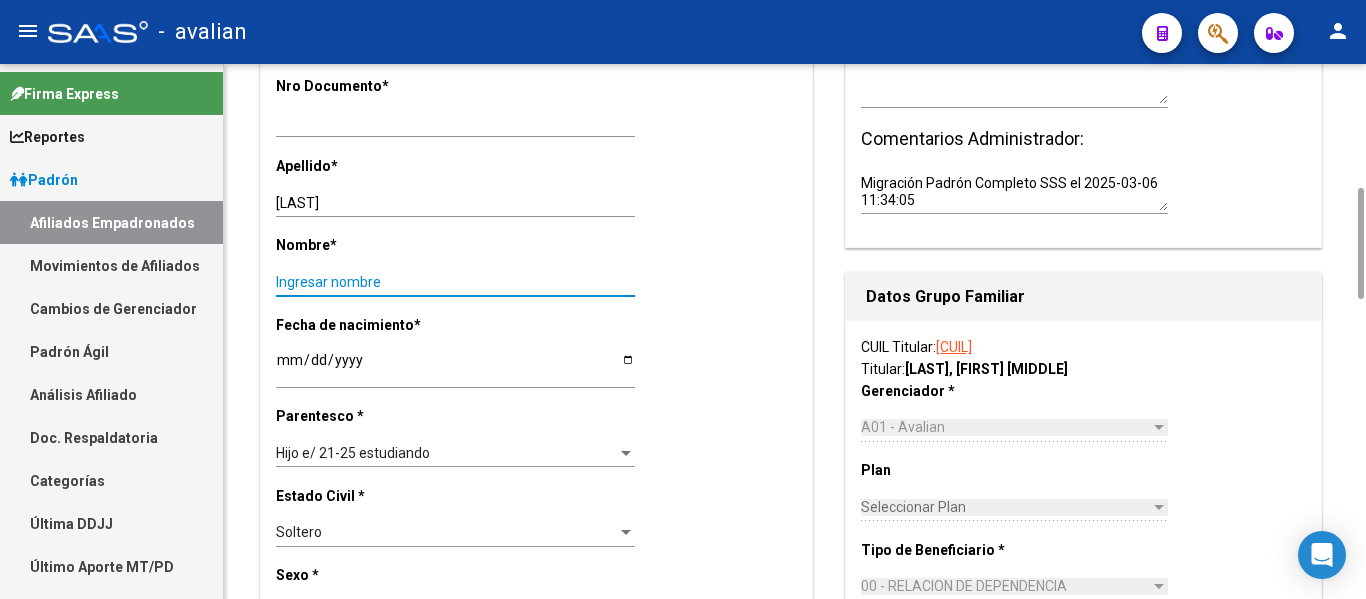 paste on "VALENTINA" 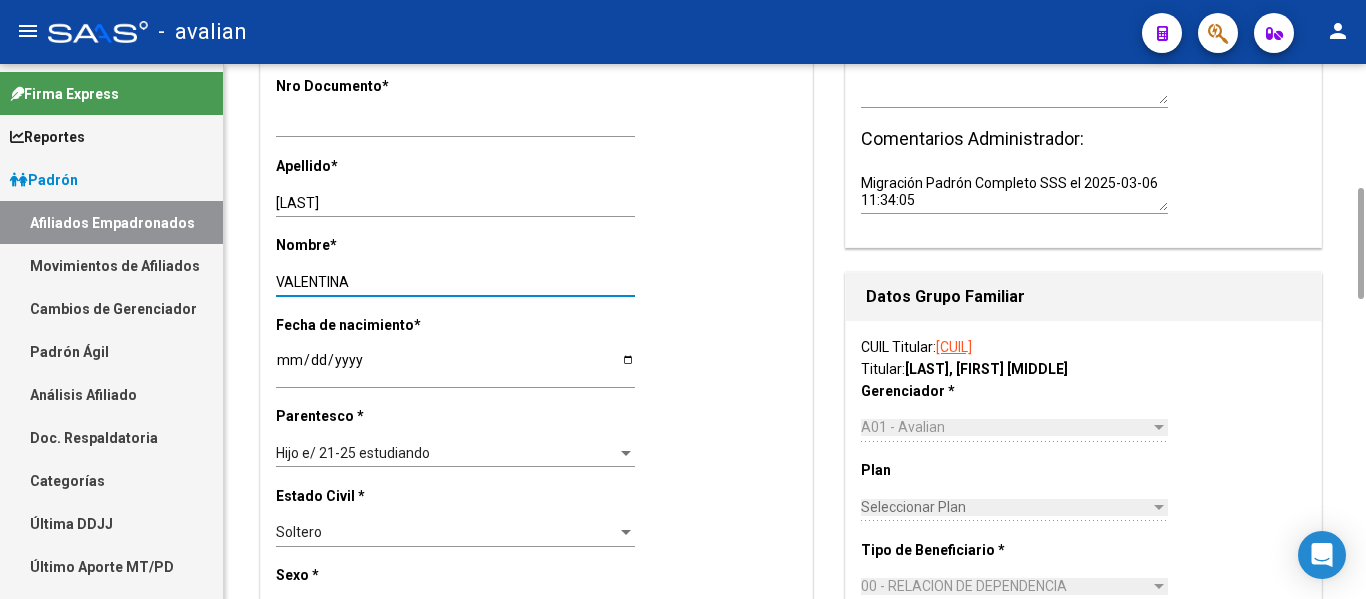 scroll, scrollTop: 0, scrollLeft: 0, axis: both 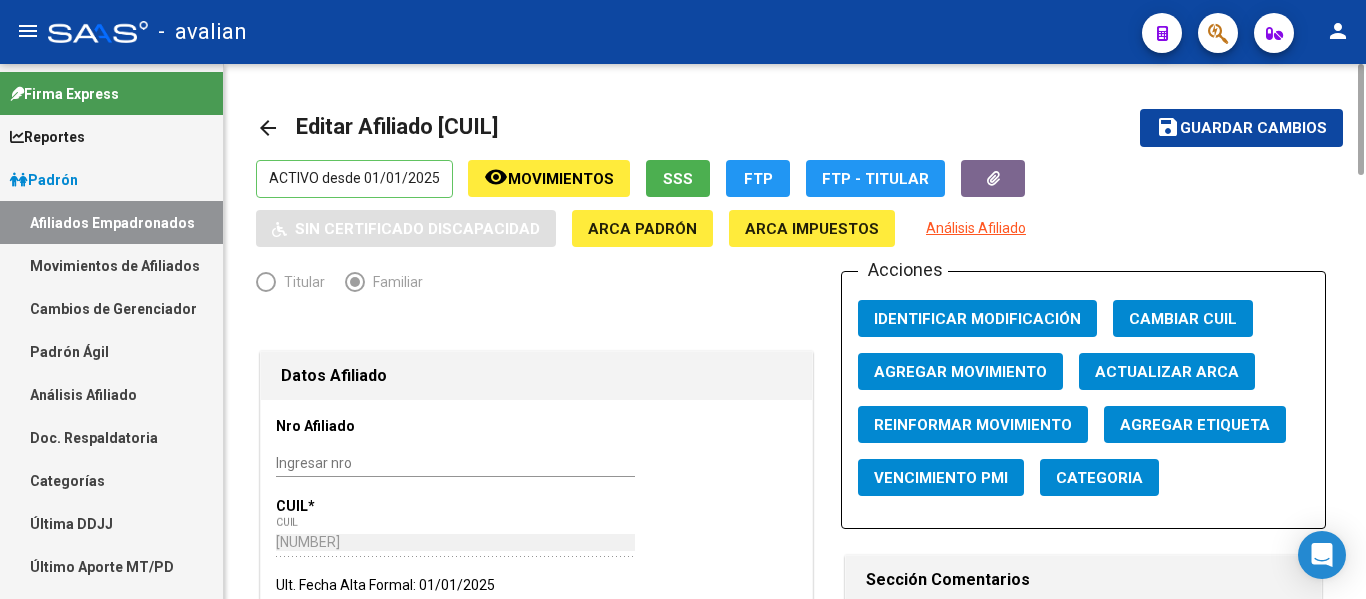type on "VALENTINA" 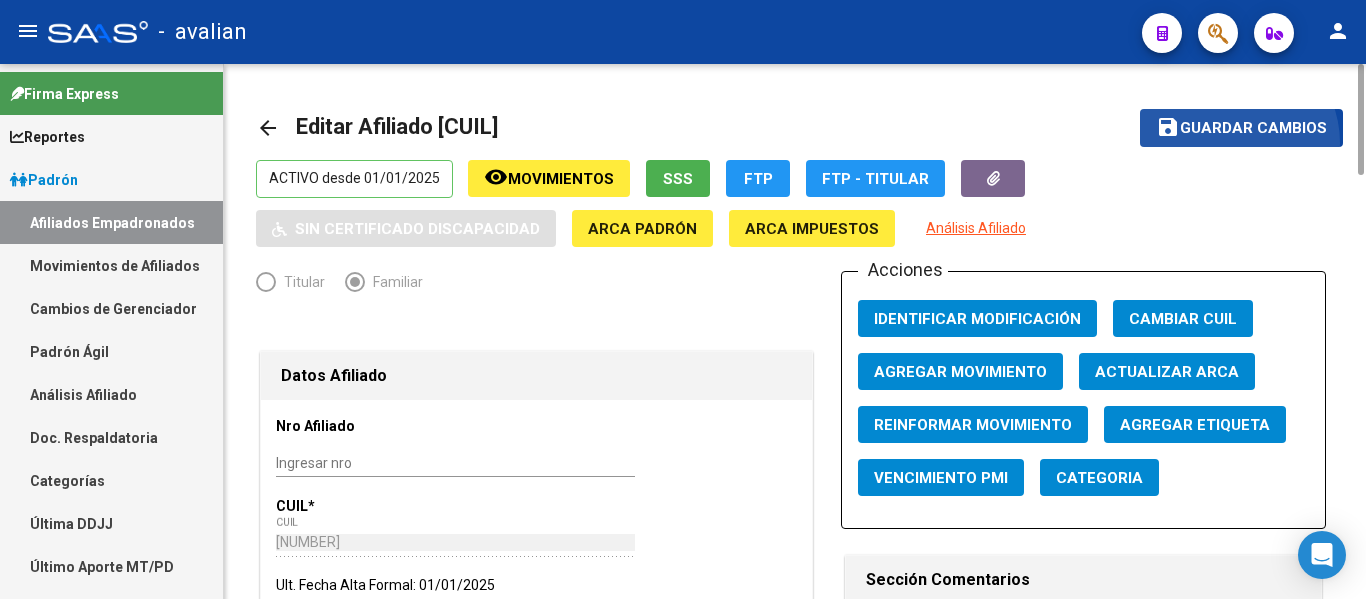 click on "save Guardar cambios" 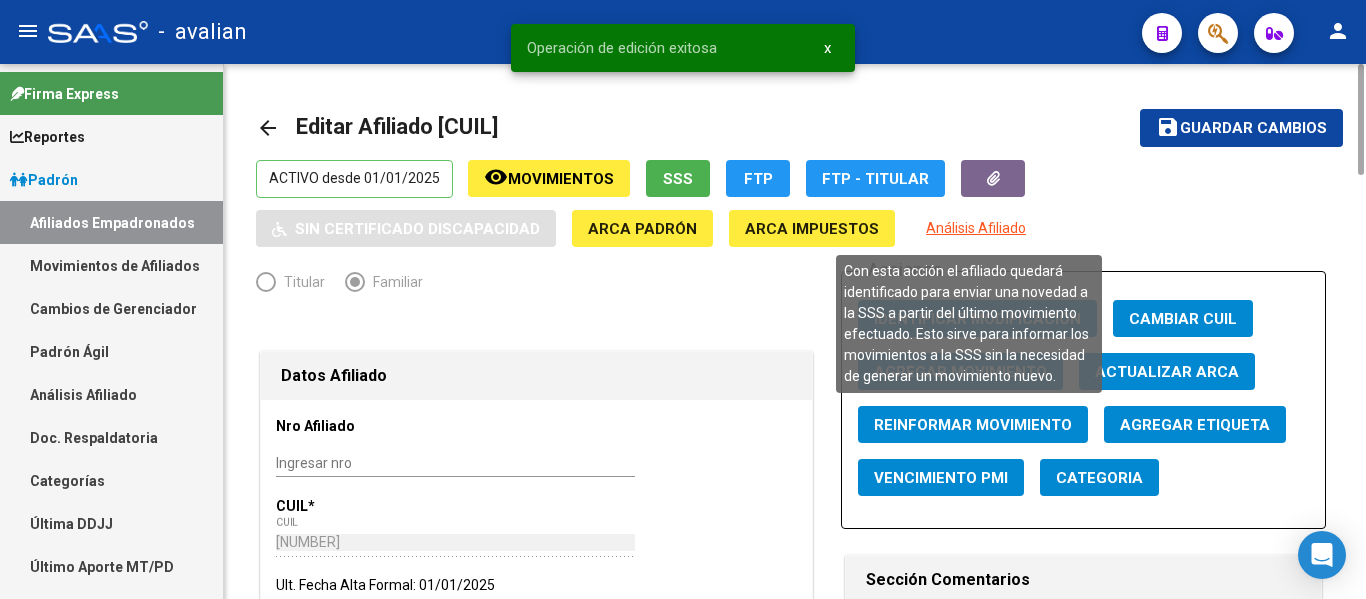 click on "Reinformar Movimiento" 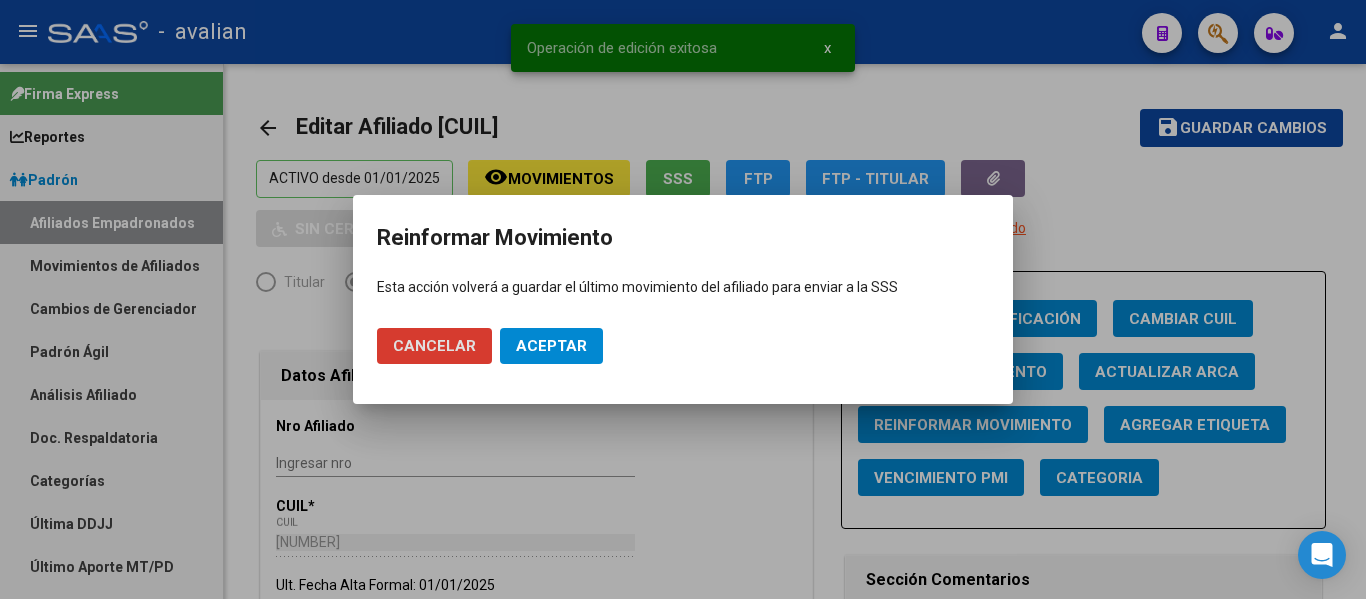 click on "Aceptar" at bounding box center (551, 346) 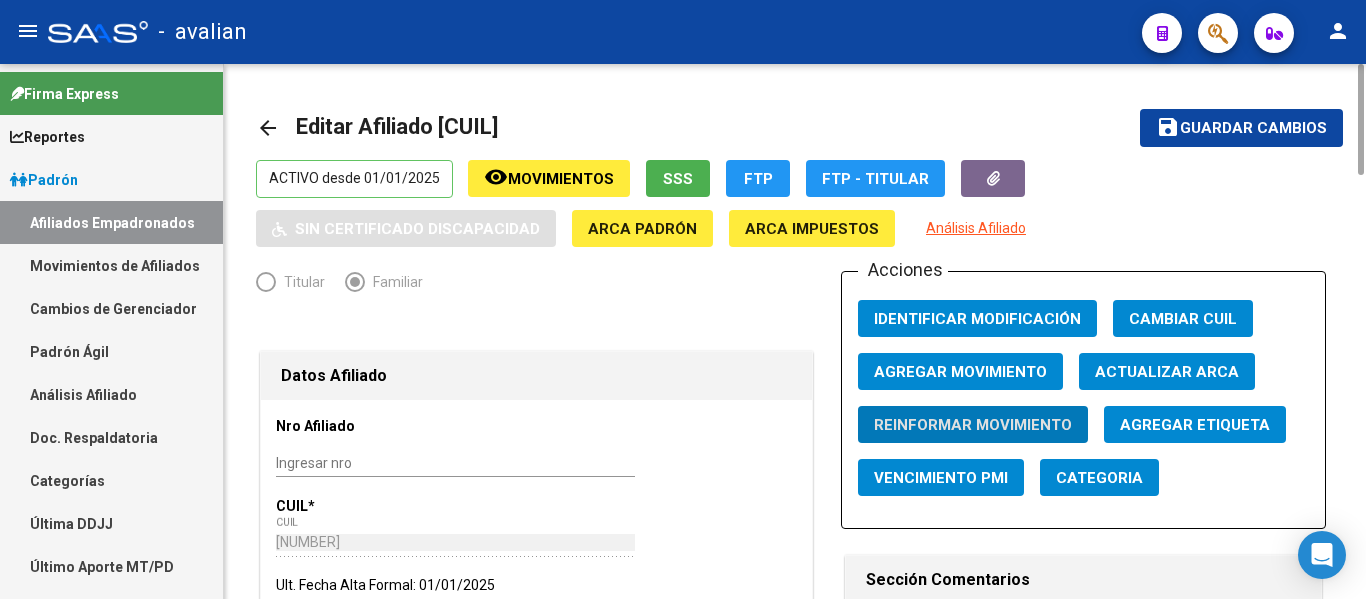 click on "arrow_back" 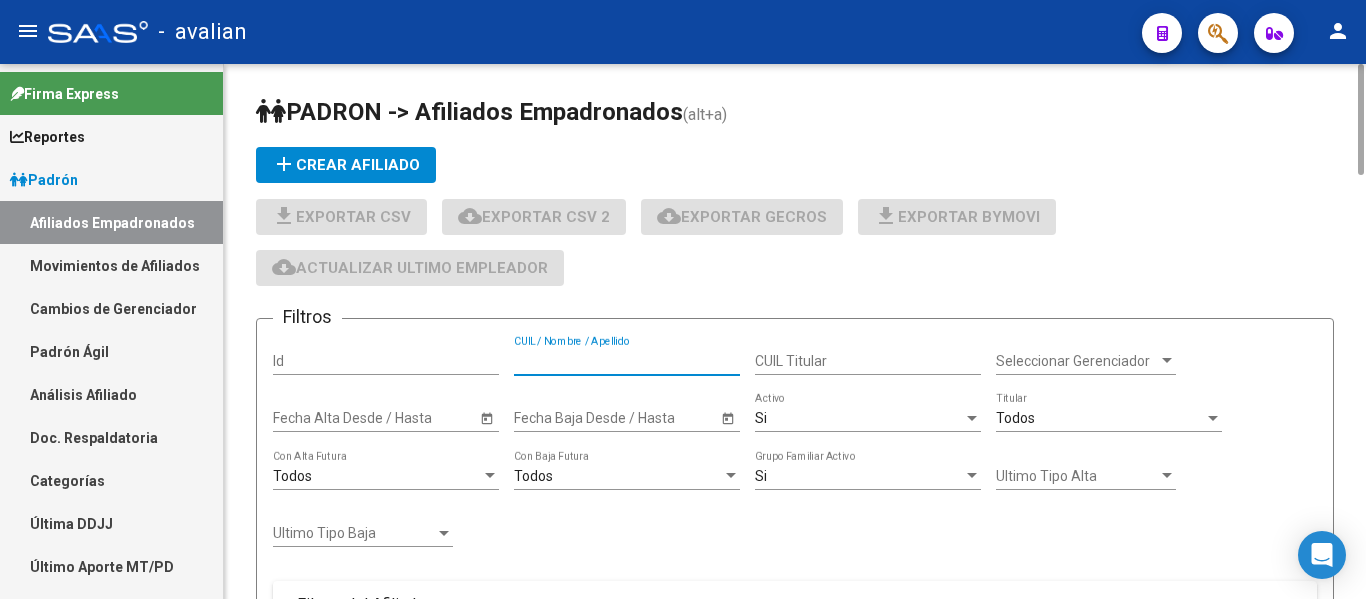 click on "CUIL / Nombre / Apellido" at bounding box center [627, 361] 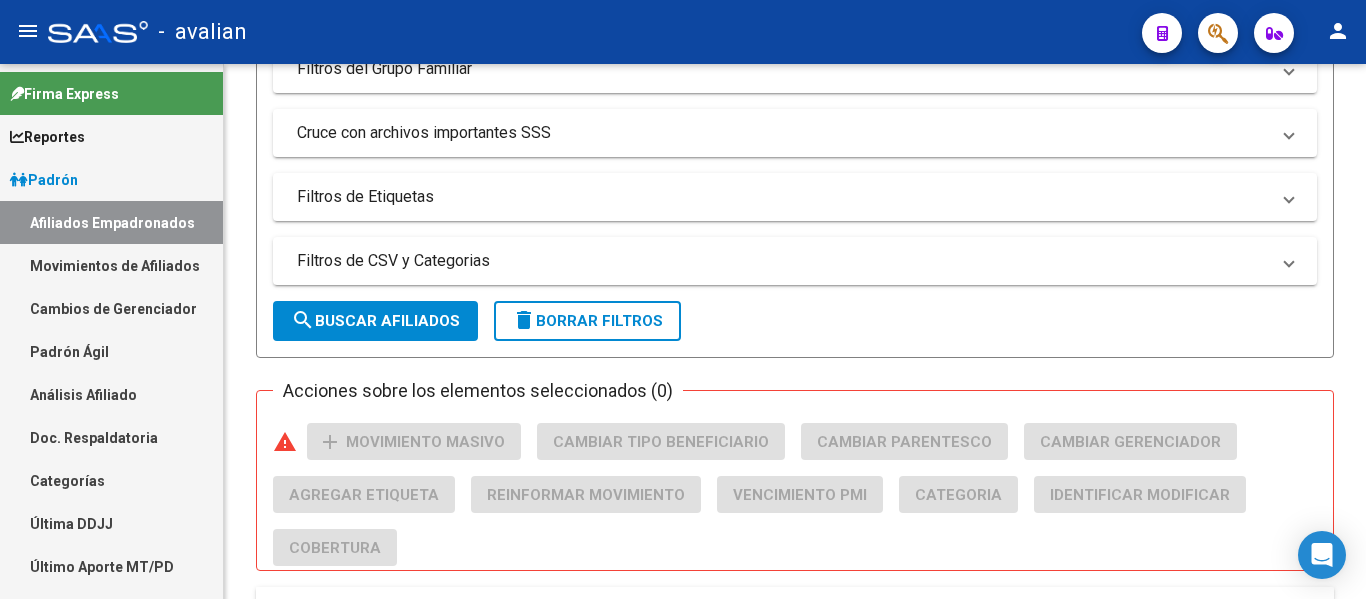 scroll, scrollTop: 818, scrollLeft: 0, axis: vertical 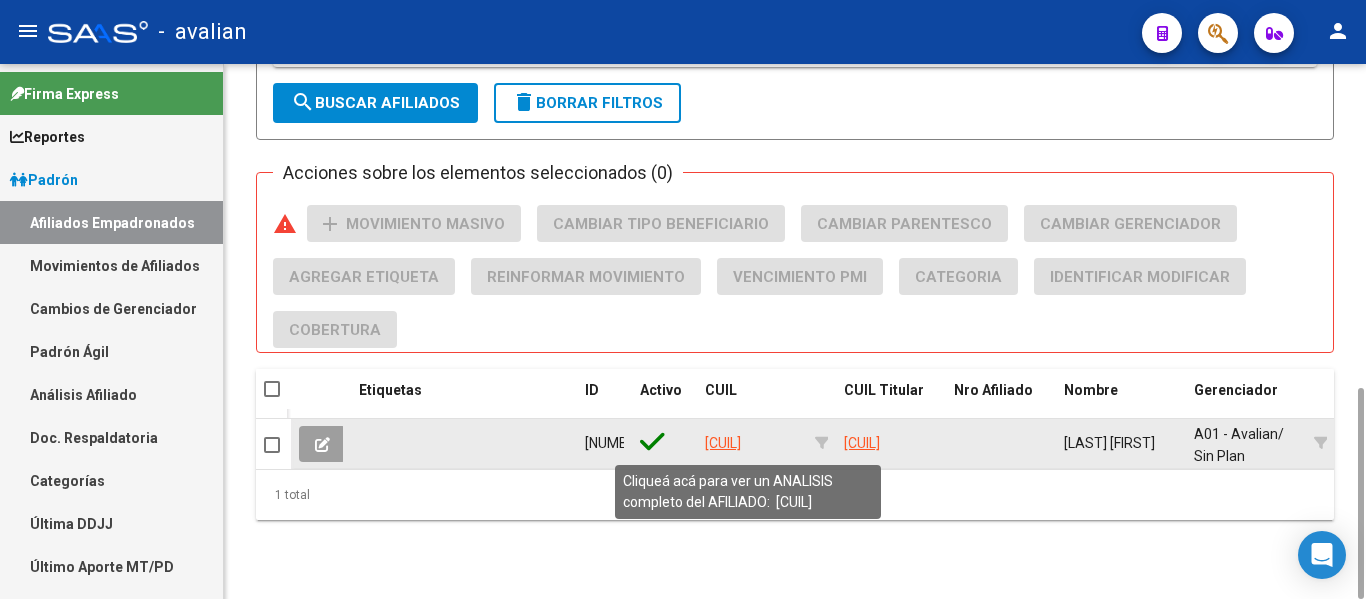 type on "[CUIL]" 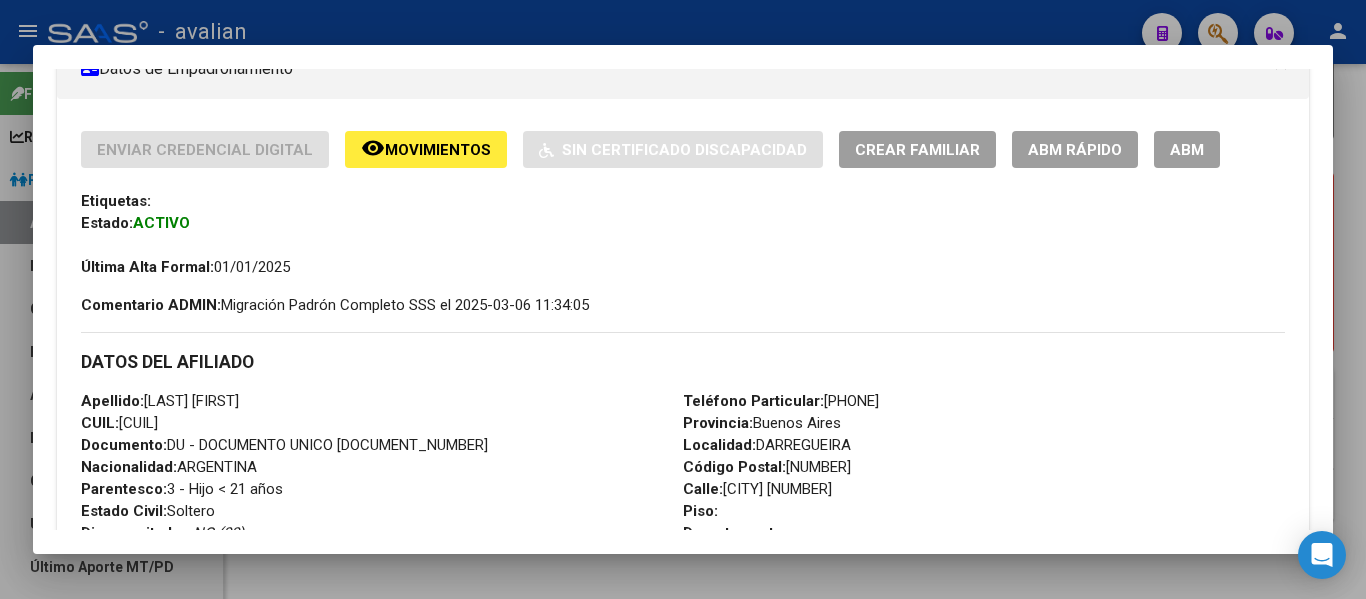 scroll, scrollTop: 400, scrollLeft: 0, axis: vertical 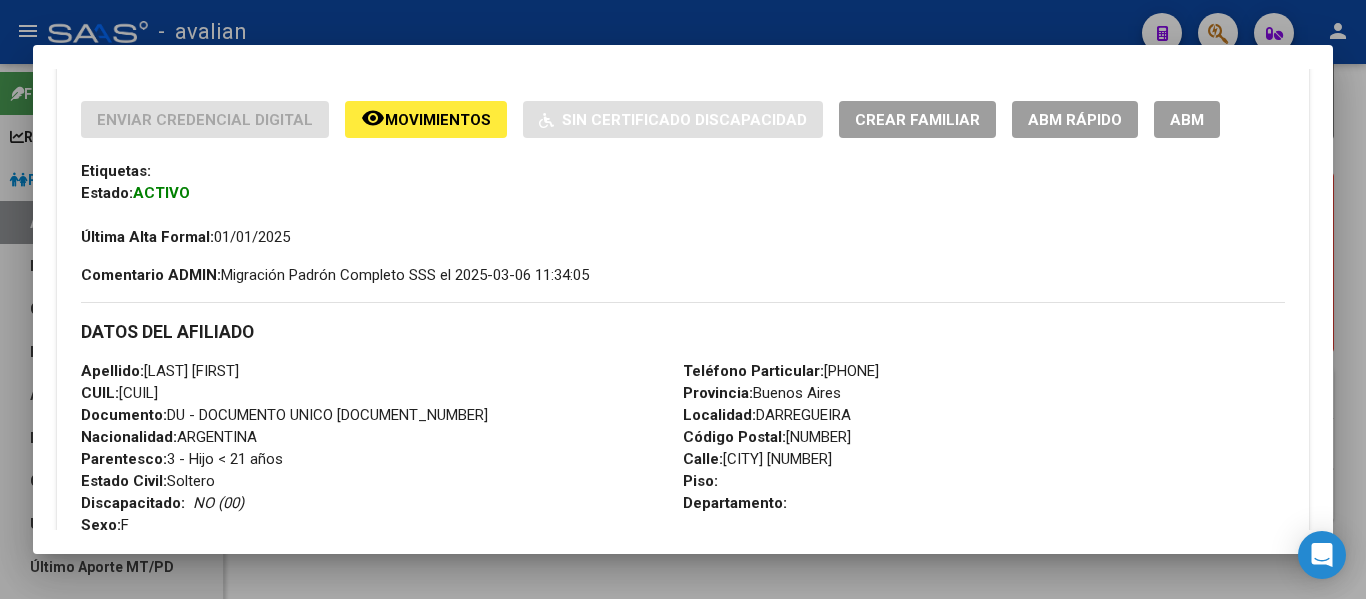 click on "ABM" at bounding box center [1187, 119] 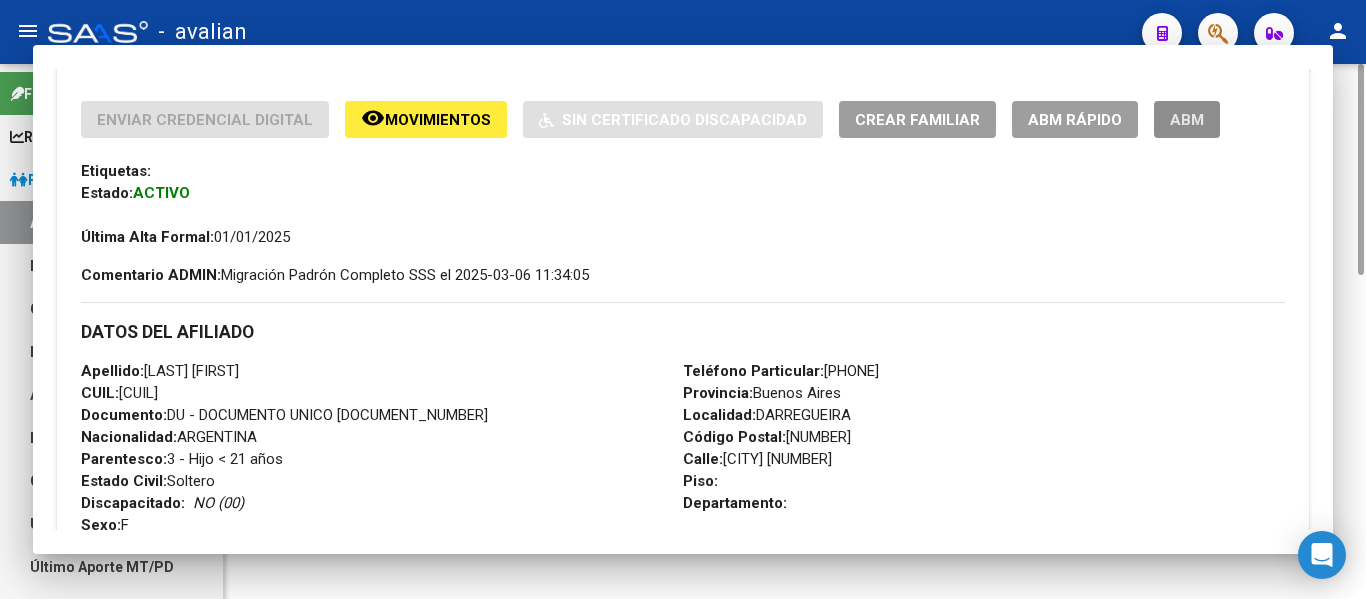 scroll, scrollTop: 0, scrollLeft: 0, axis: both 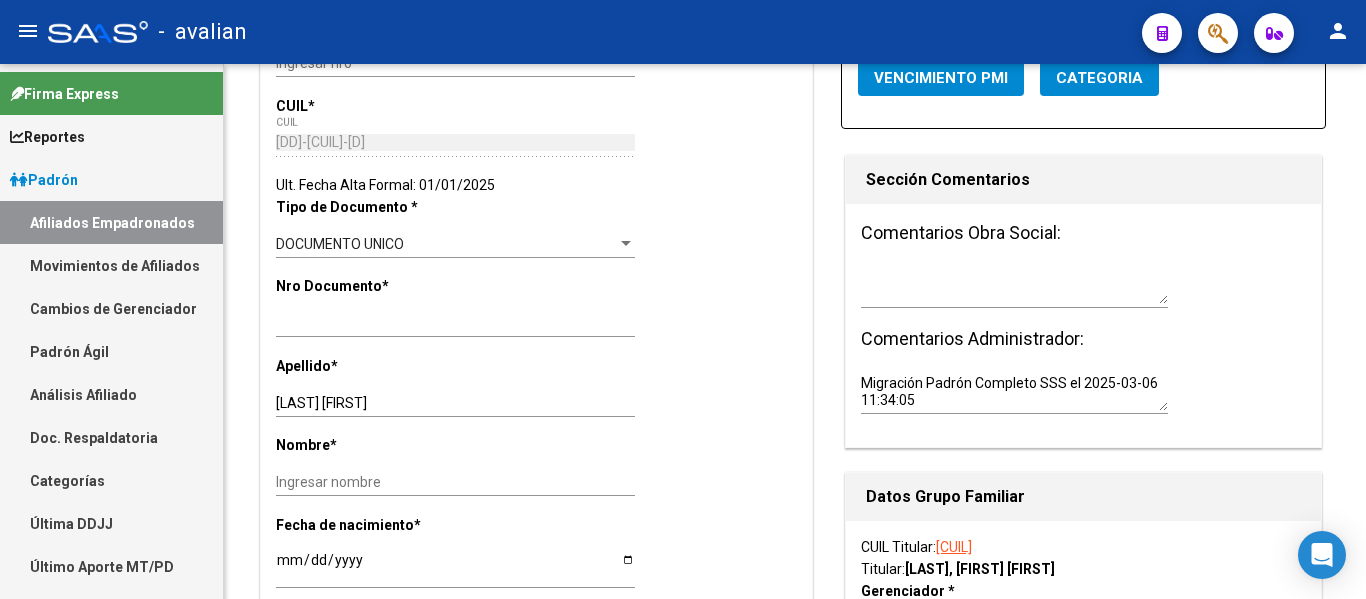 radio on "true" 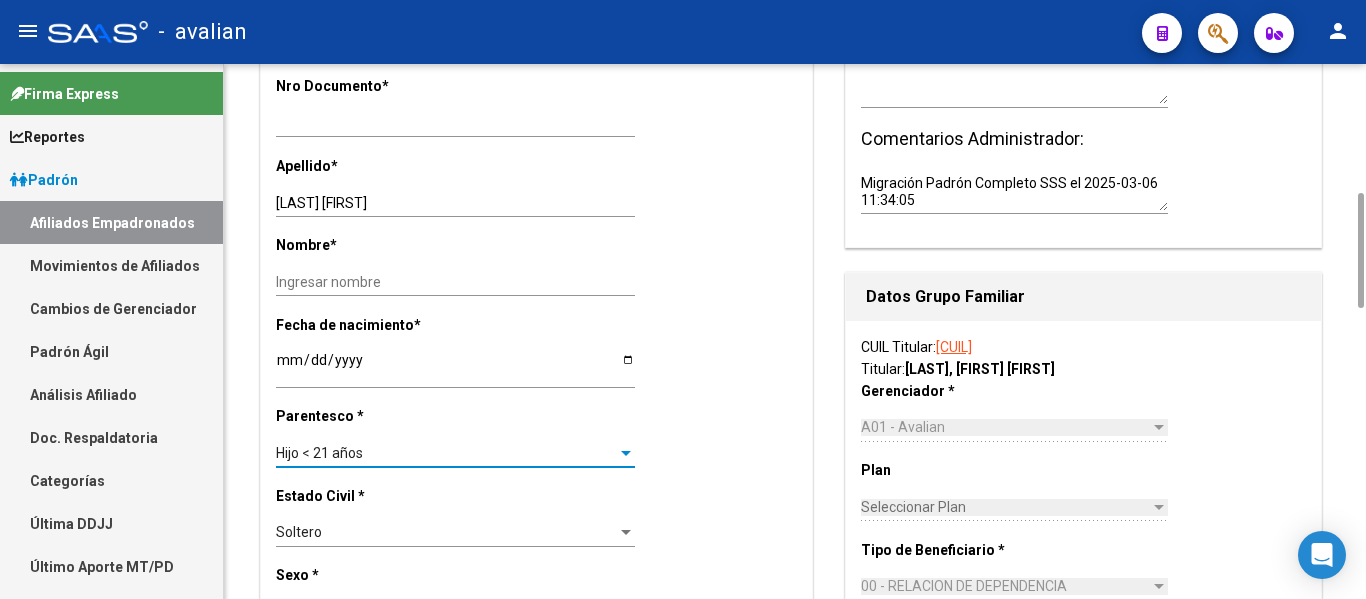 click on "Hijo < 21 años" at bounding box center [446, 453] 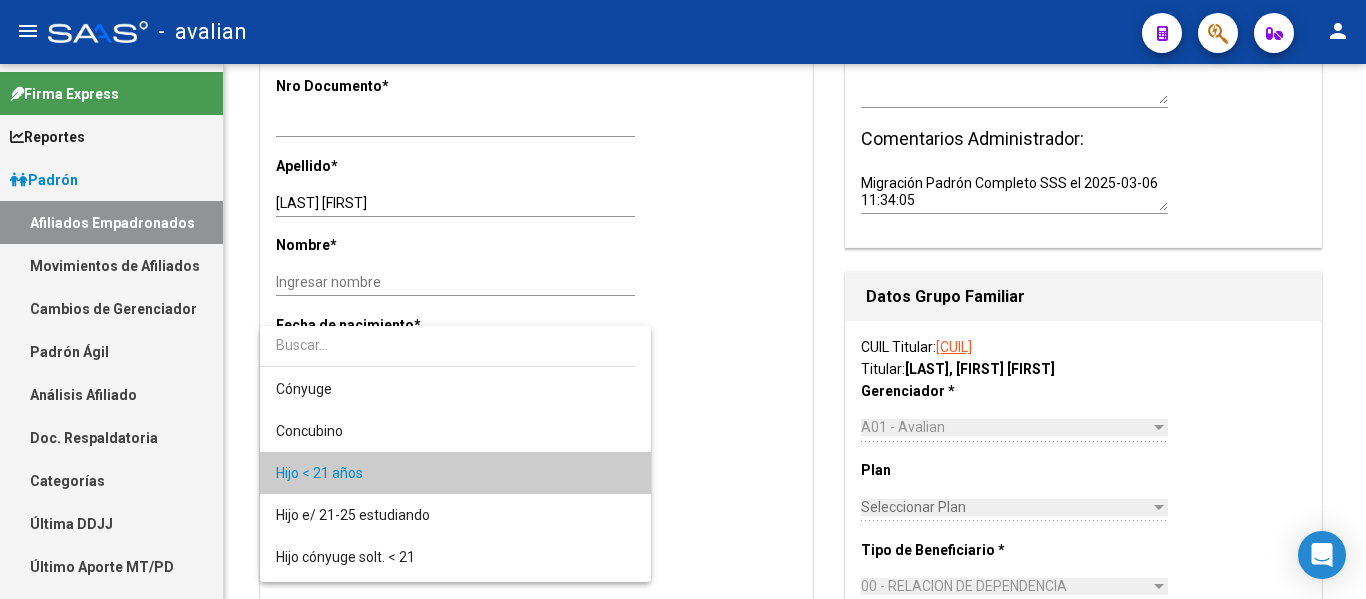scroll, scrollTop: 19, scrollLeft: 0, axis: vertical 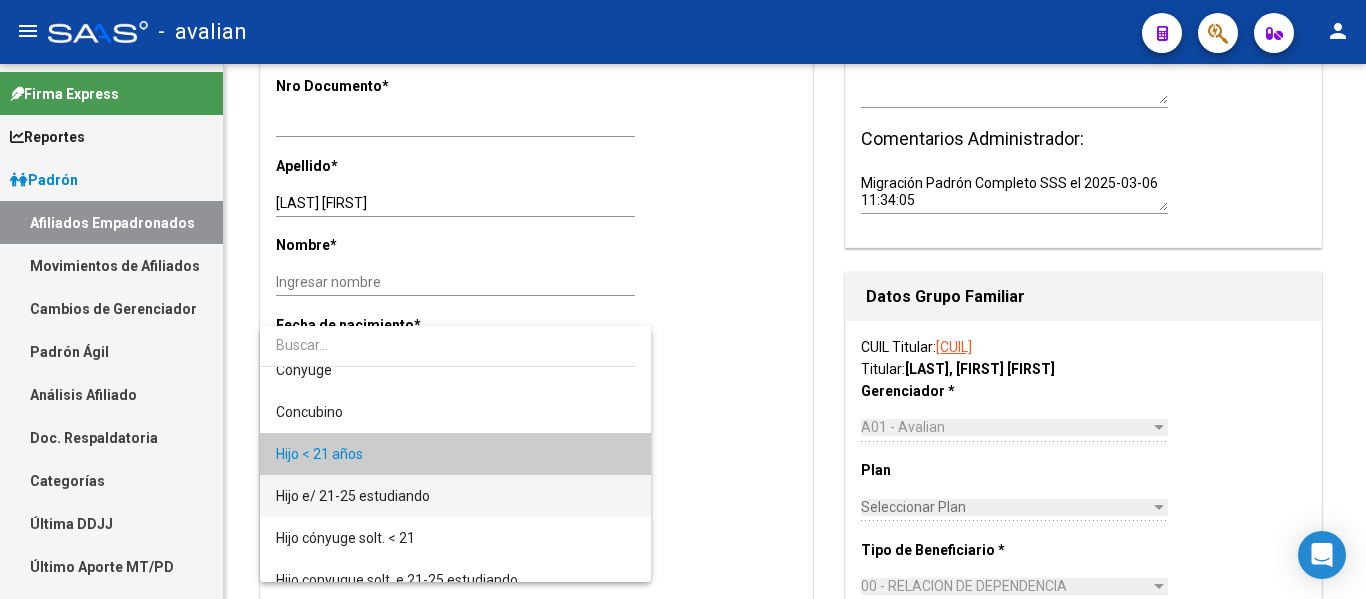 click on "Hijo e/ 21-25 estudiando" at bounding box center (455, 496) 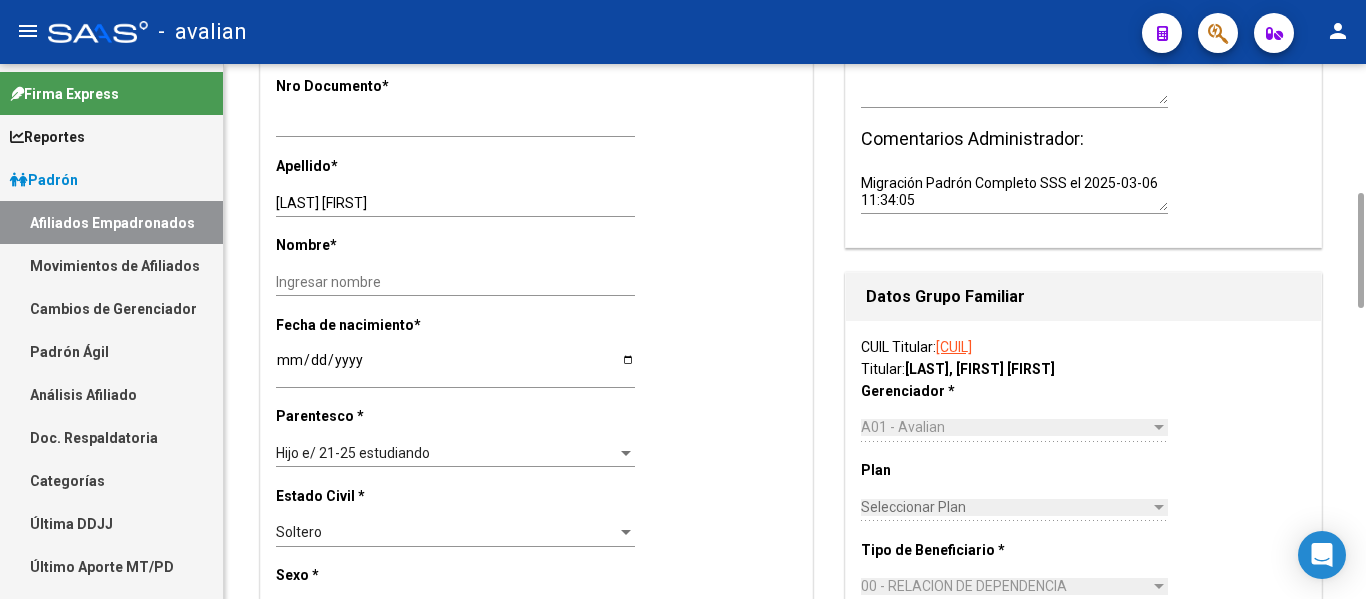 click on "[LAST] [FIRST] Ingresar apellido" 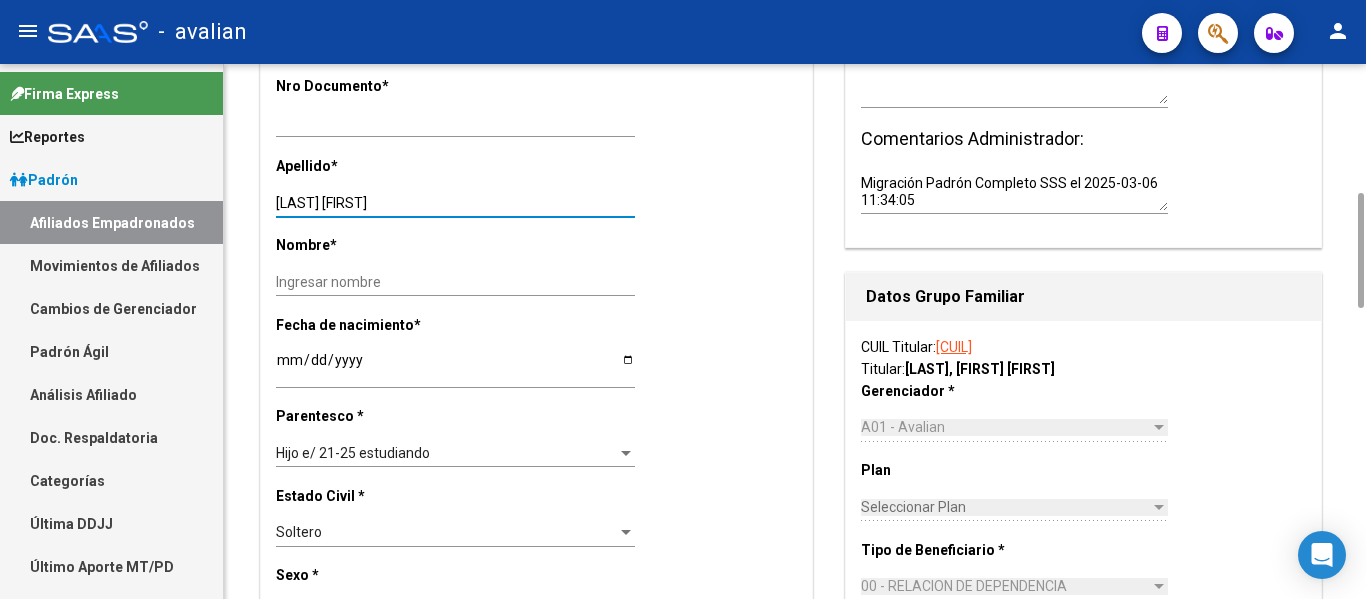 drag, startPoint x: 323, startPoint y: 198, endPoint x: 373, endPoint y: 211, distance: 51.662365 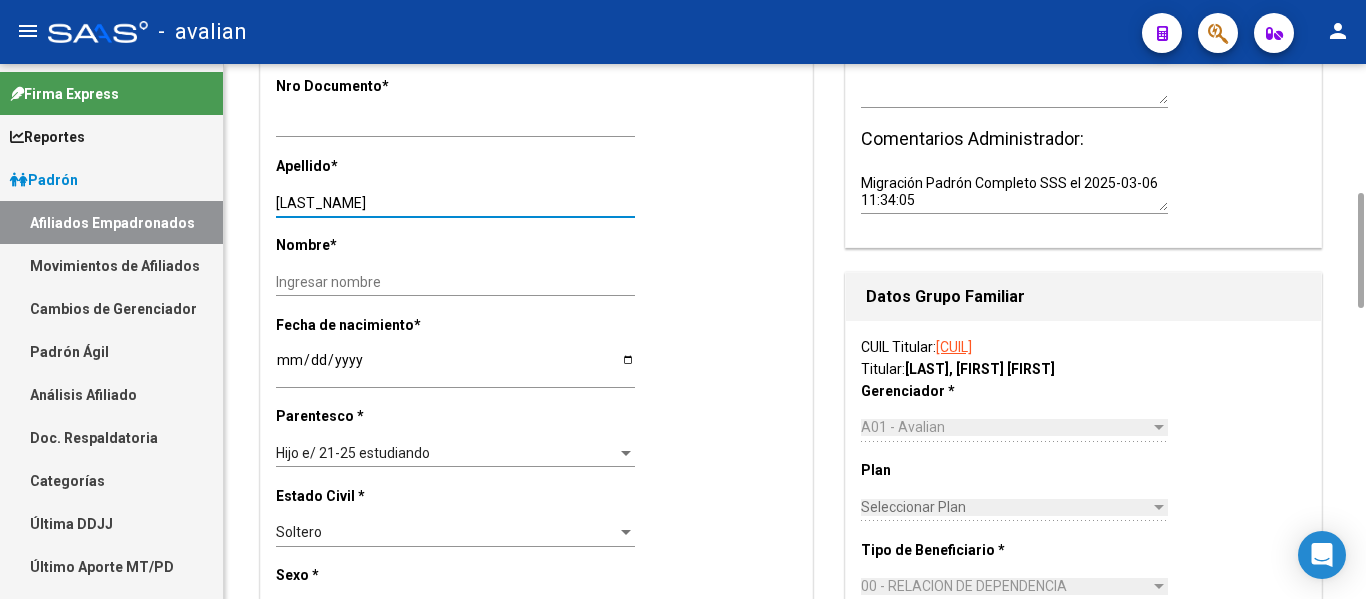 type on "[LAST_NAME]" 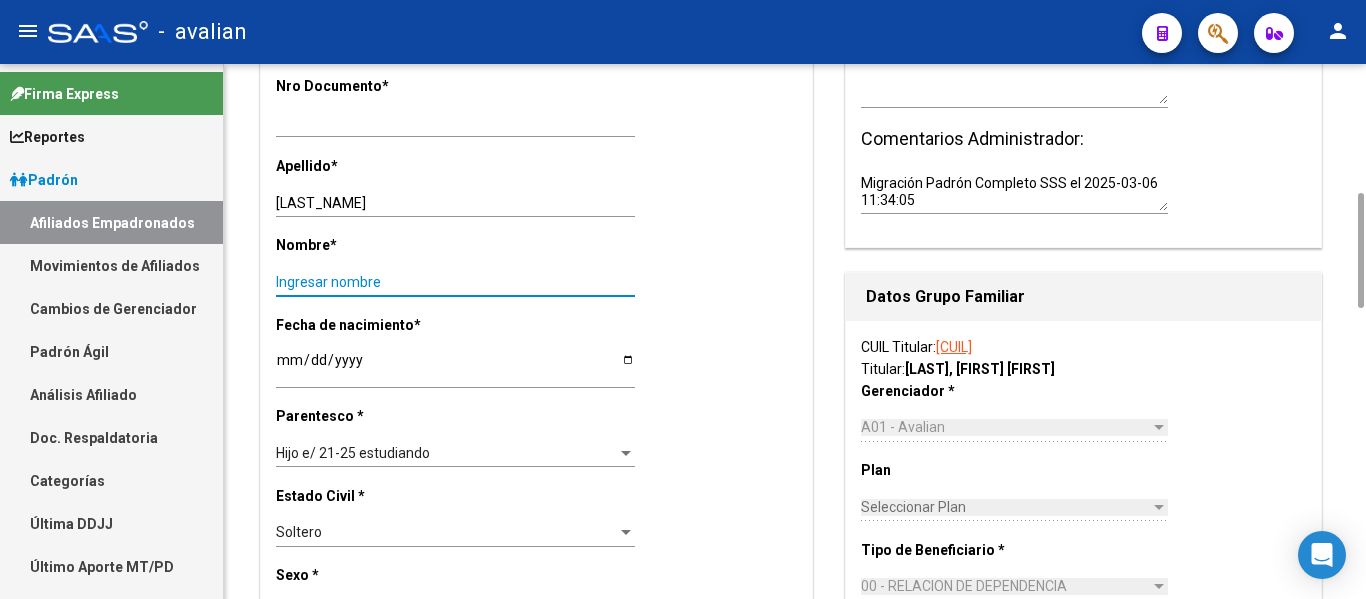 paste on "PILAR" 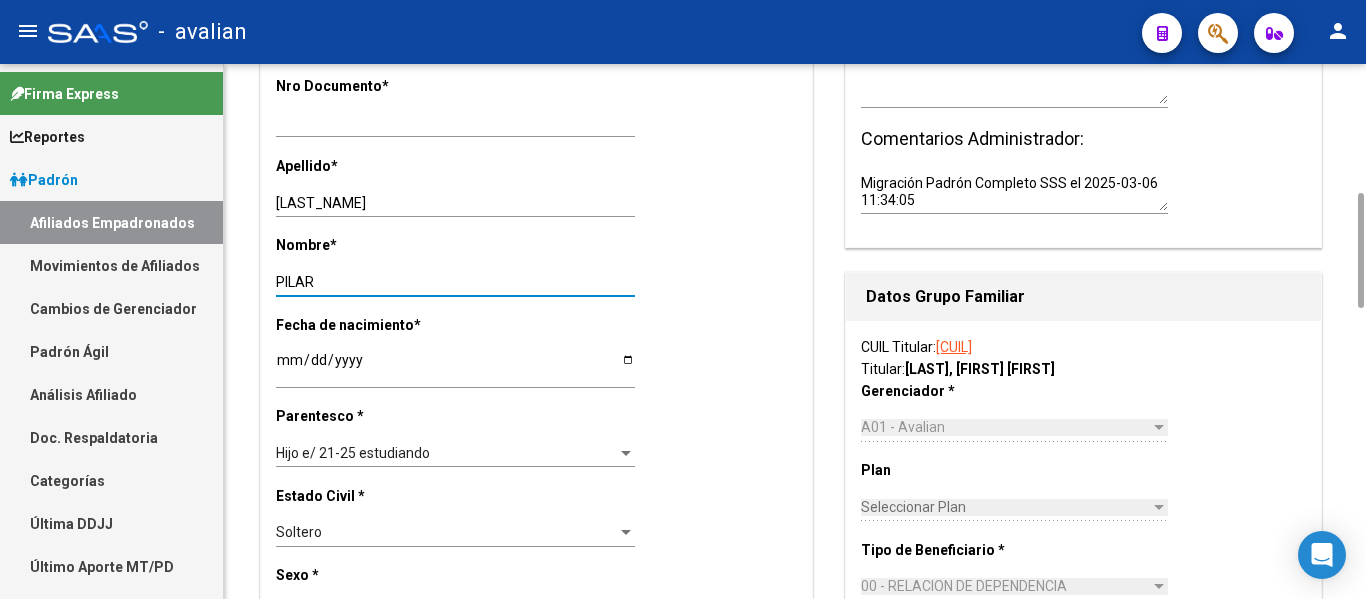 scroll, scrollTop: 0, scrollLeft: 0, axis: both 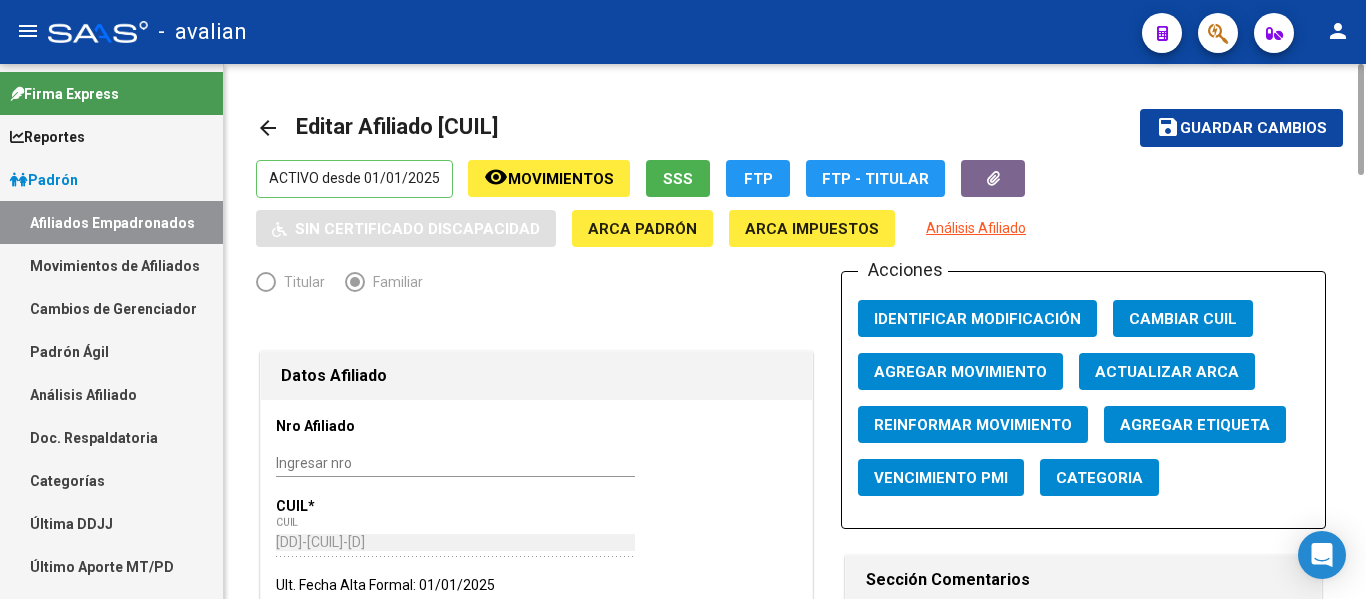 type on "PILAR" 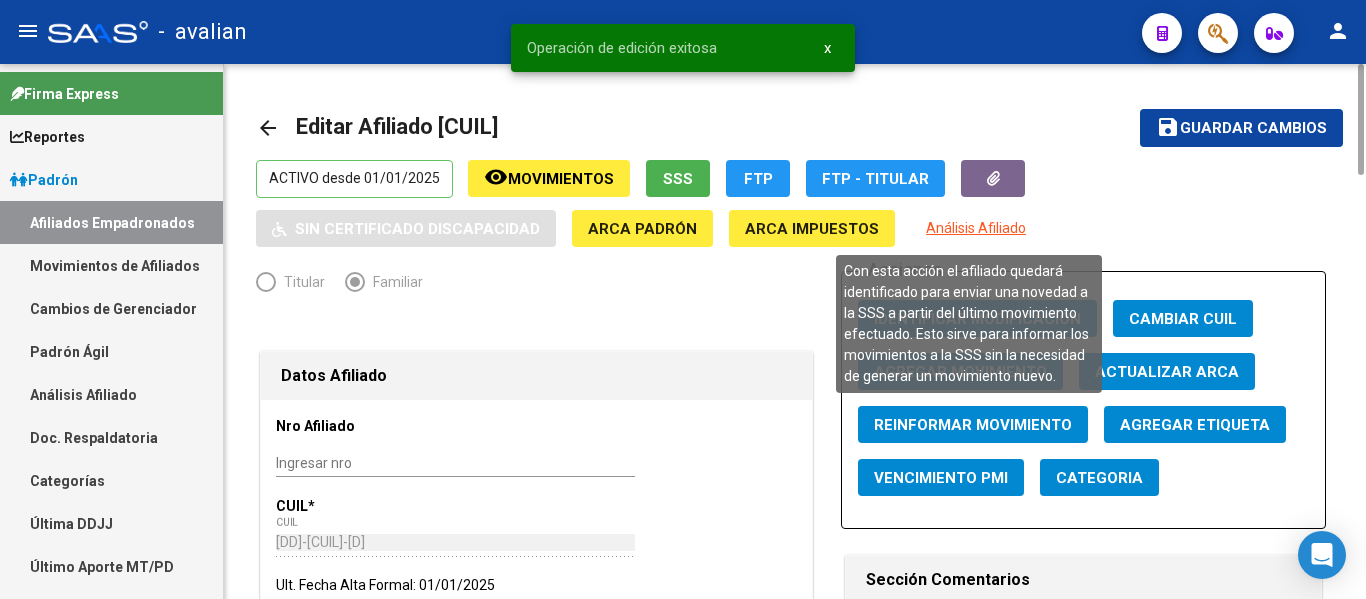 click on "Reinformar Movimiento" 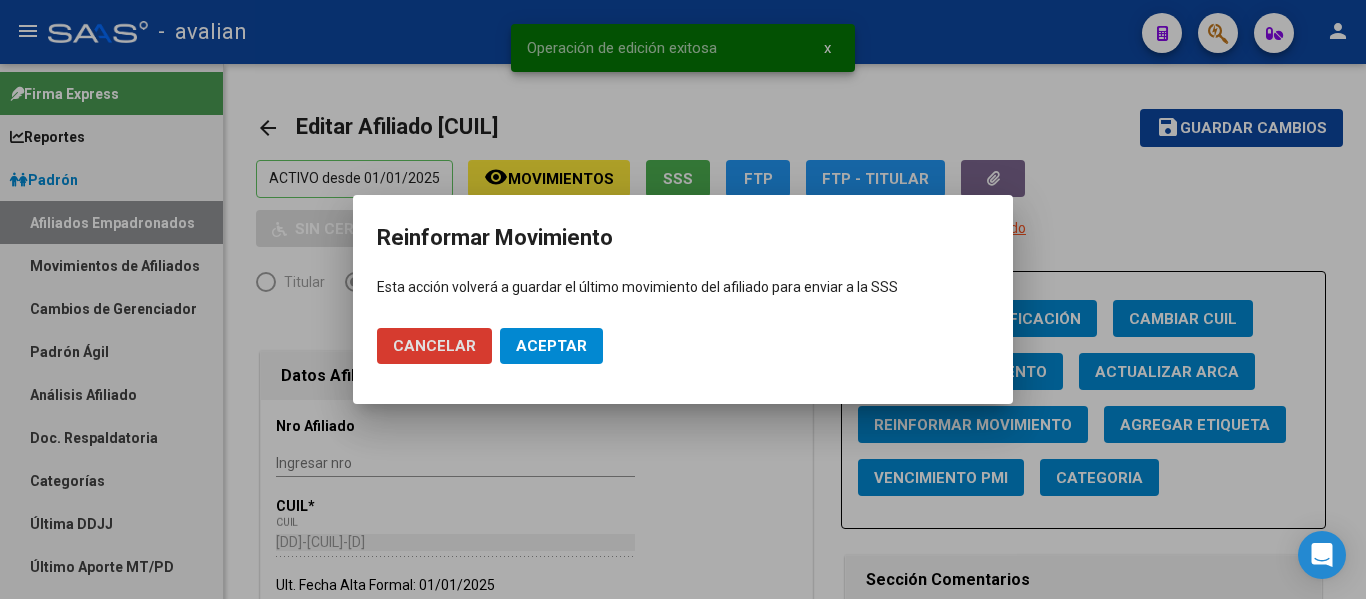 click on "Aceptar" at bounding box center (551, 346) 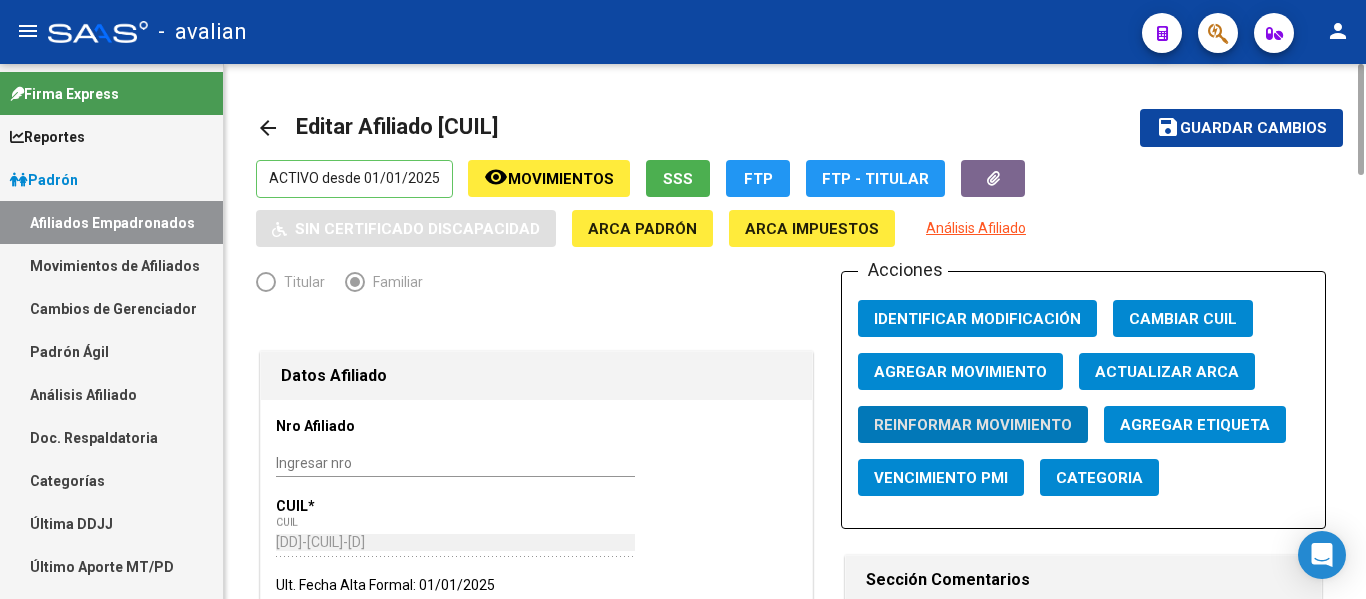 click on "arrow_back" 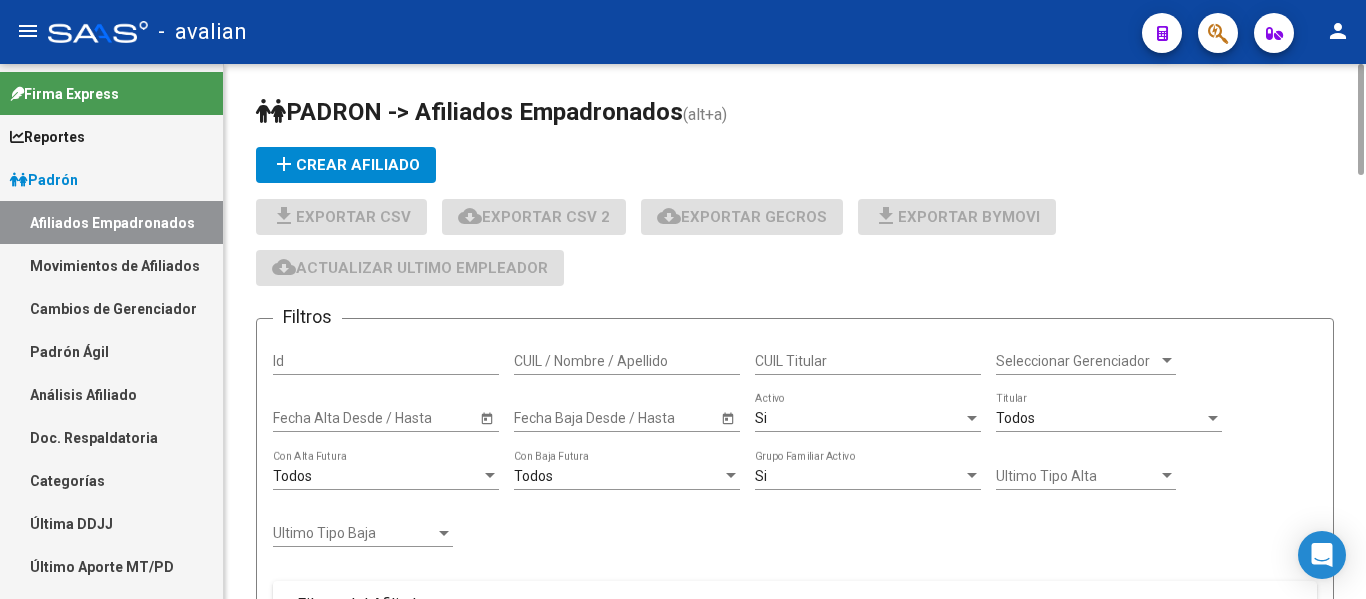 click on "CUIL / Nombre / Apellido" at bounding box center (627, 361) 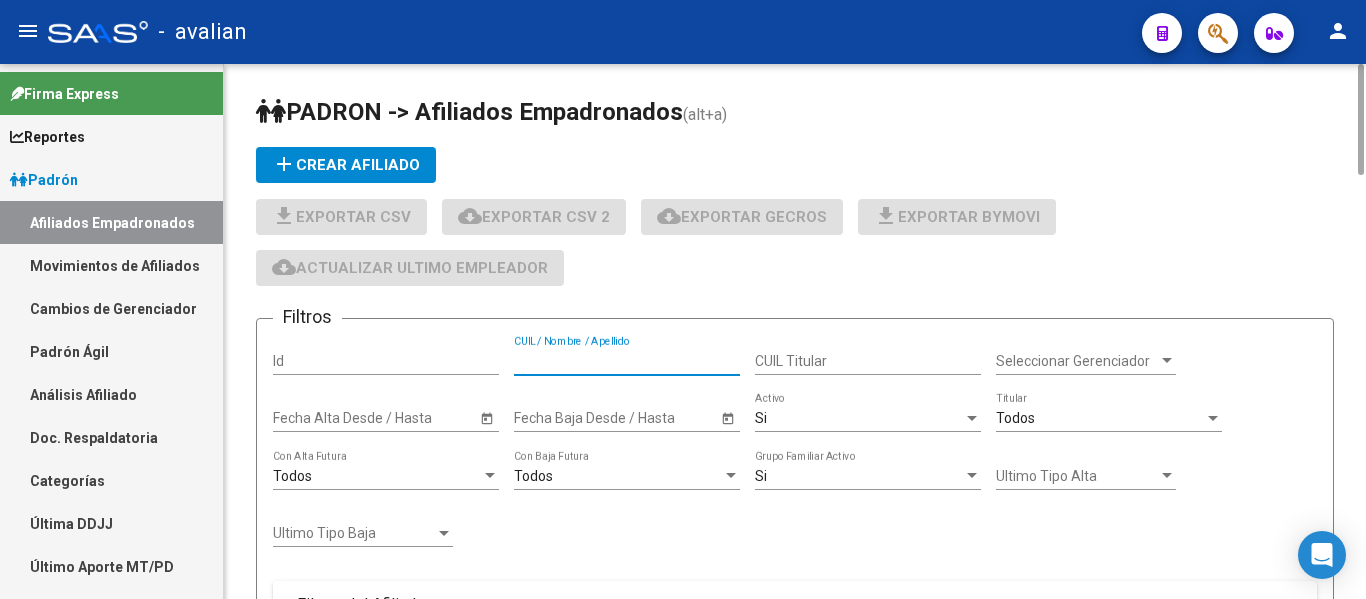 paste on "[CUIL]" 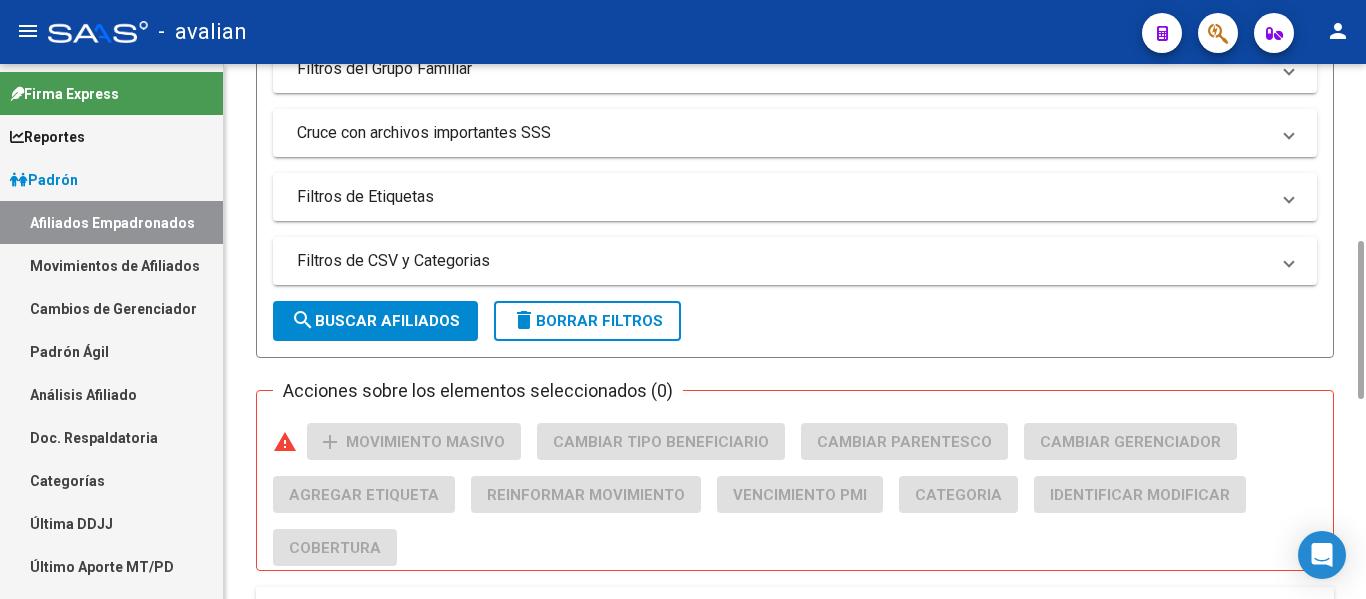 scroll, scrollTop: 800, scrollLeft: 0, axis: vertical 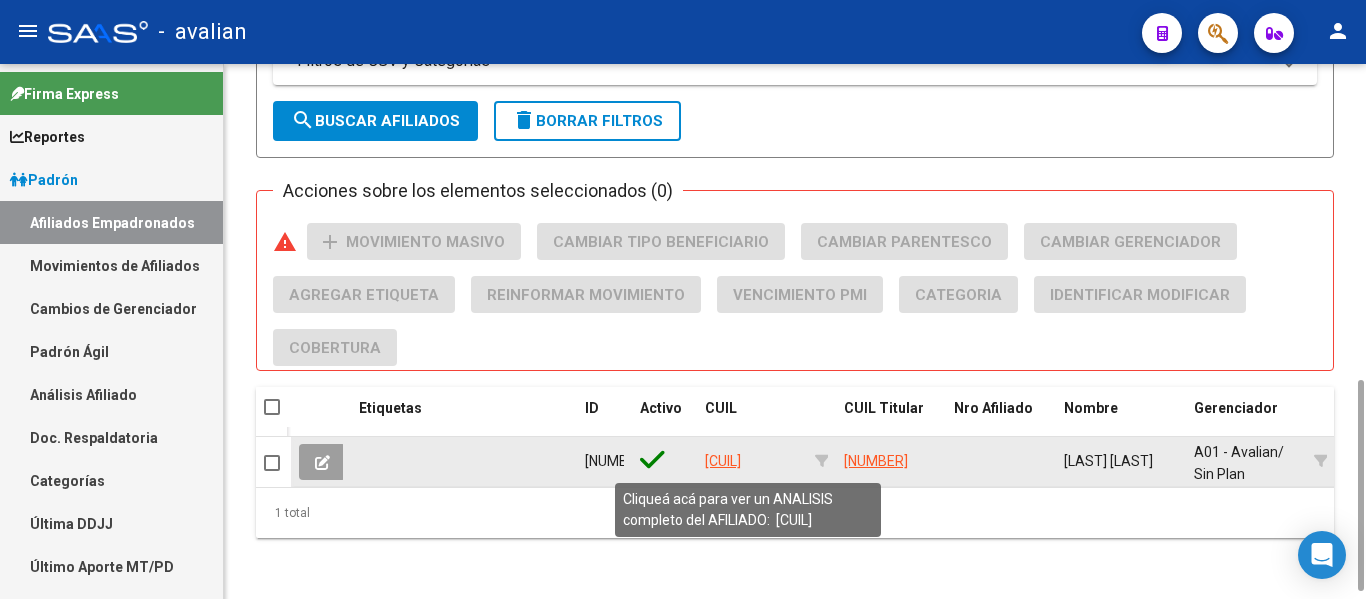 type on "[CUIL]" 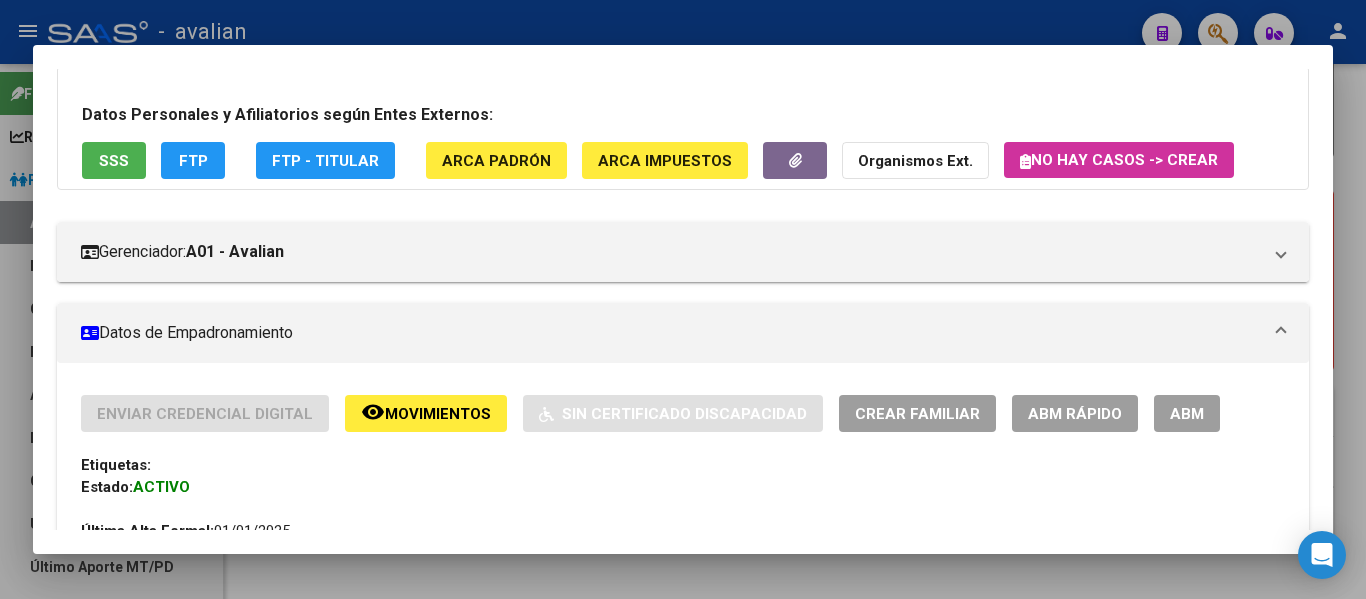 scroll, scrollTop: 0, scrollLeft: 0, axis: both 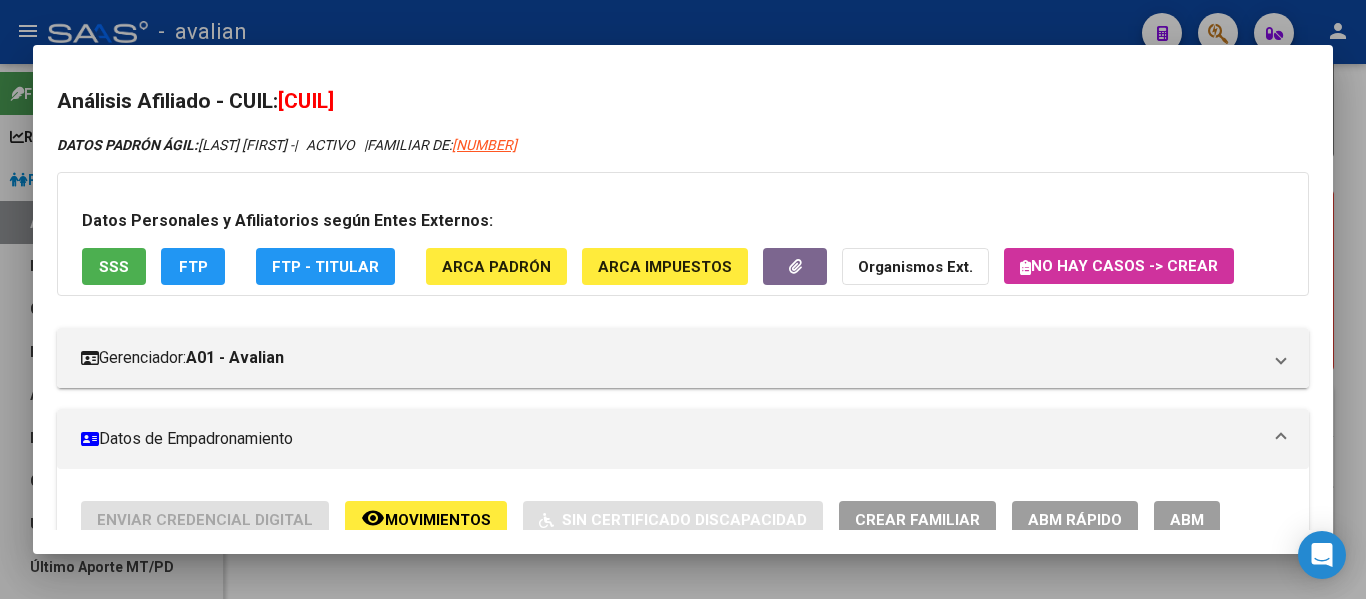 click at bounding box center (683, 299) 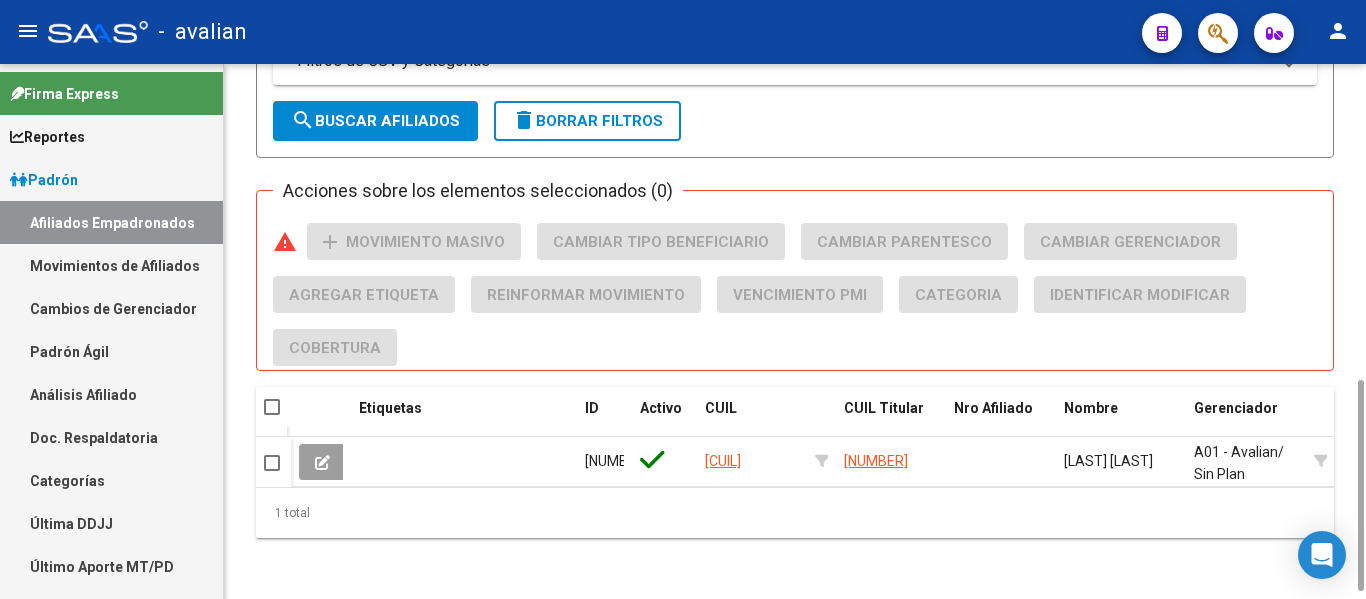 scroll, scrollTop: 0, scrollLeft: 0, axis: both 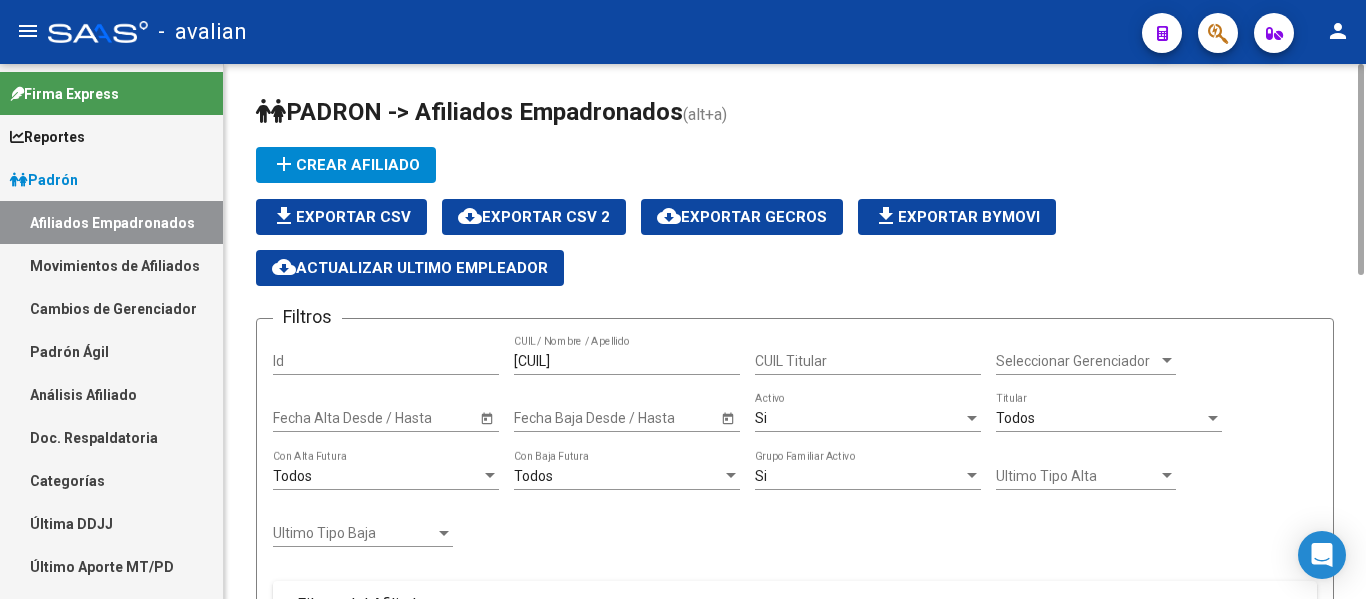 click on "[NUMBER] CUIL / Nombre / Apellido" 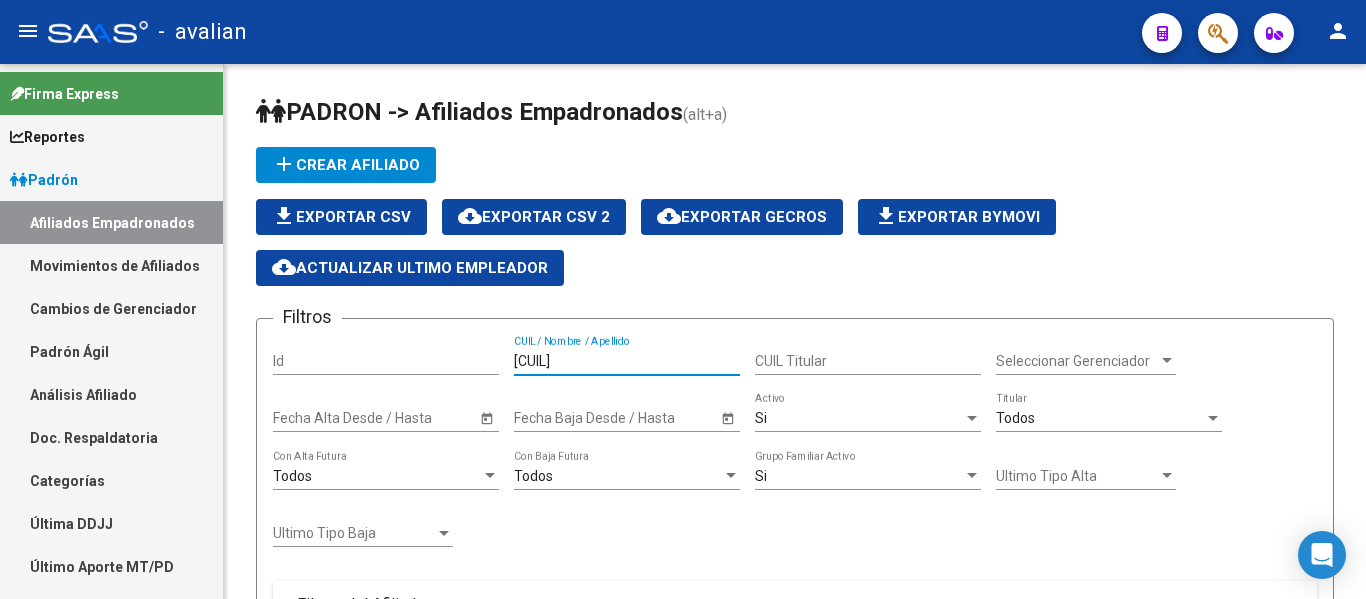drag, startPoint x: 607, startPoint y: 353, endPoint x: 108, endPoint y: 312, distance: 500.68155 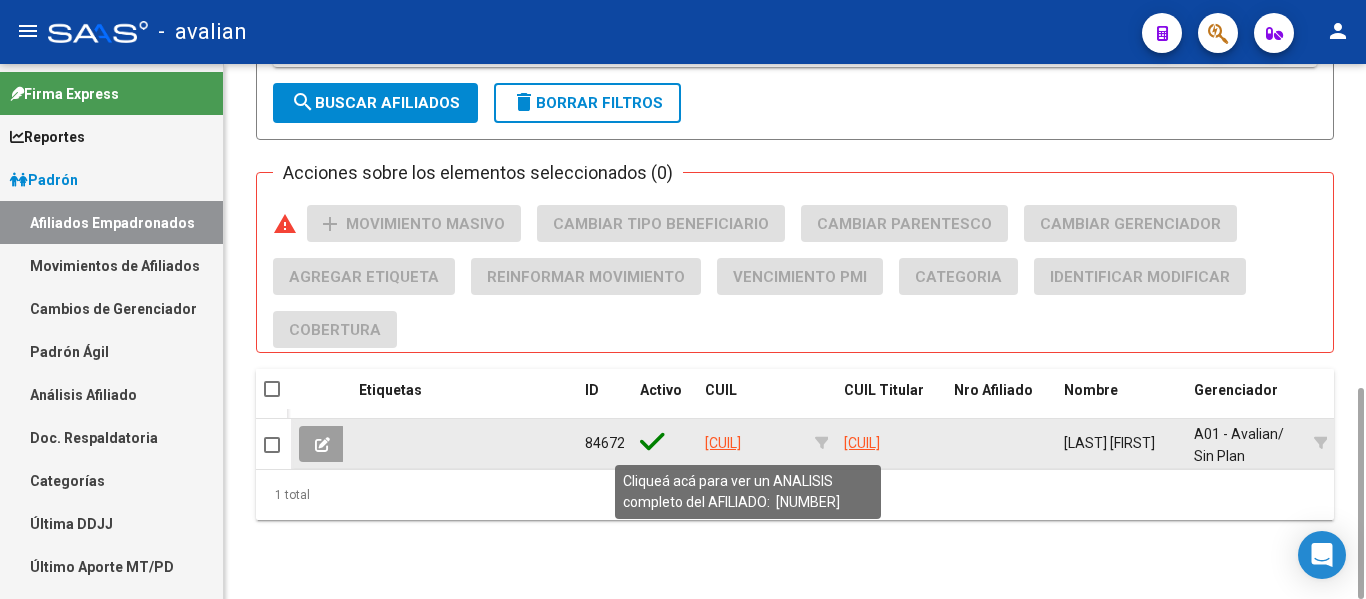 type on "[CUIL]" 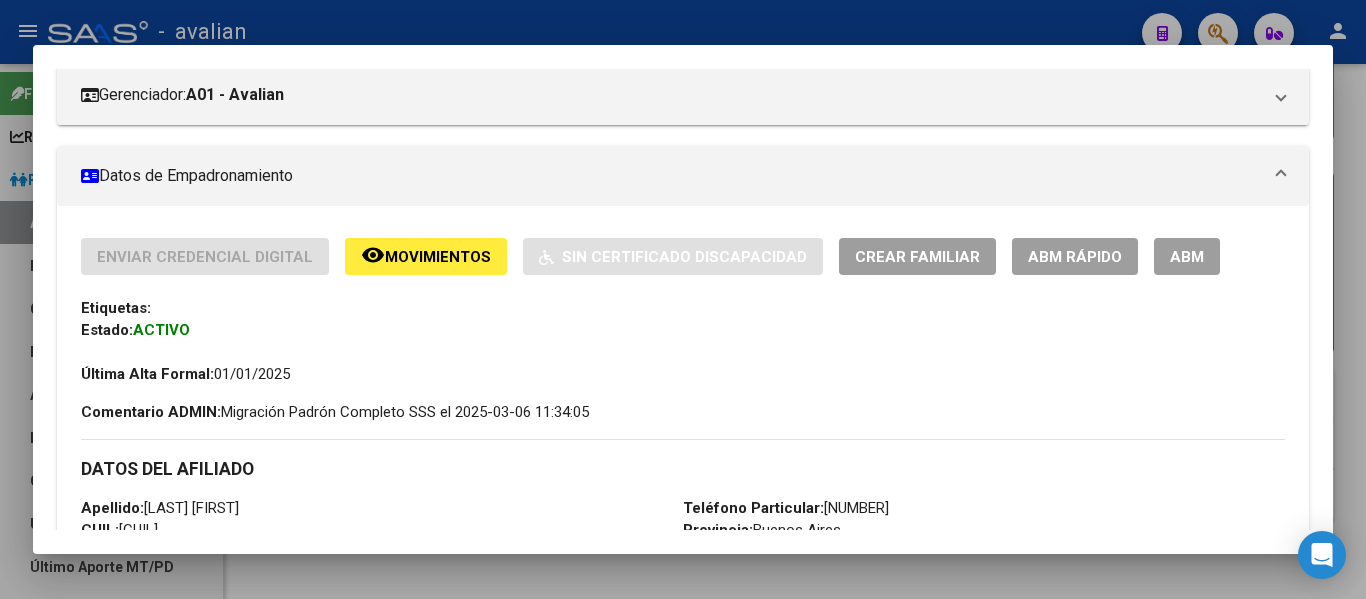 scroll, scrollTop: 400, scrollLeft: 0, axis: vertical 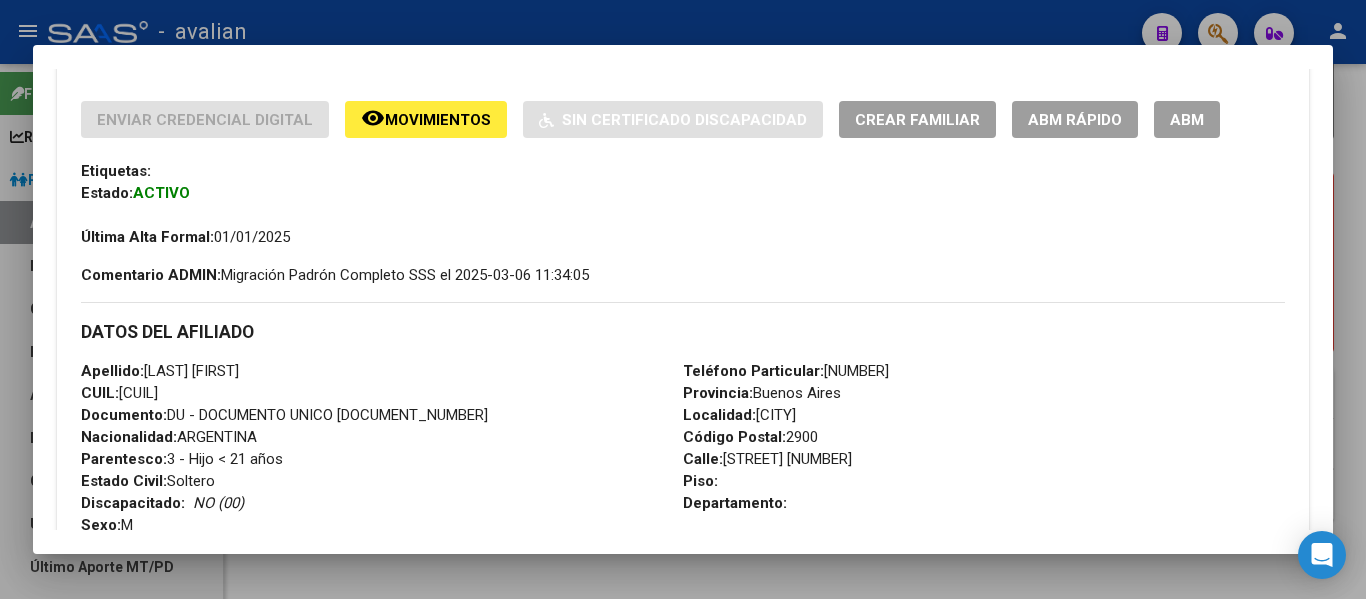 click on "Enviar Credencial Digital remove_red_eye Movimientos    Sin Certificado Discapacidad Crear Familiar ABM Rápido ABM" at bounding box center [683, 119] 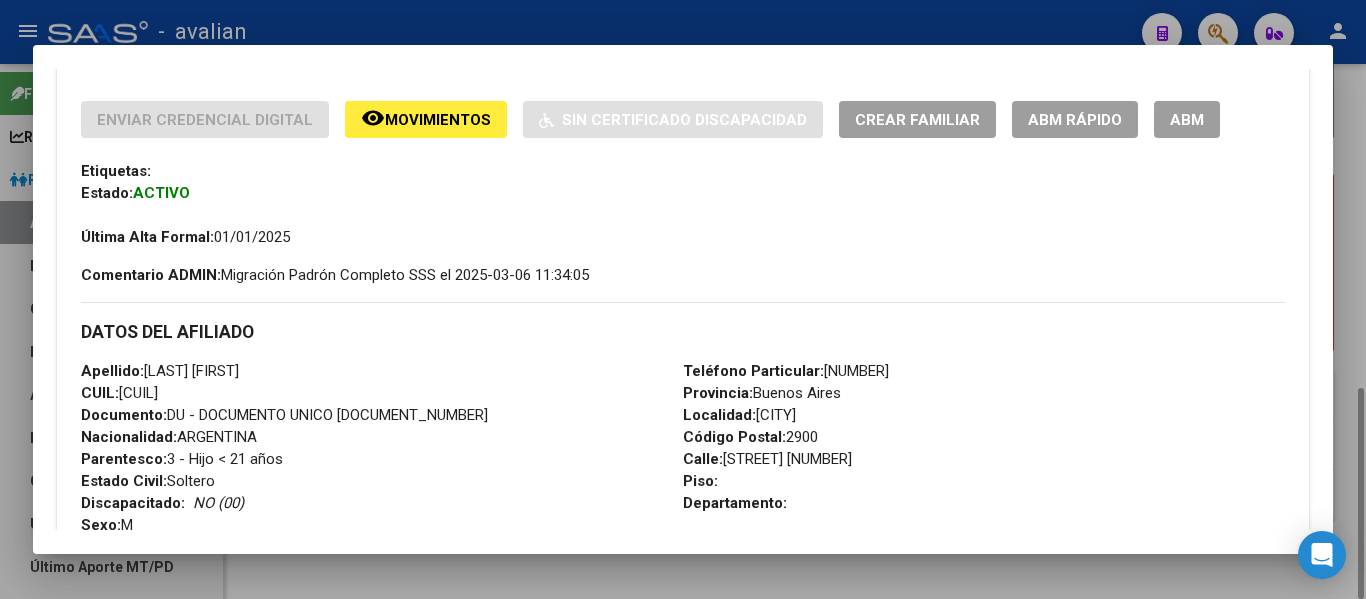 scroll, scrollTop: 0, scrollLeft: 0, axis: both 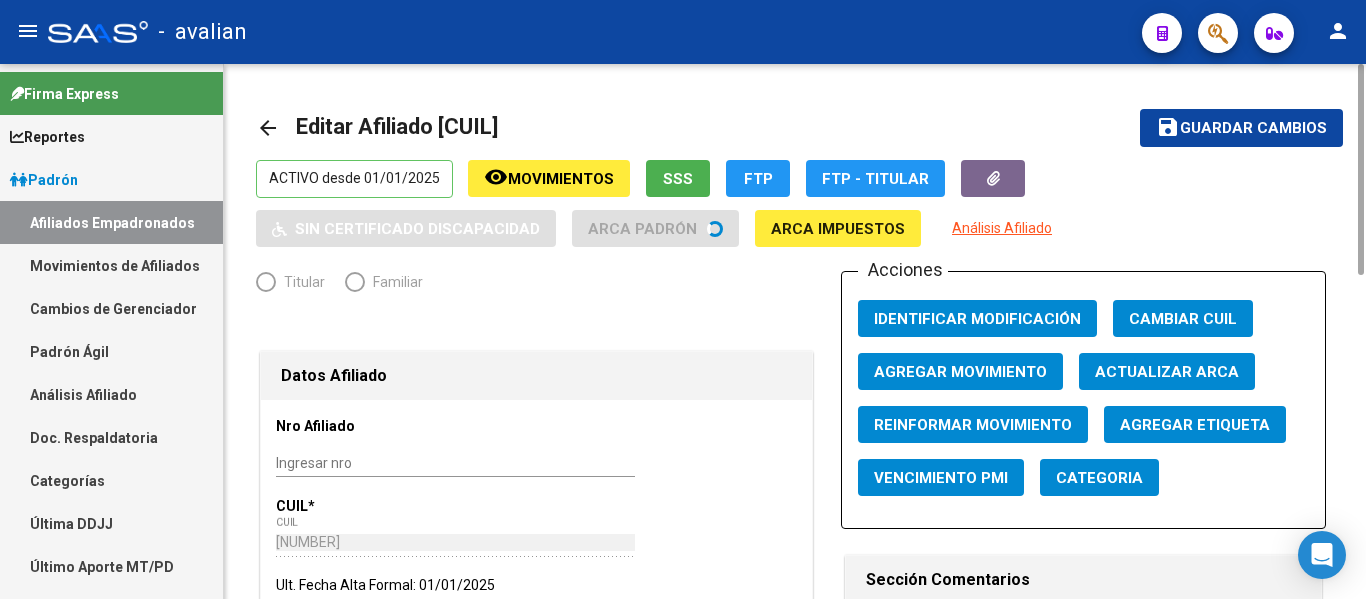 radio on "true" 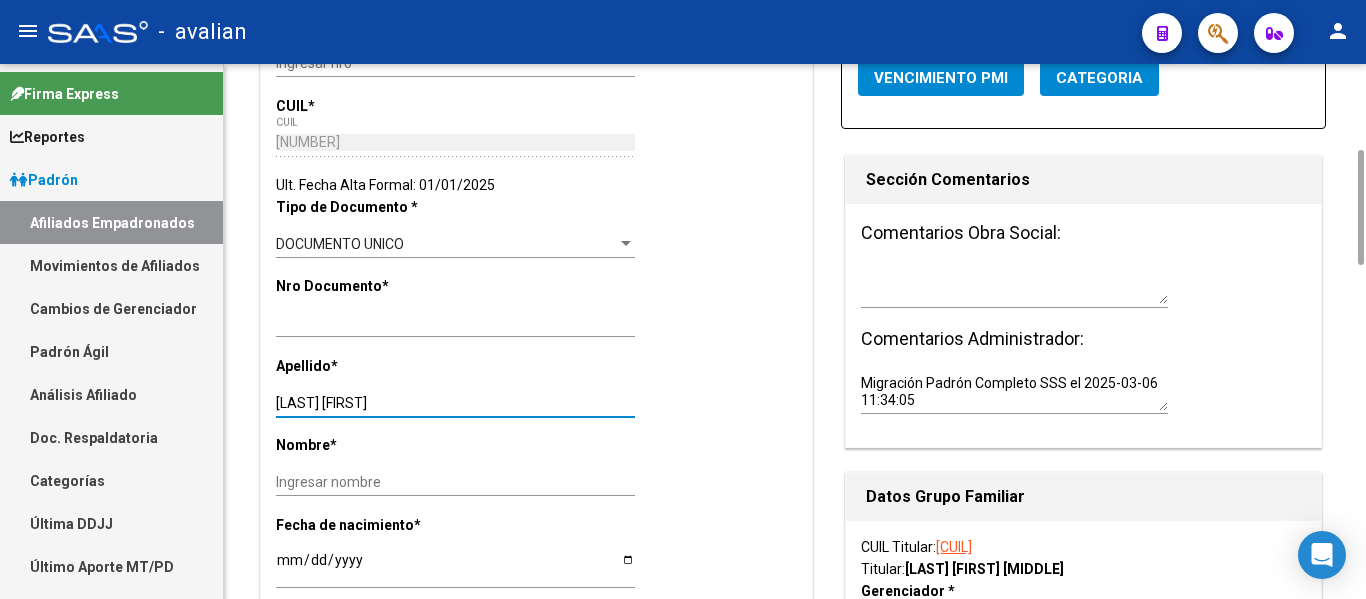 drag, startPoint x: 355, startPoint y: 399, endPoint x: 483, endPoint y: 400, distance: 128.0039 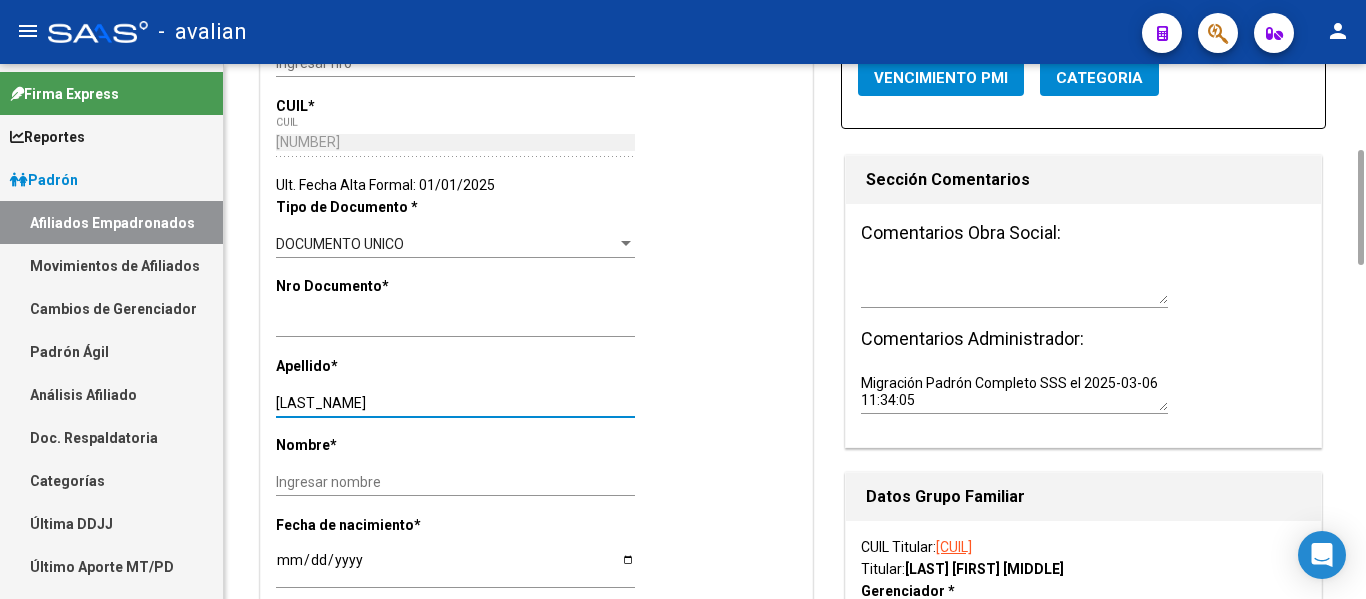 type on "[LAST_NAME]" 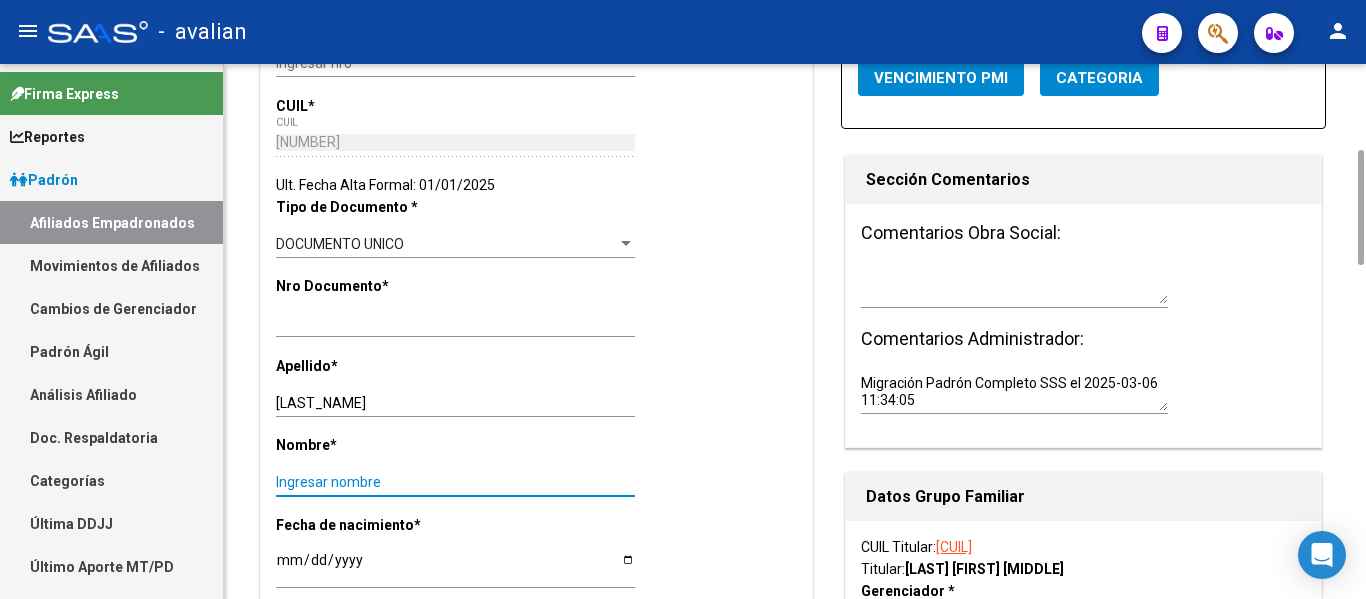 click on "Ingresar nombre" at bounding box center (455, 482) 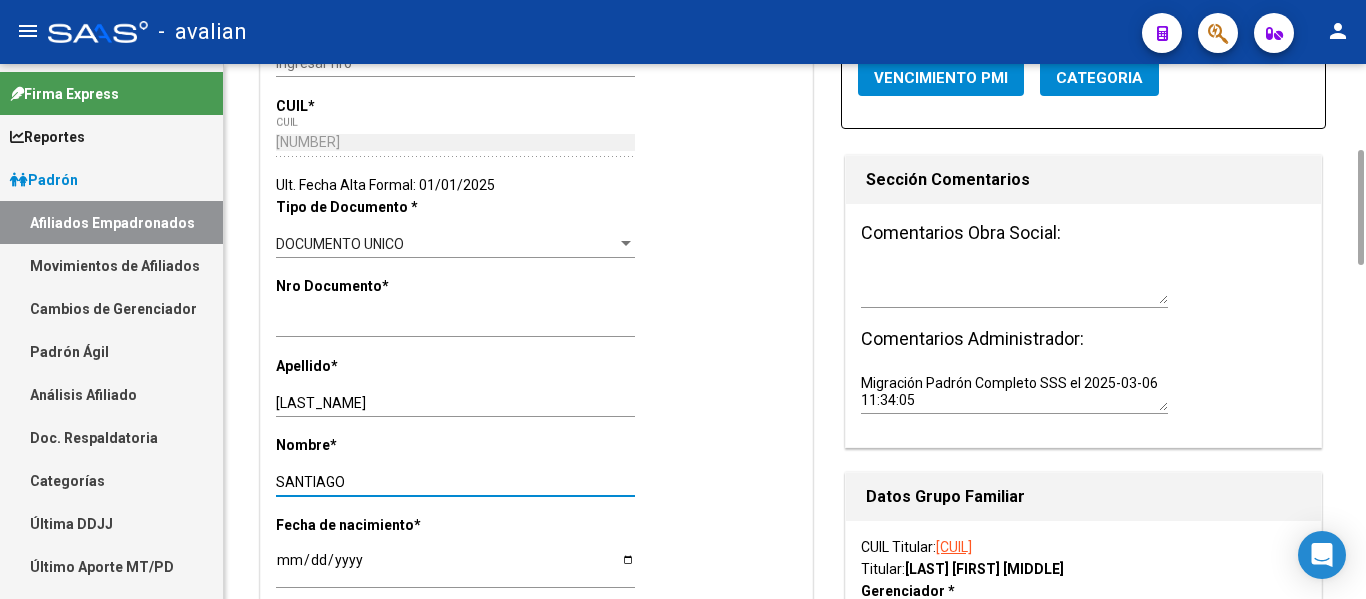 type on "SANTIAGO" 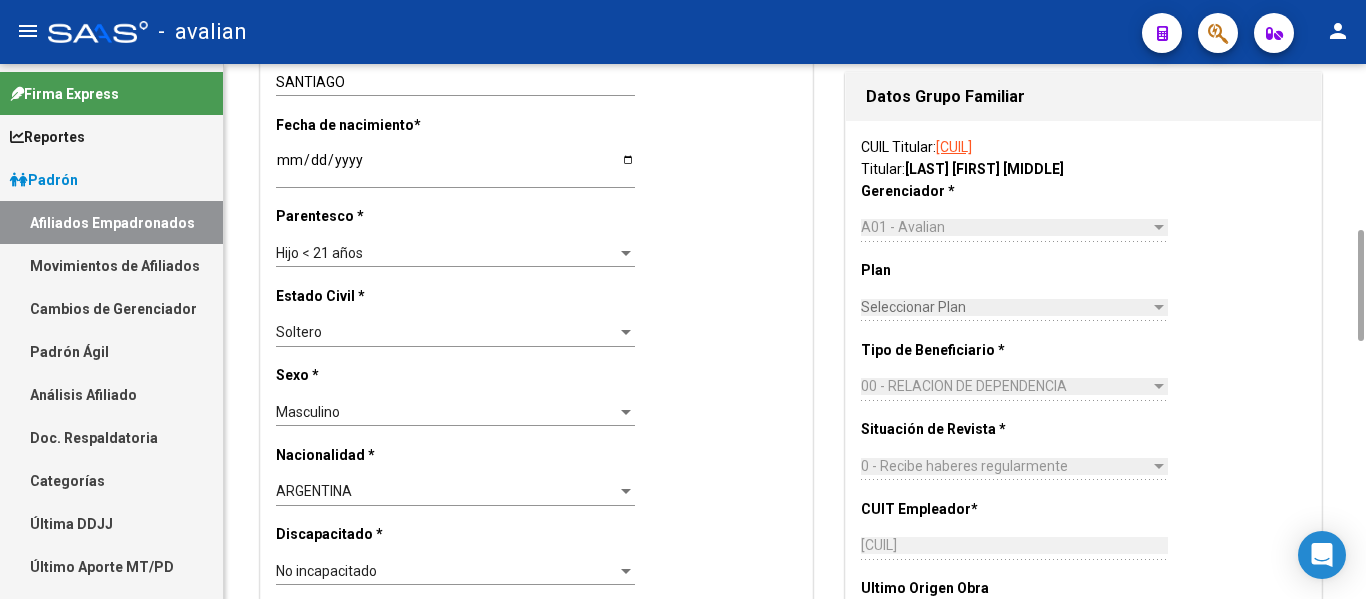 click on "Hijo < 21 años" at bounding box center [446, 253] 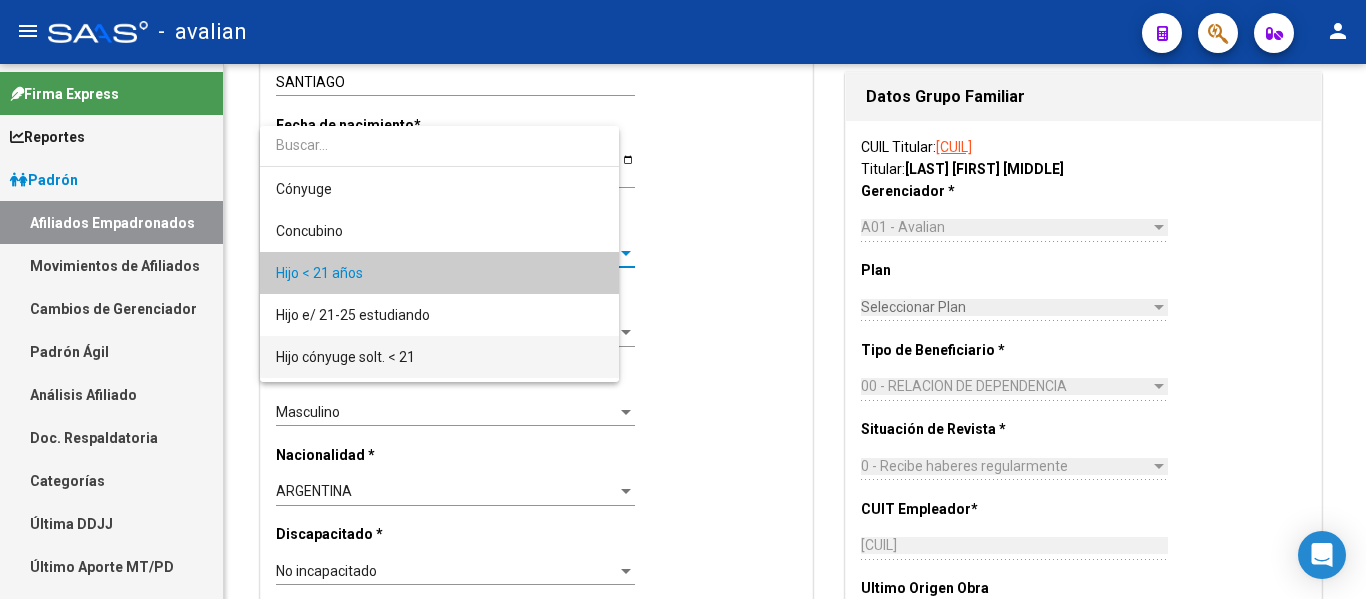 scroll, scrollTop: 19, scrollLeft: 0, axis: vertical 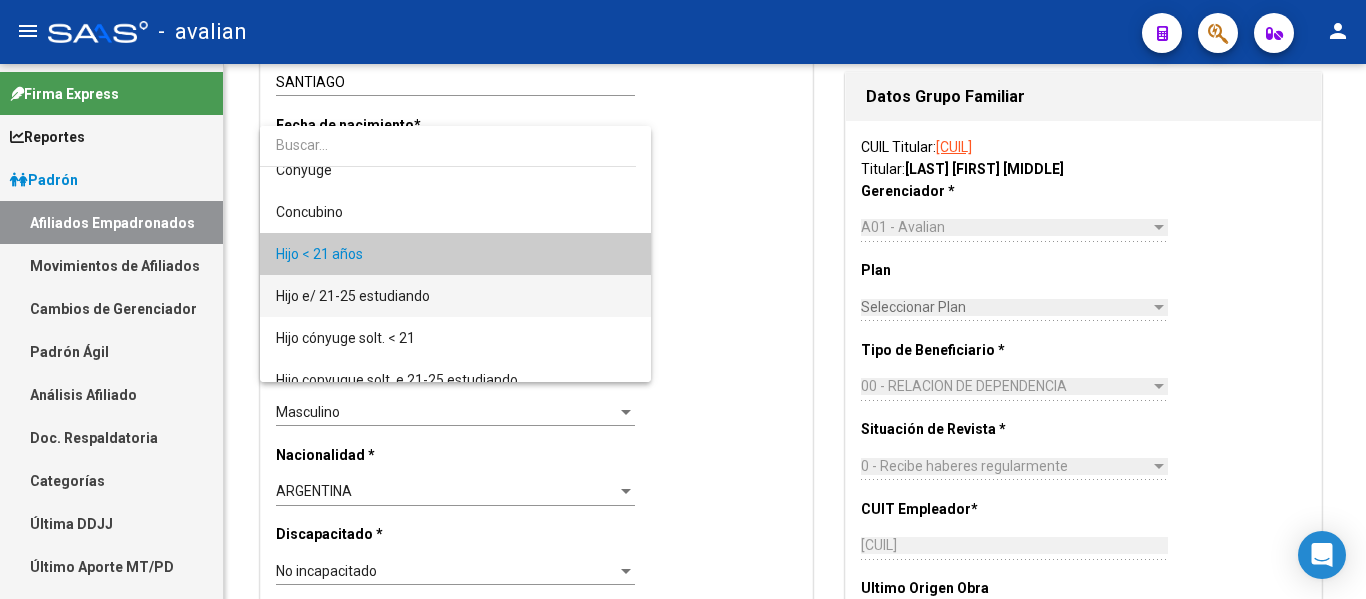 click on "Hijo e/ 21-25 estudiando" at bounding box center [353, 296] 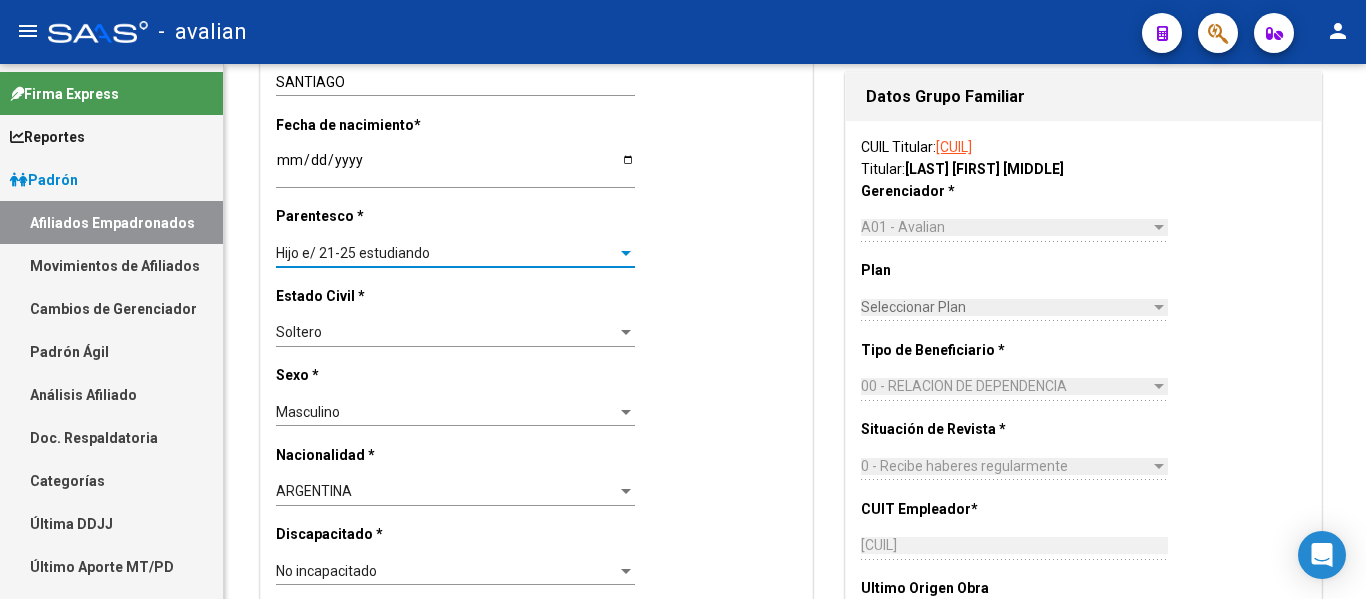 scroll, scrollTop: 0, scrollLeft: 0, axis: both 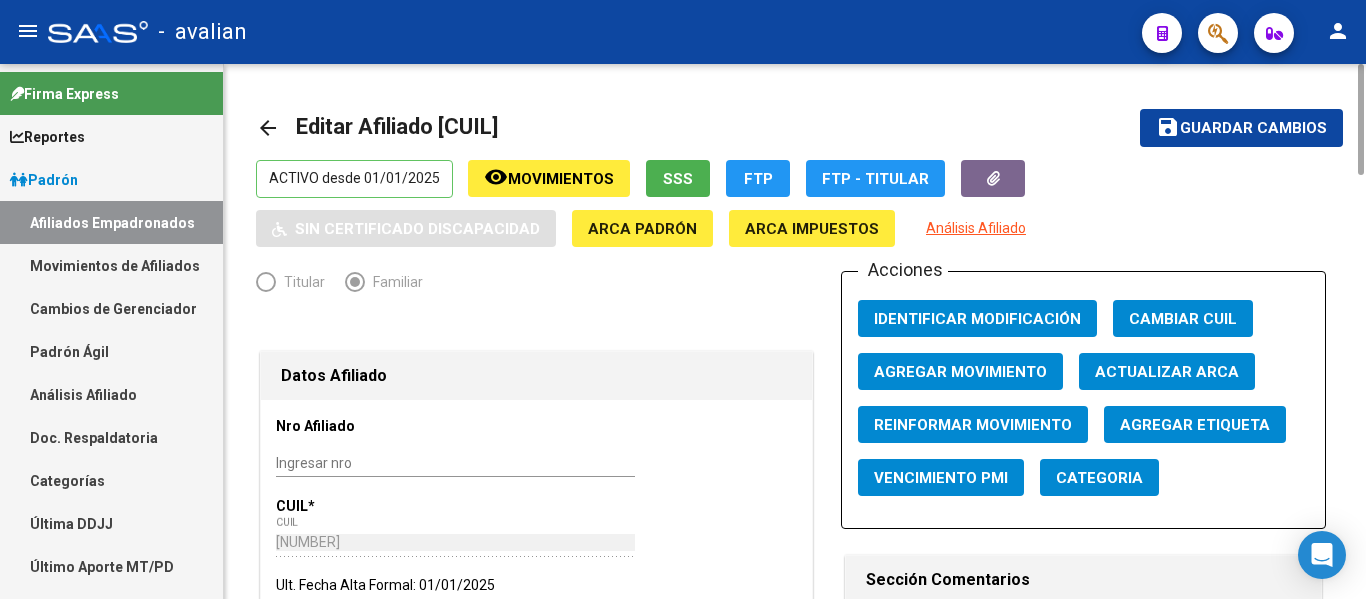 click on "Guardar cambios" 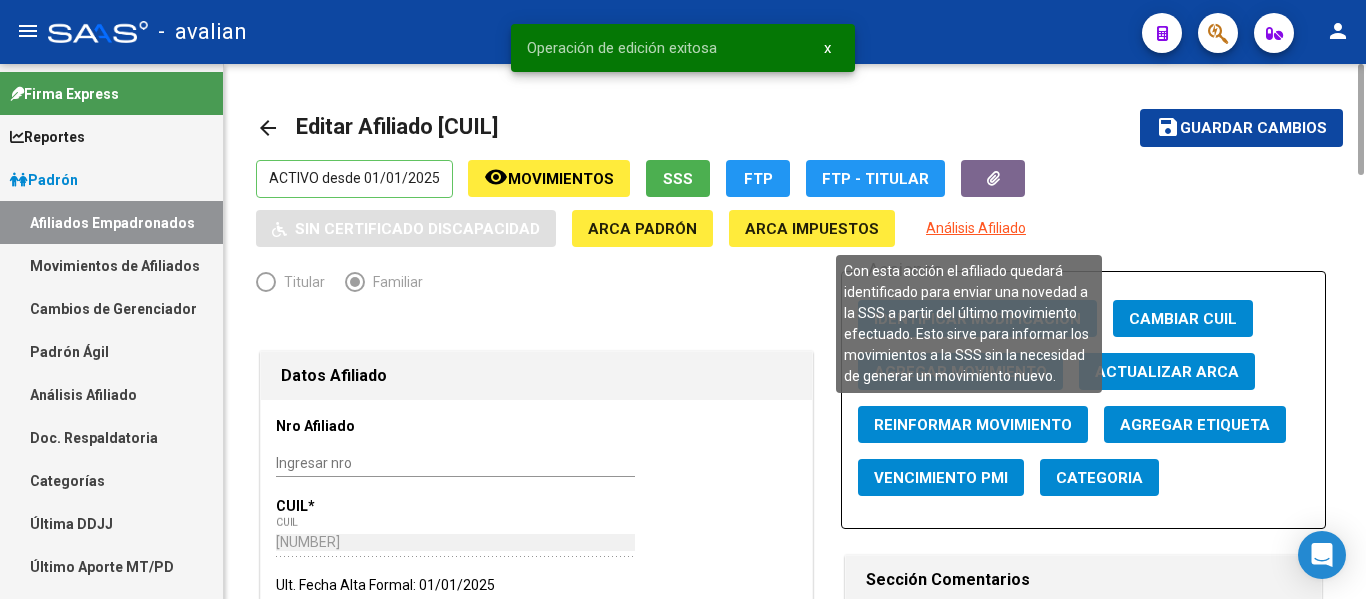 click on "Reinformar Movimiento" 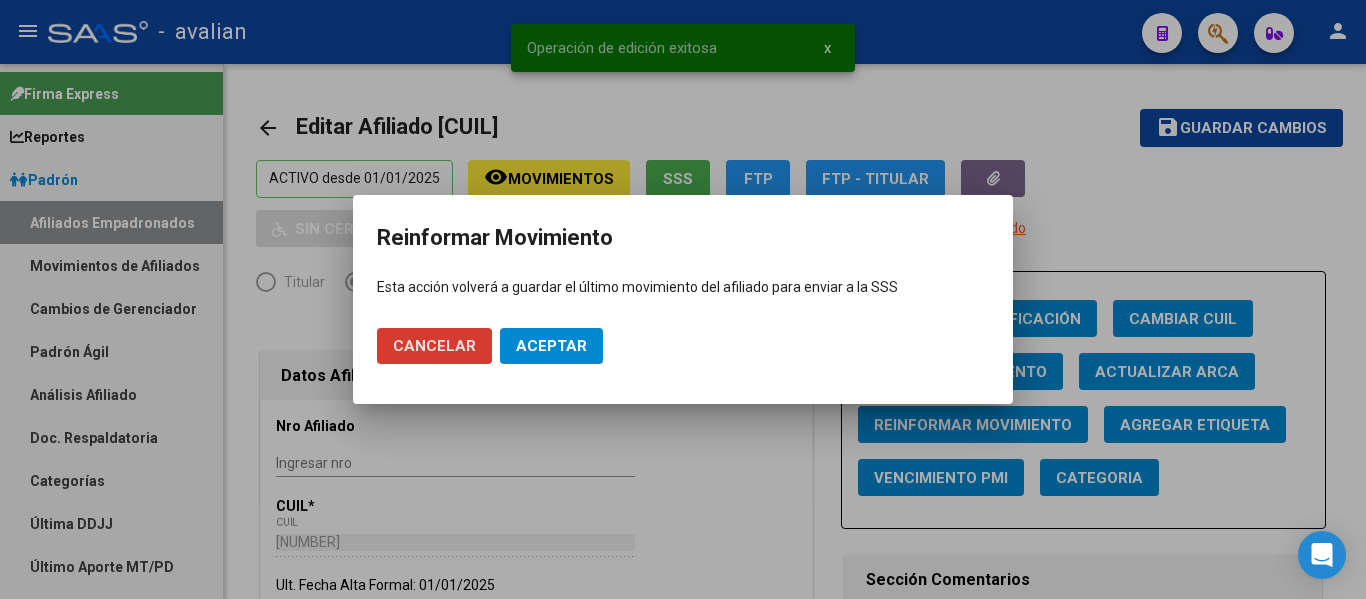 click on "Cancelar Aceptar" at bounding box center (683, 346) 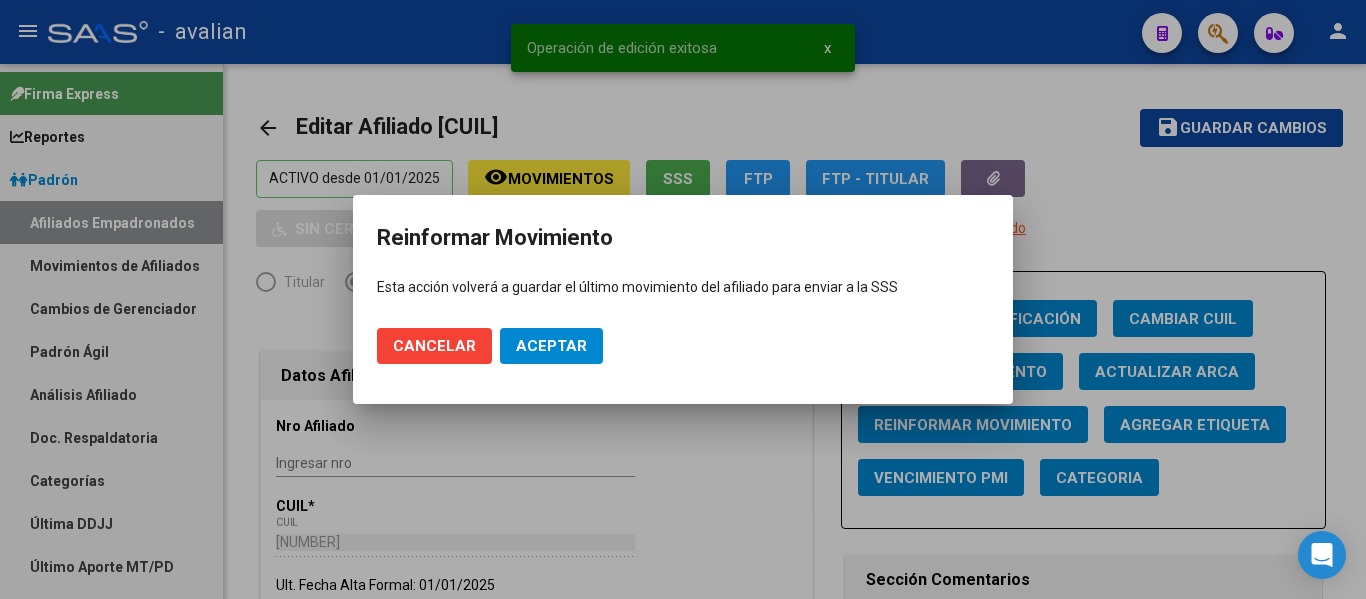 click on "Aceptar" at bounding box center (551, 346) 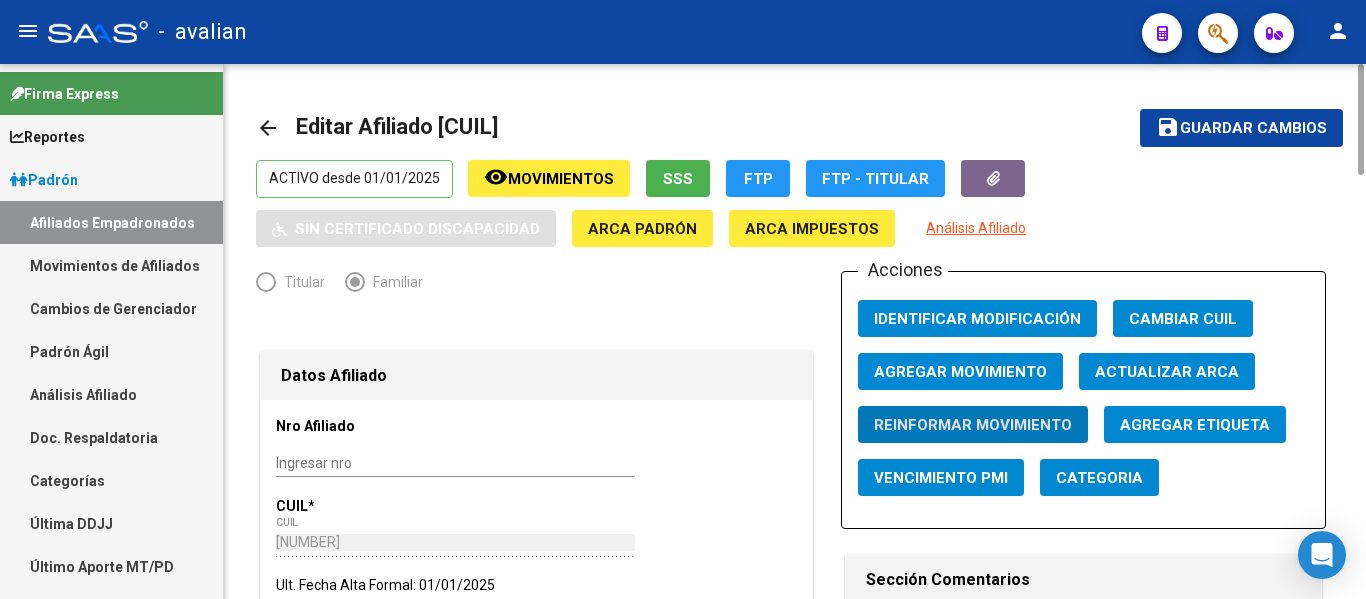 click on "arrow_back" 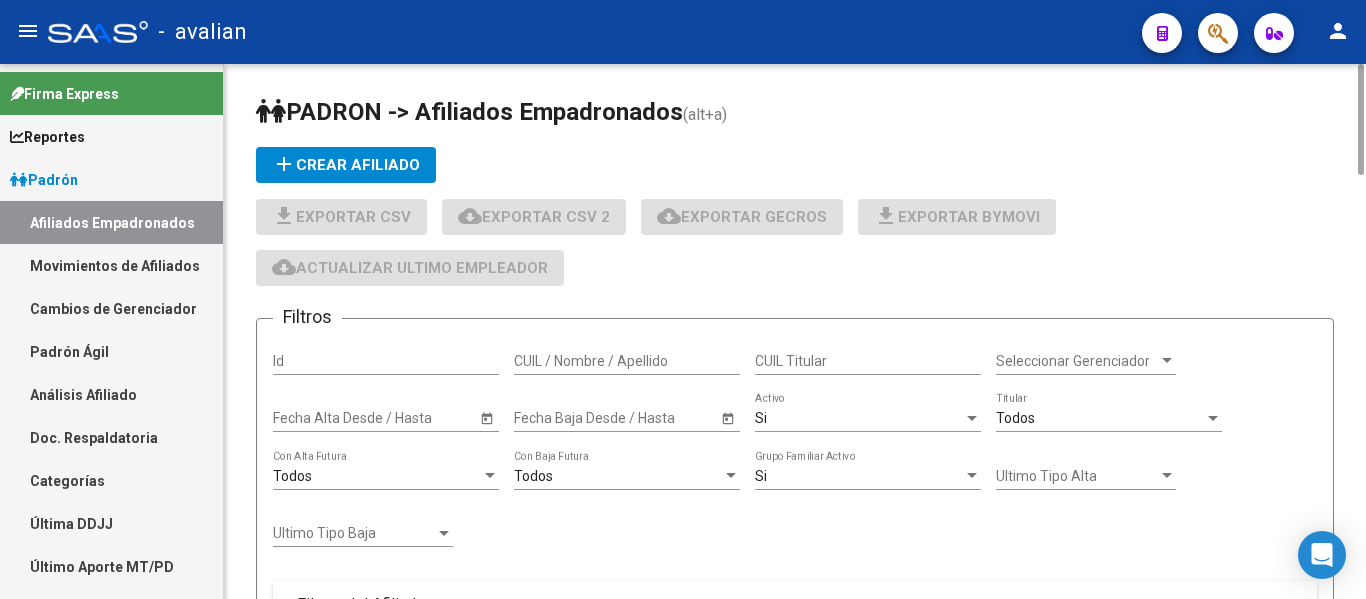 click on "CUIL / Nombre / Apellido" at bounding box center [627, 361] 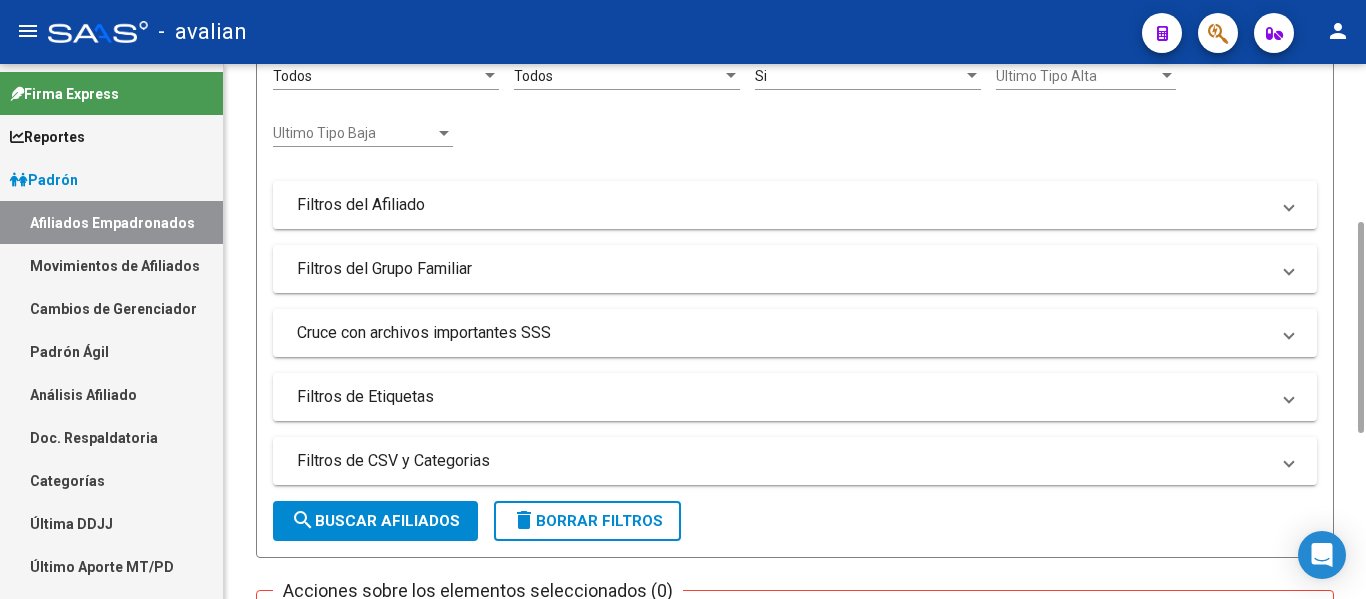 scroll, scrollTop: 800, scrollLeft: 0, axis: vertical 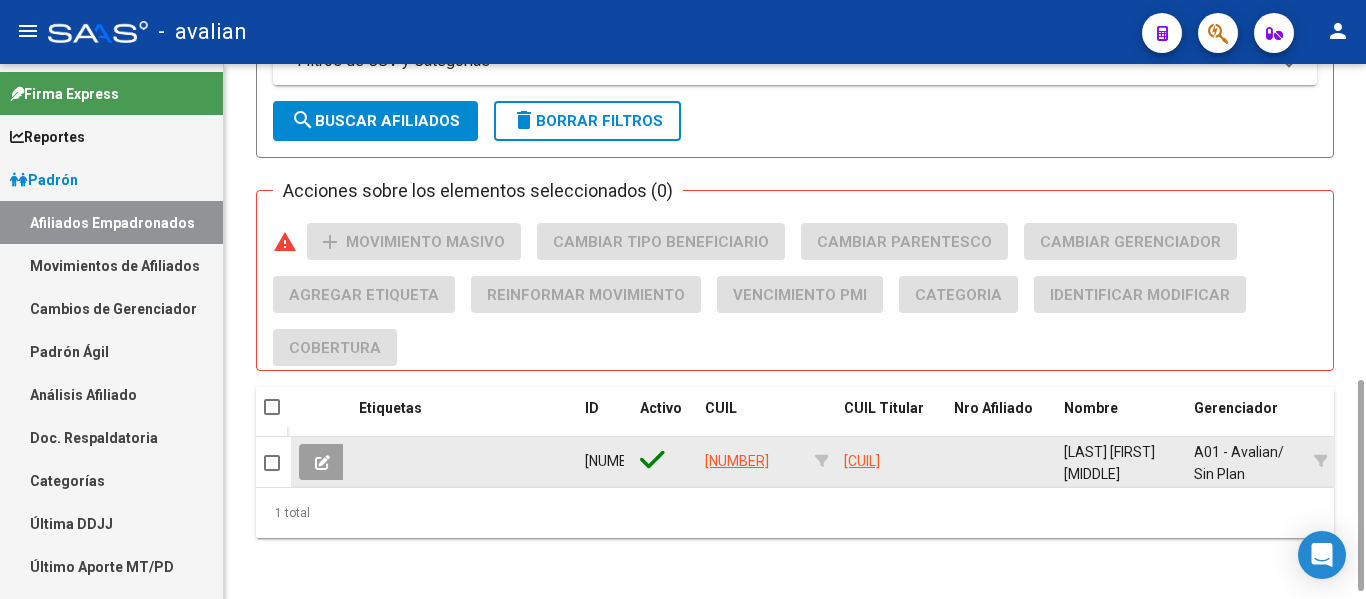 type on "[NUMBER]" 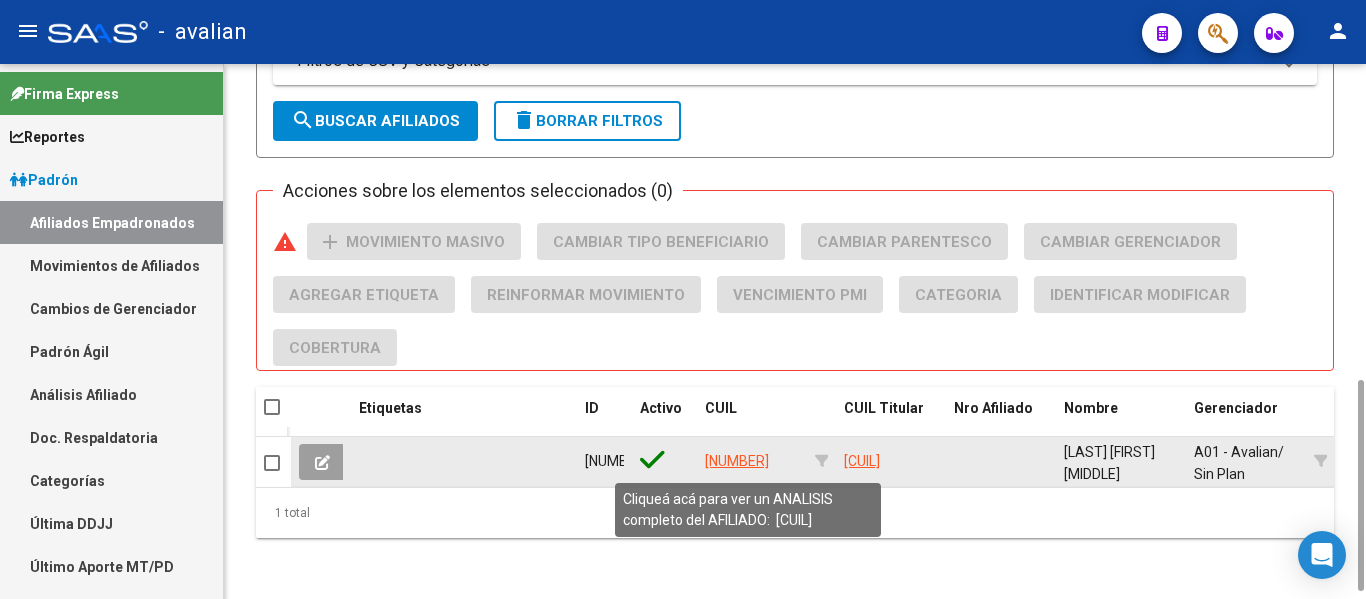 click on "[NUMBER]" 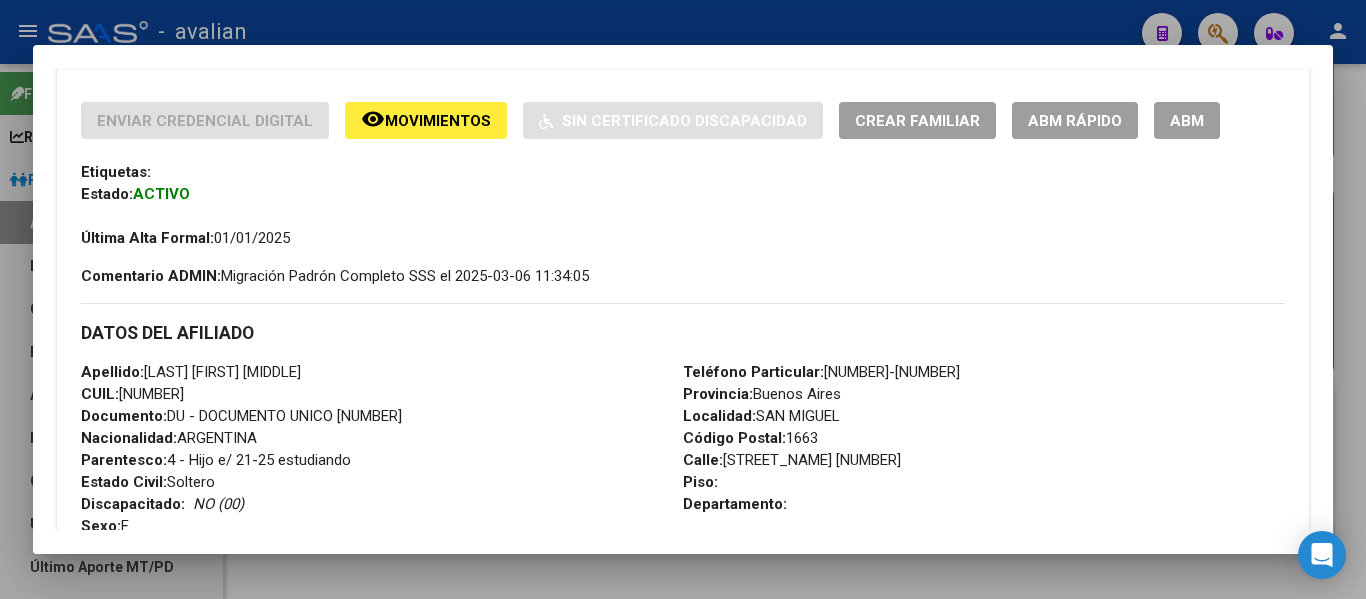 scroll, scrollTop: 400, scrollLeft: 0, axis: vertical 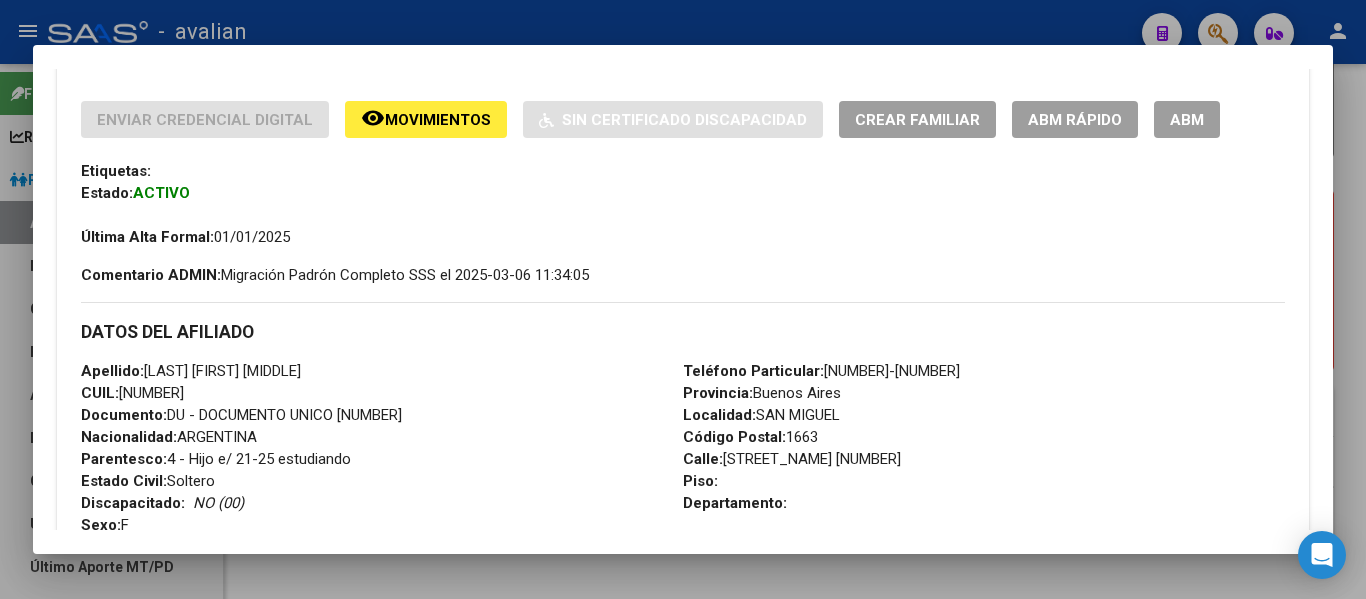 click at bounding box center (683, 299) 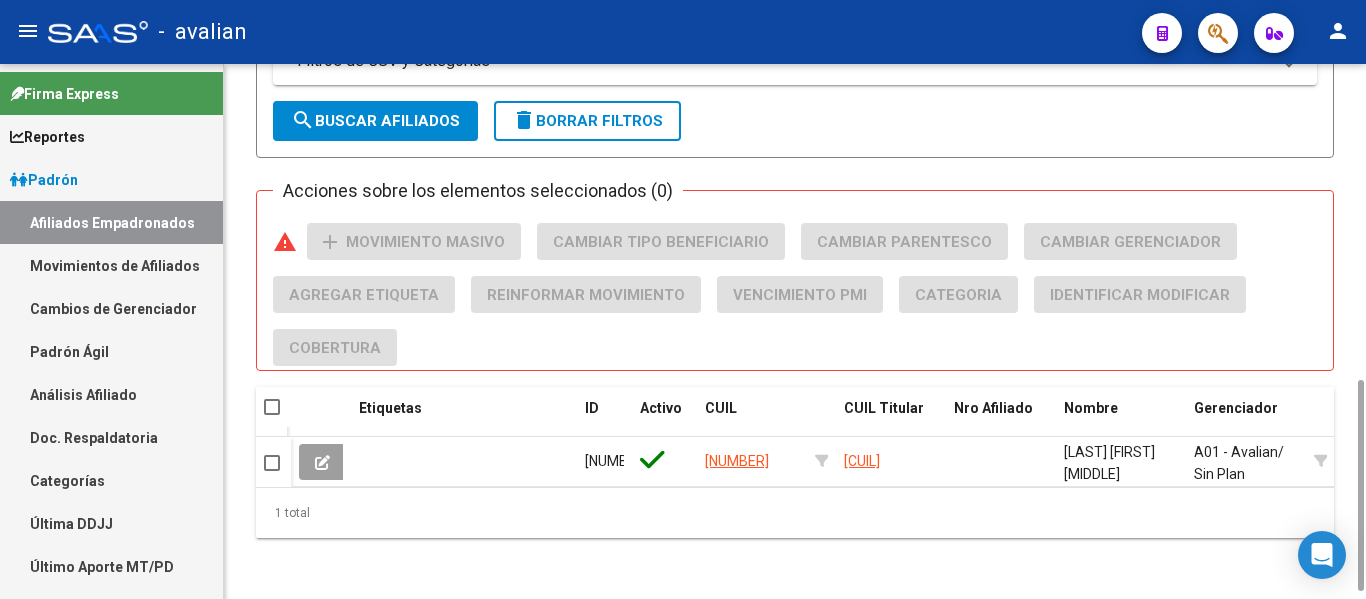 scroll, scrollTop: 0, scrollLeft: 0, axis: both 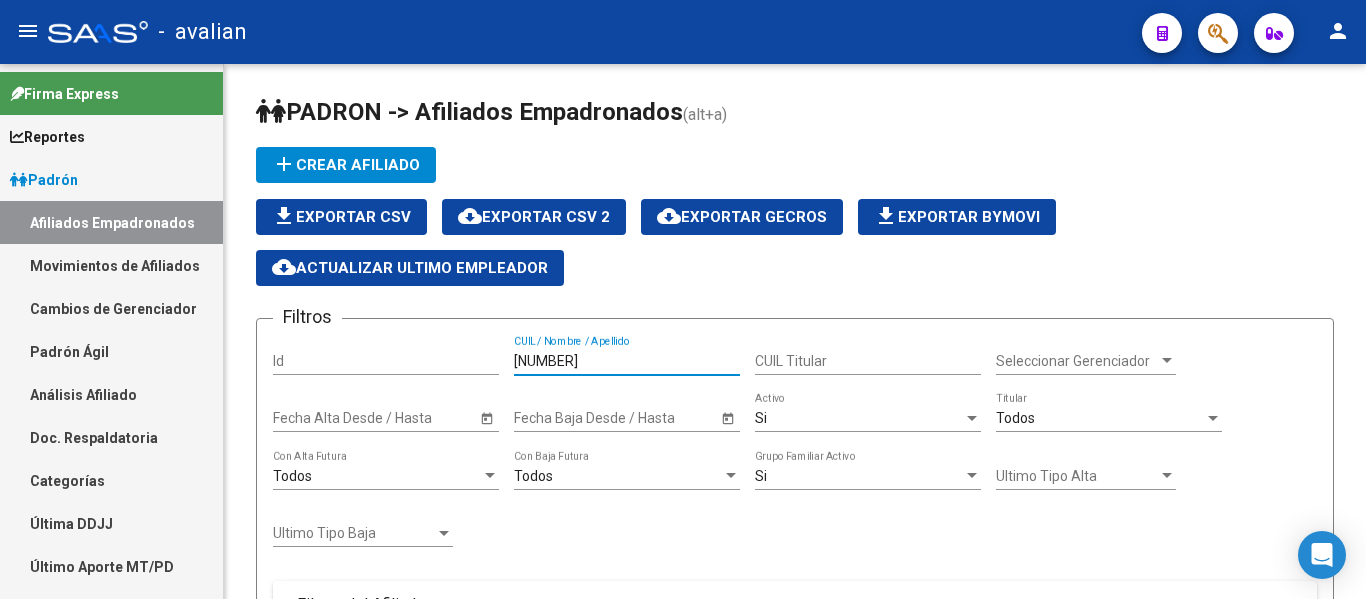 drag, startPoint x: 622, startPoint y: 354, endPoint x: 0, endPoint y: 271, distance: 627.51337 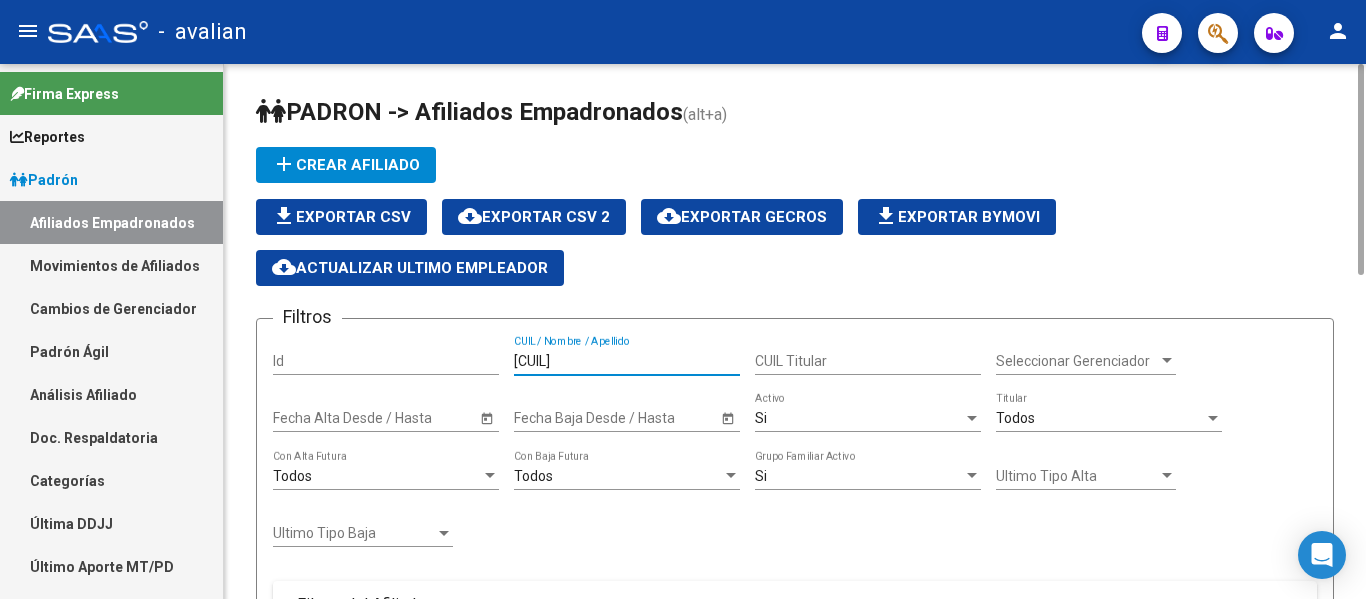 scroll, scrollTop: 800, scrollLeft: 0, axis: vertical 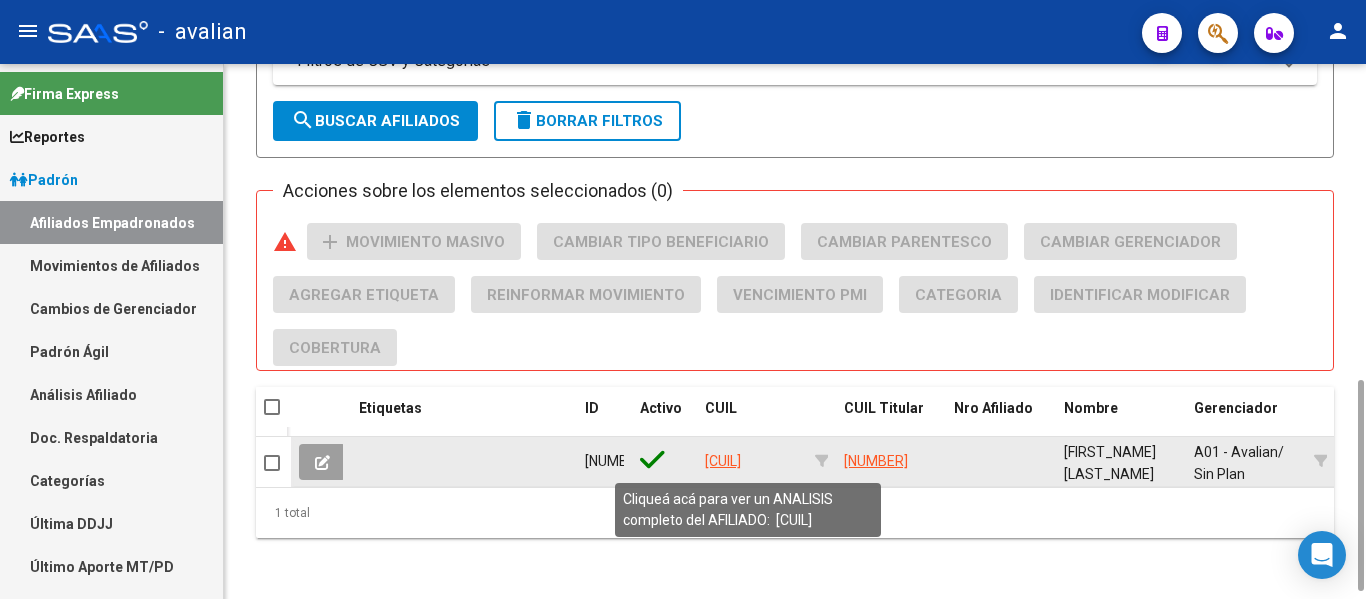 type on "[CUIL]" 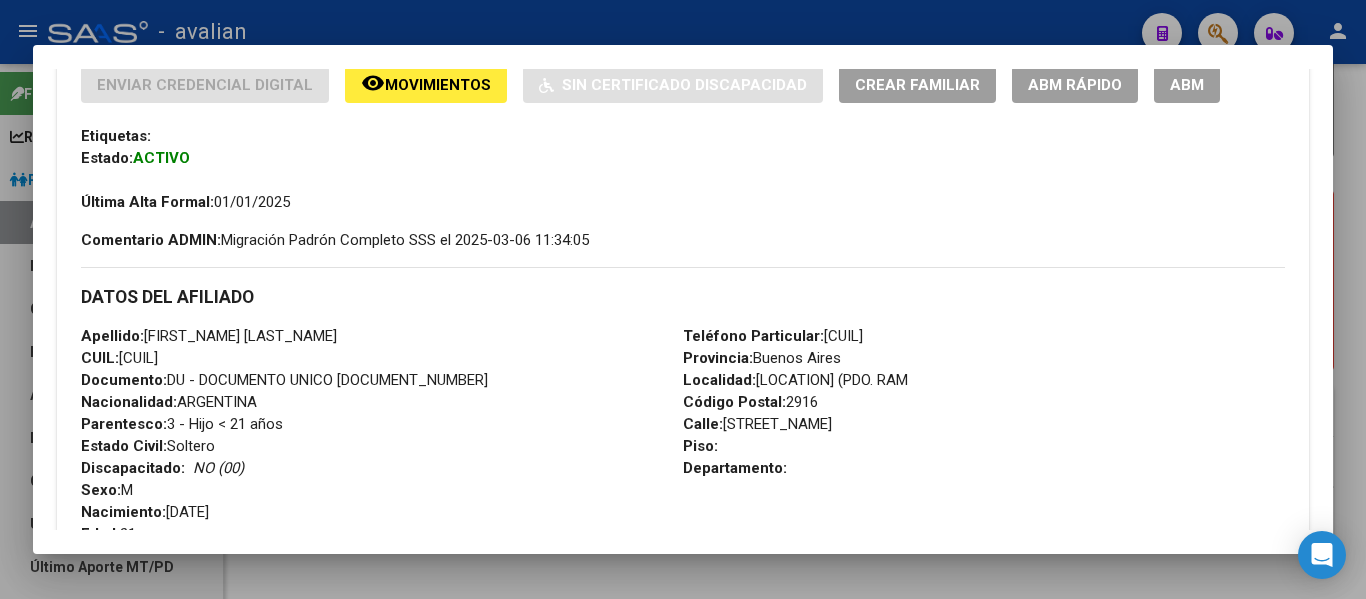scroll, scrollTop: 400, scrollLeft: 0, axis: vertical 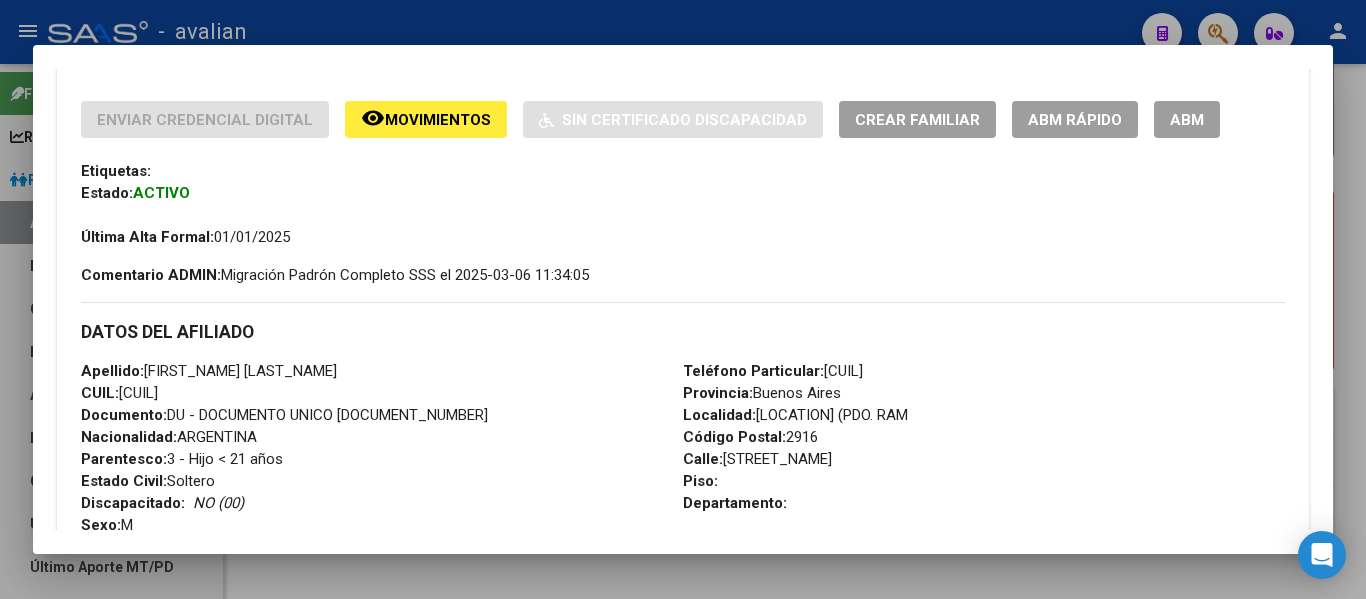 click on "ABM" at bounding box center (1187, 119) 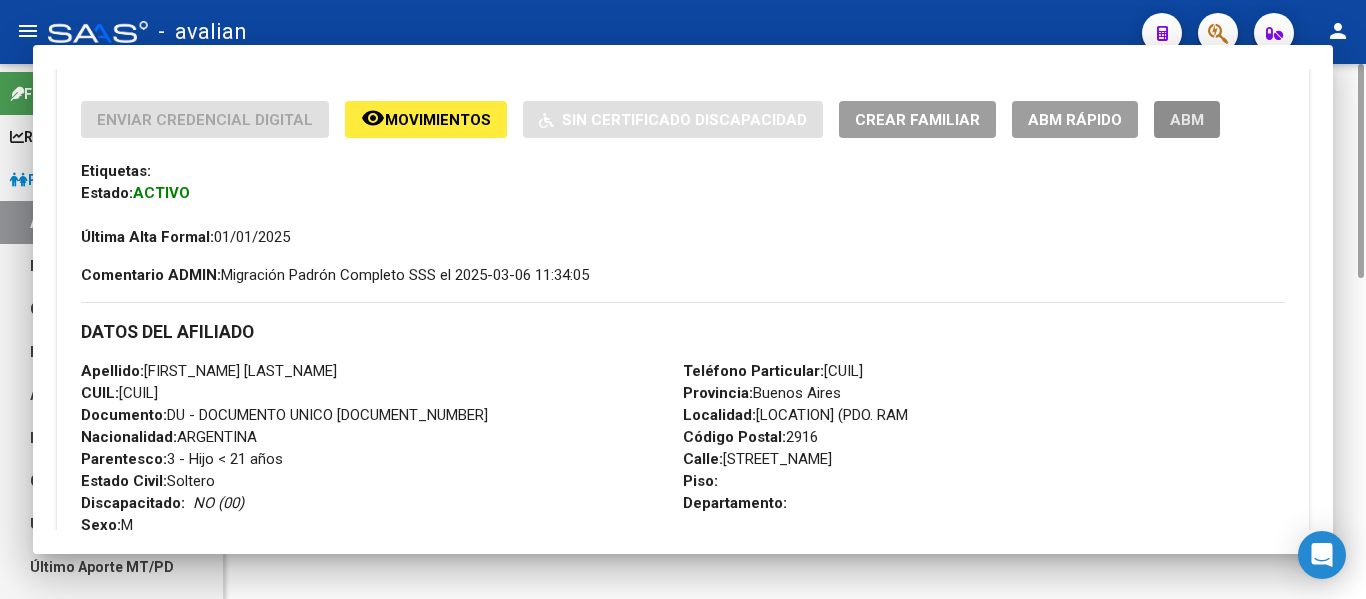 scroll, scrollTop: 0, scrollLeft: 0, axis: both 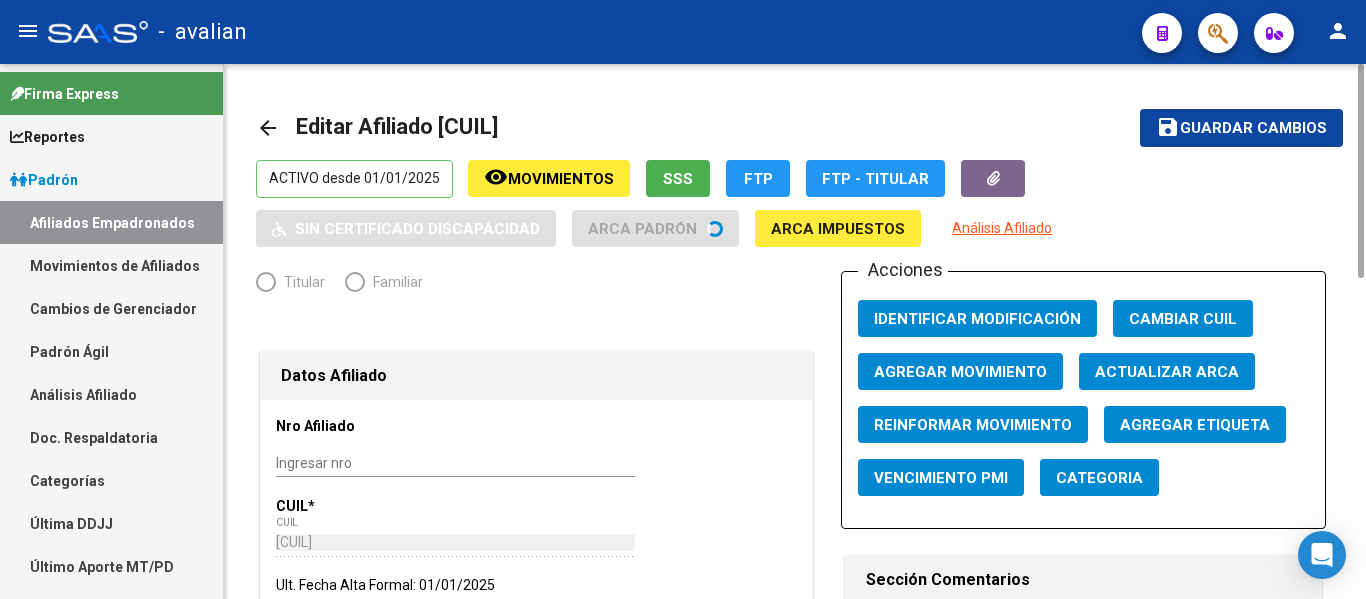radio on "true" 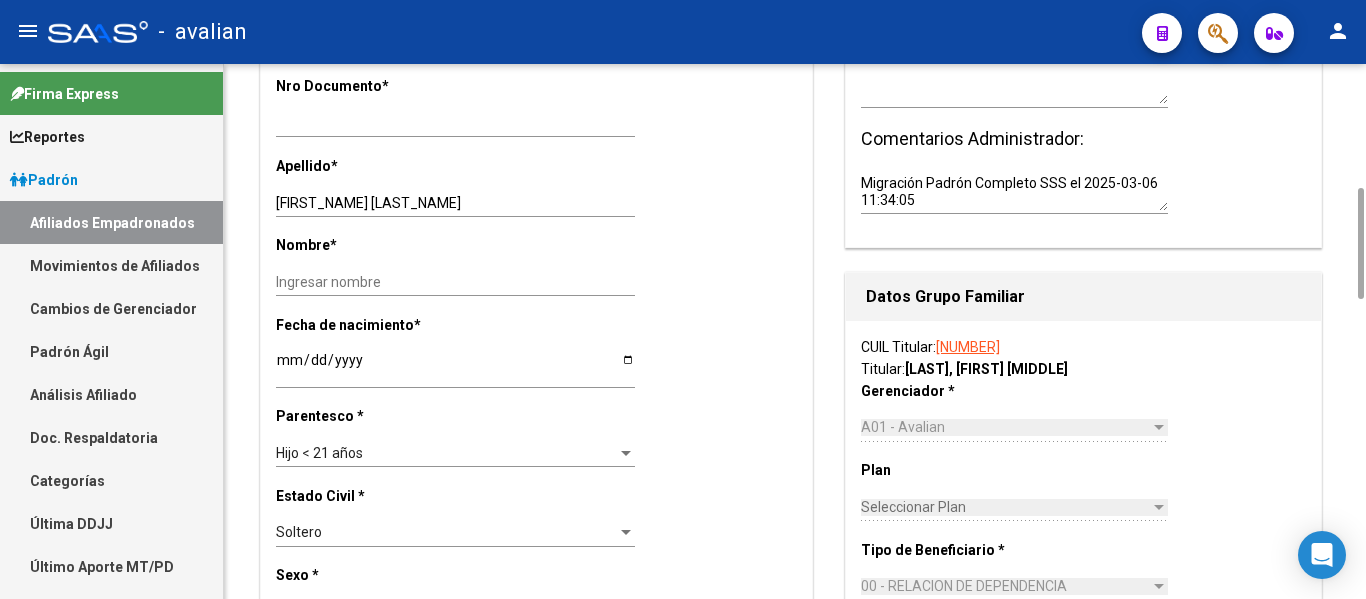 scroll, scrollTop: 800, scrollLeft: 0, axis: vertical 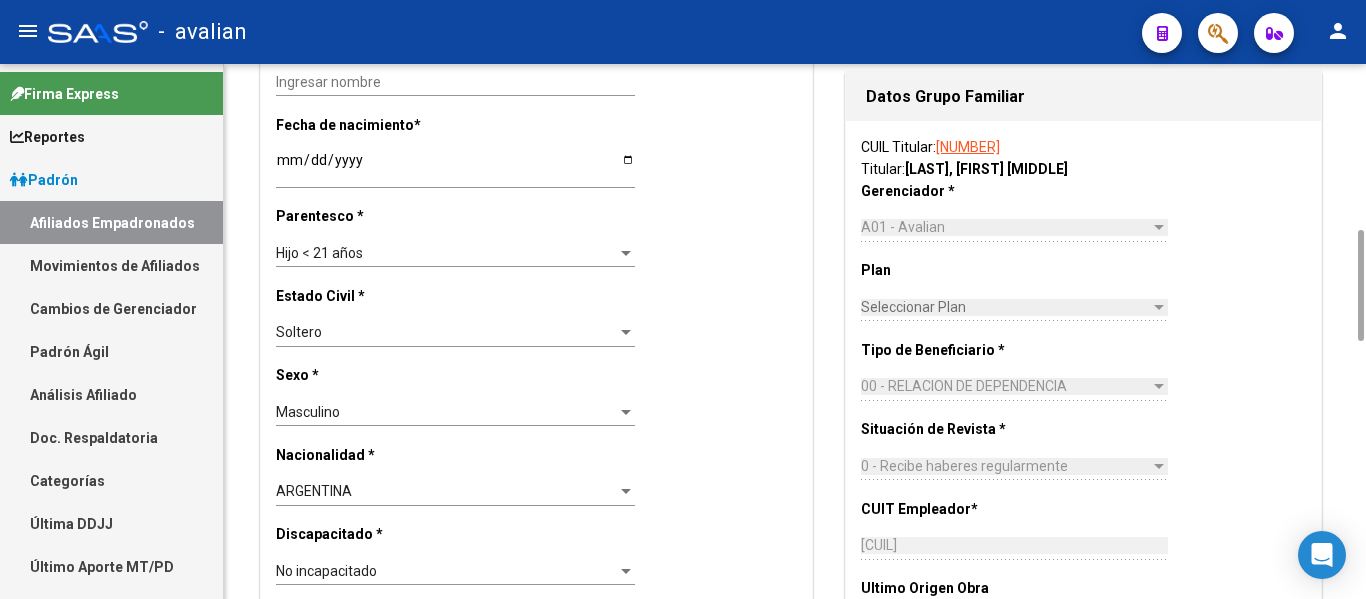 click on "Hijo < 21 años" at bounding box center (319, 253) 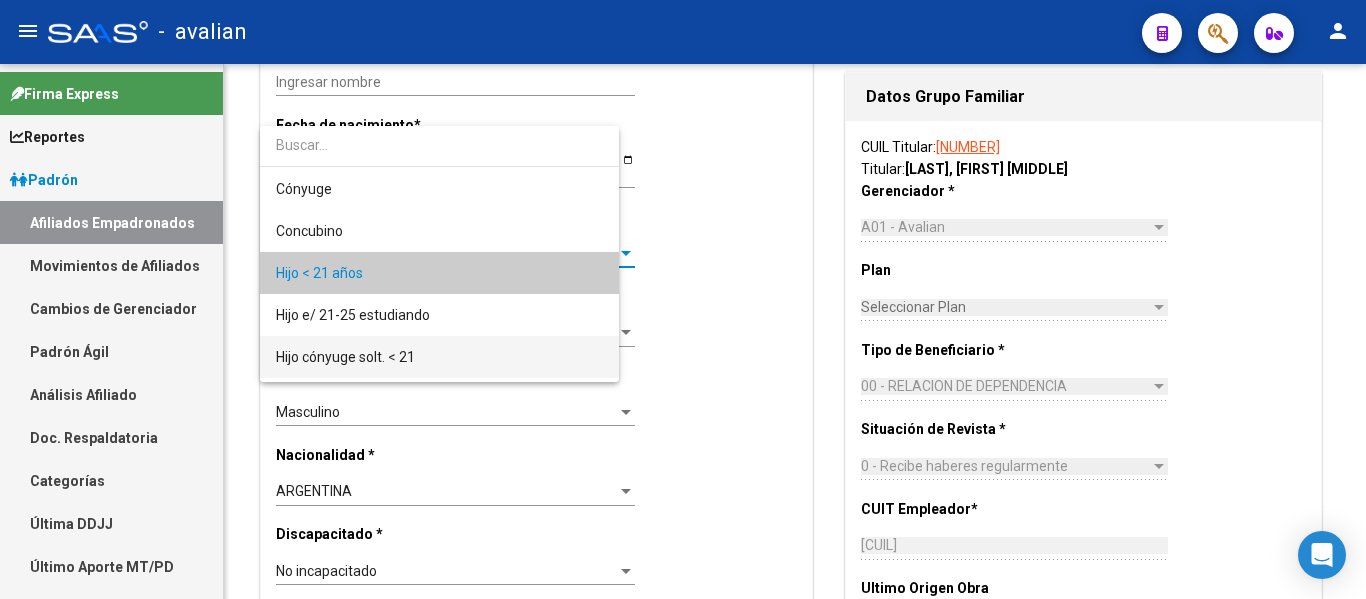 scroll, scrollTop: 19, scrollLeft: 0, axis: vertical 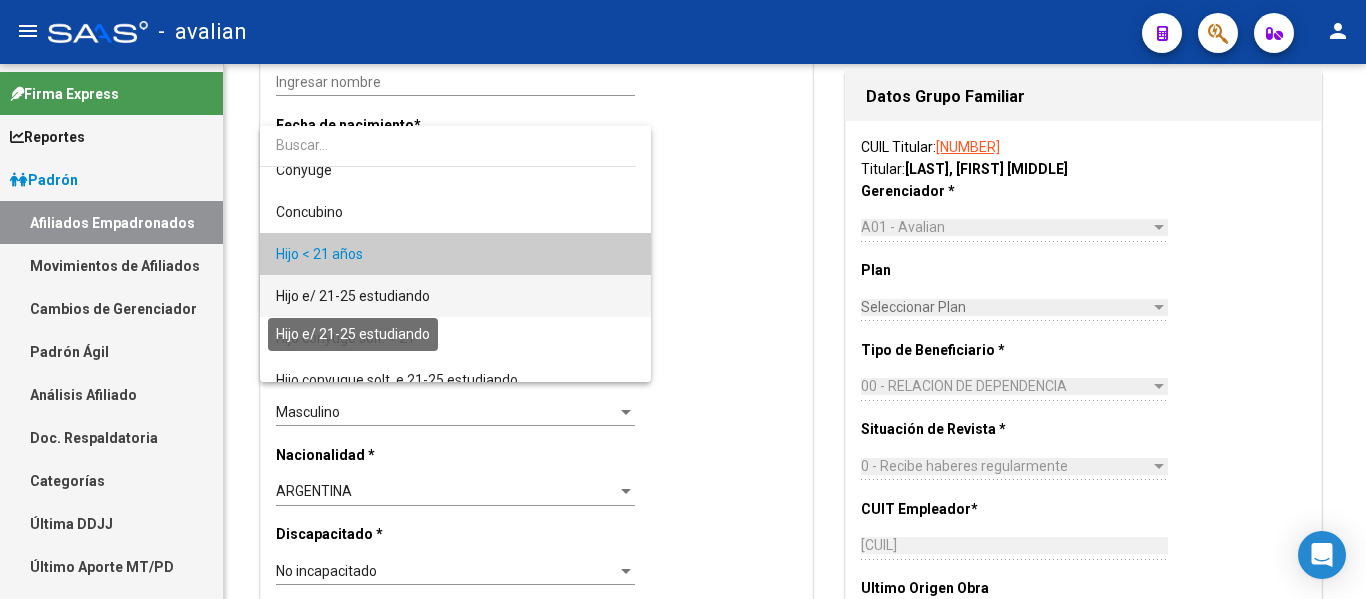 click on "Hijo e/ 21-25 estudiando" at bounding box center (353, 296) 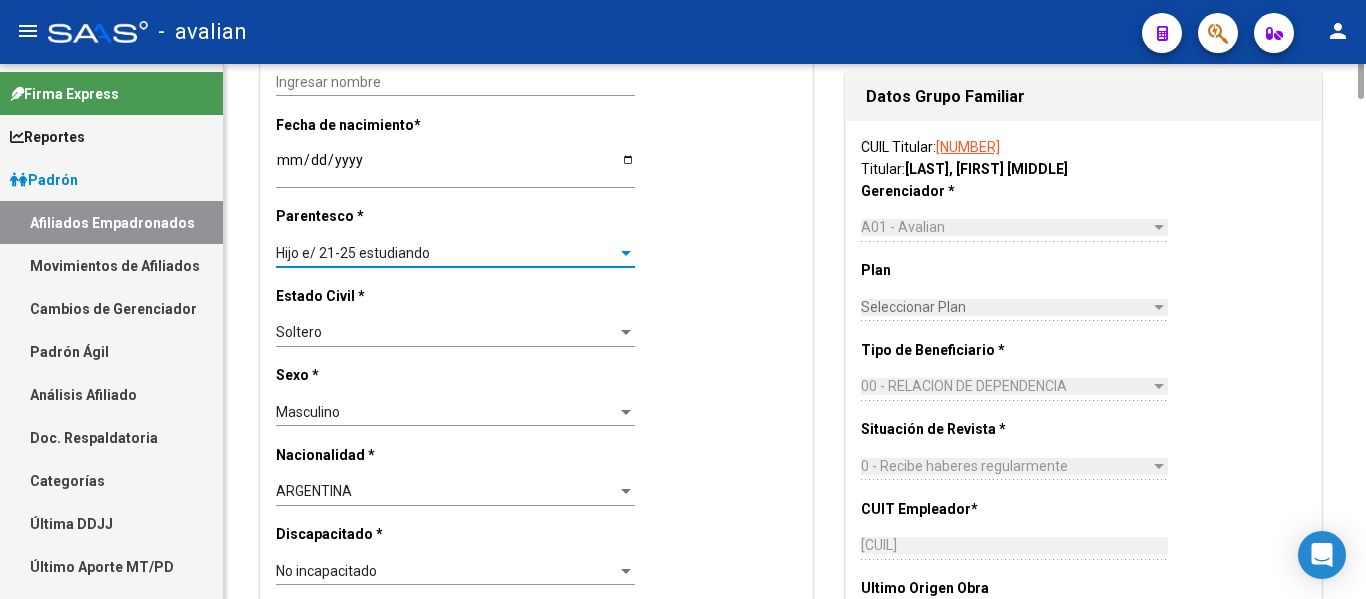 scroll, scrollTop: 600, scrollLeft: 0, axis: vertical 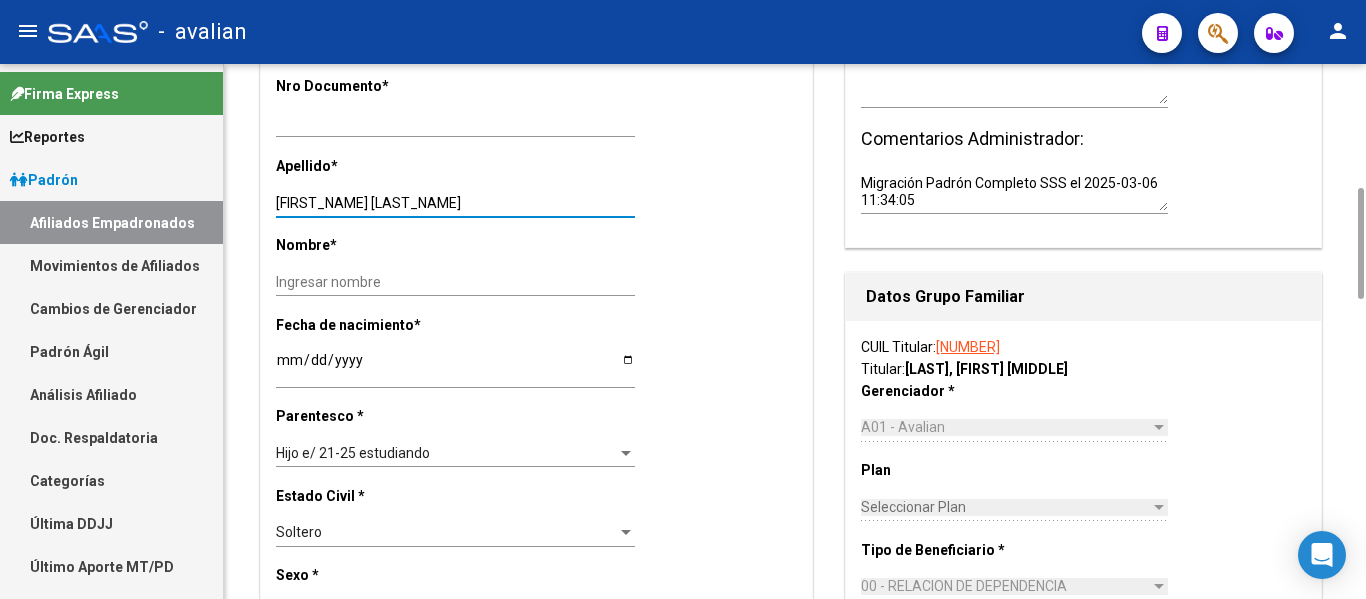 drag, startPoint x: 342, startPoint y: 205, endPoint x: 508, endPoint y: 205, distance: 166 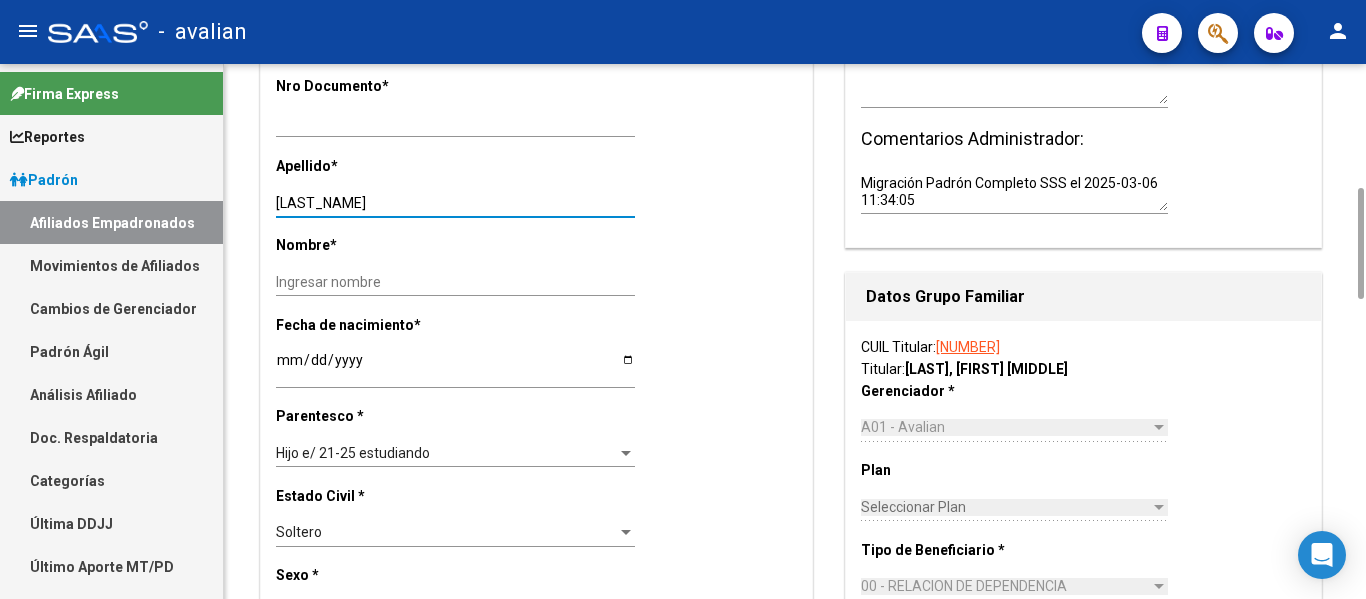type on "[LAST_NAME]" 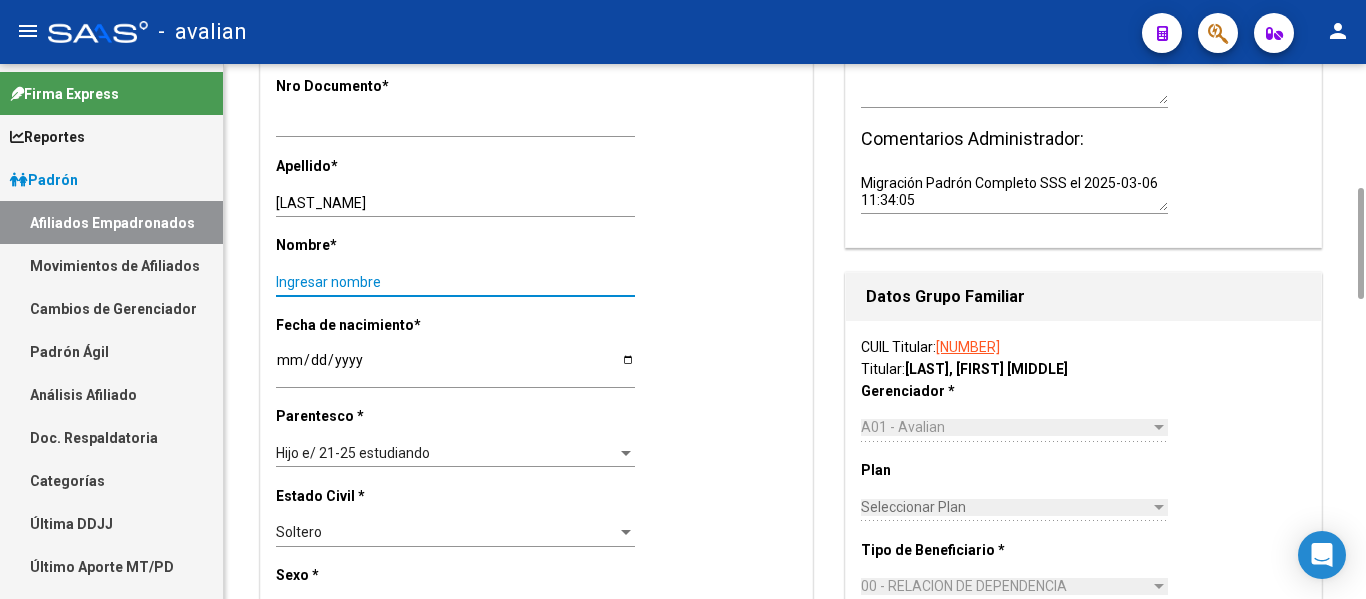 paste on "[FIRST_NAME]" 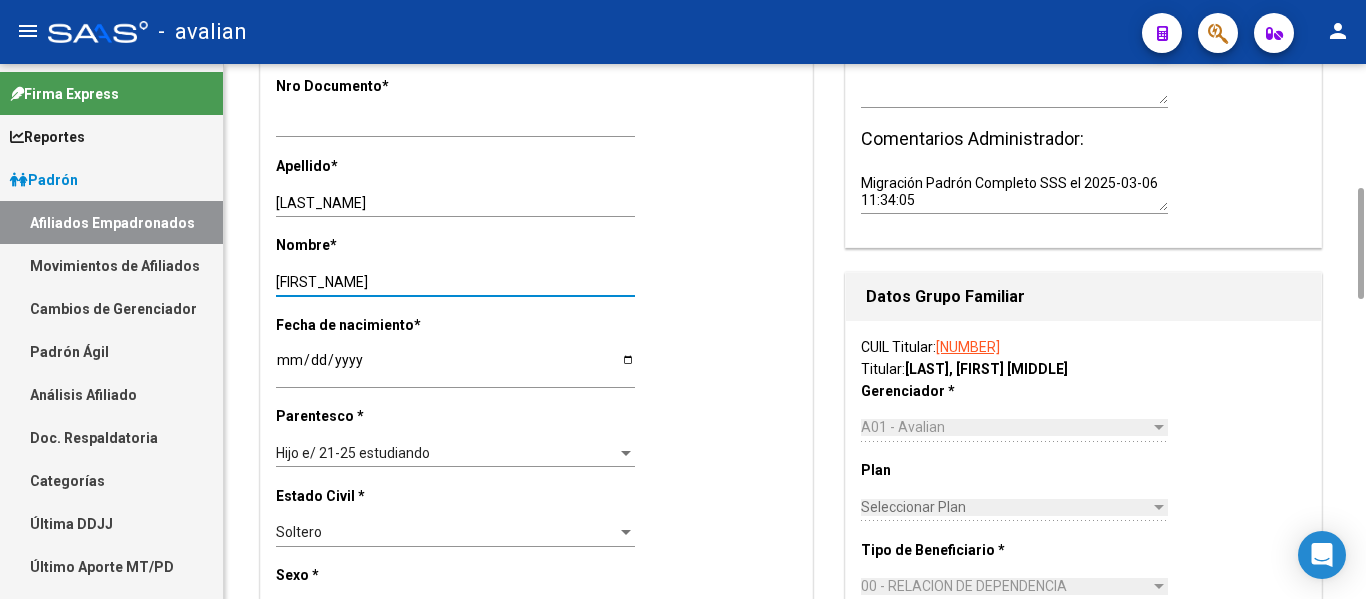 scroll, scrollTop: 0, scrollLeft: 0, axis: both 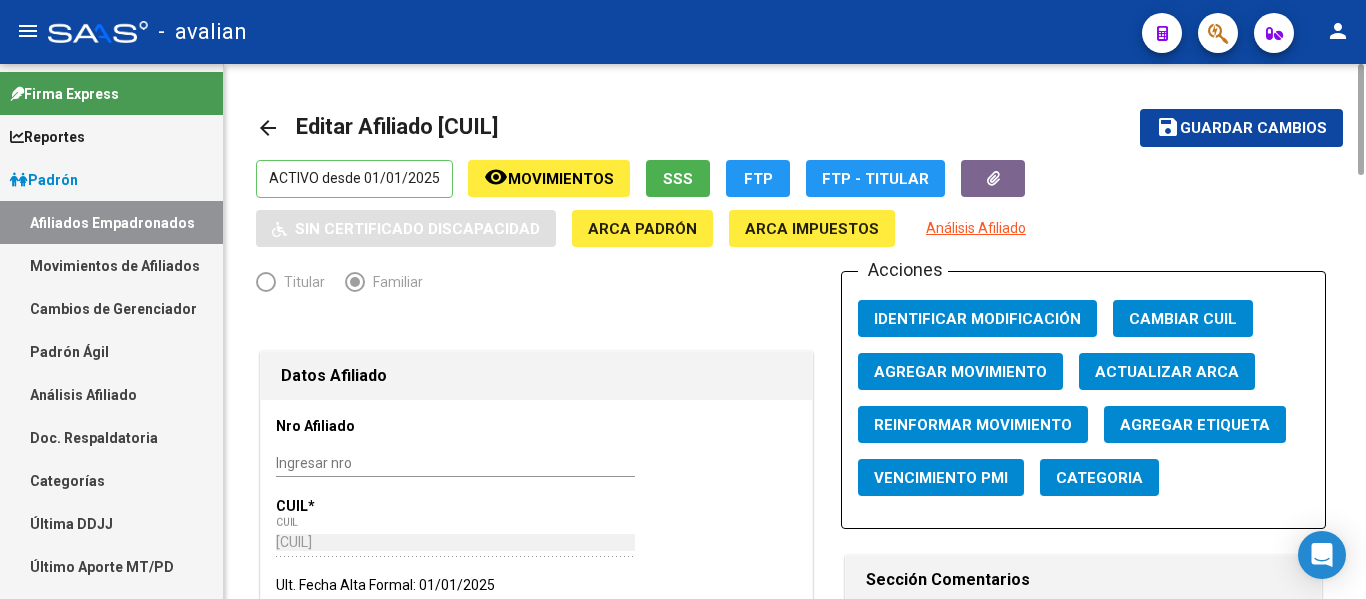 type on "[FIRST_NAME]" 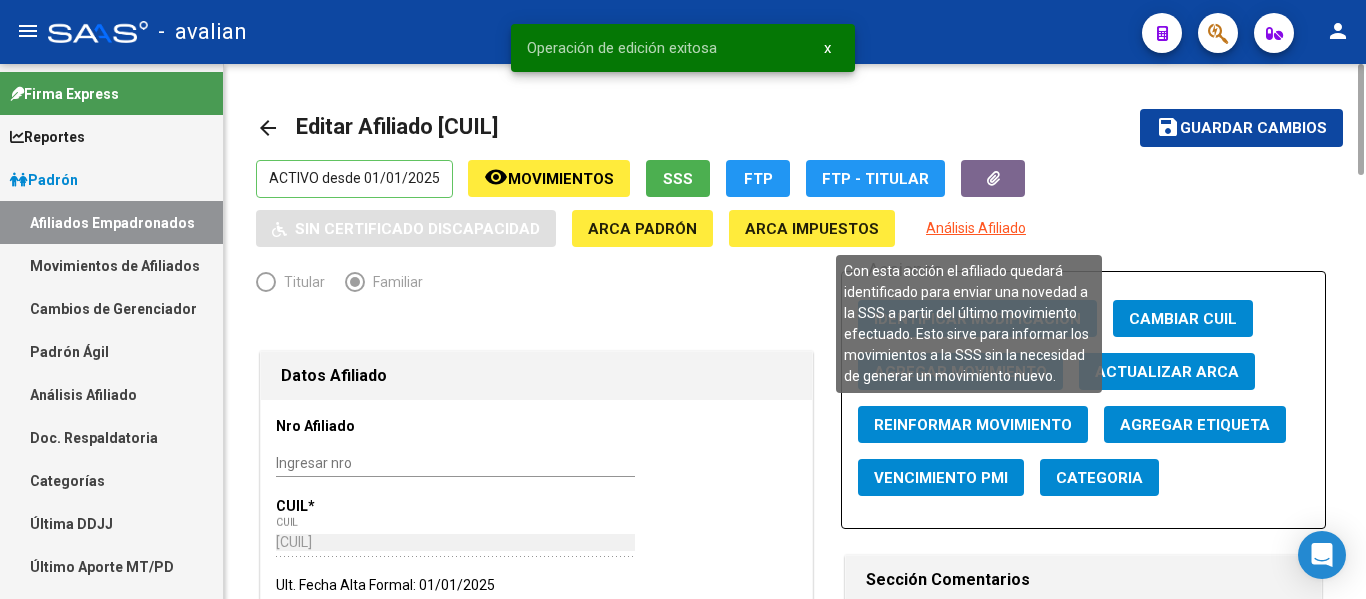 click on "Reinformar Movimiento" 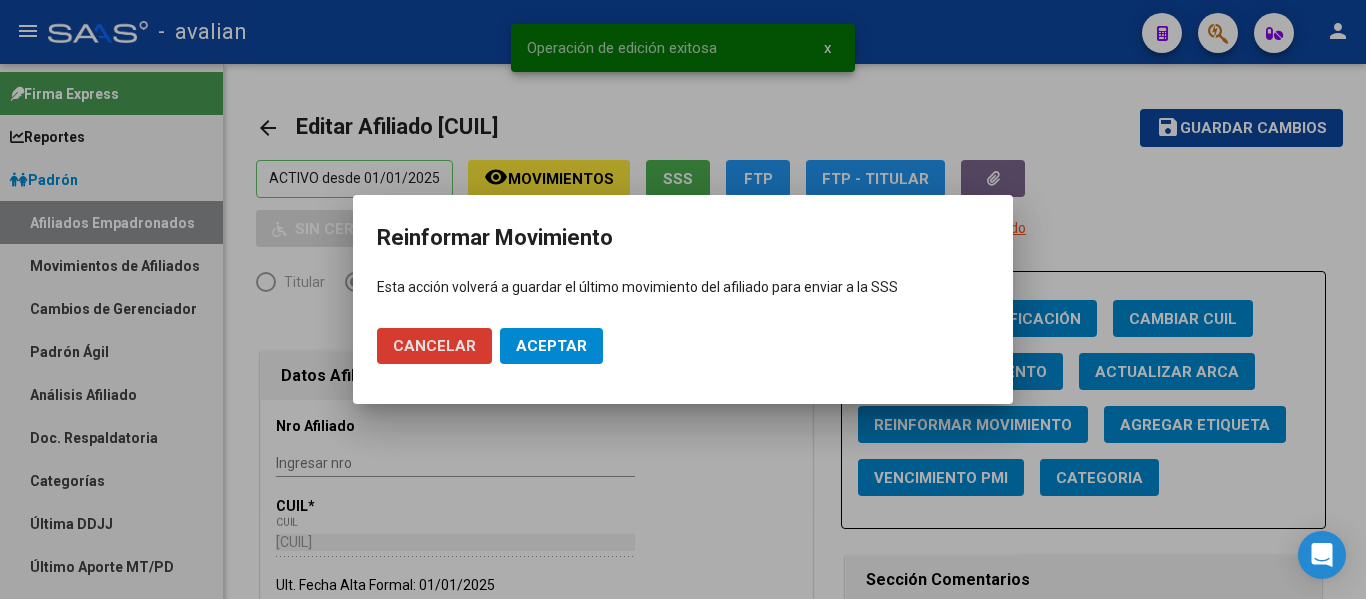 click on "Aceptar" at bounding box center (551, 346) 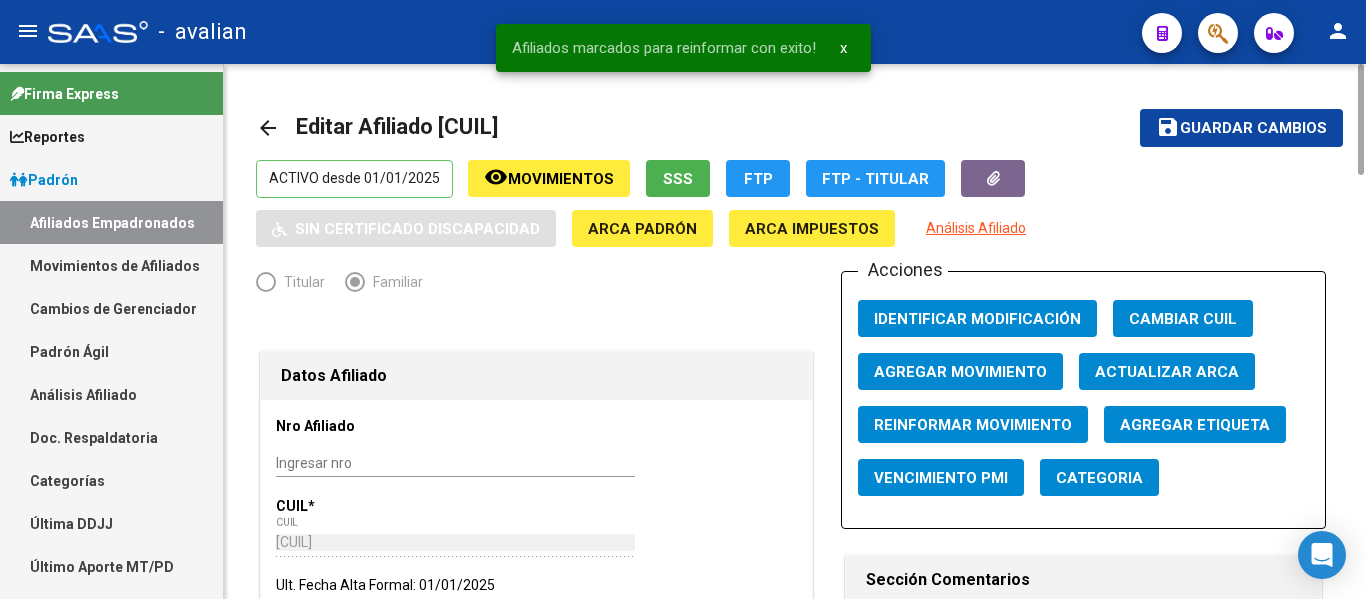 click on "arrow_back" 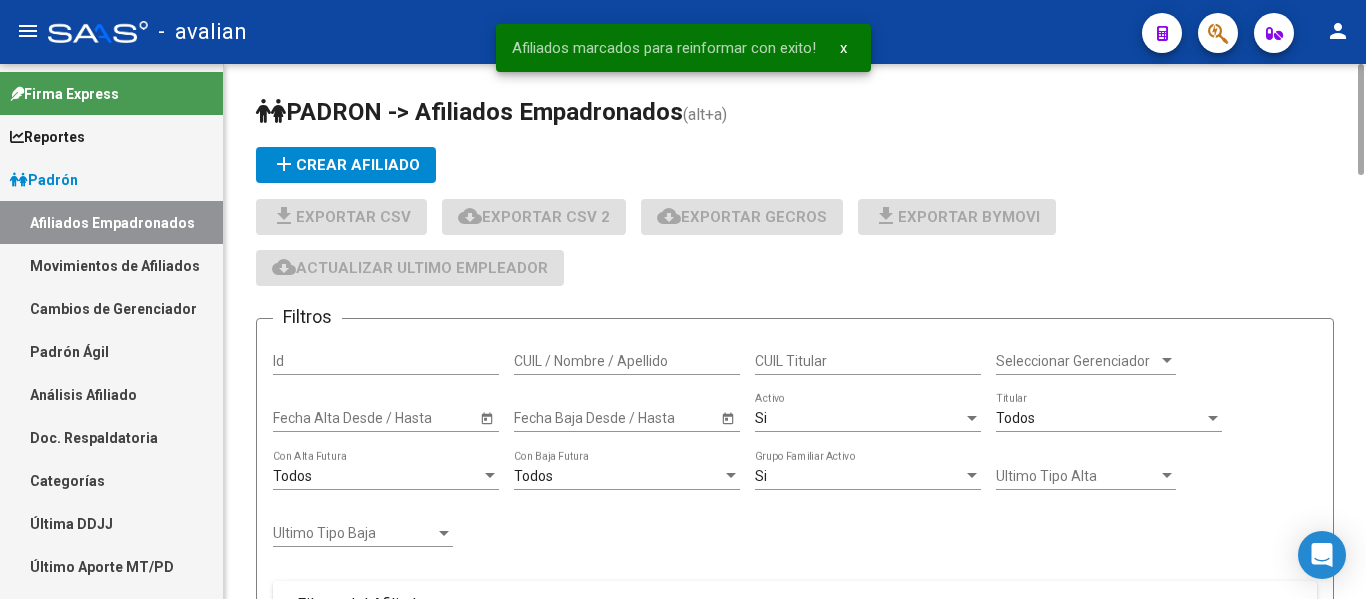 click on "CUIL / Nombre / Apellido" at bounding box center (627, 361) 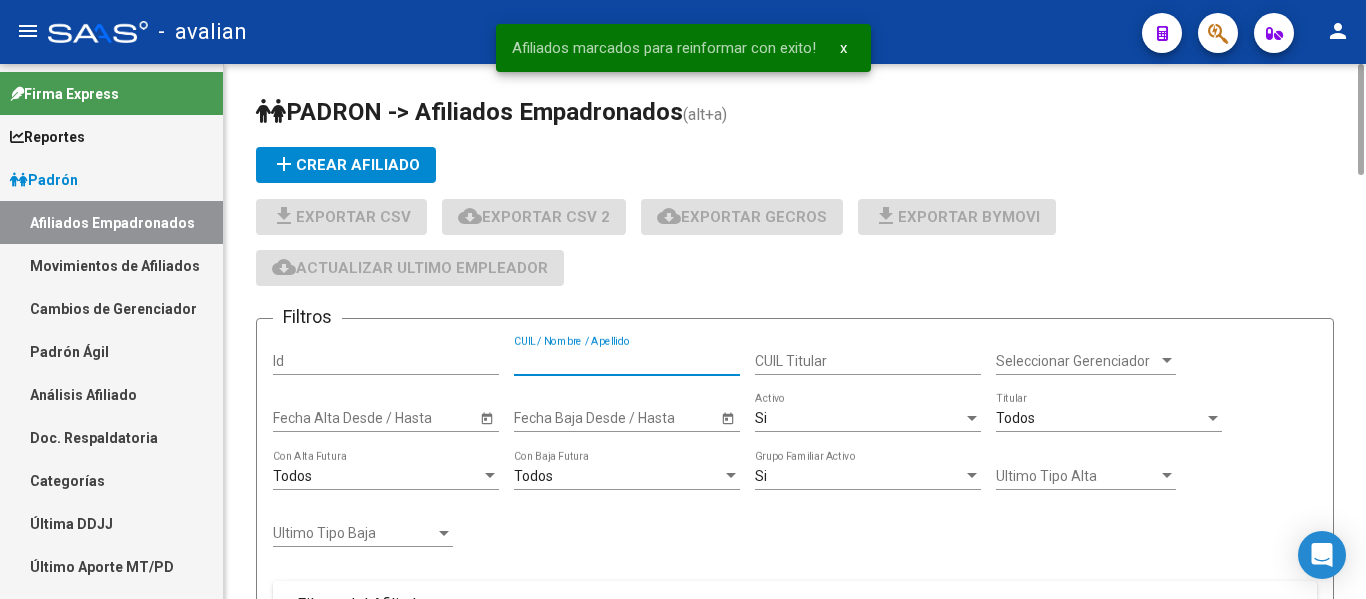 paste on "[CUIL]" 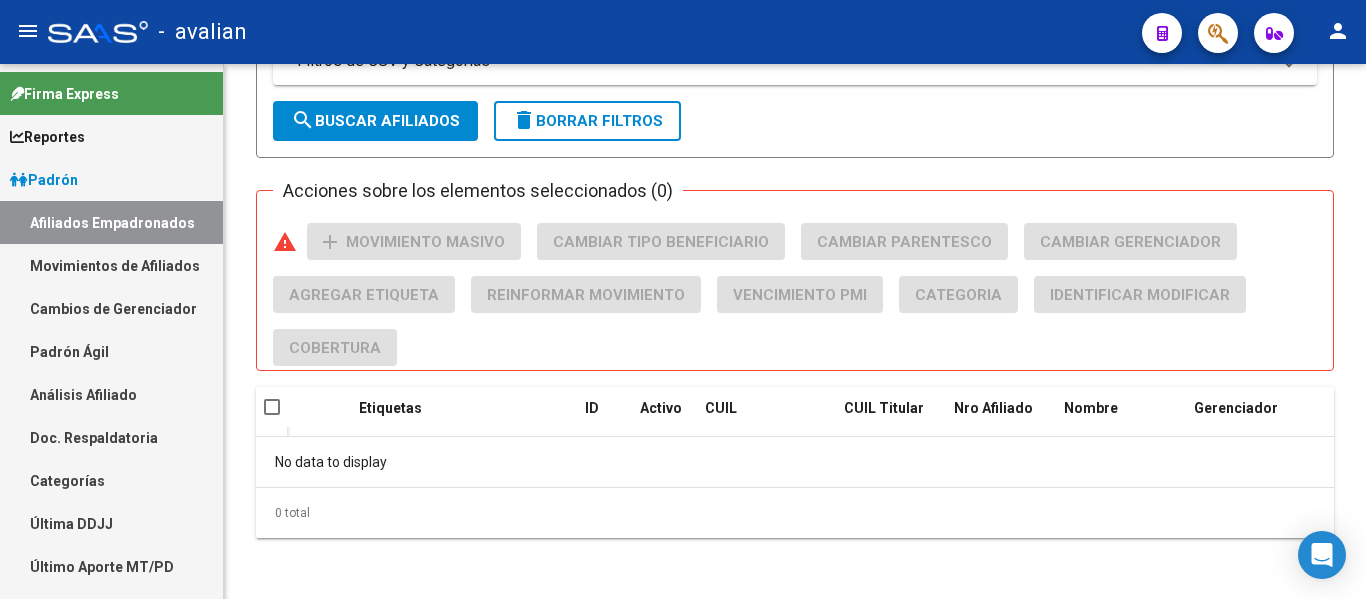 scroll, scrollTop: 0, scrollLeft: 0, axis: both 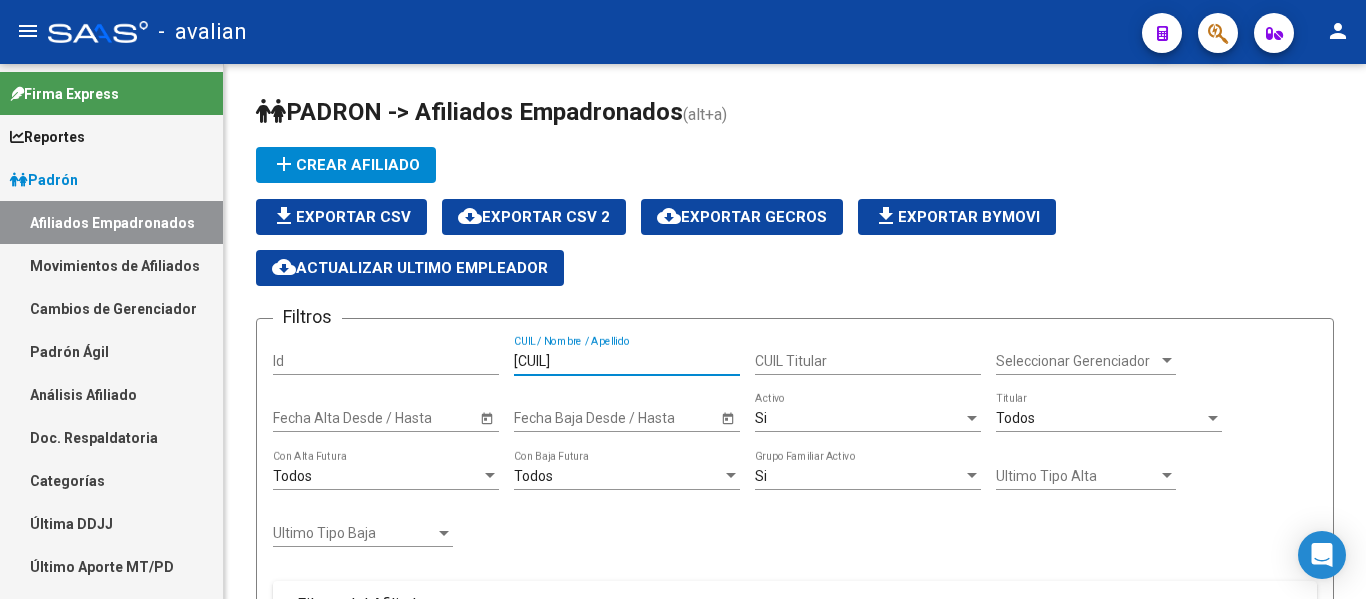 drag, startPoint x: 611, startPoint y: 367, endPoint x: 166, endPoint y: 347, distance: 445.44922 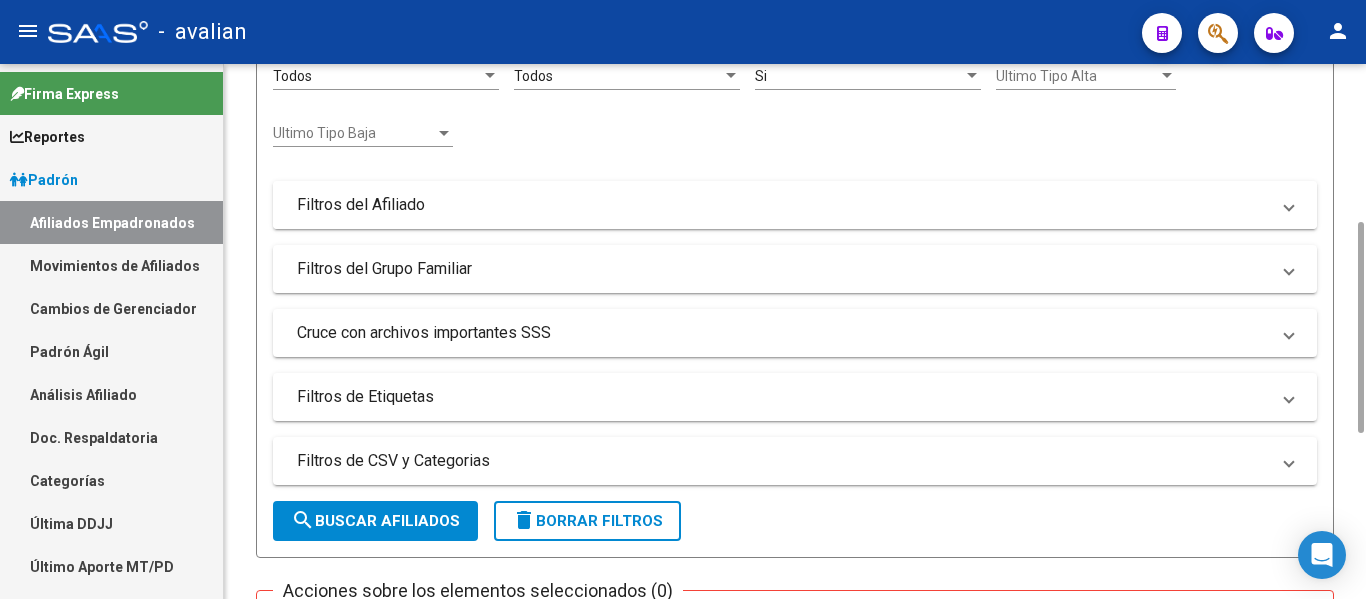 scroll, scrollTop: 818, scrollLeft: 0, axis: vertical 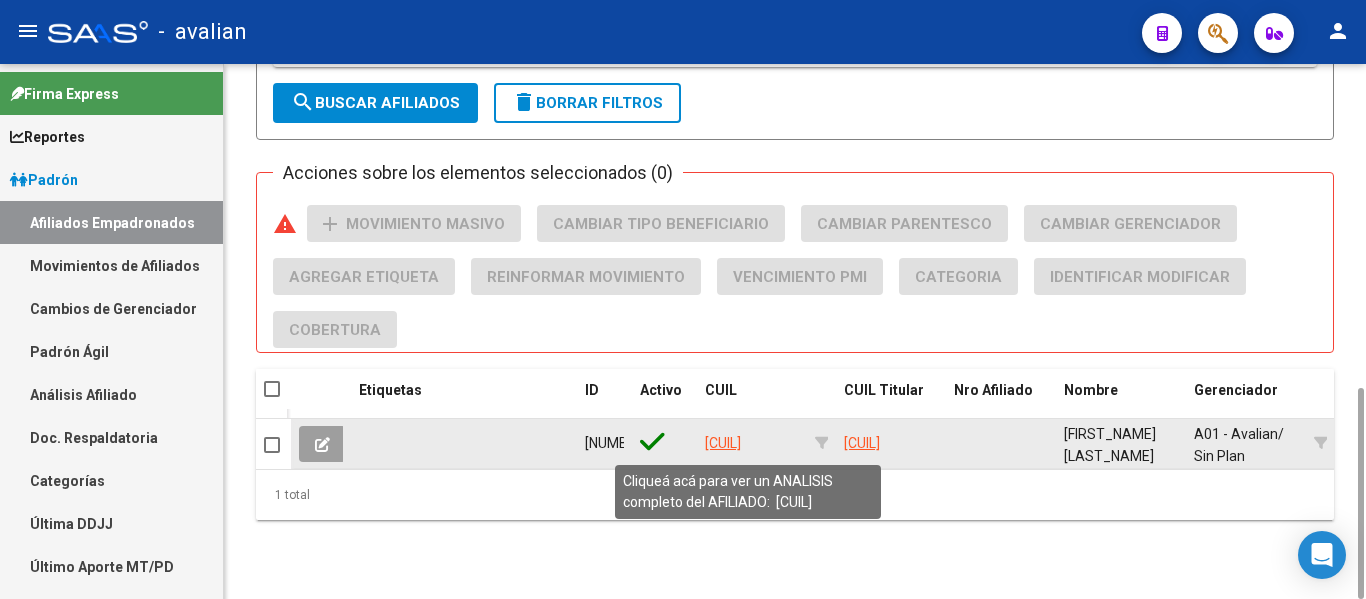 type on "[CUIL]" 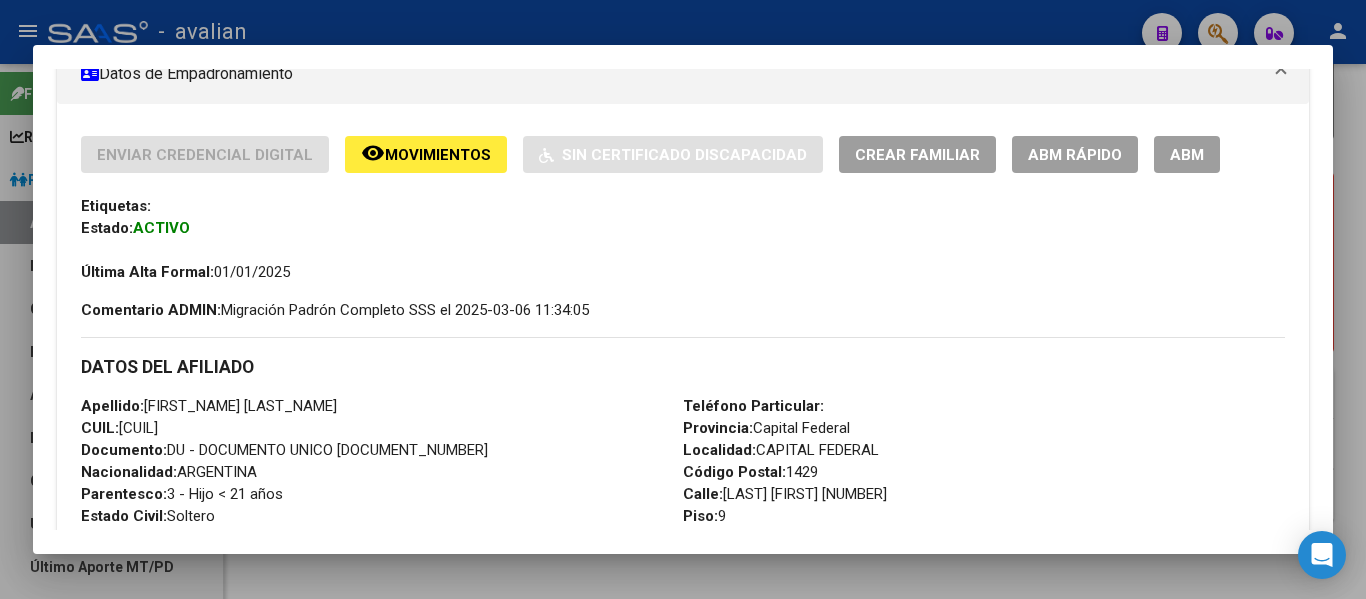 scroll, scrollTop: 400, scrollLeft: 0, axis: vertical 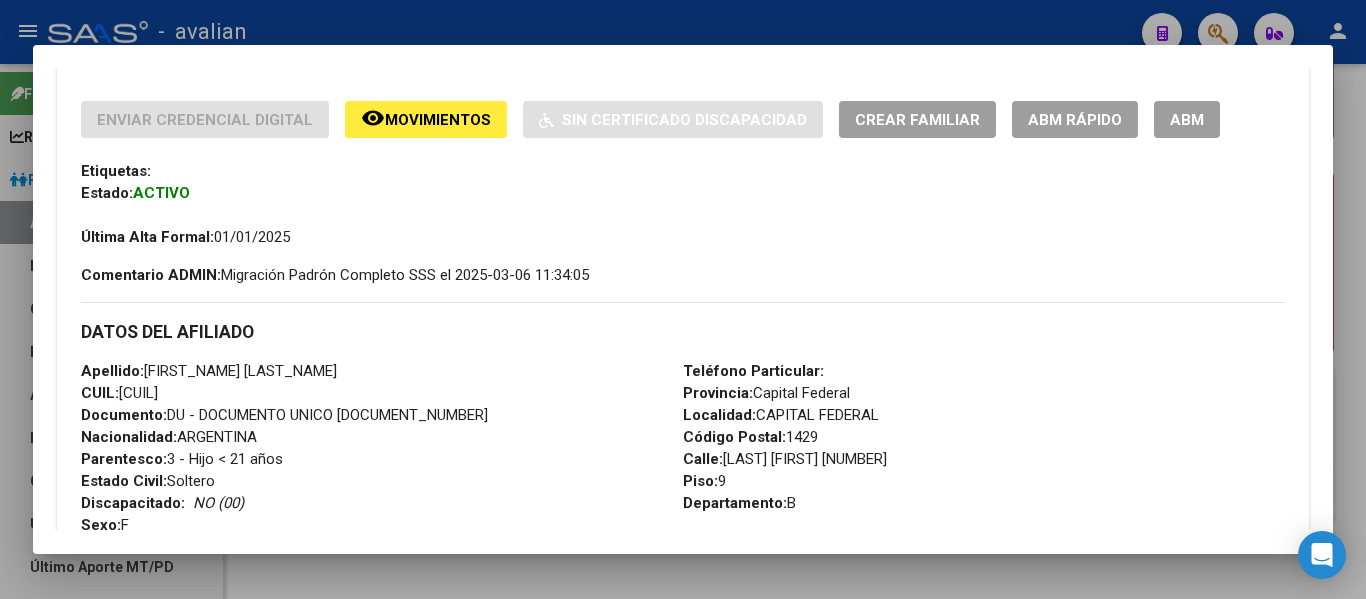 click on "ABM" at bounding box center [1187, 120] 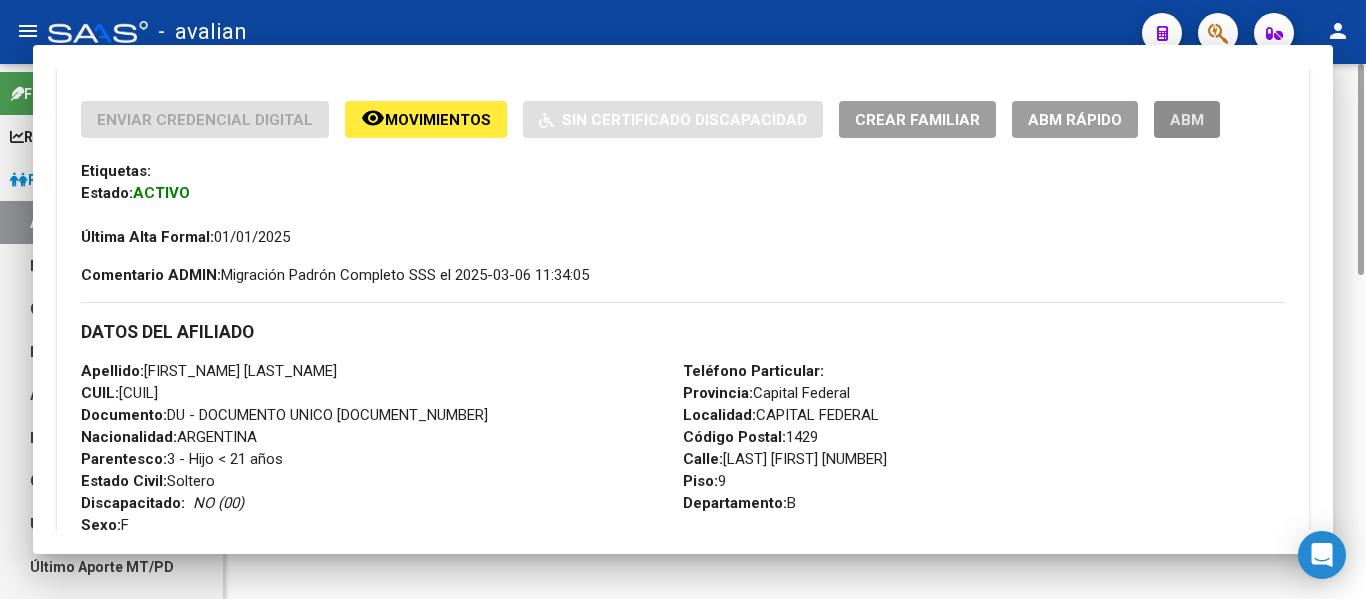 scroll, scrollTop: 0, scrollLeft: 0, axis: both 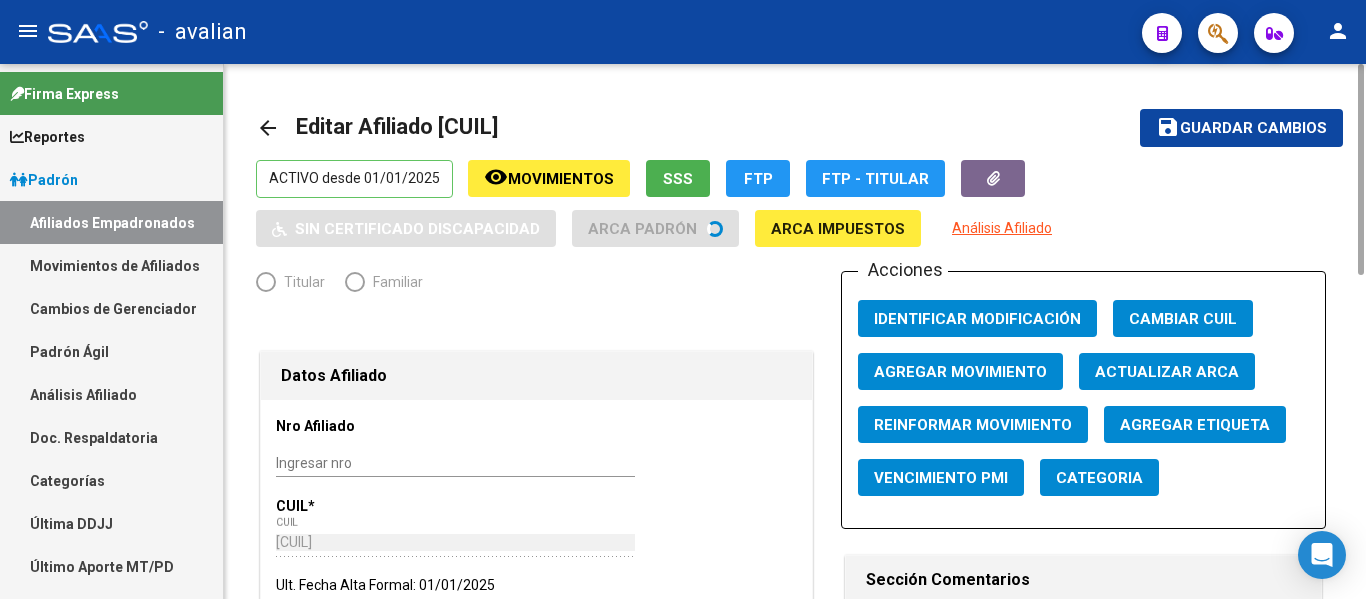 radio on "true" 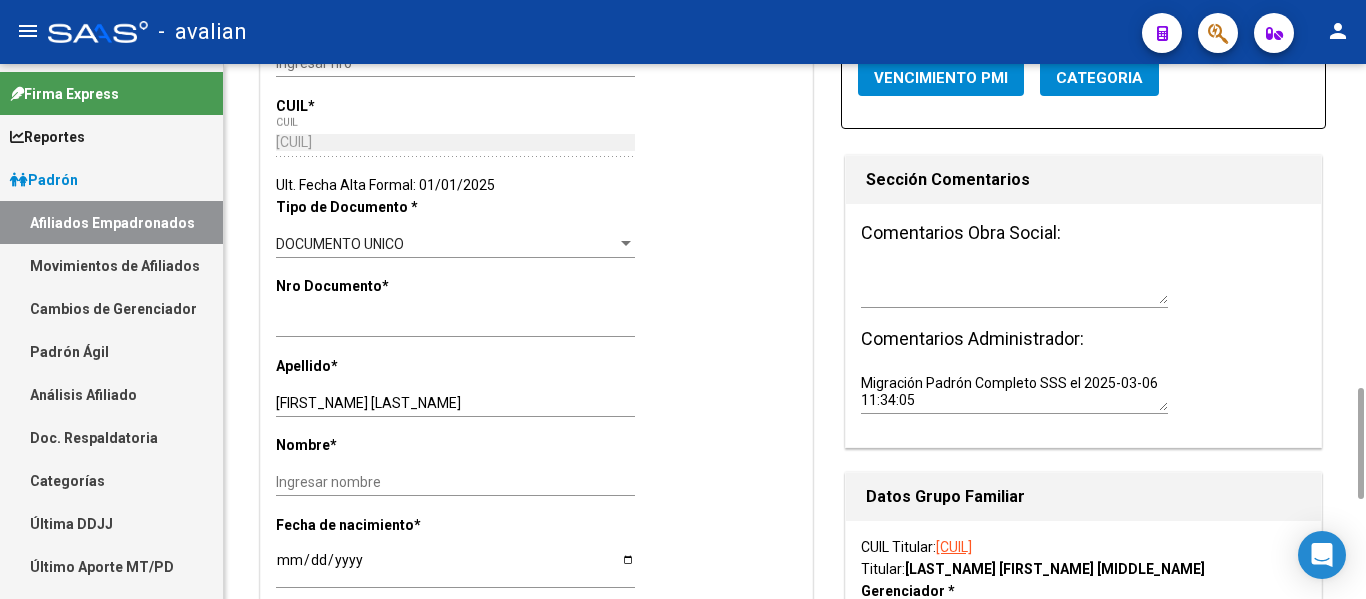 scroll, scrollTop: 600, scrollLeft: 0, axis: vertical 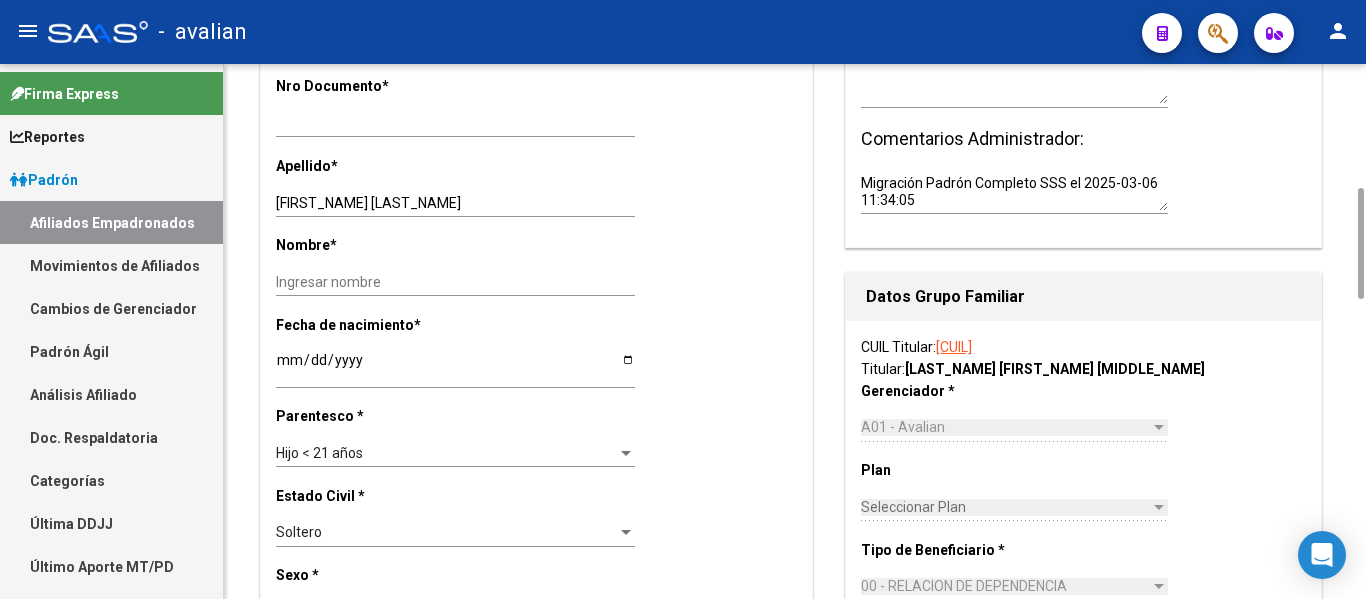 click on "Hijo < 21 años" at bounding box center [446, 453] 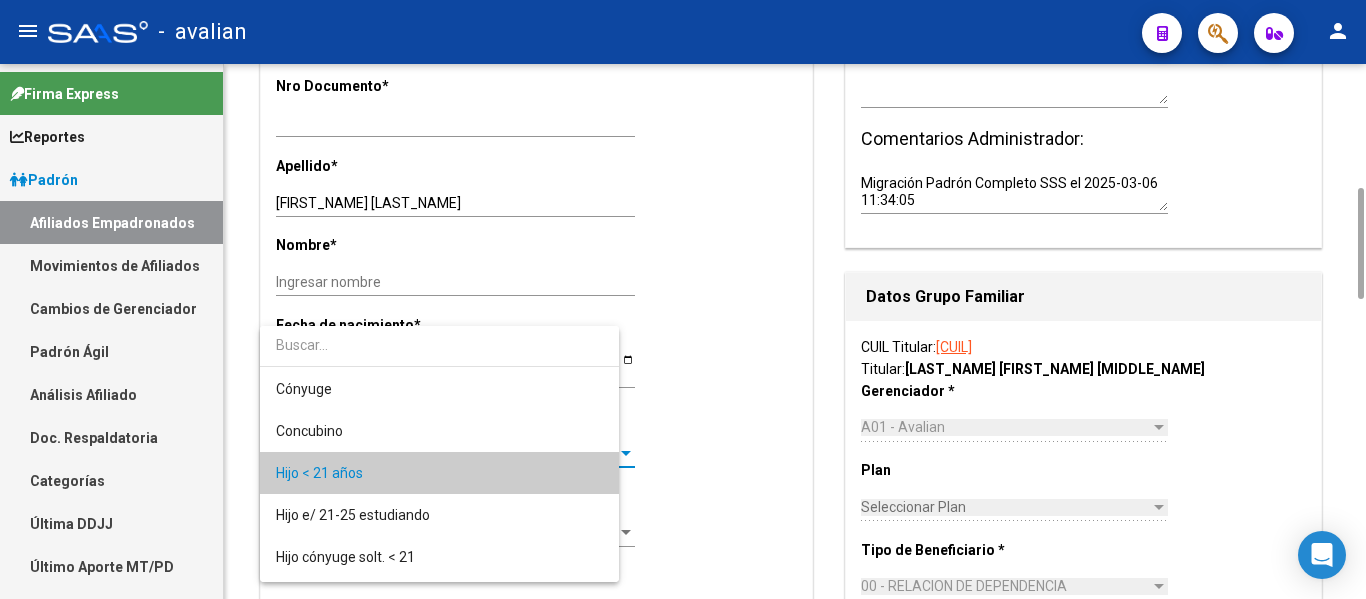 scroll, scrollTop: 19, scrollLeft: 0, axis: vertical 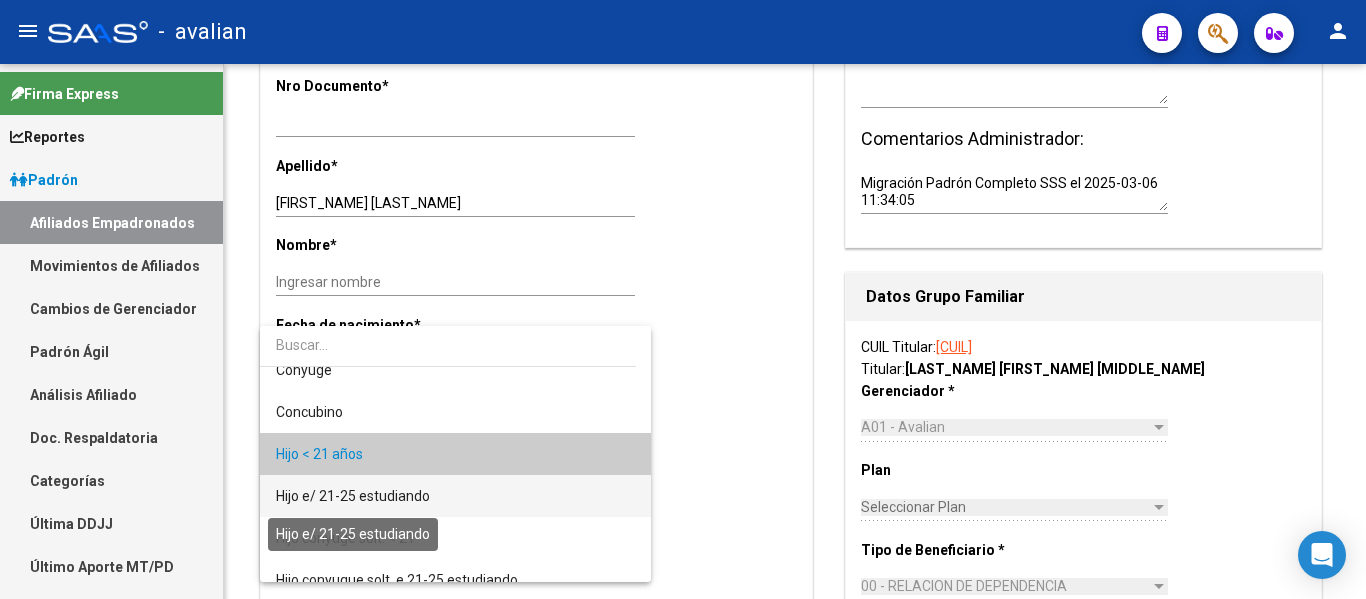 click on "Hijo e/ 21-25 estudiando" at bounding box center [353, 496] 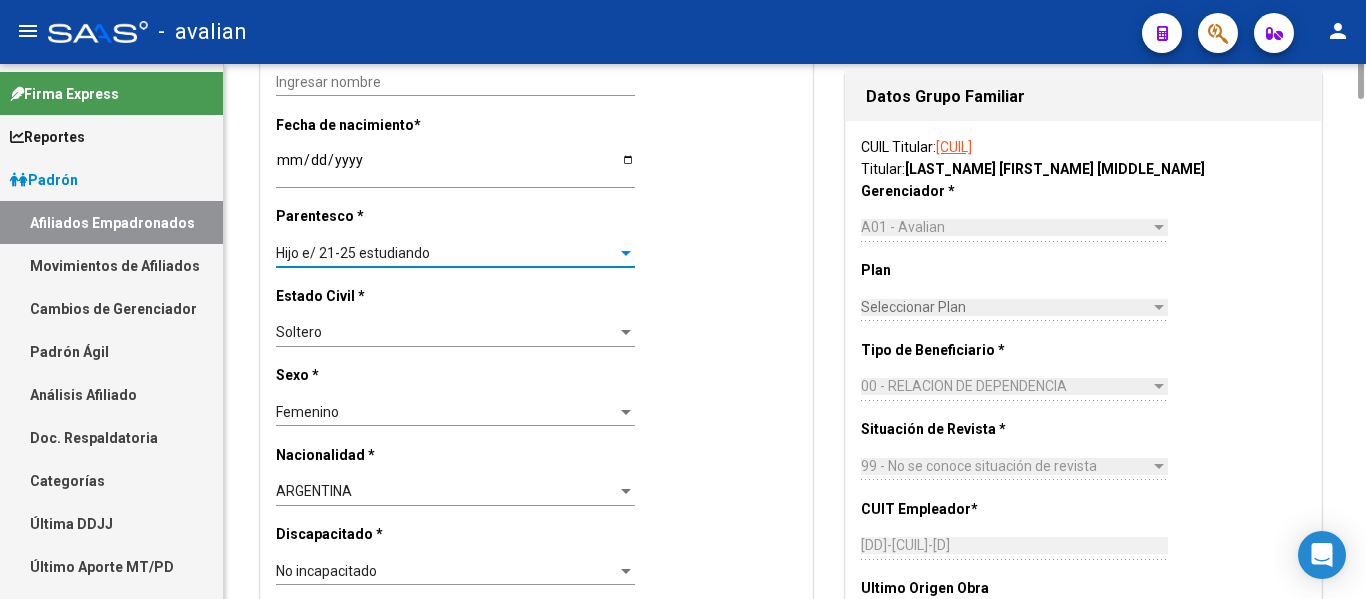 scroll, scrollTop: 600, scrollLeft: 0, axis: vertical 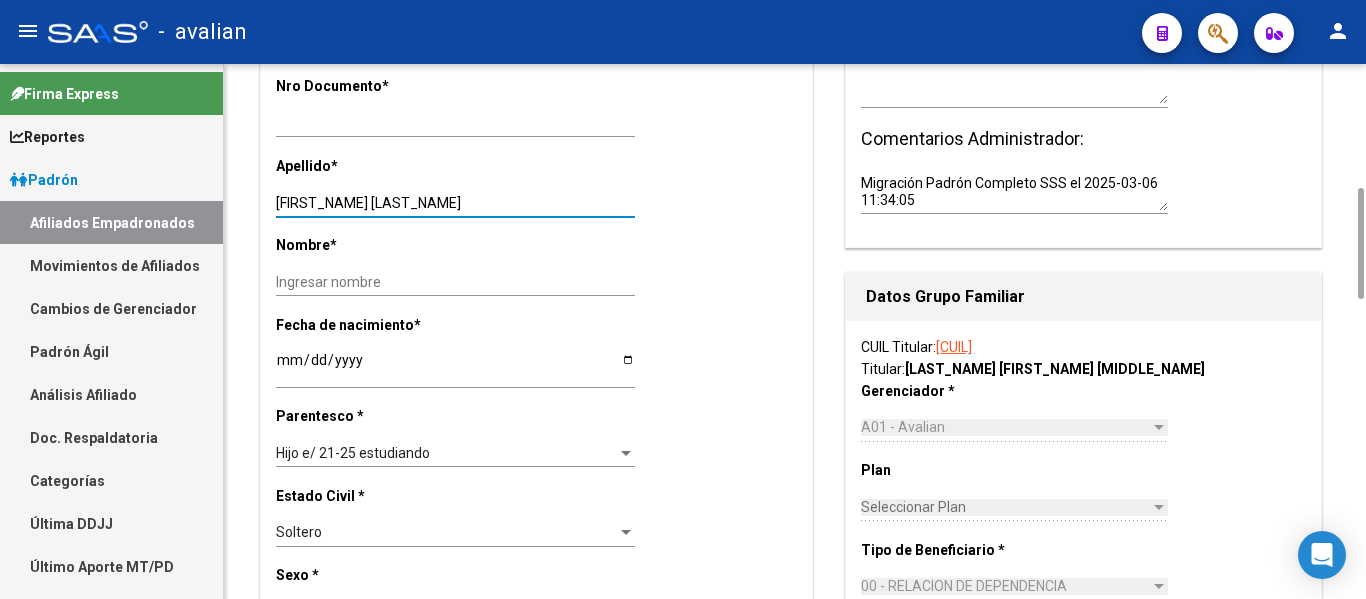 drag, startPoint x: 346, startPoint y: 198, endPoint x: 601, endPoint y: 198, distance: 255 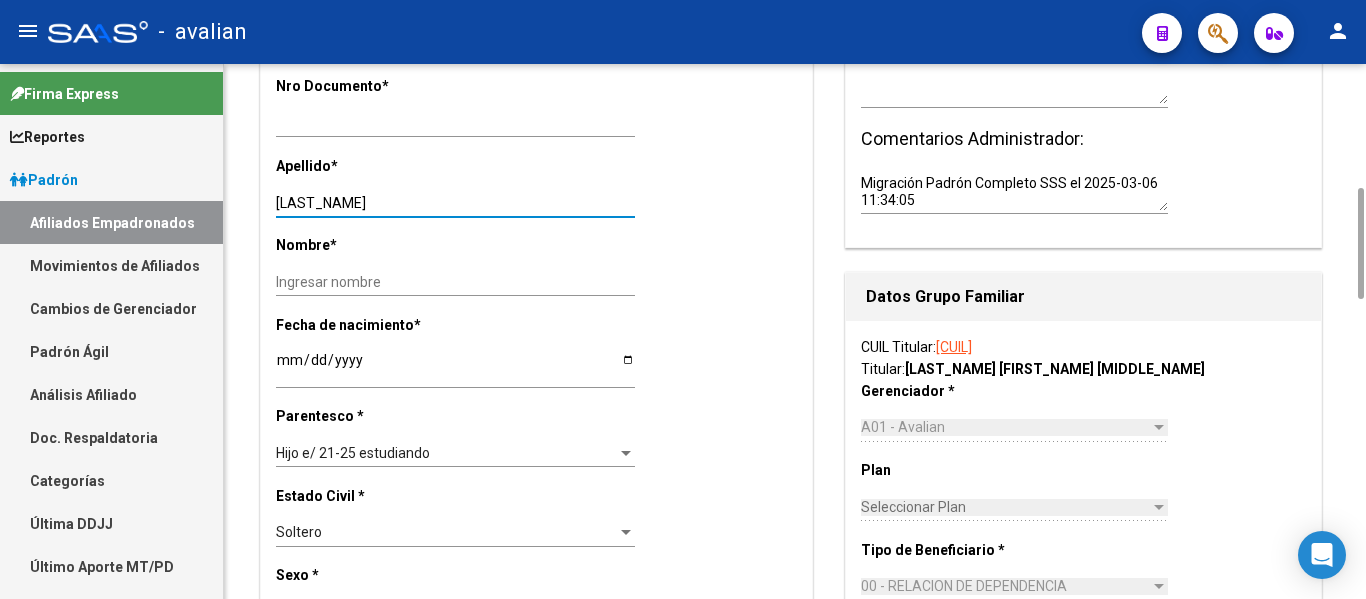 type on "[LAST_NAME]" 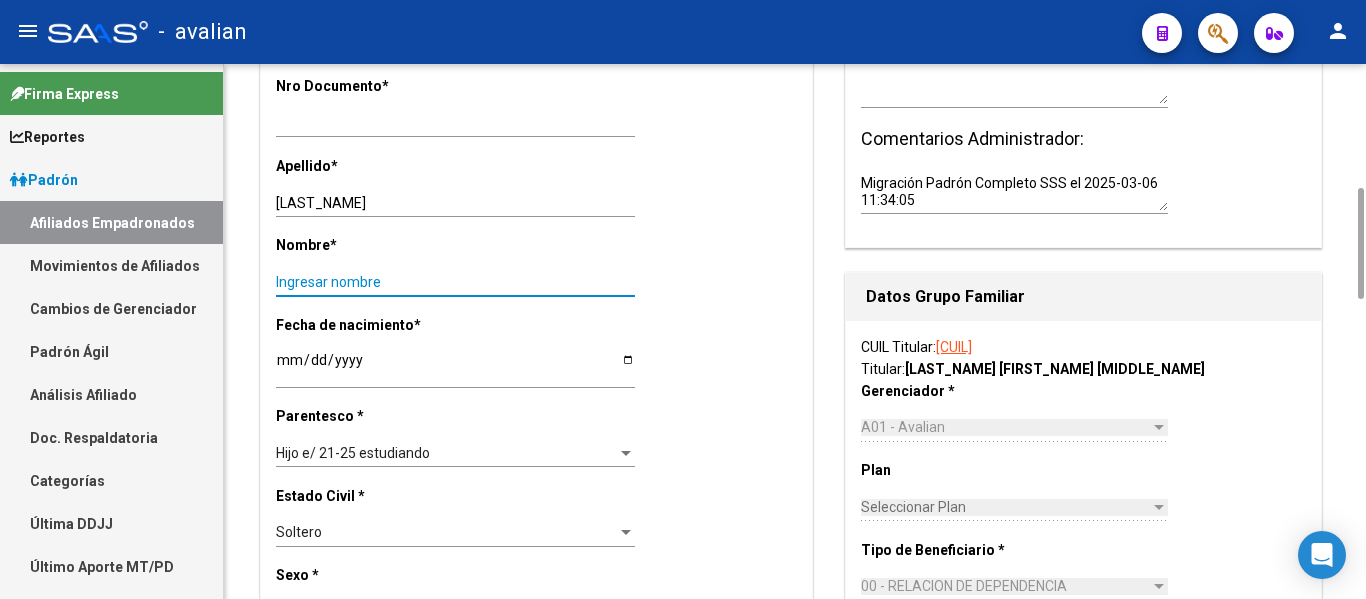 drag, startPoint x: 329, startPoint y: 286, endPoint x: 338, endPoint y: 281, distance: 10.29563 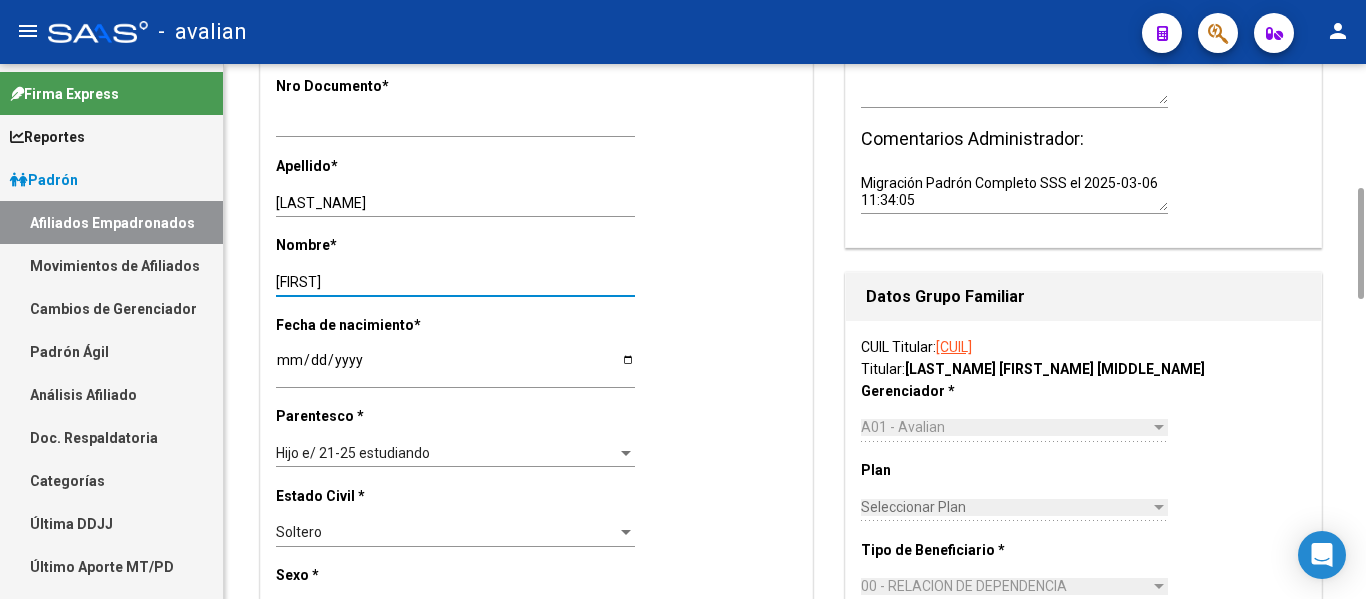 scroll, scrollTop: 0, scrollLeft: 0, axis: both 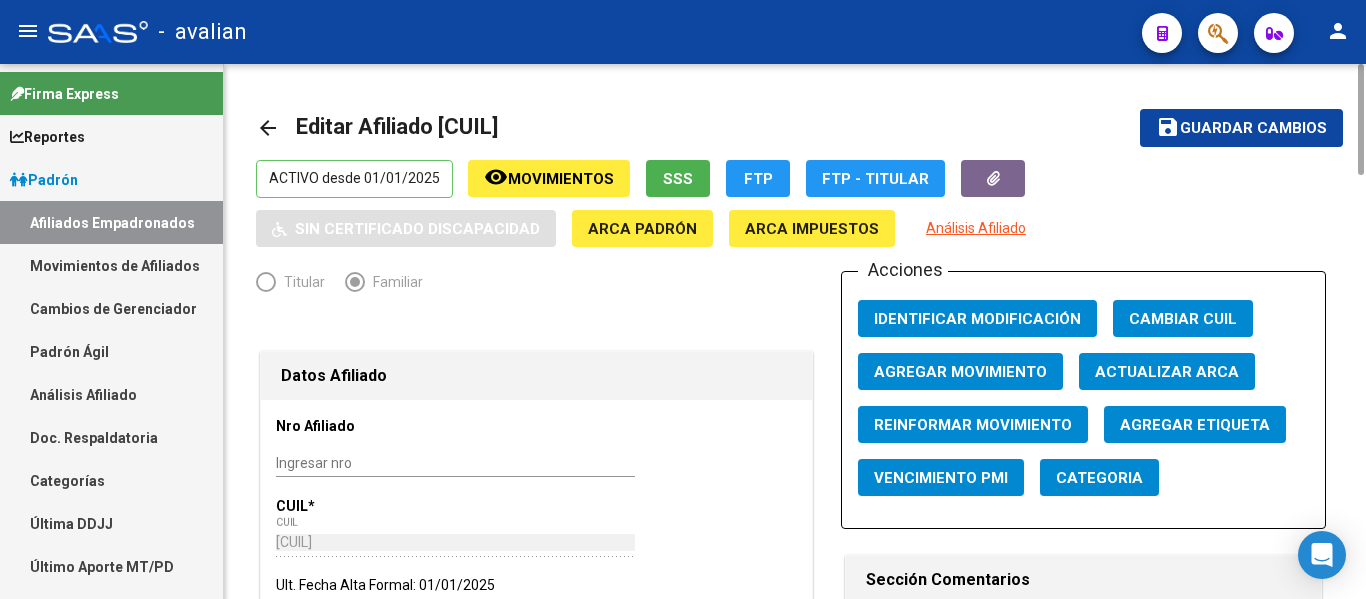 type on "[FIRST]" 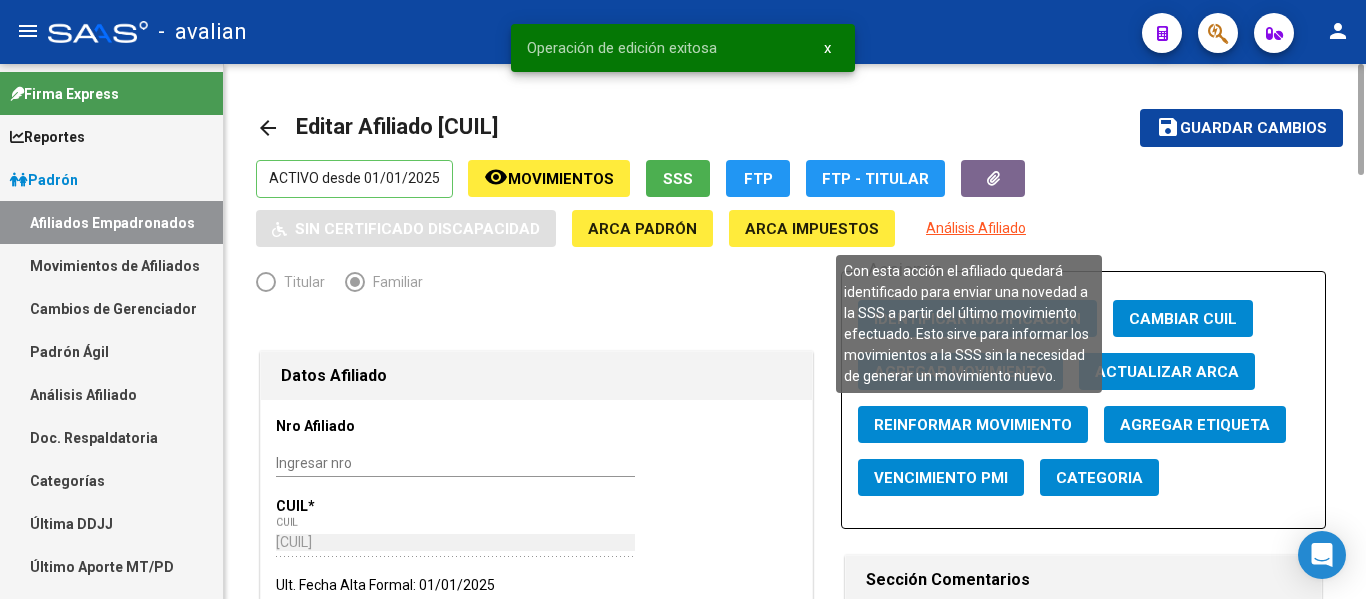 click on "Reinformar Movimiento" 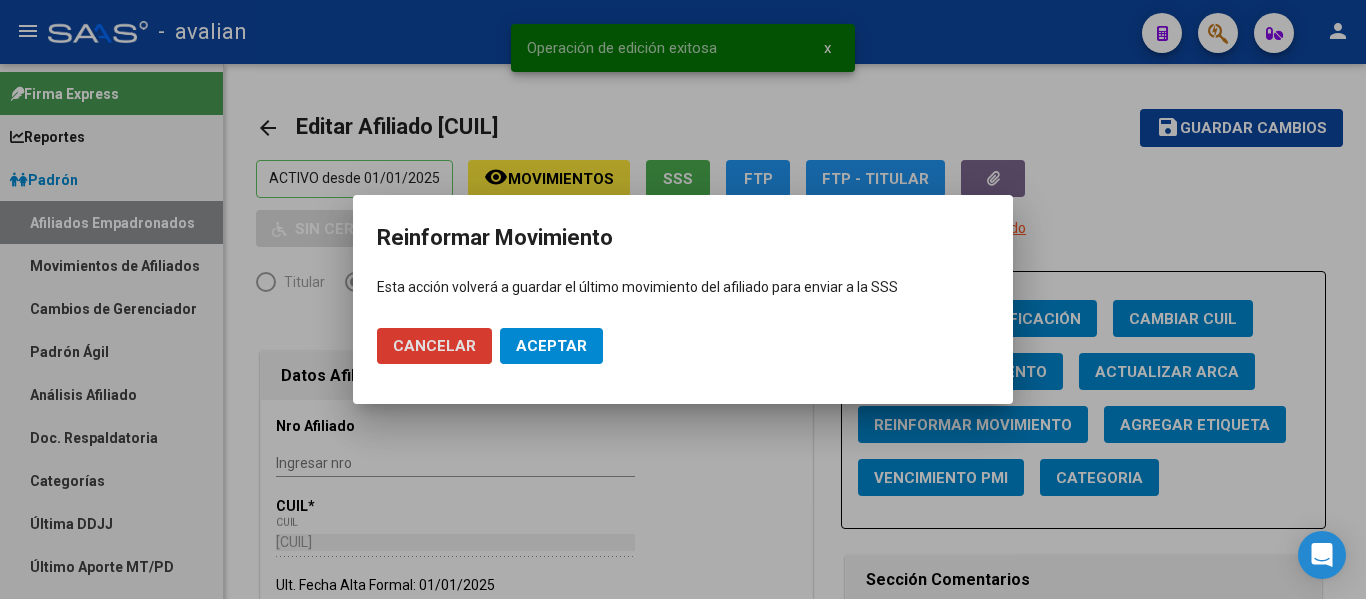 click on "Aceptar" at bounding box center (551, 346) 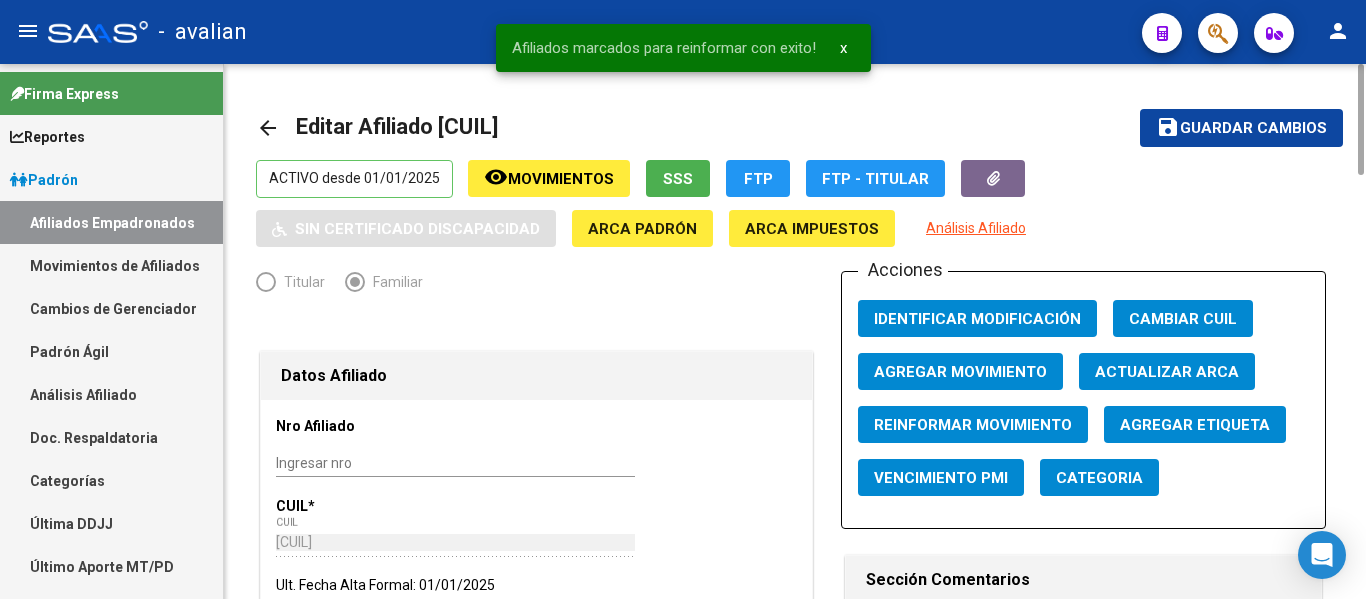 click on "arrow_back" 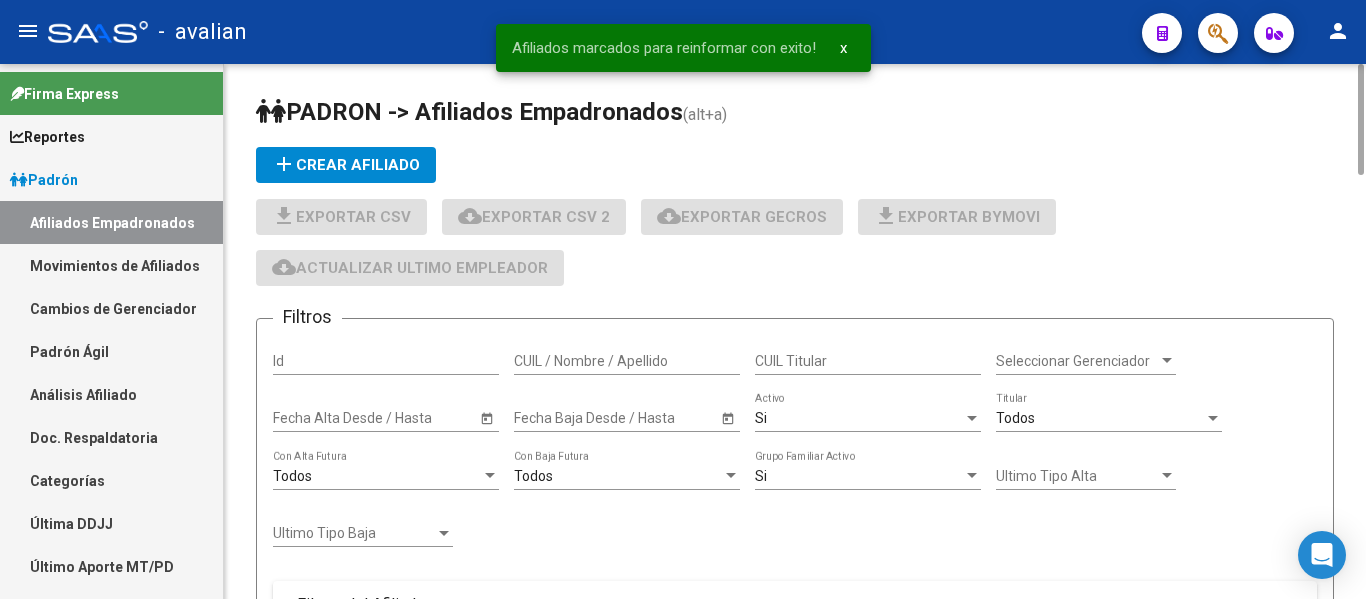 click on "CUIL / Nombre / Apellido" at bounding box center [627, 361] 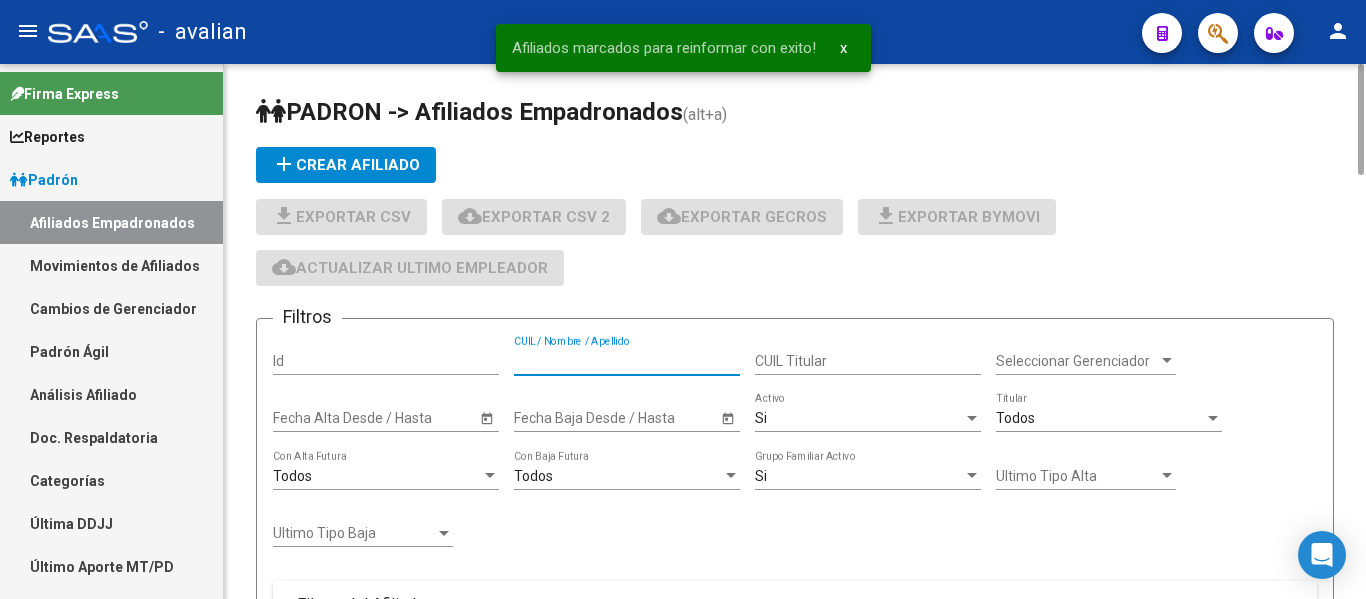 paste on "[CUIL]" 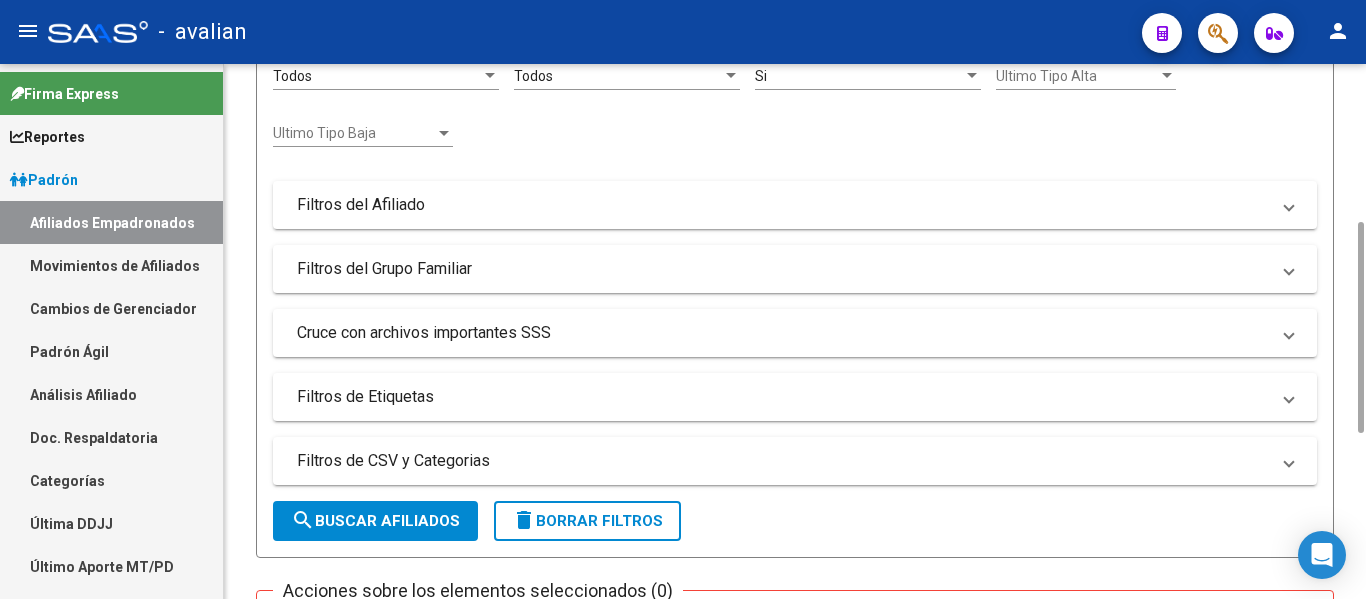 scroll, scrollTop: 800, scrollLeft: 0, axis: vertical 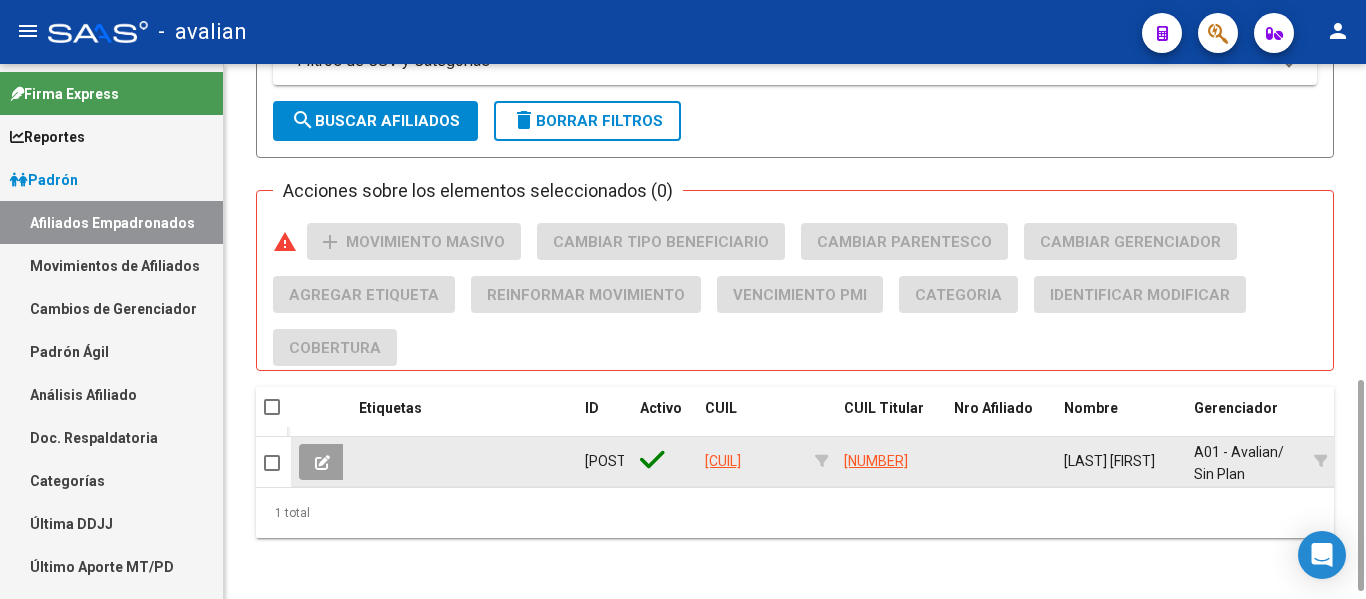 type on "[CUIL]" 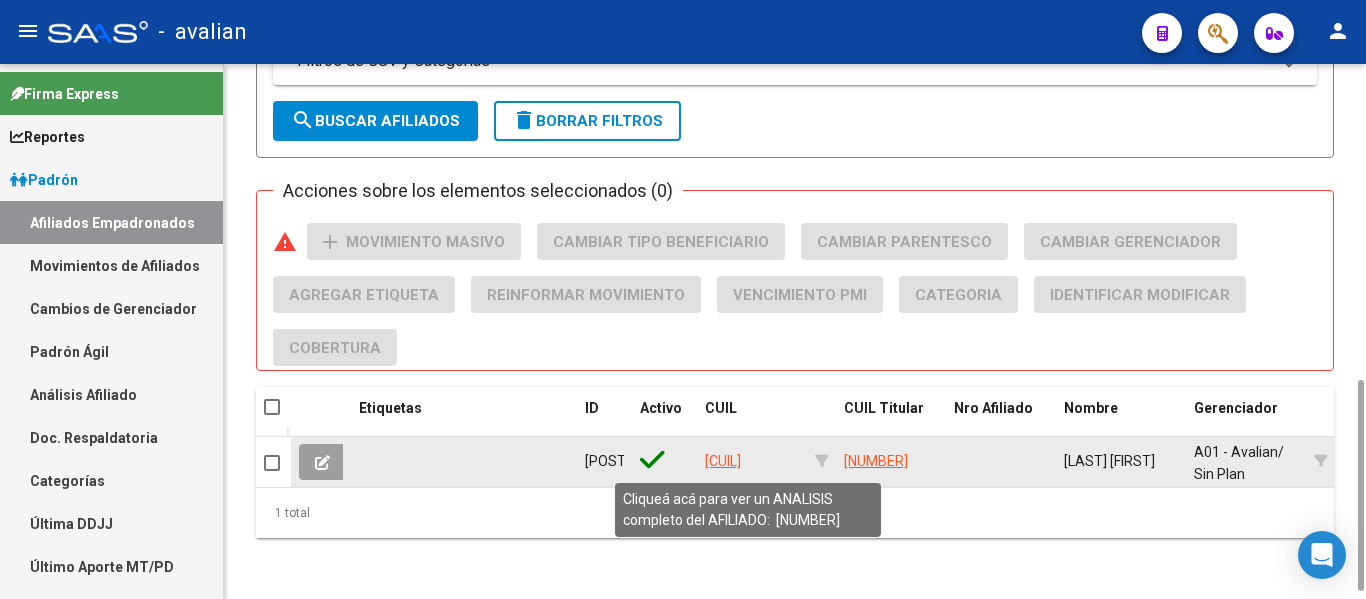 click on "[CUIL]" 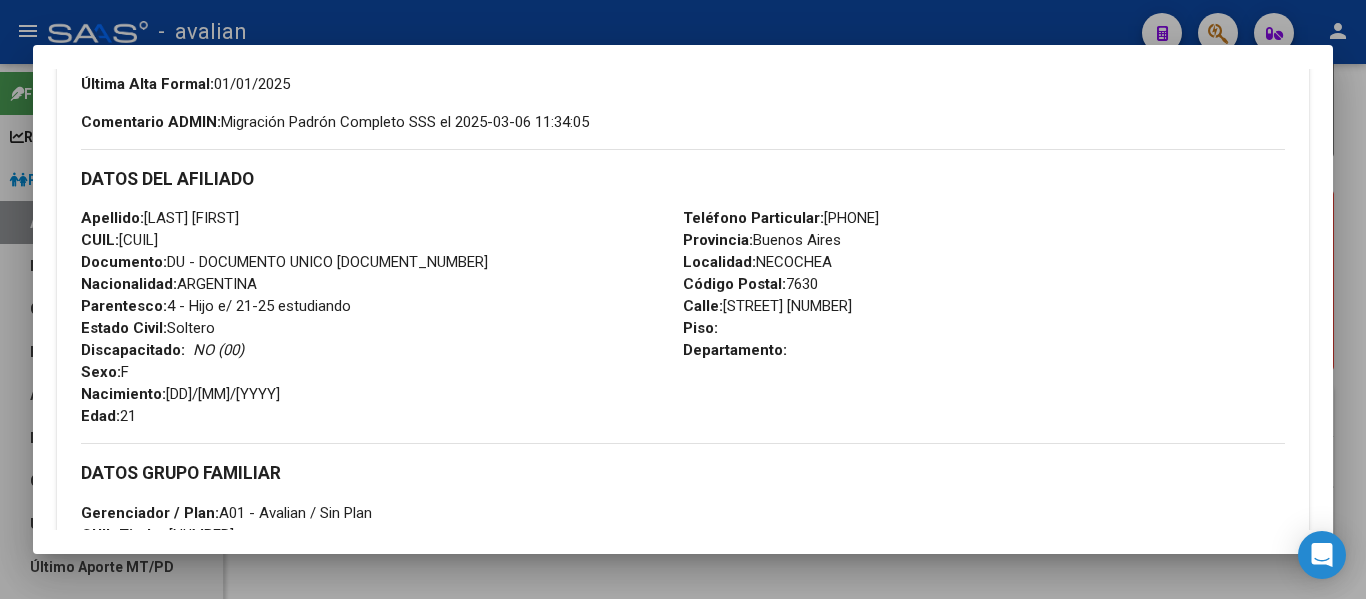scroll, scrollTop: 600, scrollLeft: 0, axis: vertical 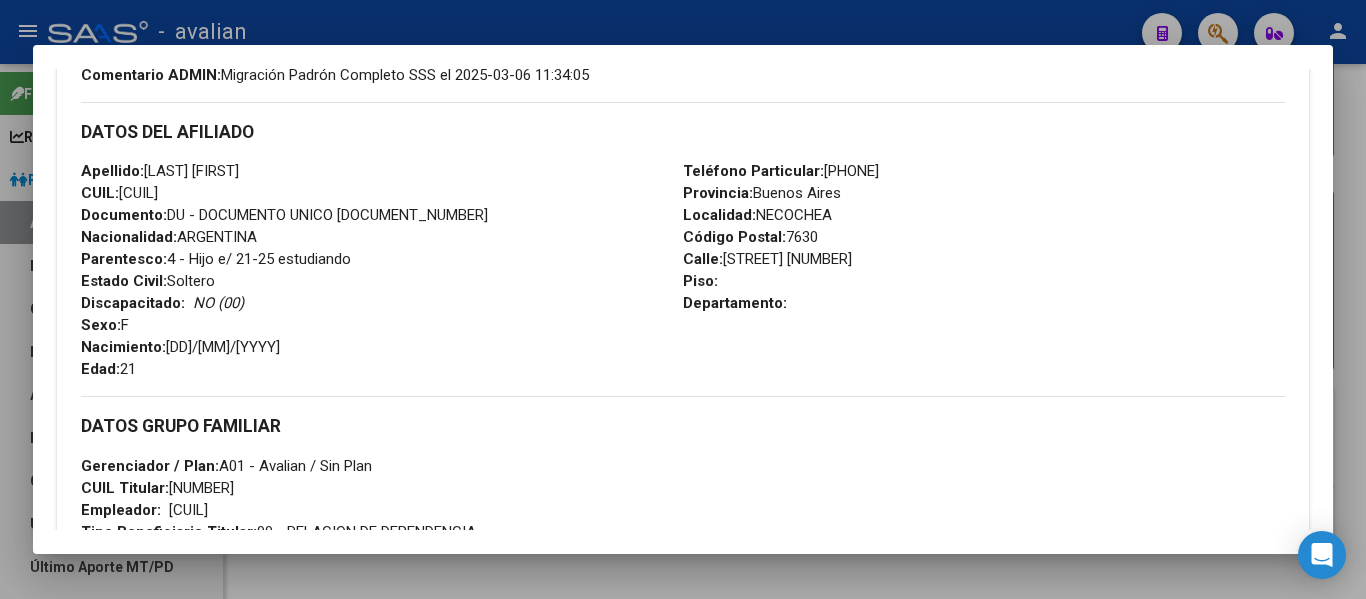 click at bounding box center (683, 299) 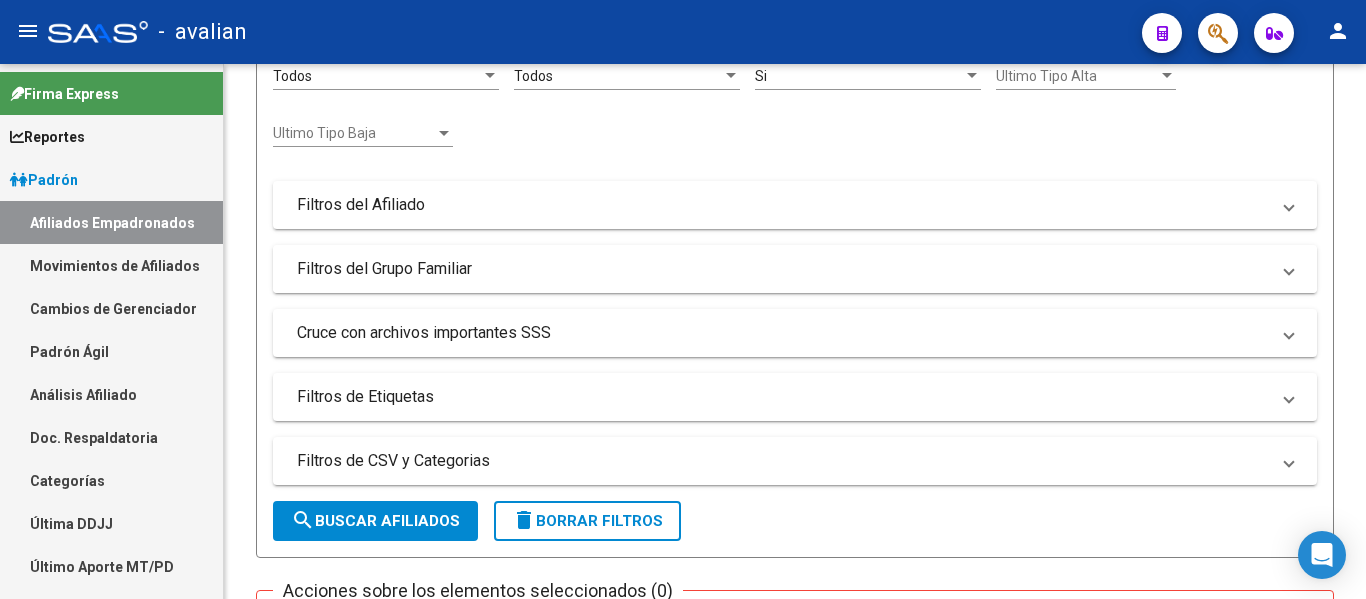 scroll, scrollTop: 0, scrollLeft: 0, axis: both 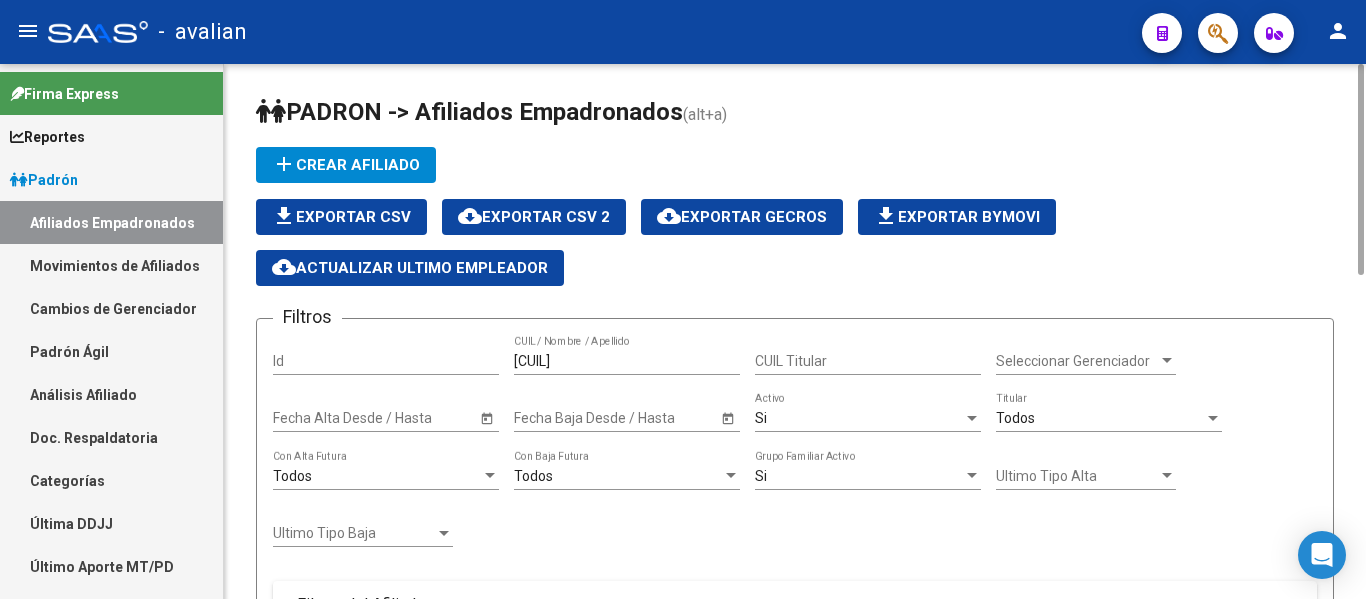 click on "[CUIL] / Nombre / Apellido" 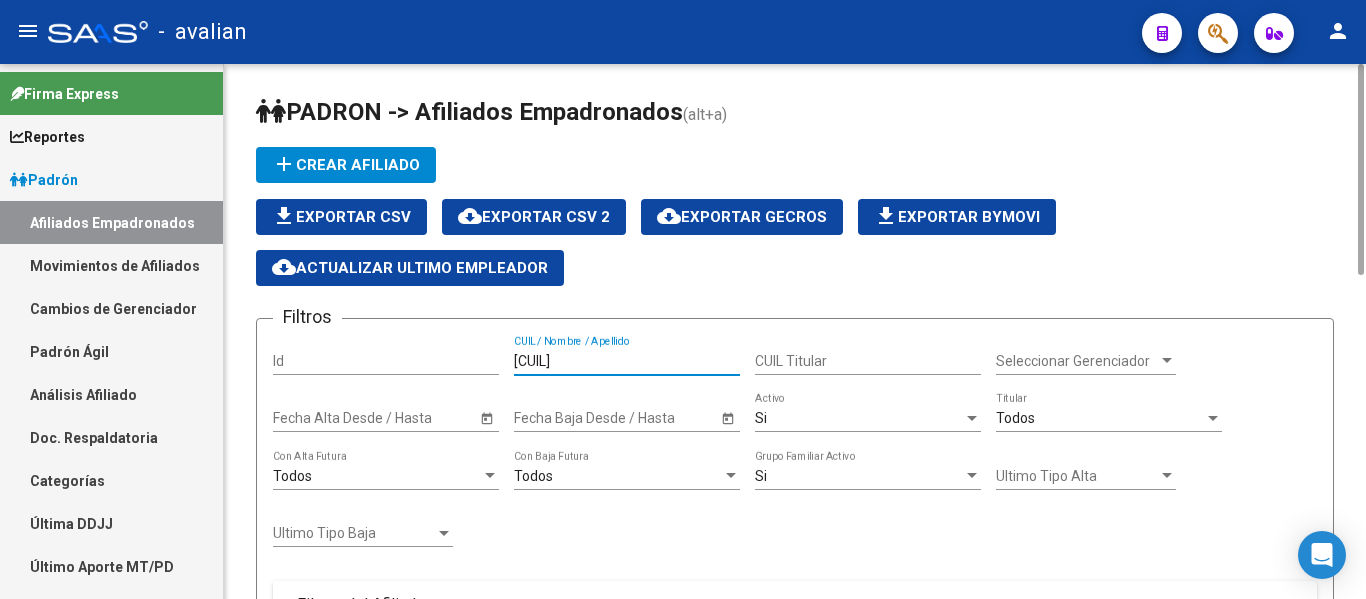 drag, startPoint x: 607, startPoint y: 352, endPoint x: 261, endPoint y: 334, distance: 346.4679 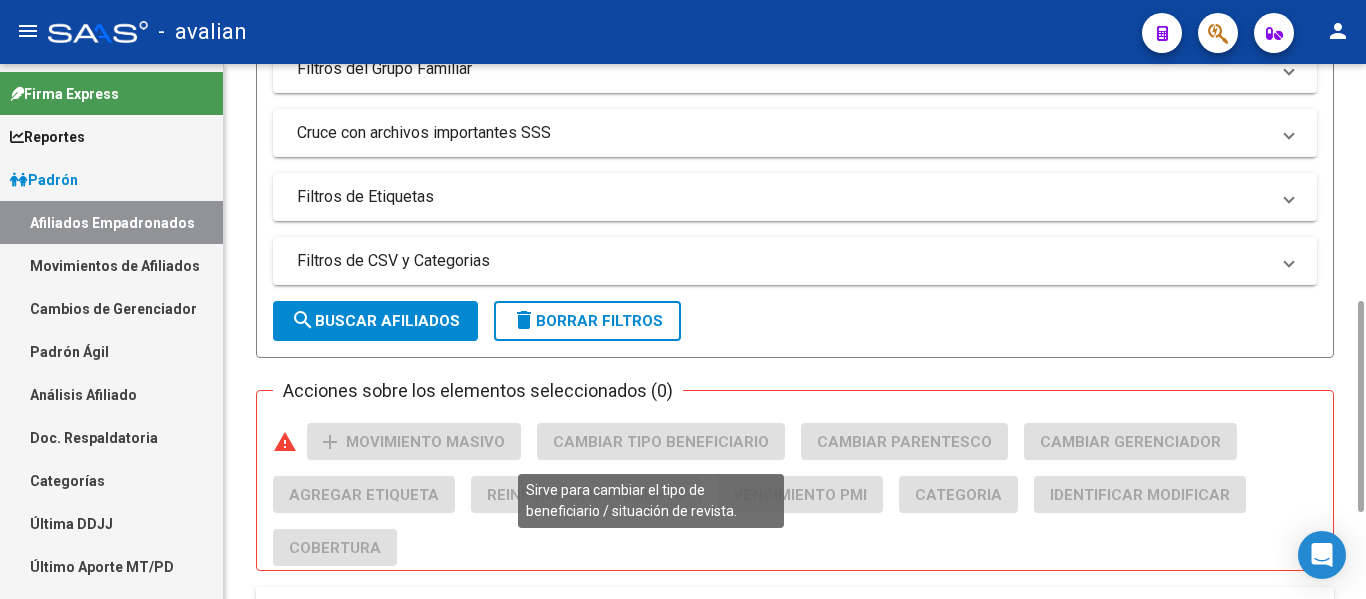 scroll, scrollTop: 818, scrollLeft: 0, axis: vertical 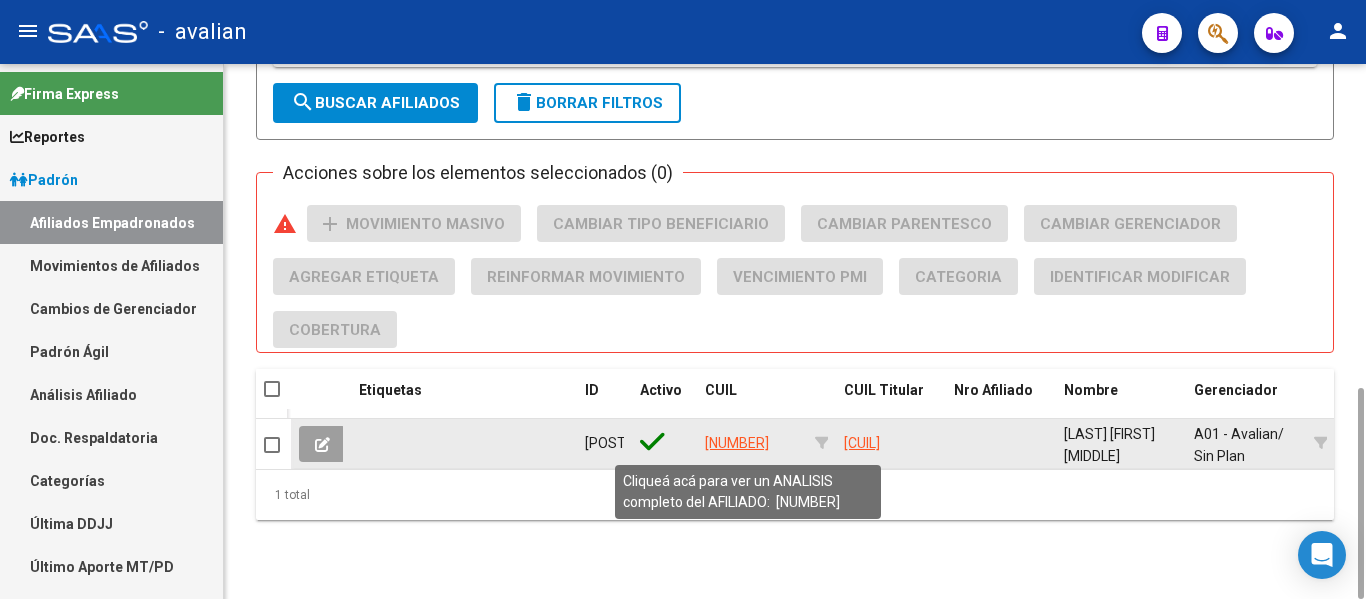 type on "[NUMBER]" 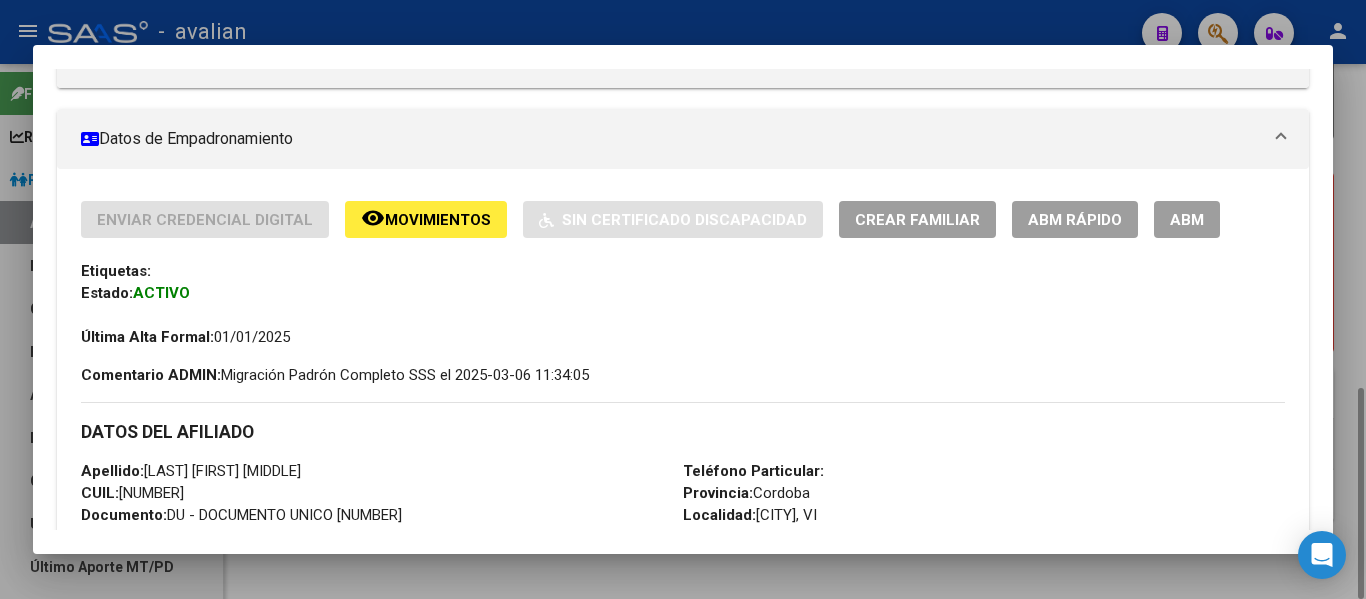 scroll, scrollTop: 400, scrollLeft: 0, axis: vertical 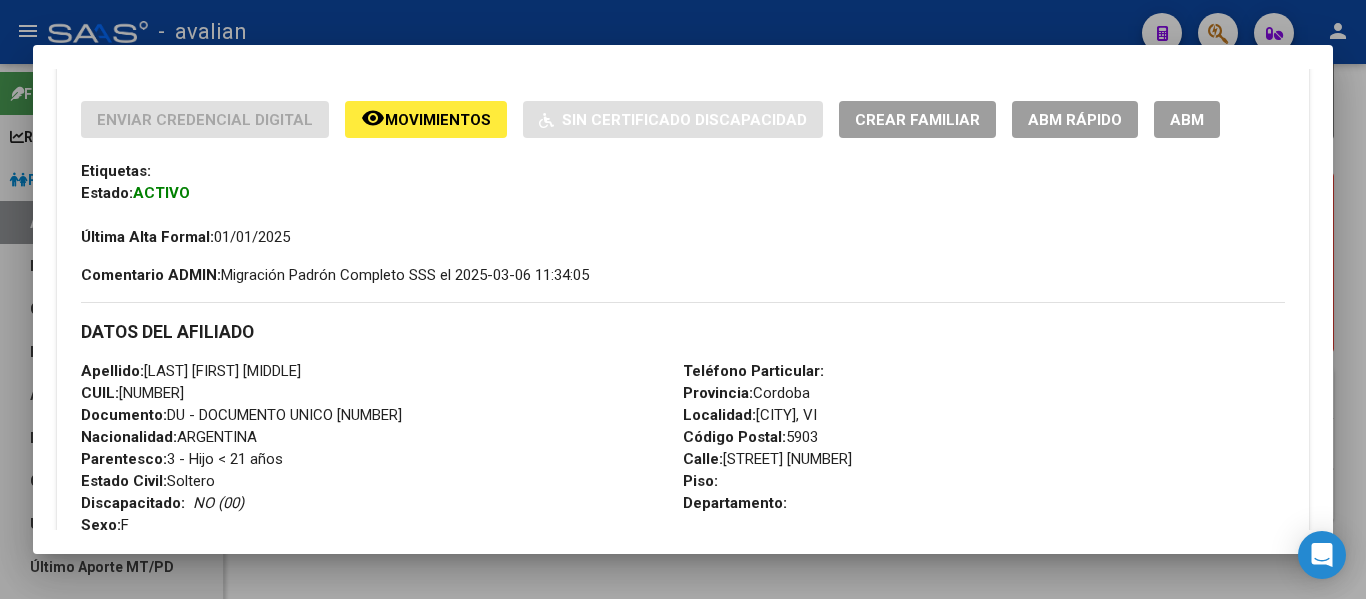 click on "ABM" at bounding box center (1187, 120) 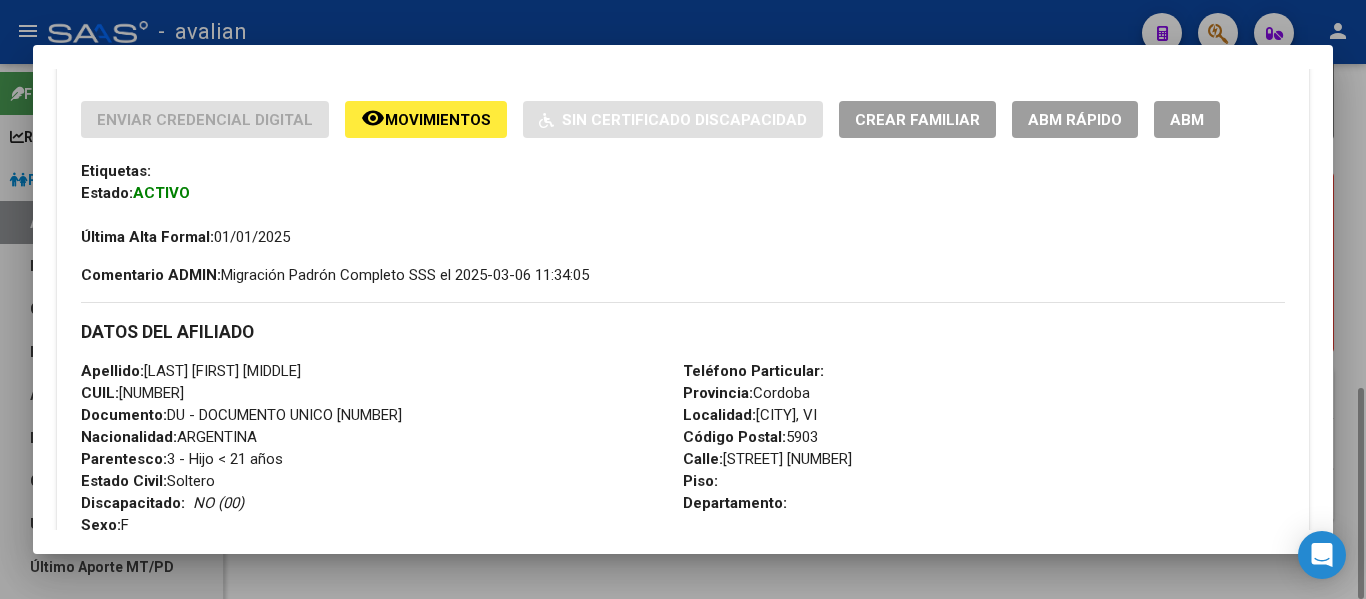 scroll, scrollTop: 0, scrollLeft: 0, axis: both 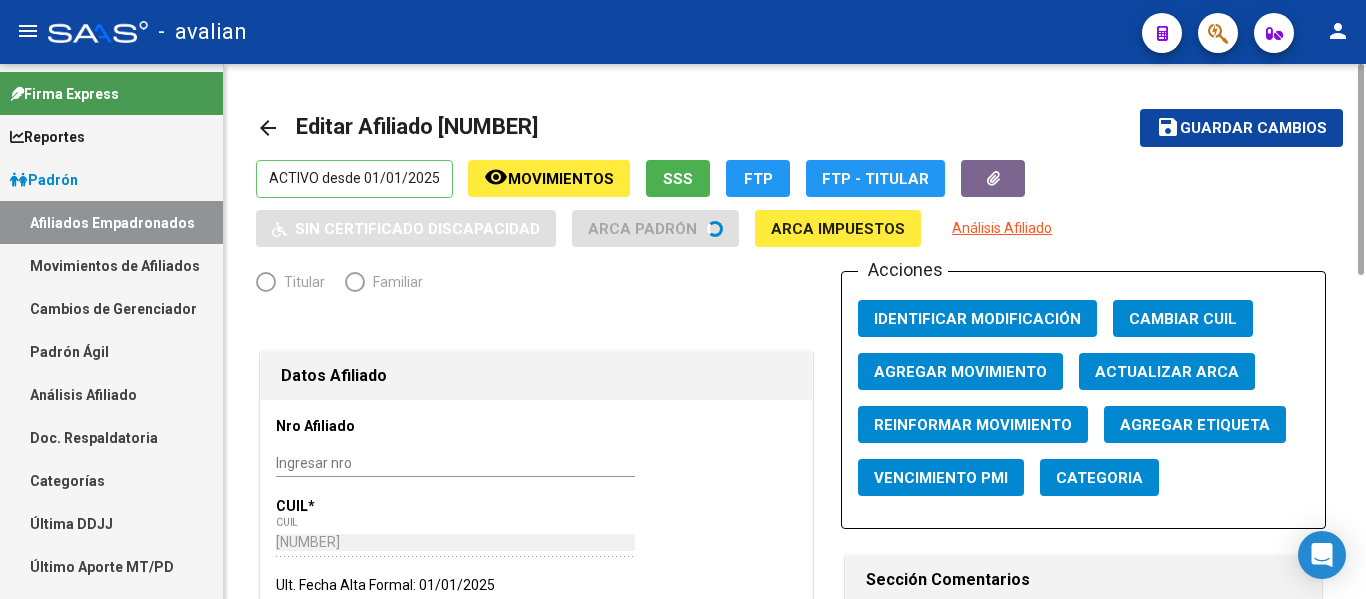 radio on "true" 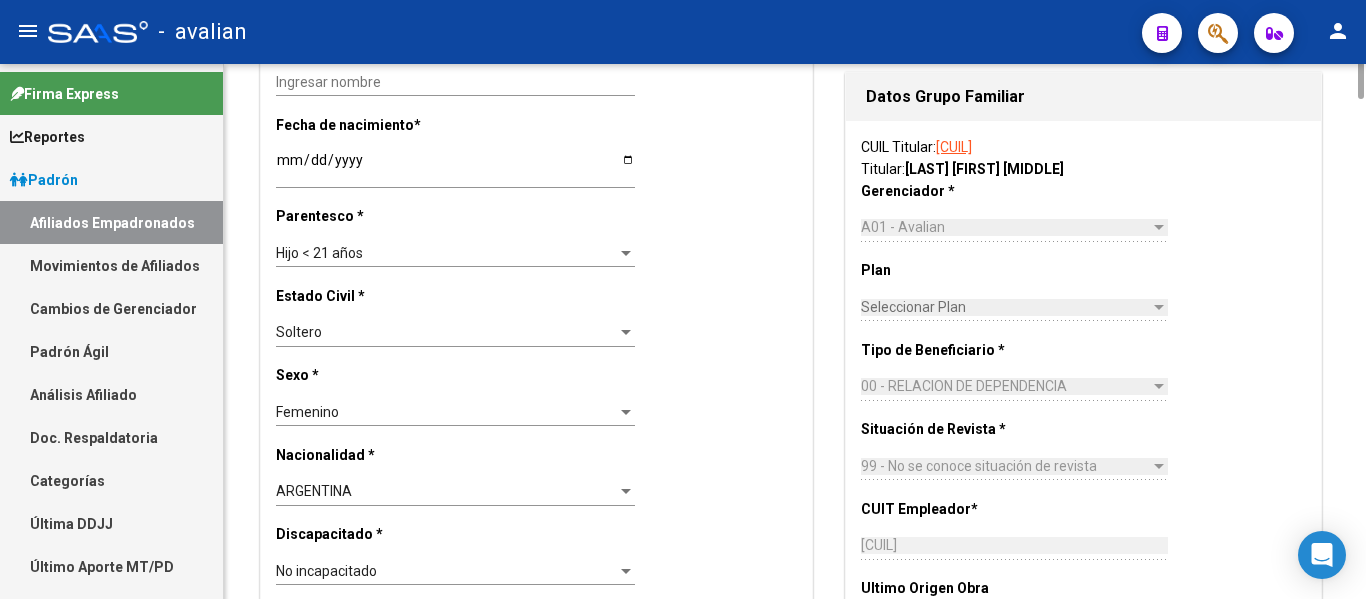 scroll, scrollTop: 600, scrollLeft: 0, axis: vertical 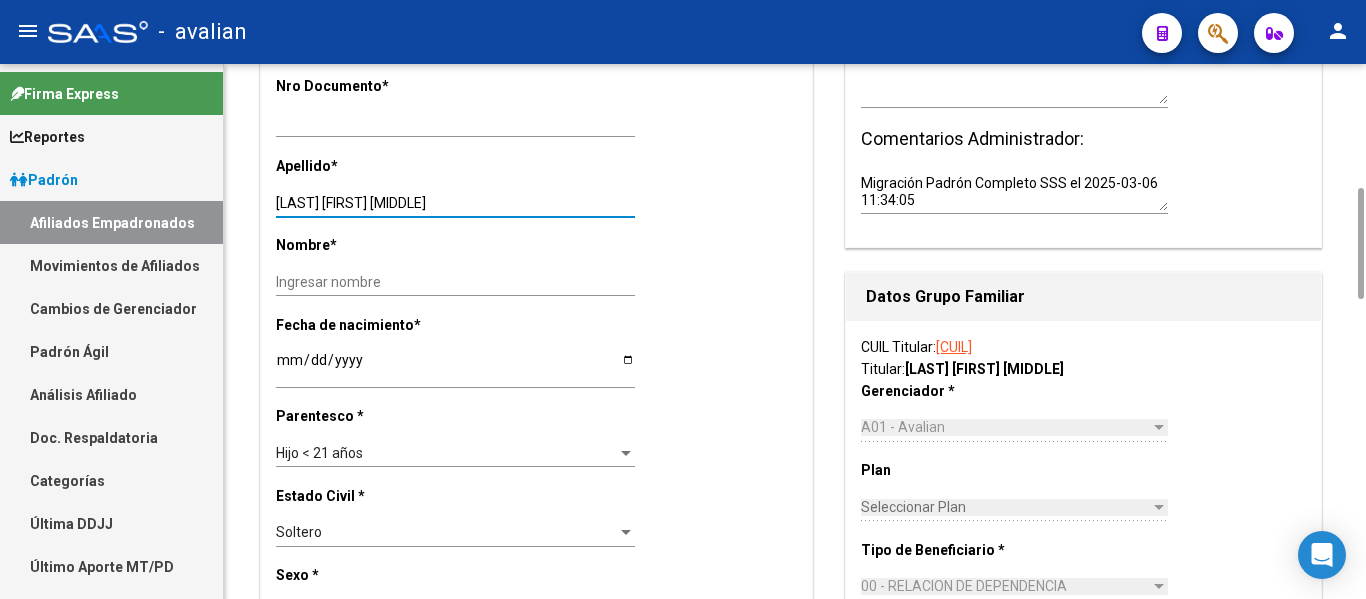 drag, startPoint x: 372, startPoint y: 204, endPoint x: 536, endPoint y: 203, distance: 164.00305 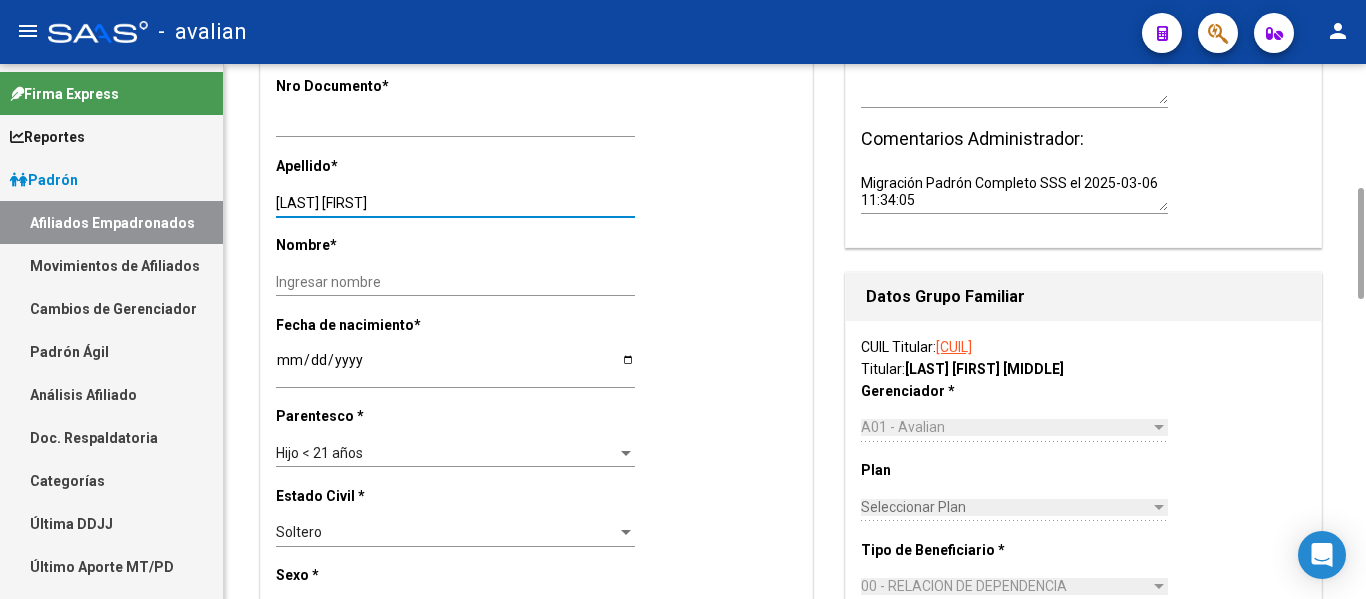 type on "[LAST] [FIRST]" 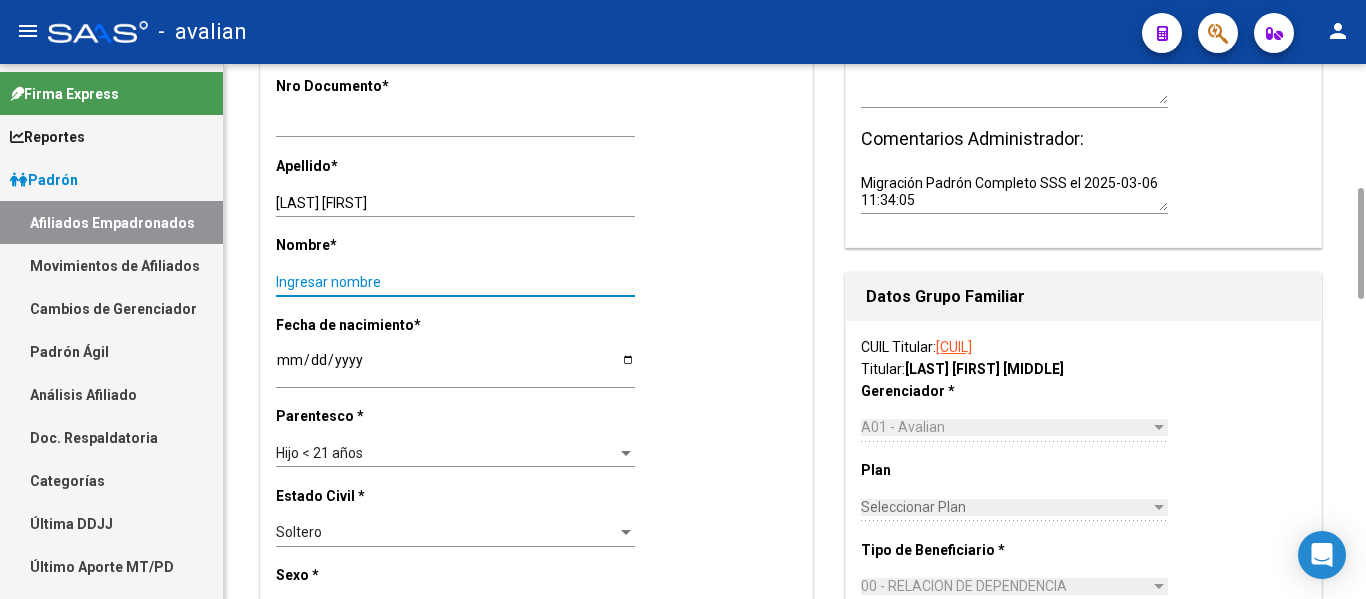 click on "Ingresar nombre" at bounding box center (455, 282) 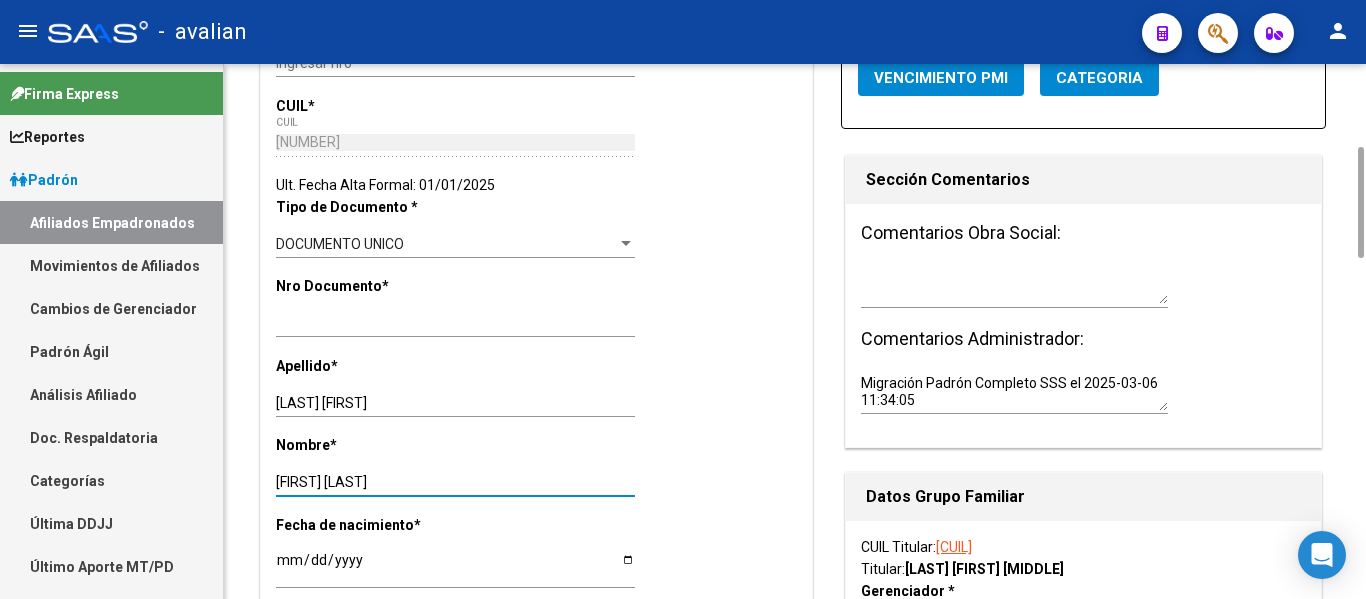 scroll, scrollTop: 600, scrollLeft: 0, axis: vertical 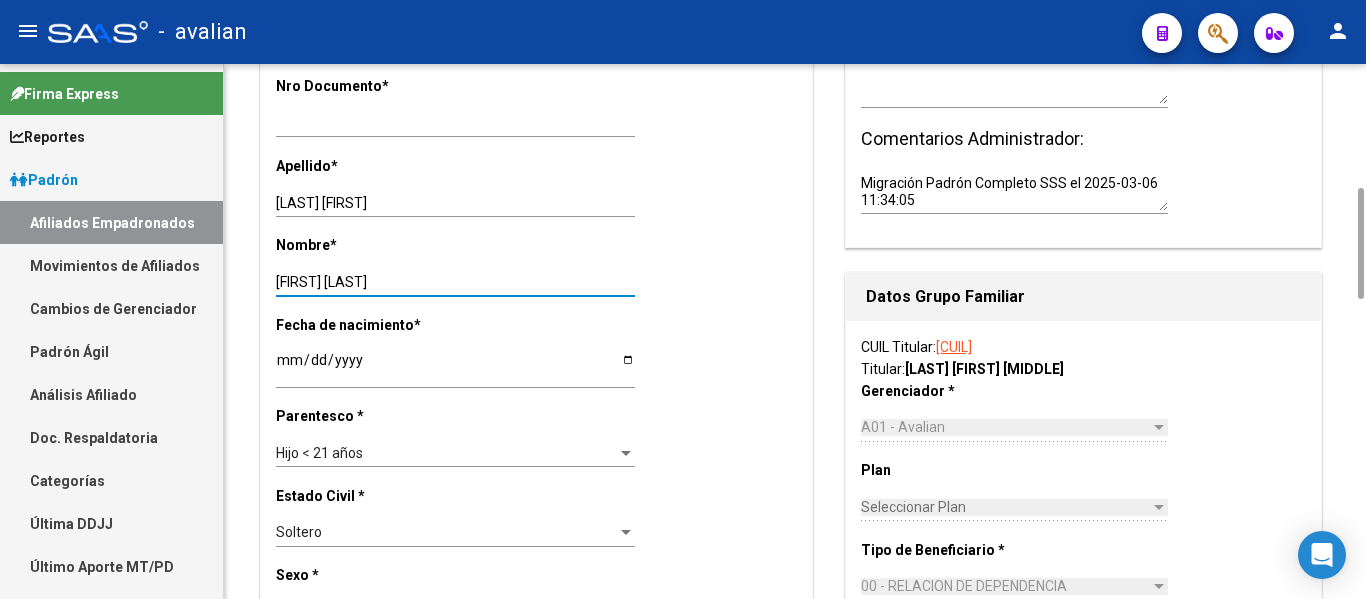 type on "[FIRST] [LAST]" 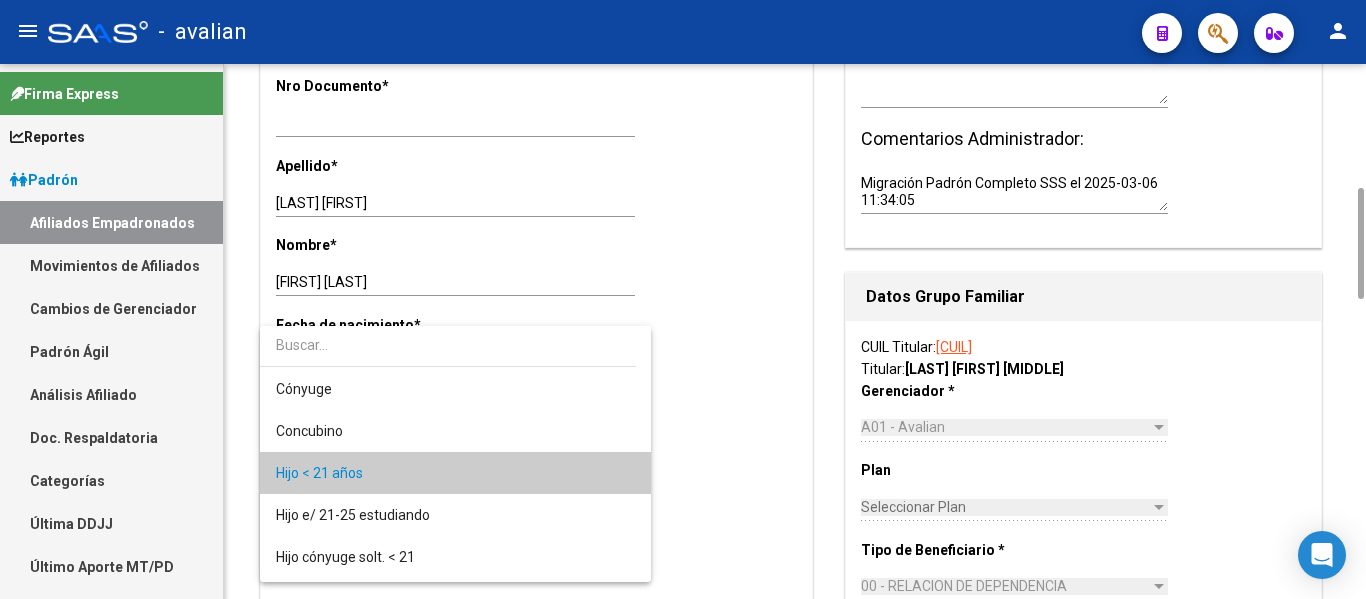 scroll, scrollTop: 19, scrollLeft: 0, axis: vertical 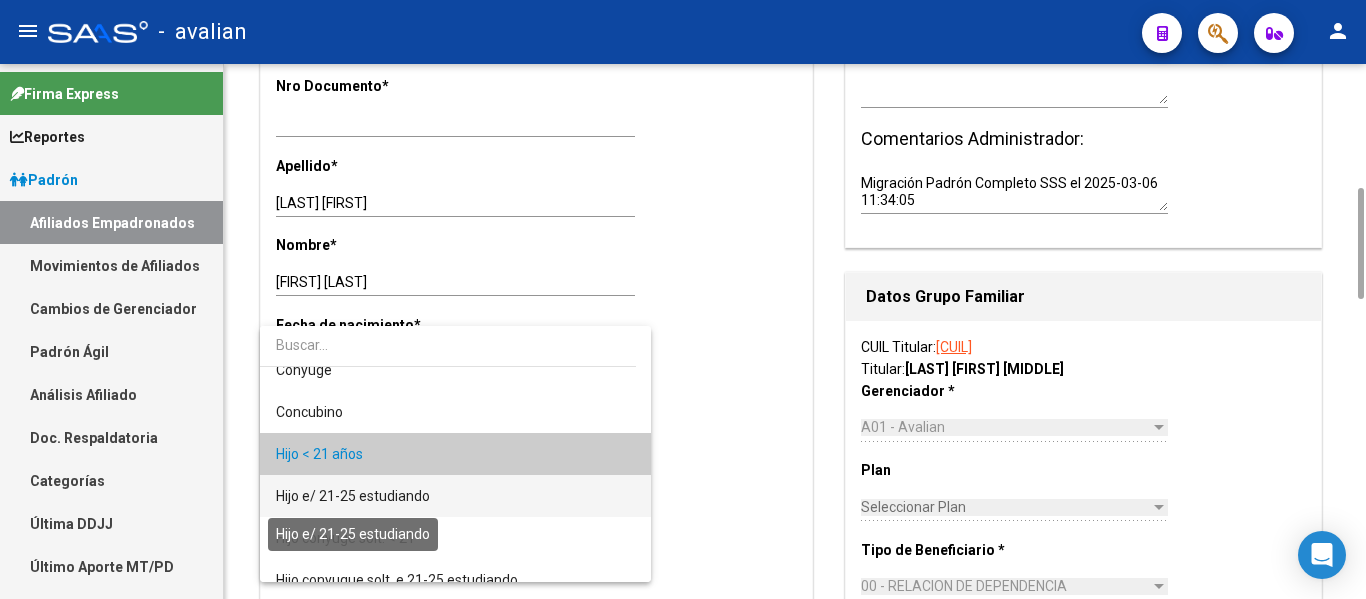 click on "Hijo e/ 21-25 estudiando" at bounding box center [353, 496] 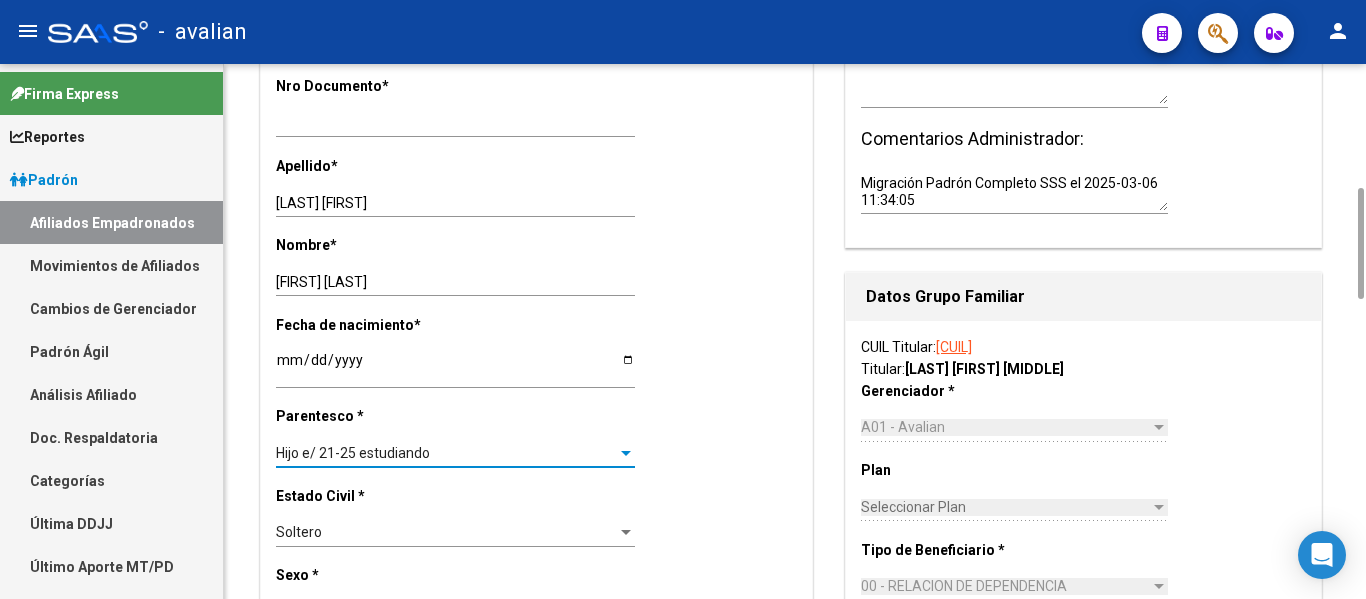 scroll, scrollTop: 0, scrollLeft: 0, axis: both 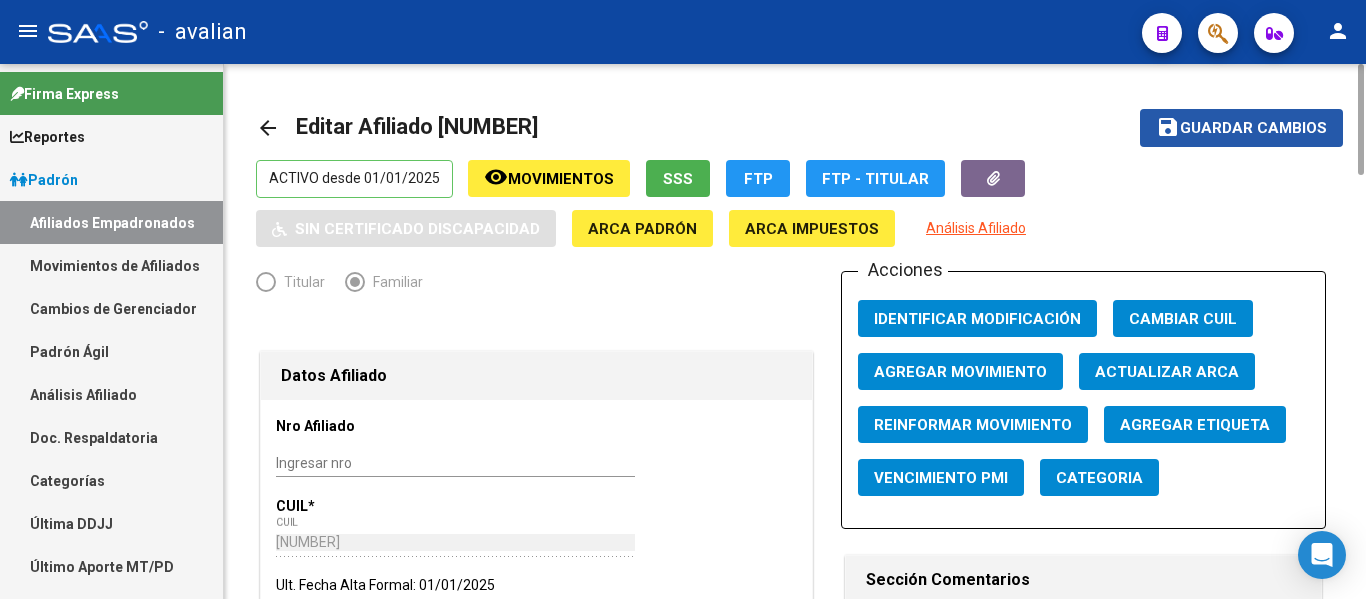 click on "Guardar cambios" 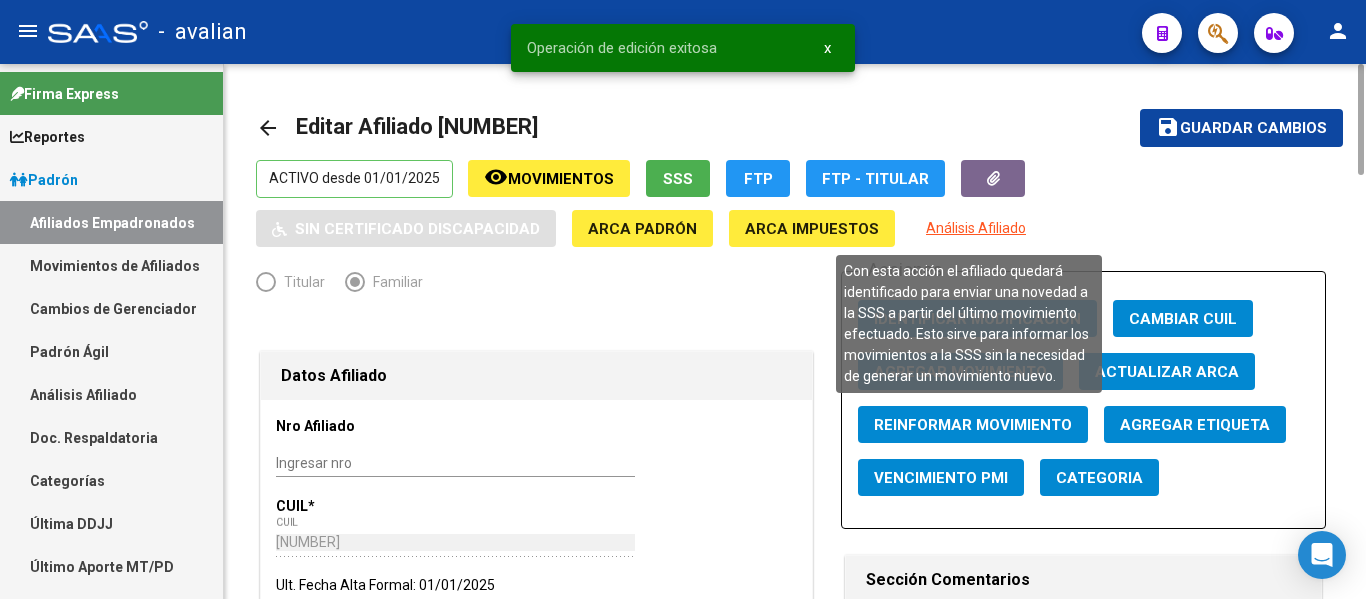 click on "Reinformar Movimiento" 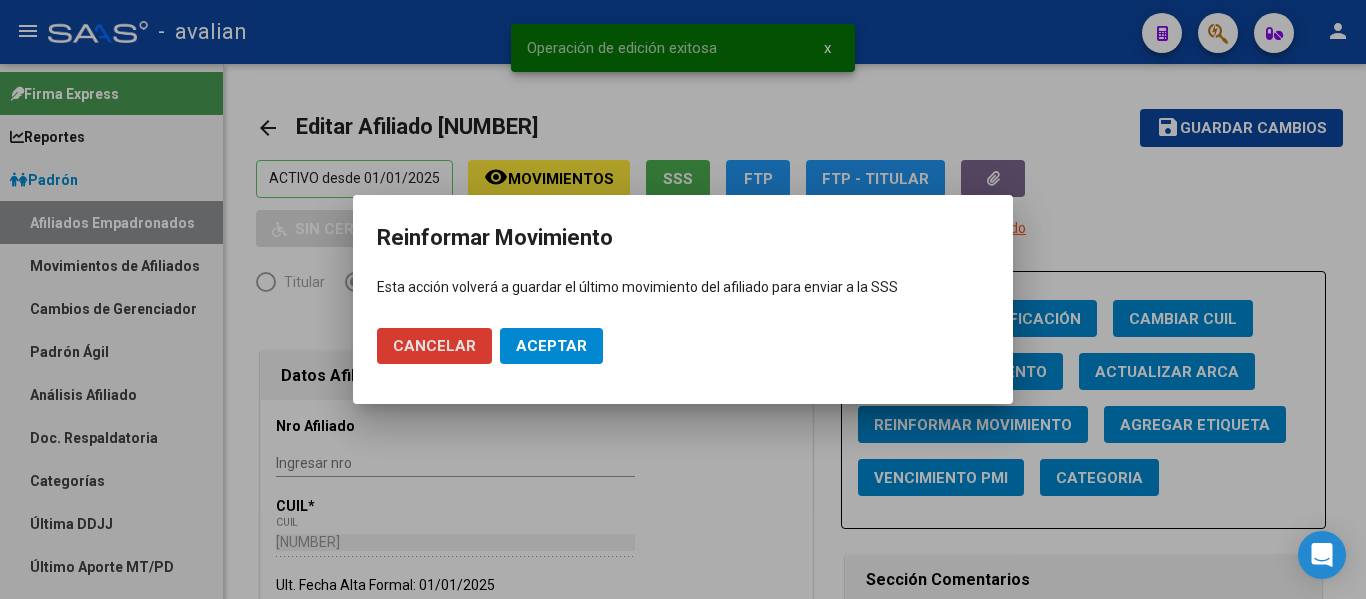 click on "Aceptar" at bounding box center (551, 346) 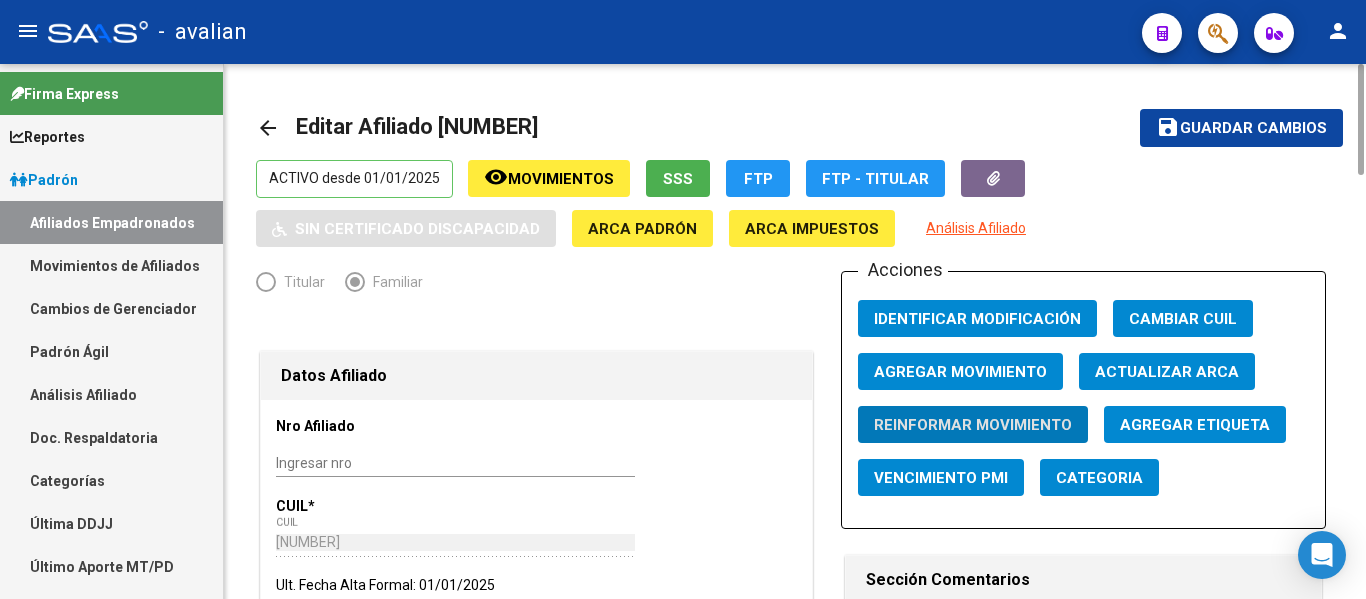 click on "arrow_back" 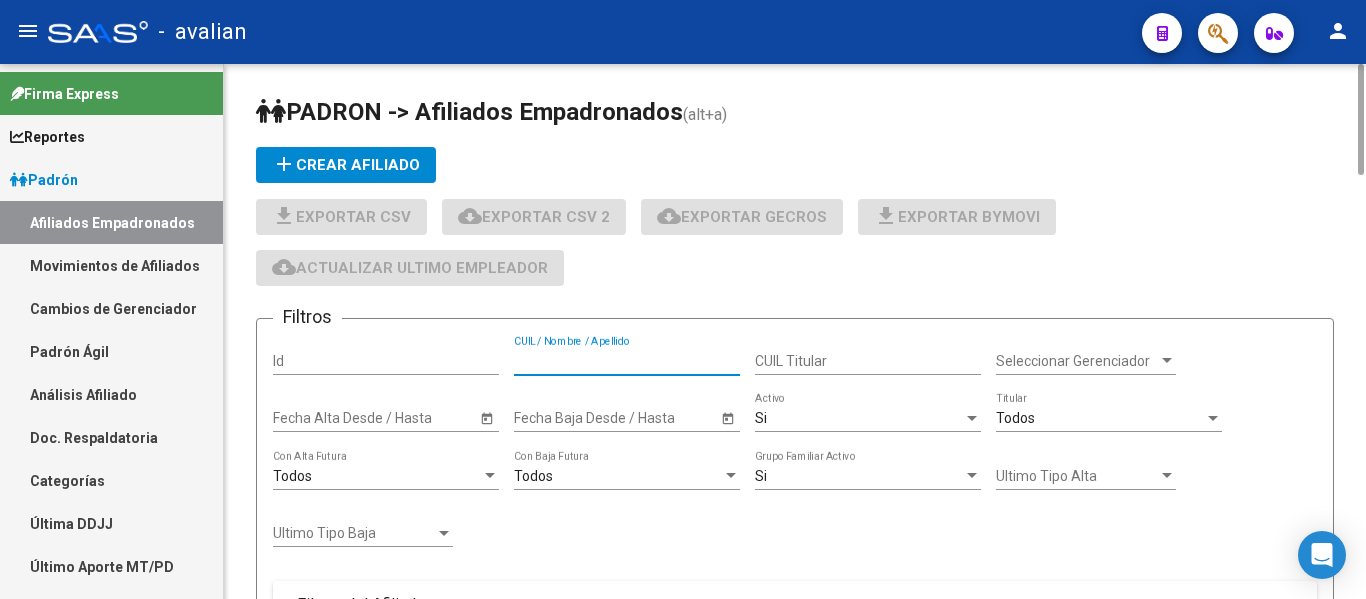 click on "CUIL / Nombre / Apellido" at bounding box center (627, 361) 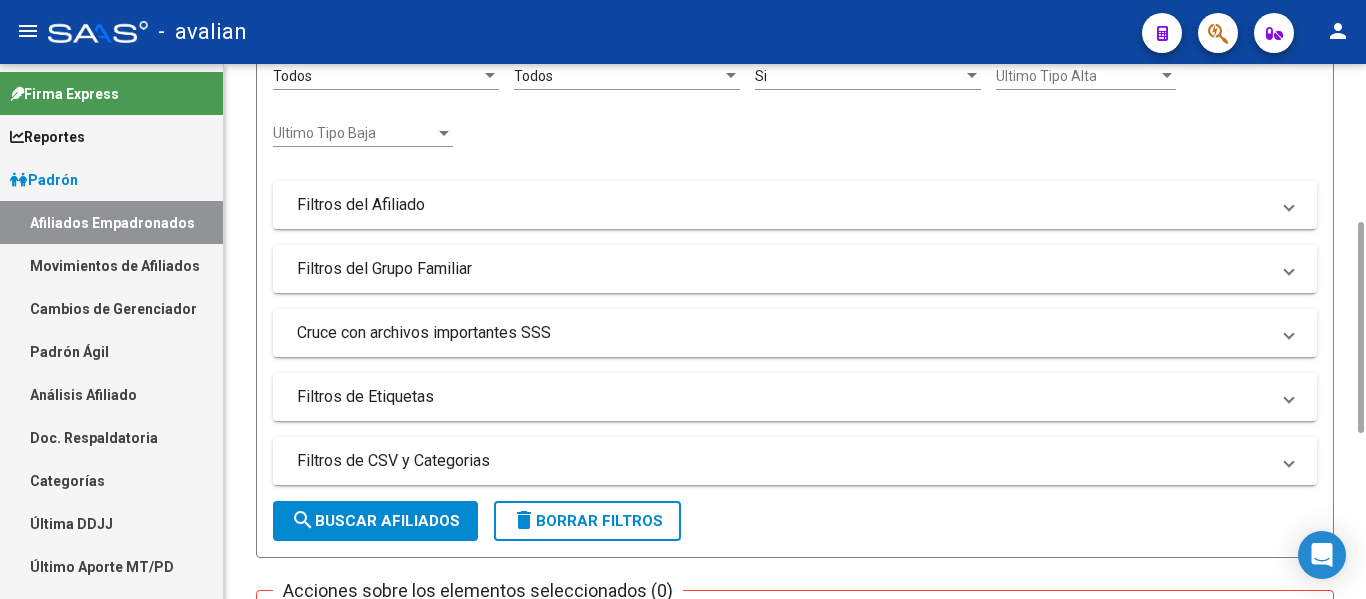 scroll, scrollTop: 800, scrollLeft: 0, axis: vertical 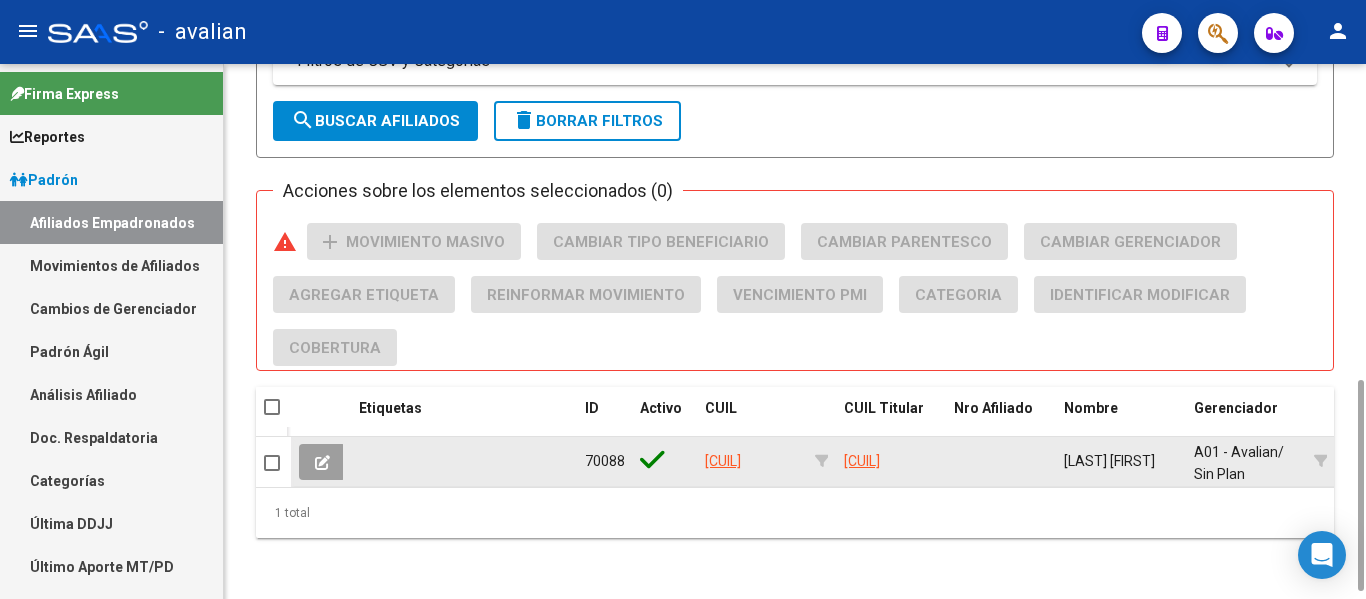 type on "[CUIL]" 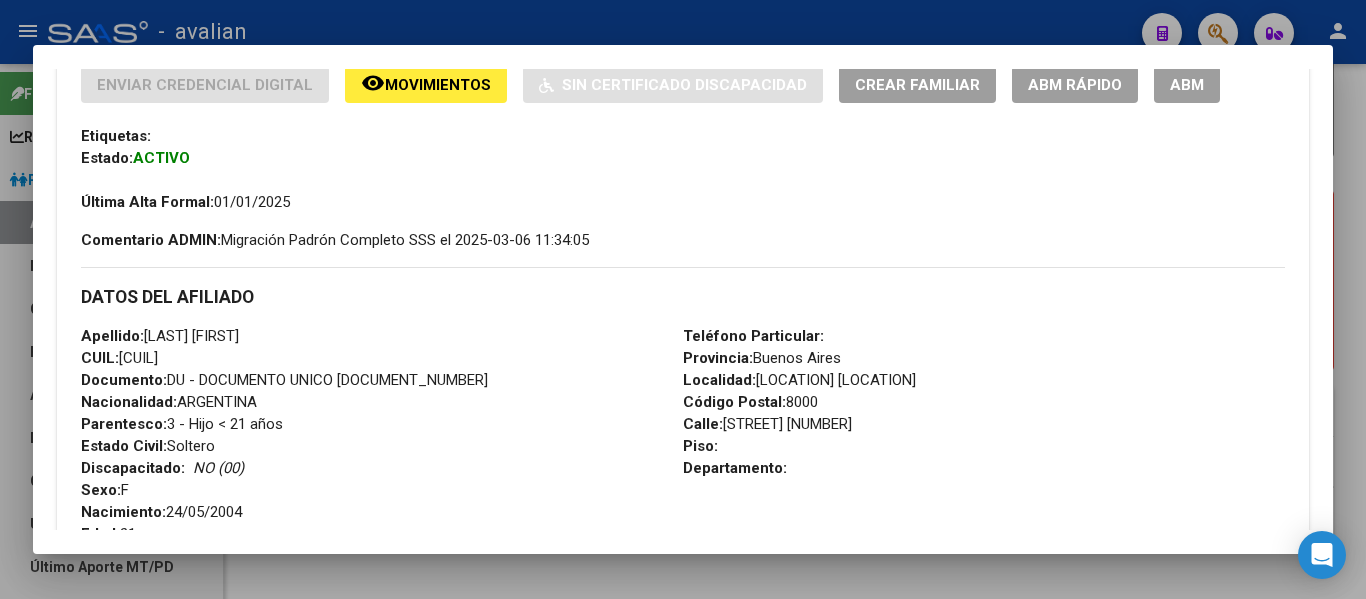 scroll, scrollTop: 300, scrollLeft: 0, axis: vertical 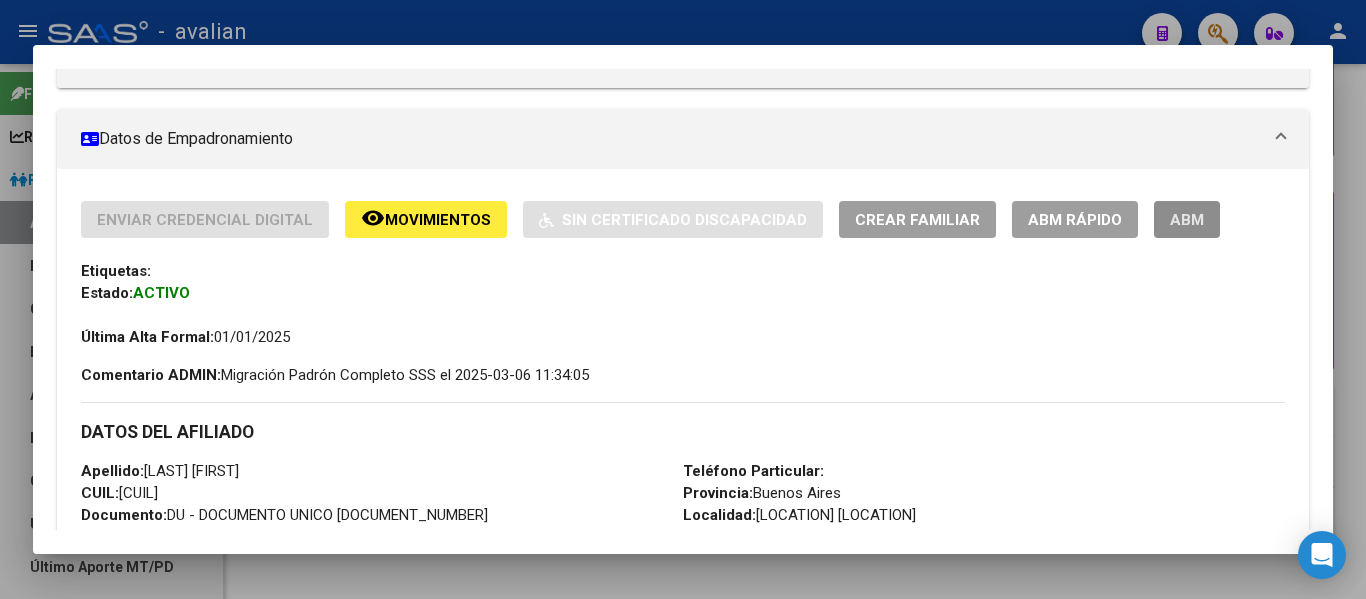 click on "ABM" at bounding box center [1187, 220] 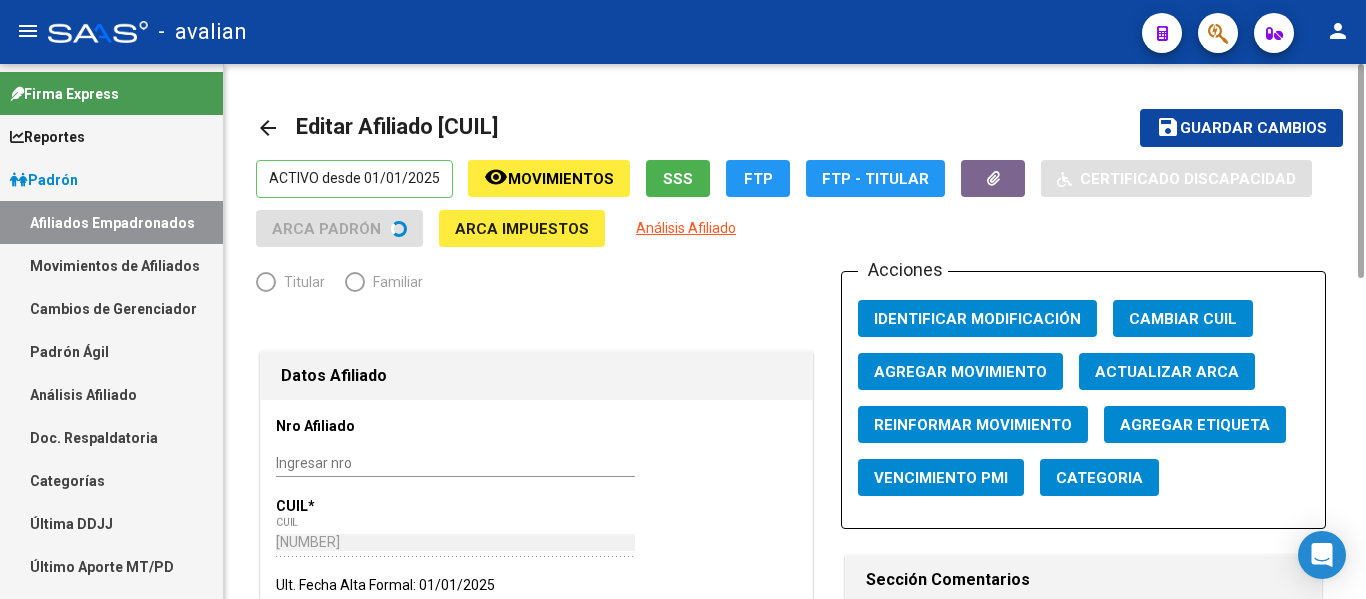 radio on "true" 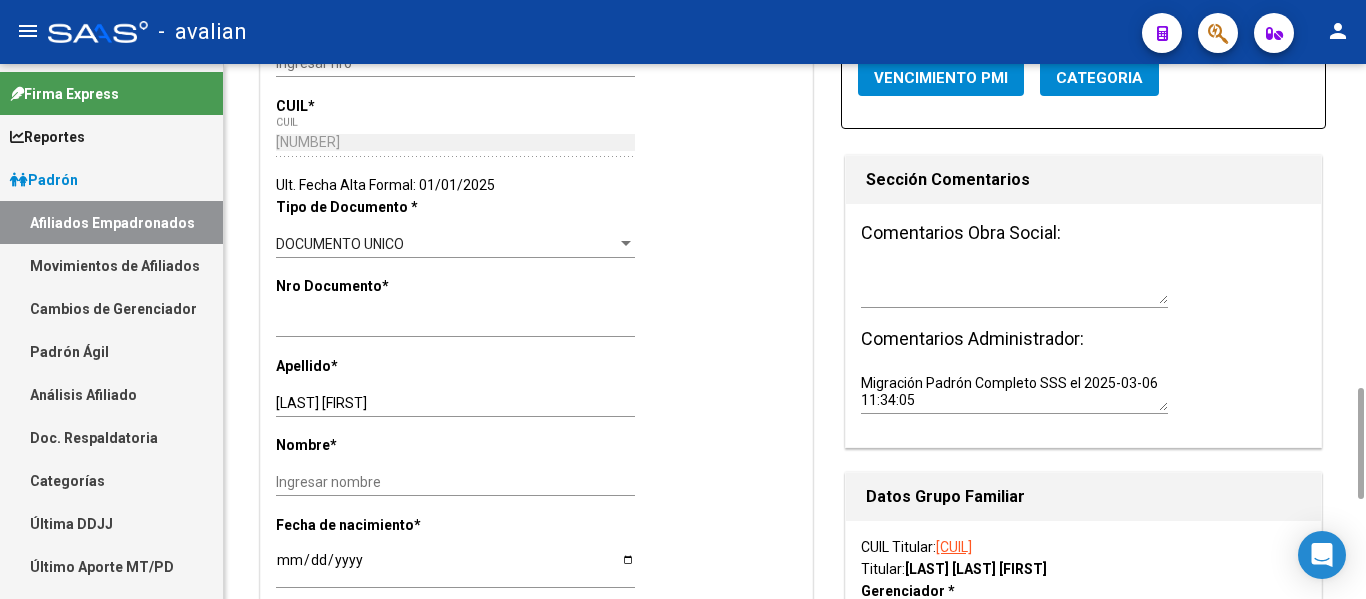 scroll, scrollTop: 600, scrollLeft: 0, axis: vertical 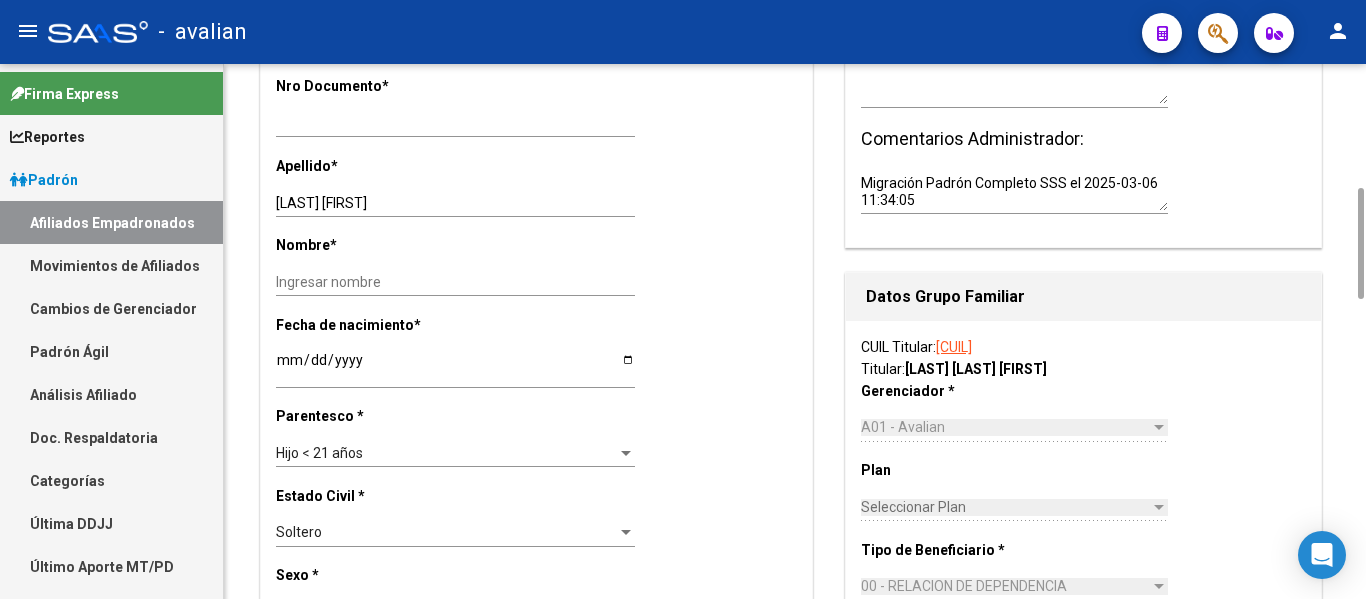 click on "Hijo < 21 años Seleccionar parentesco" 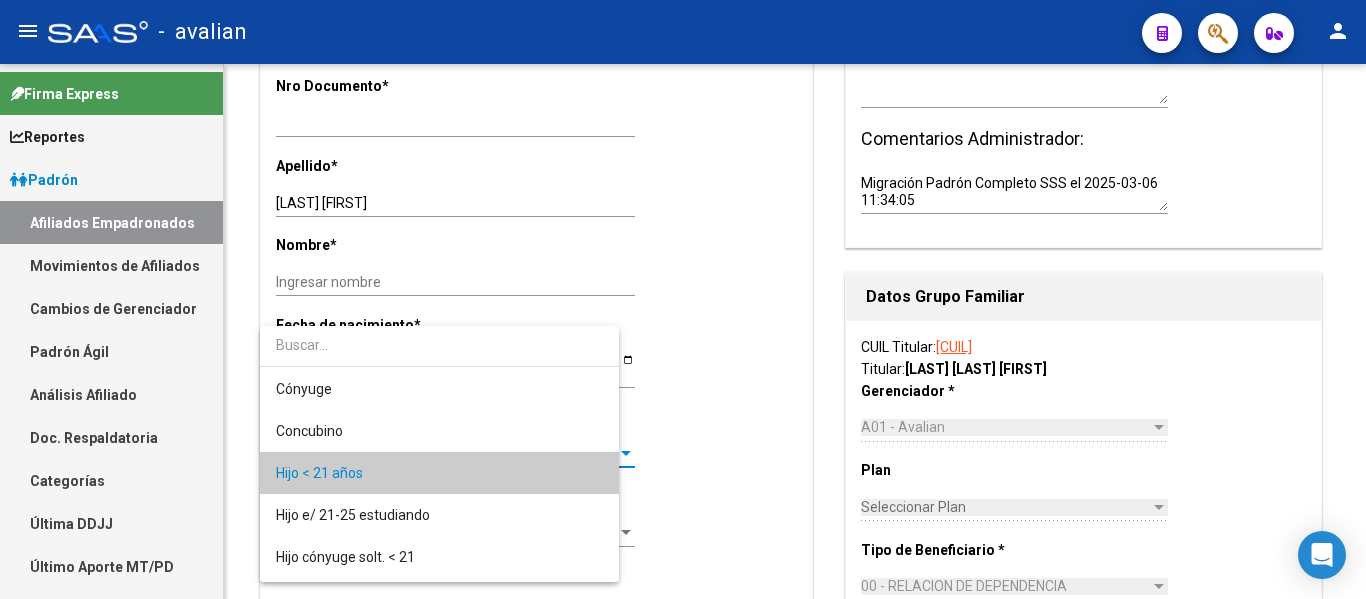 scroll, scrollTop: 19, scrollLeft: 0, axis: vertical 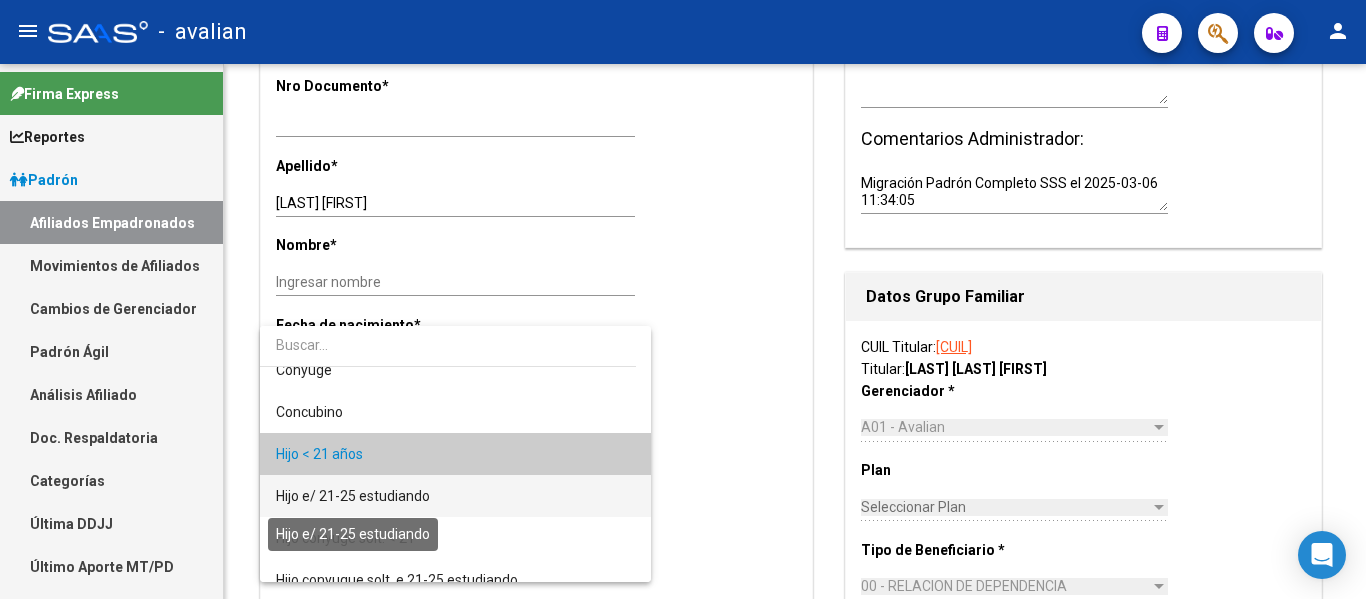 click on "Hijo e/ 21-25 estudiando" at bounding box center (353, 496) 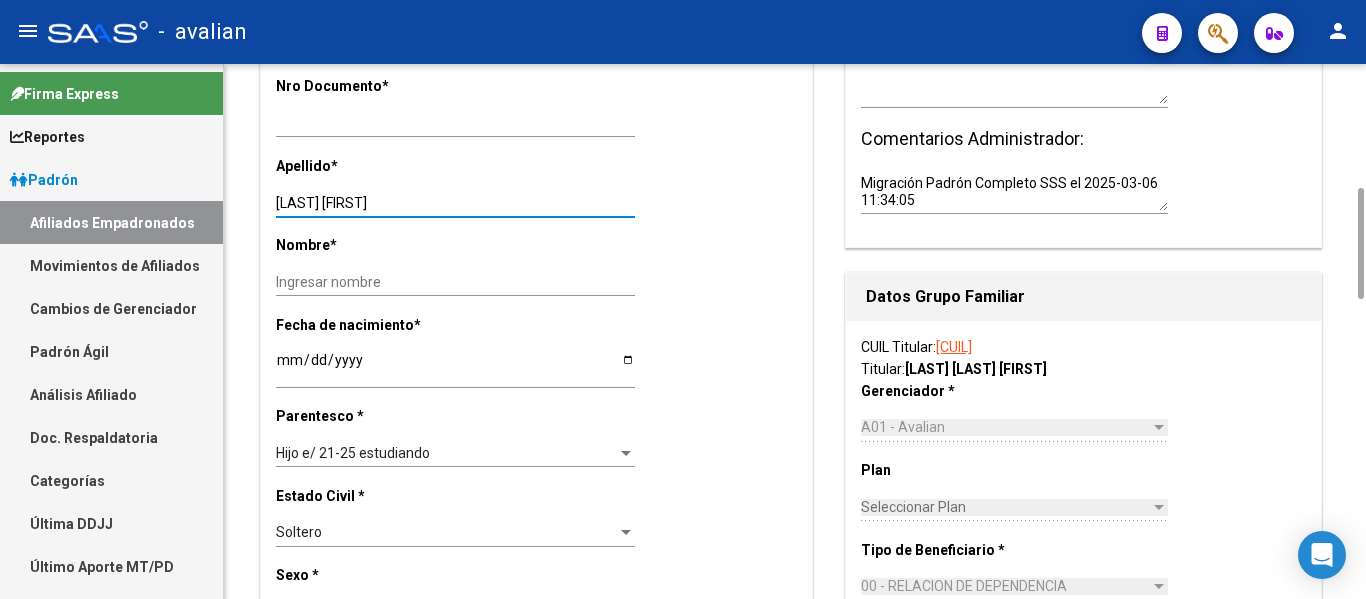 drag, startPoint x: 336, startPoint y: 200, endPoint x: 416, endPoint y: 205, distance: 80.1561 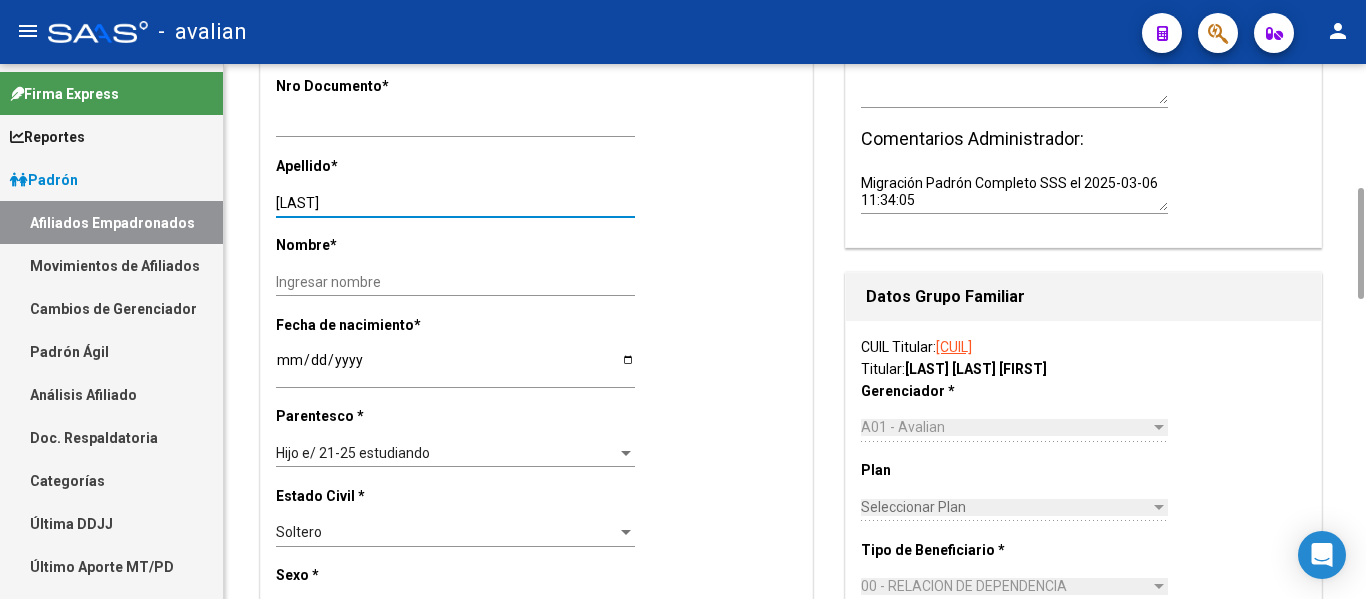 type on "[LAST]" 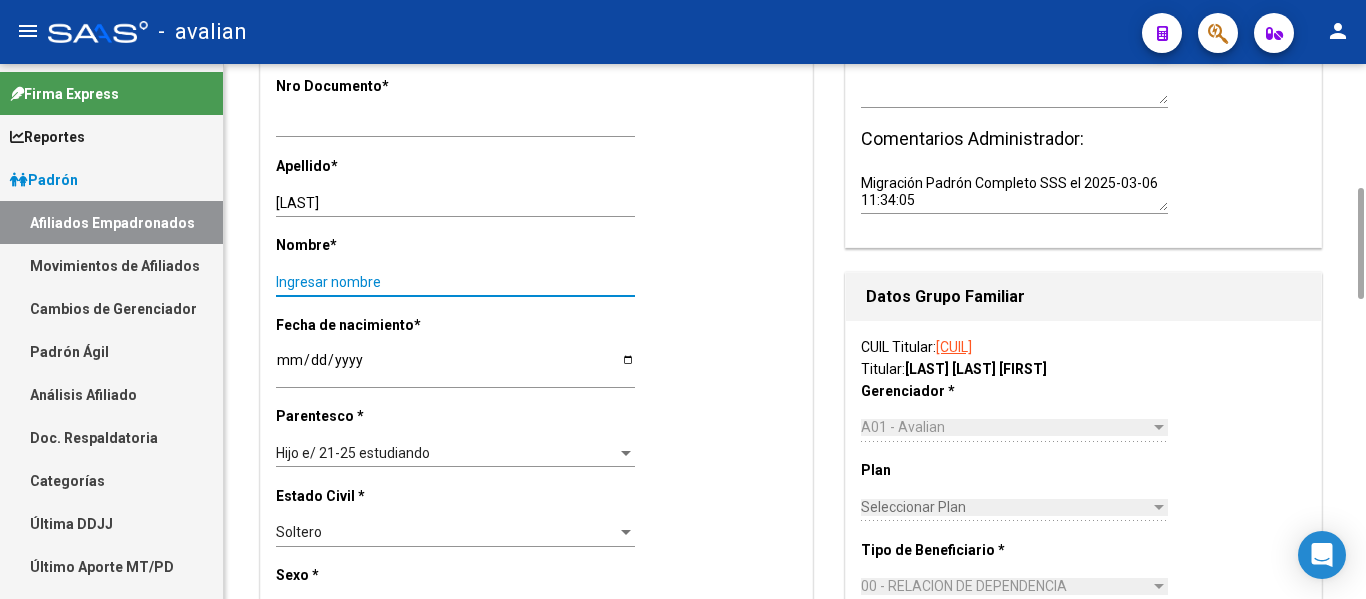 click on "Ingresar nombre" at bounding box center [455, 282] 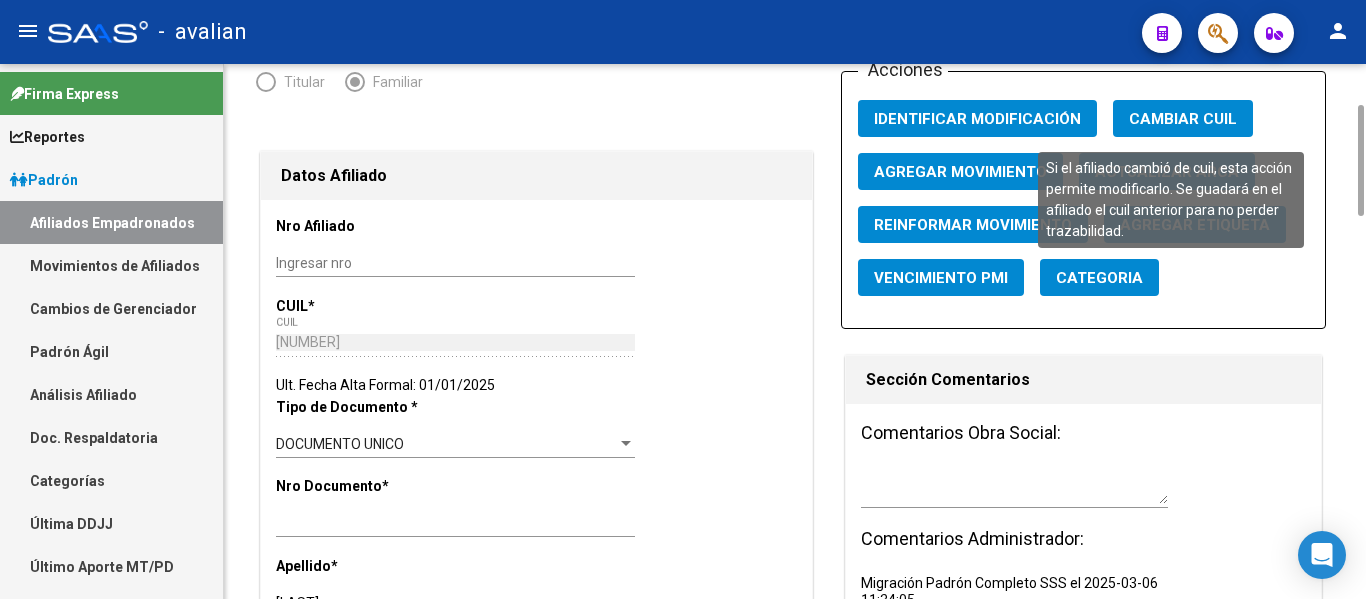 scroll, scrollTop: 0, scrollLeft: 0, axis: both 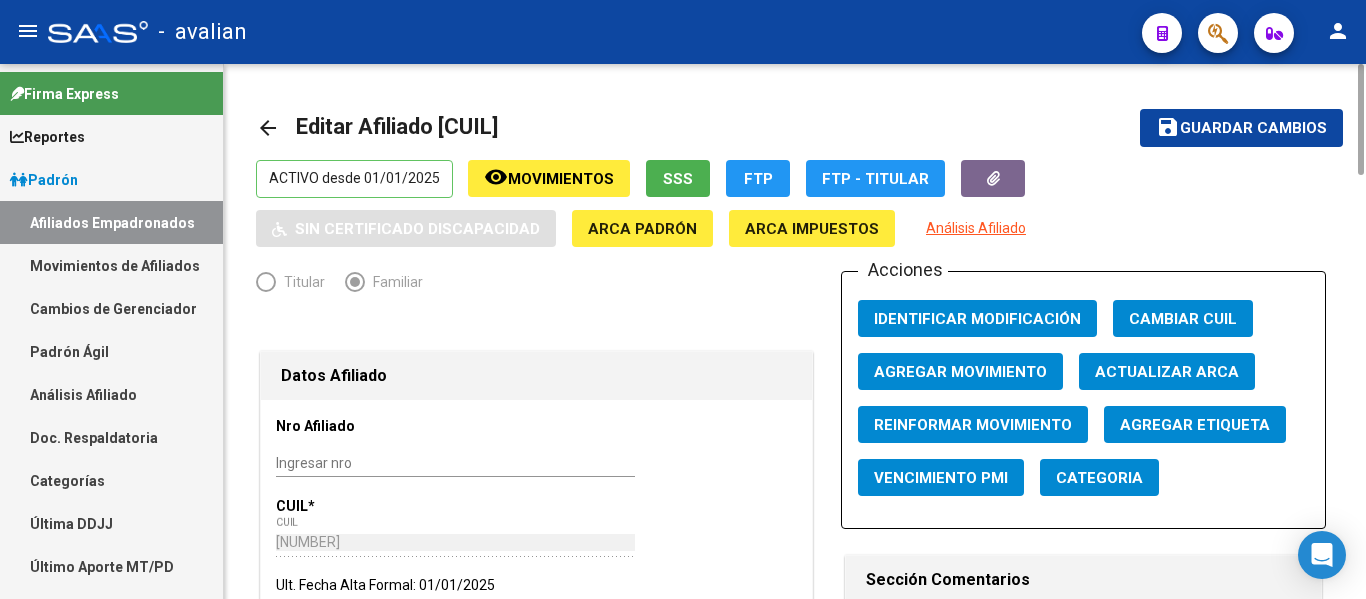 type on "[FIRST]" 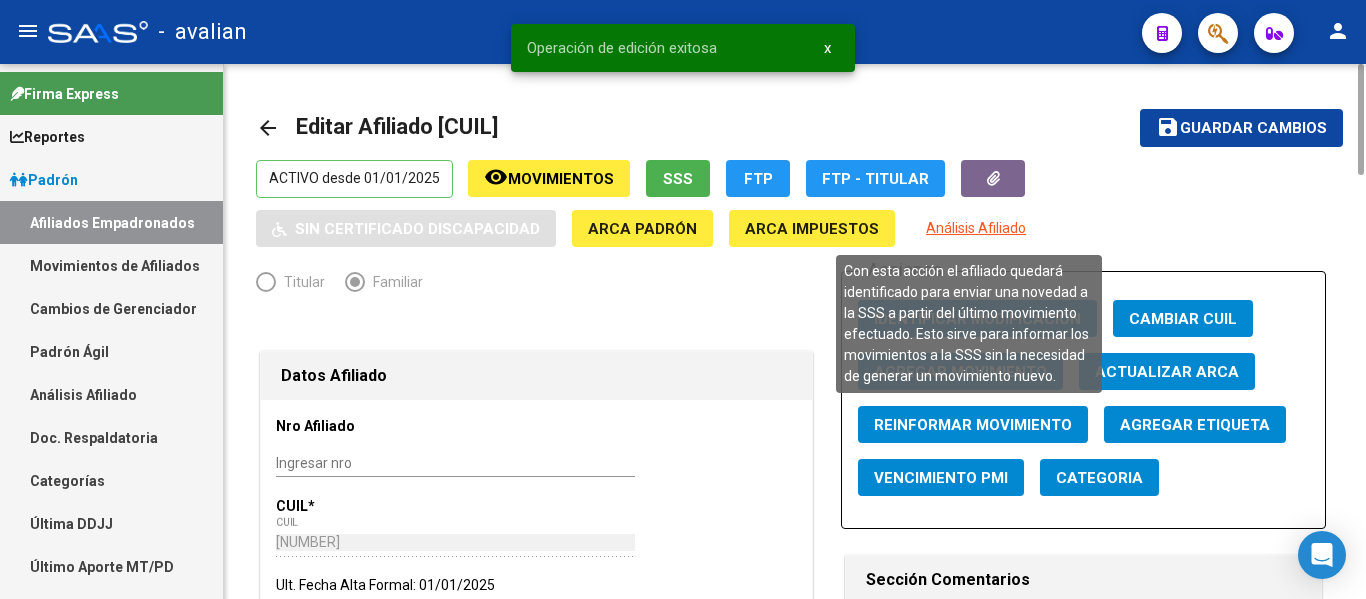 click on "Reinformar Movimiento" 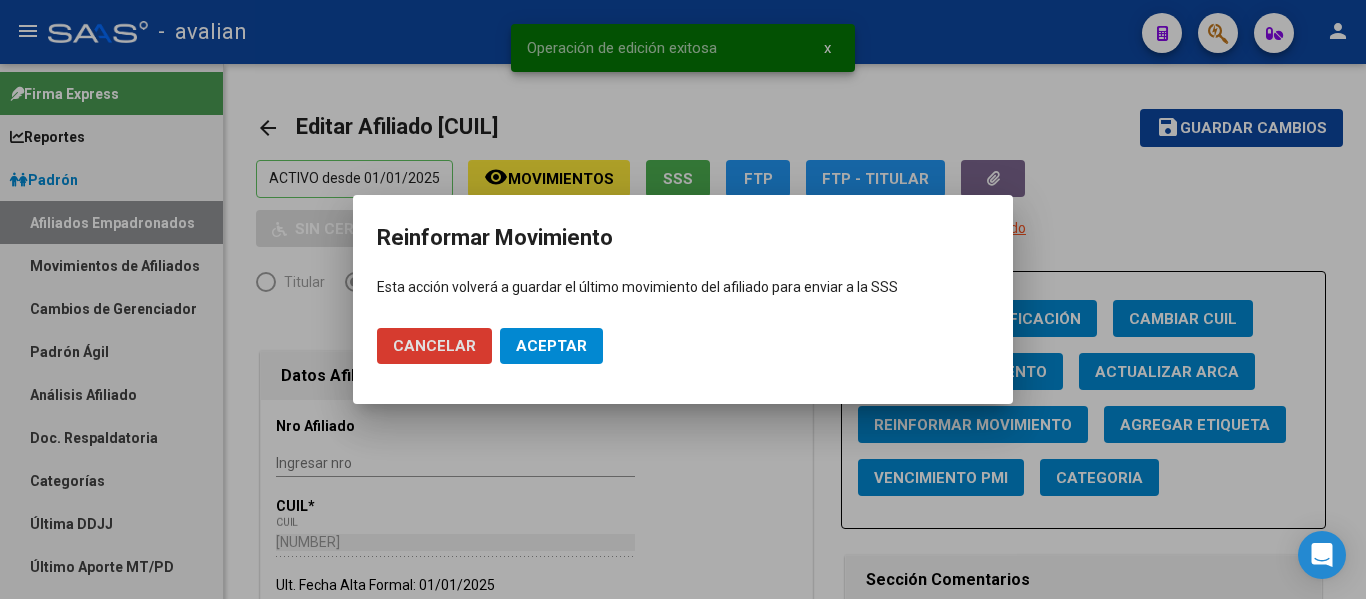 click on "Aceptar" at bounding box center [551, 346] 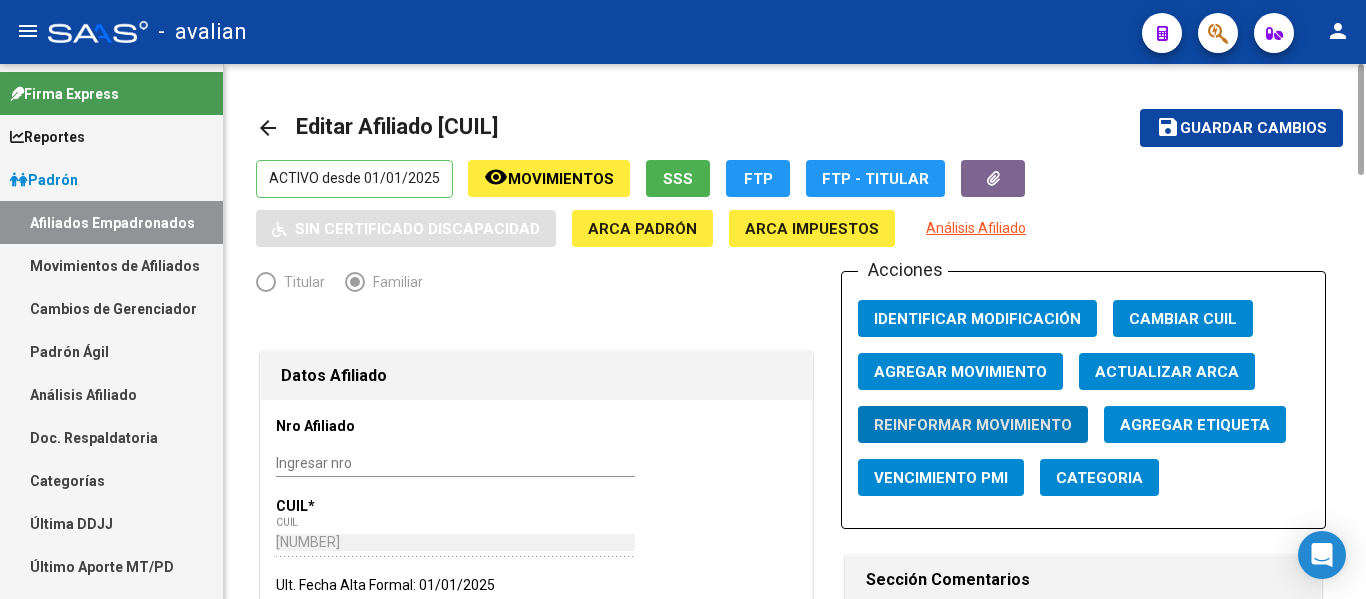 click on "arrow_back" 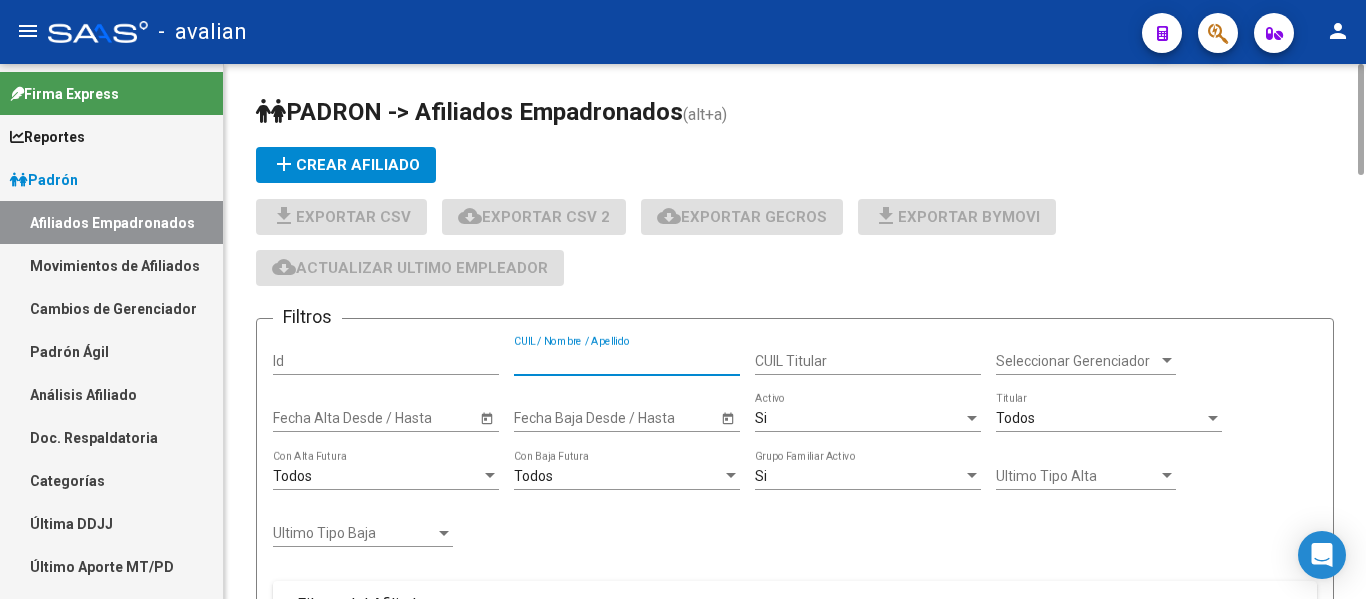 click on "CUIL / Nombre / Apellido" at bounding box center [627, 361] 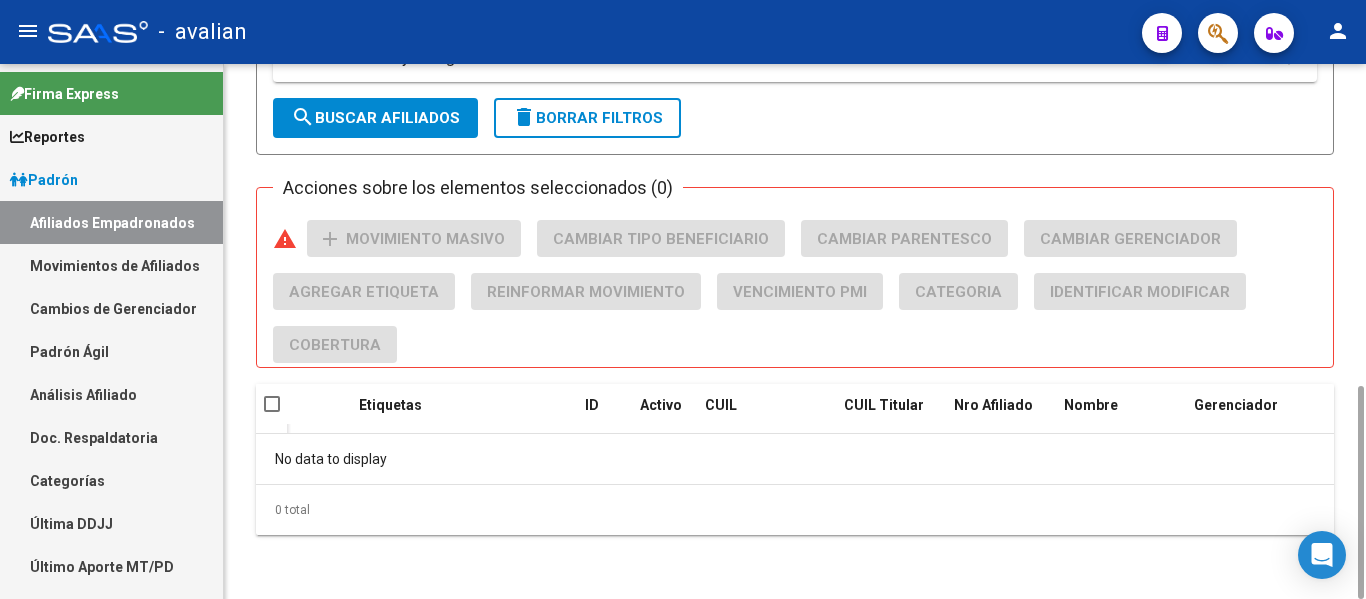 scroll, scrollTop: 203, scrollLeft: 0, axis: vertical 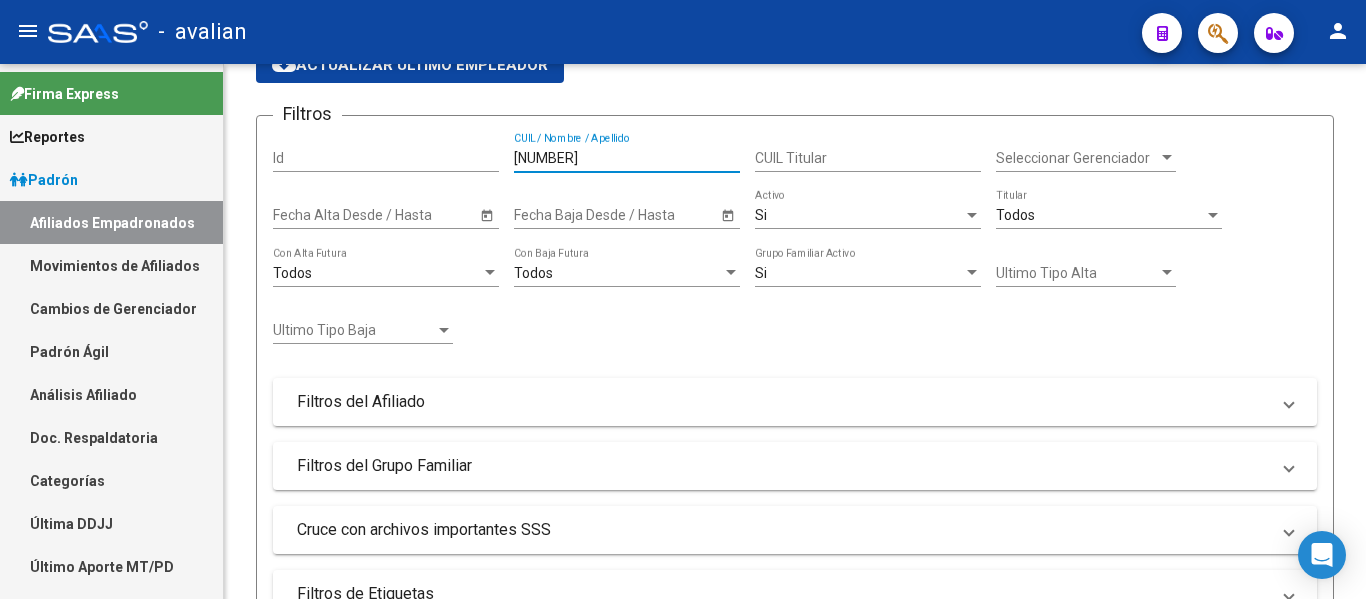 drag, startPoint x: 641, startPoint y: 158, endPoint x: 0, endPoint y: 106, distance: 643.1058 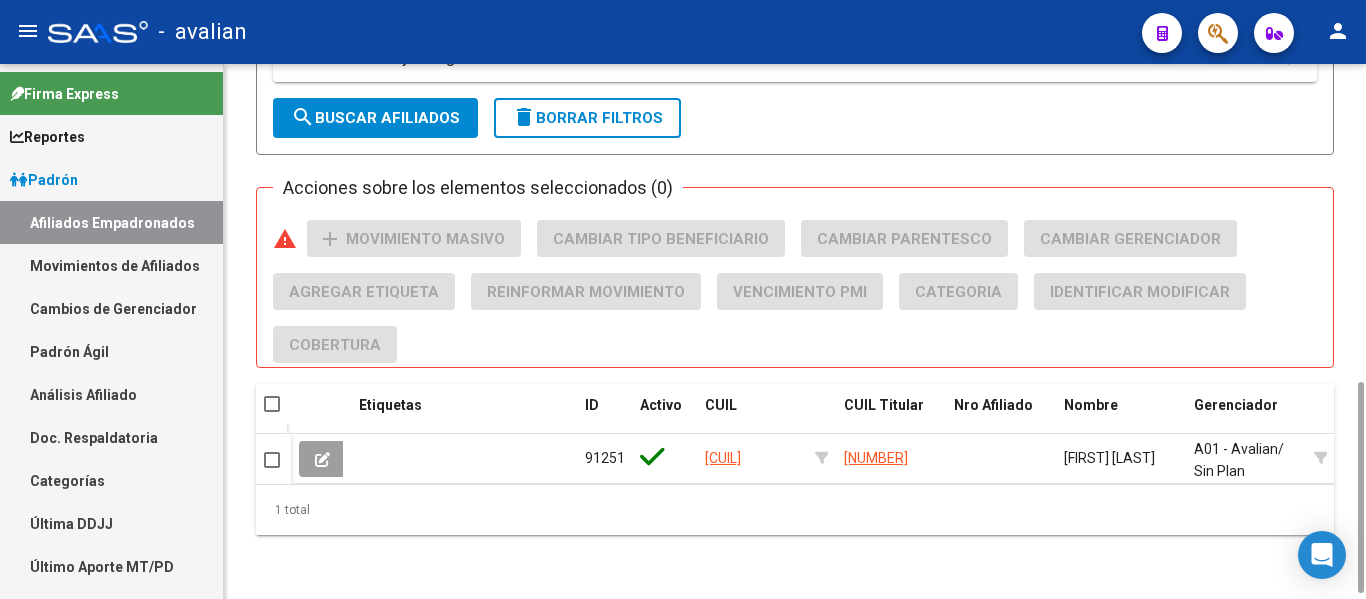 scroll, scrollTop: 818, scrollLeft: 0, axis: vertical 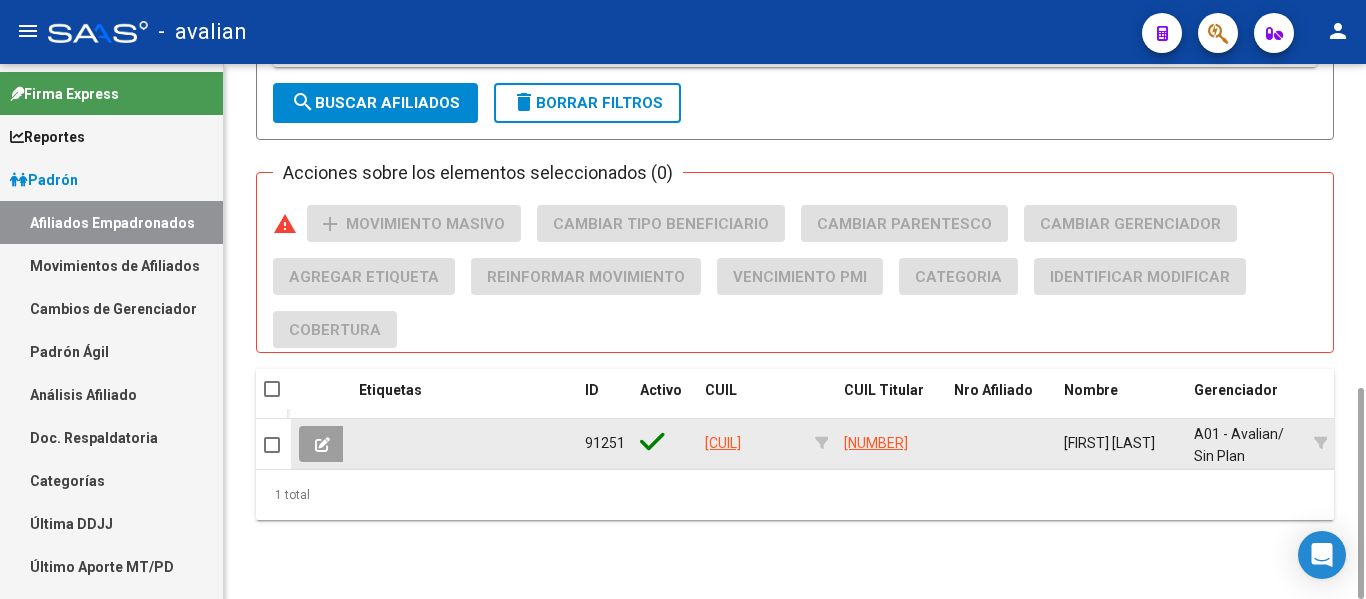 type on "[CUIL]" 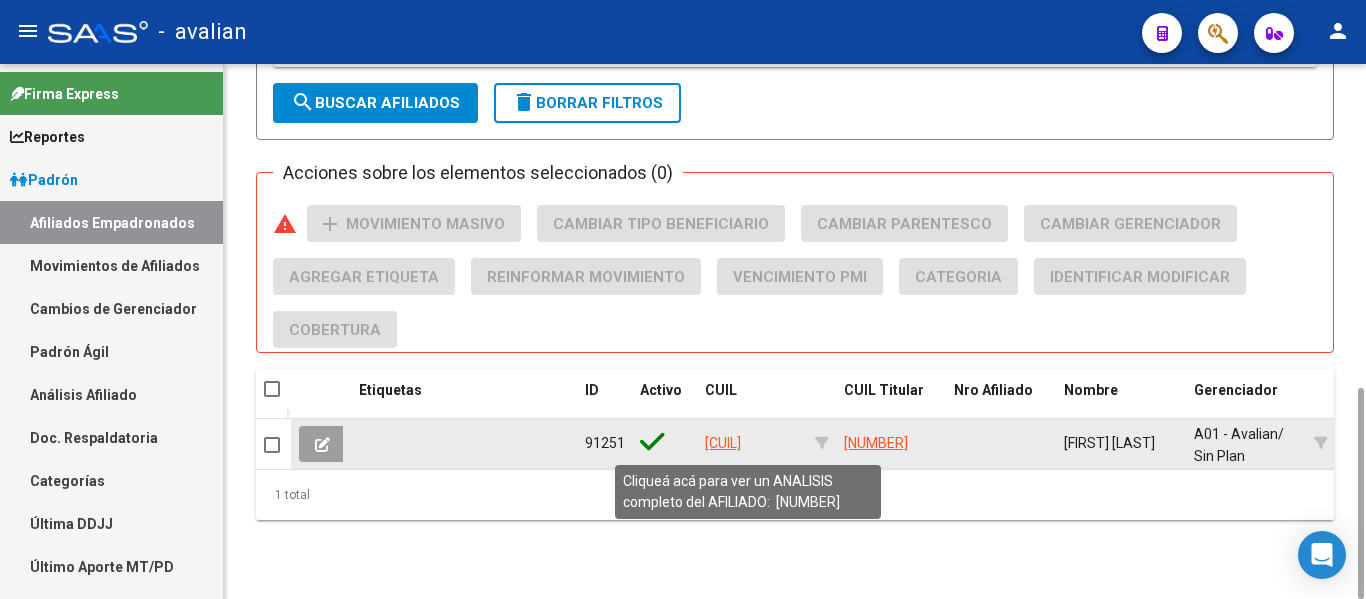click on "[CUIL]" 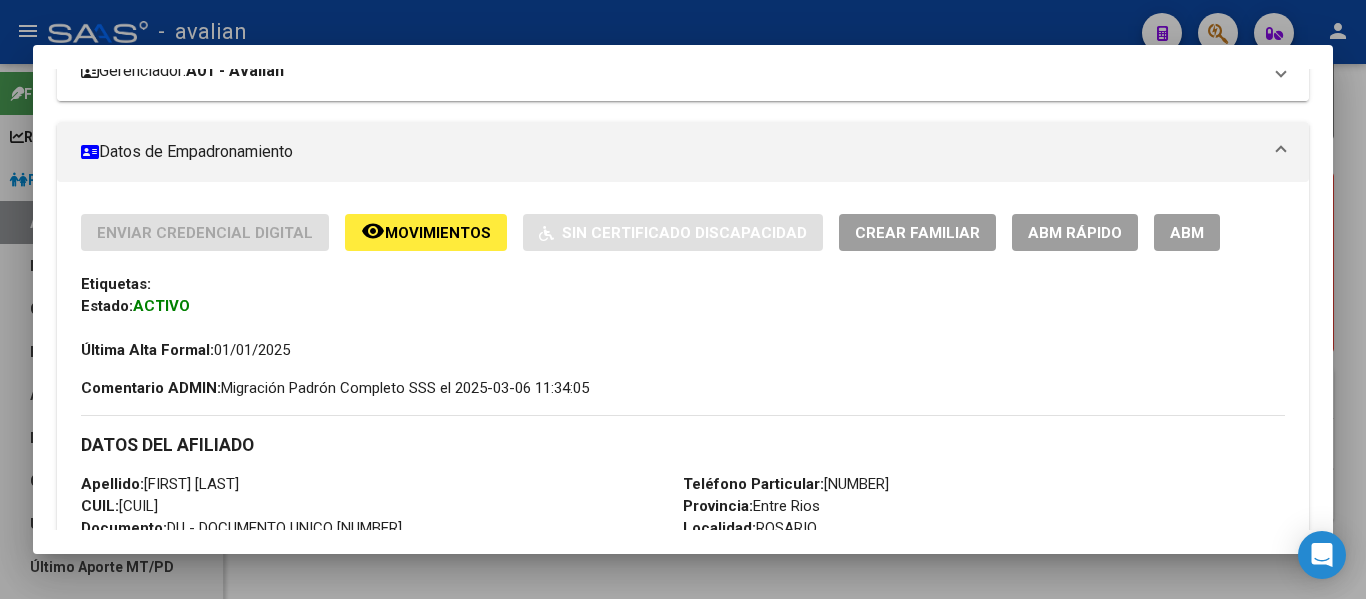 scroll, scrollTop: 400, scrollLeft: 0, axis: vertical 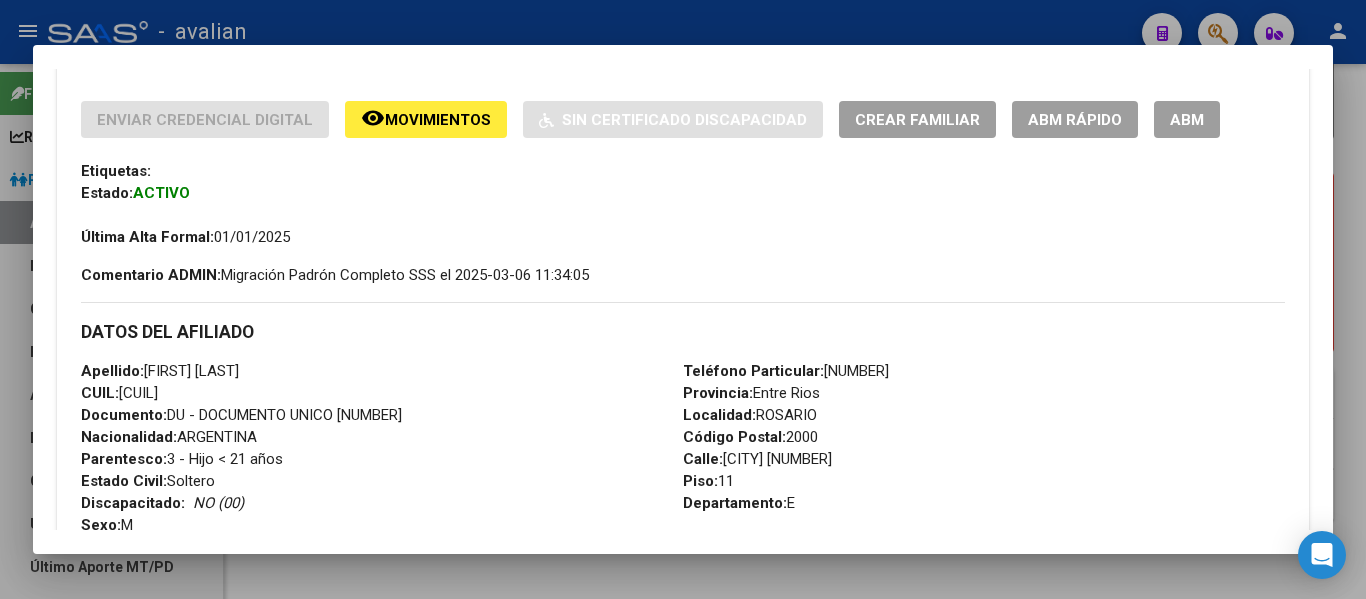 click on "ABM" at bounding box center [1187, 120] 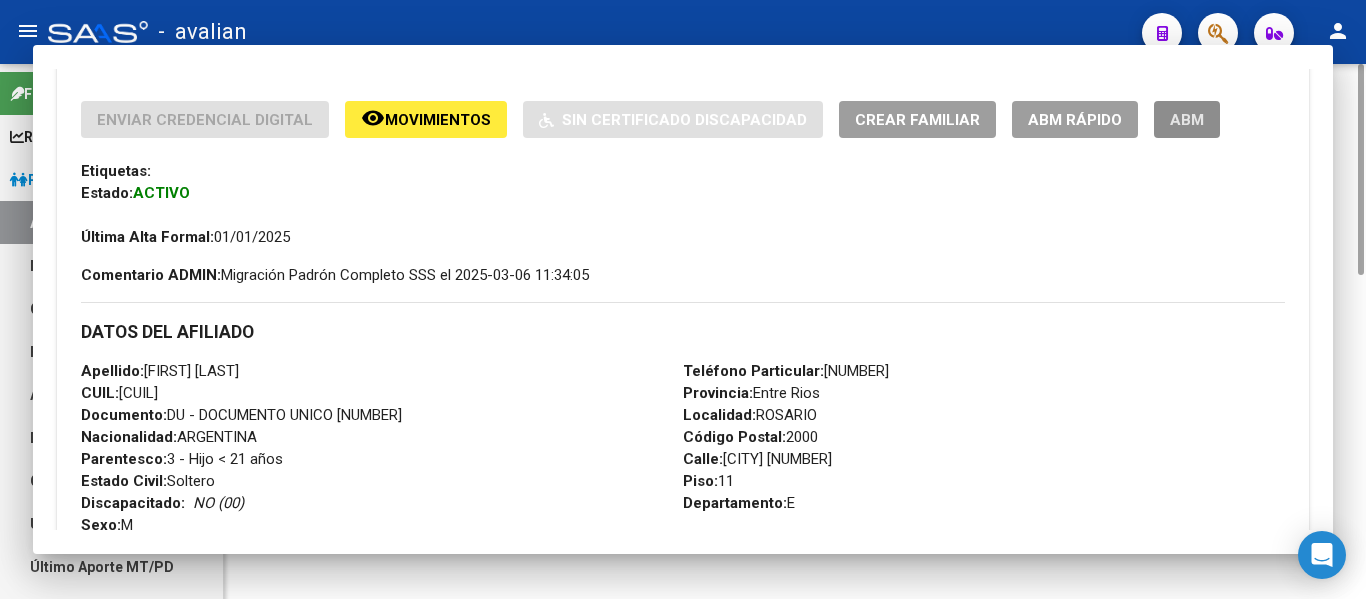 scroll, scrollTop: 0, scrollLeft: 0, axis: both 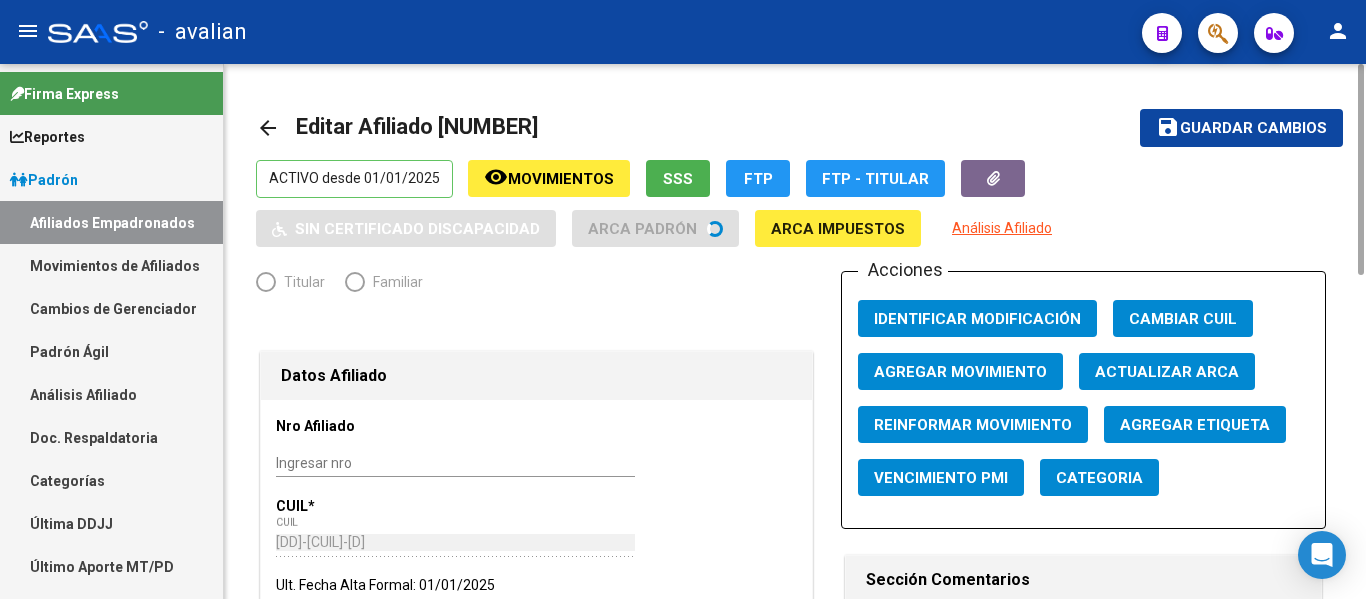 radio on "true" 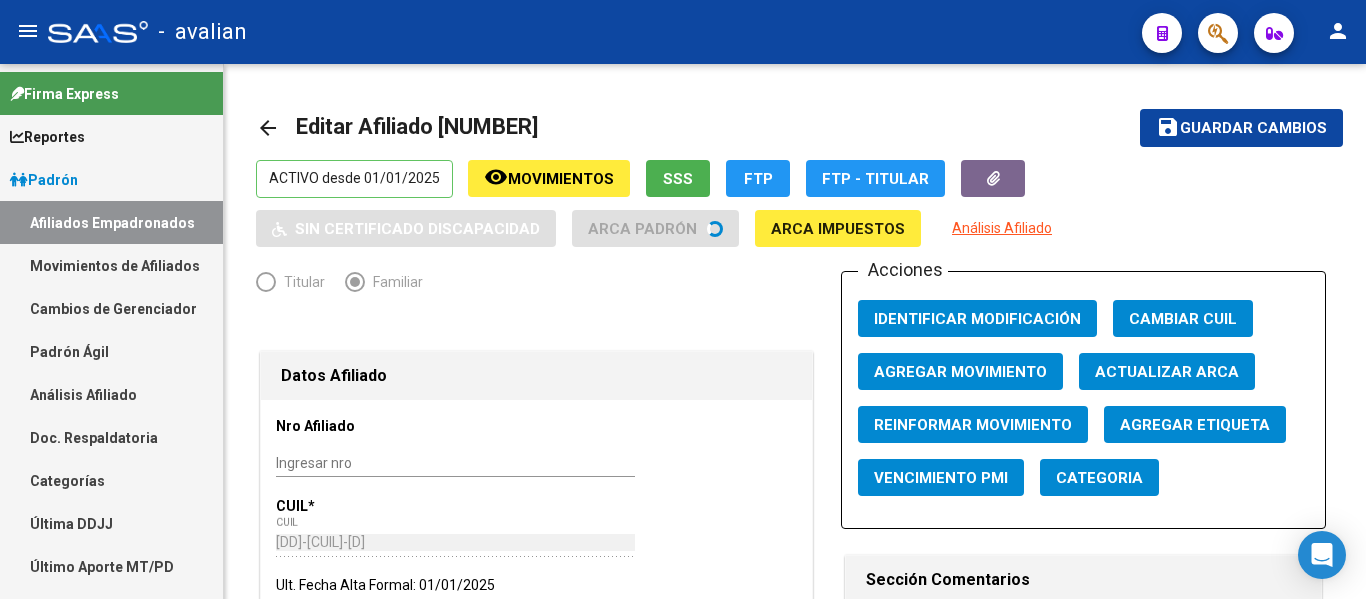 scroll, scrollTop: 600, scrollLeft: 0, axis: vertical 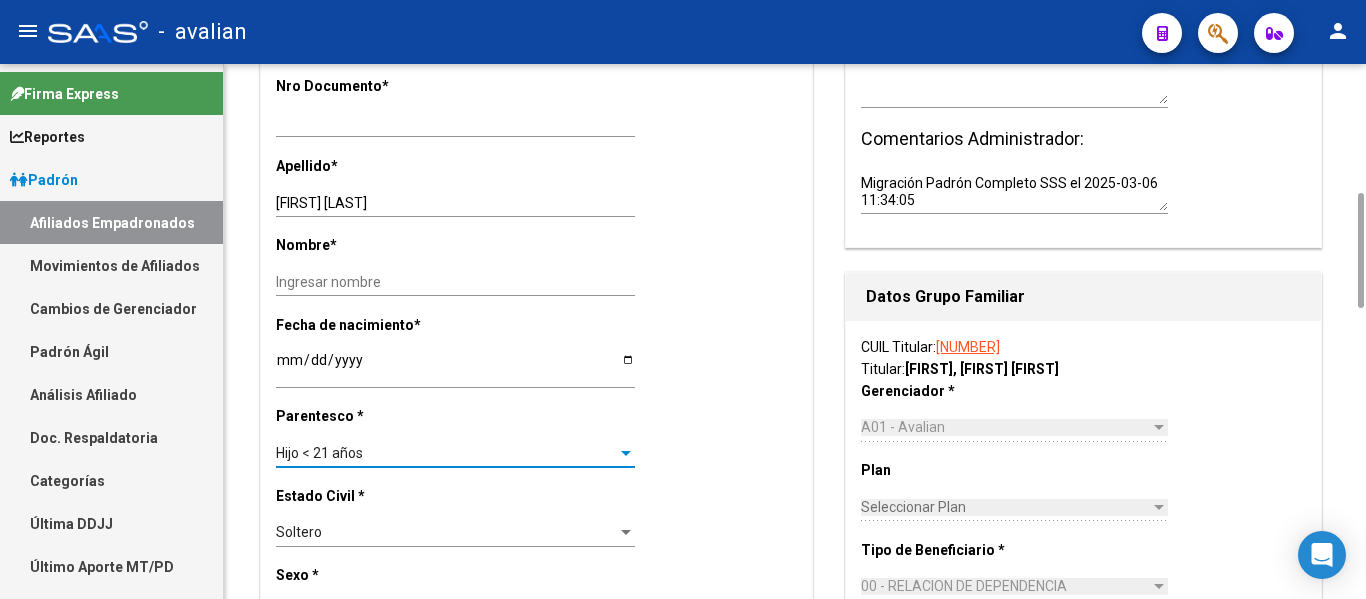 click on "Hijo < 21 años" at bounding box center [319, 453] 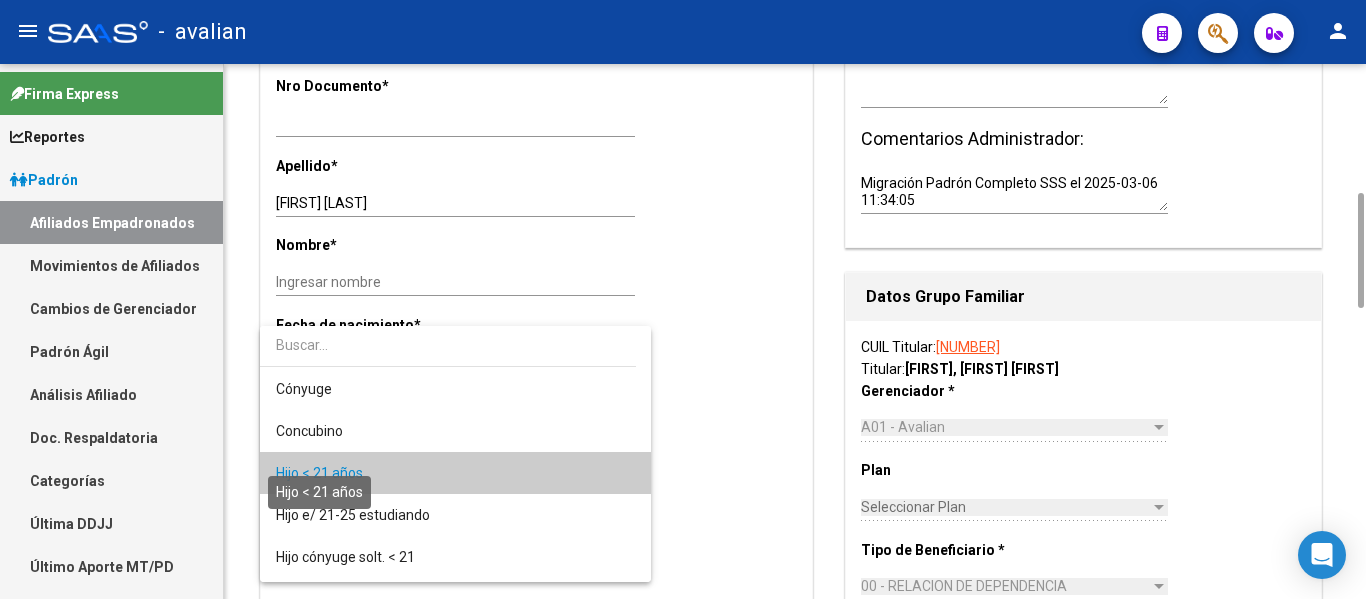 scroll, scrollTop: 19, scrollLeft: 0, axis: vertical 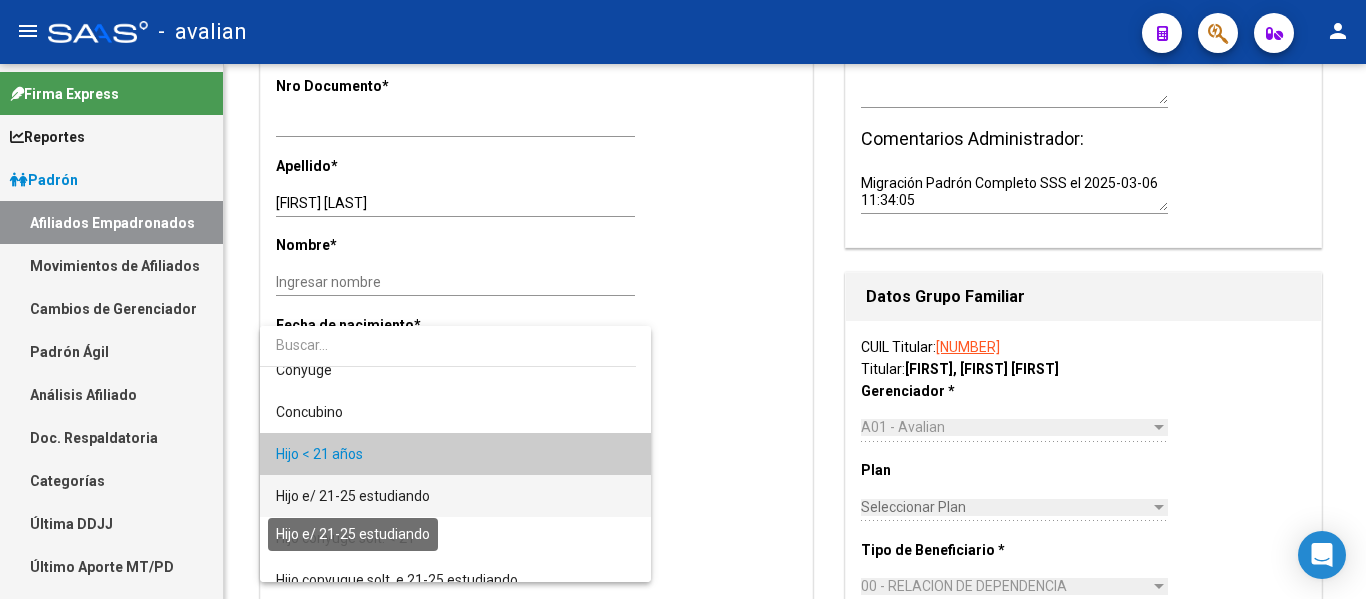 click on "Hijo e/ 21-25 estudiando" at bounding box center (353, 496) 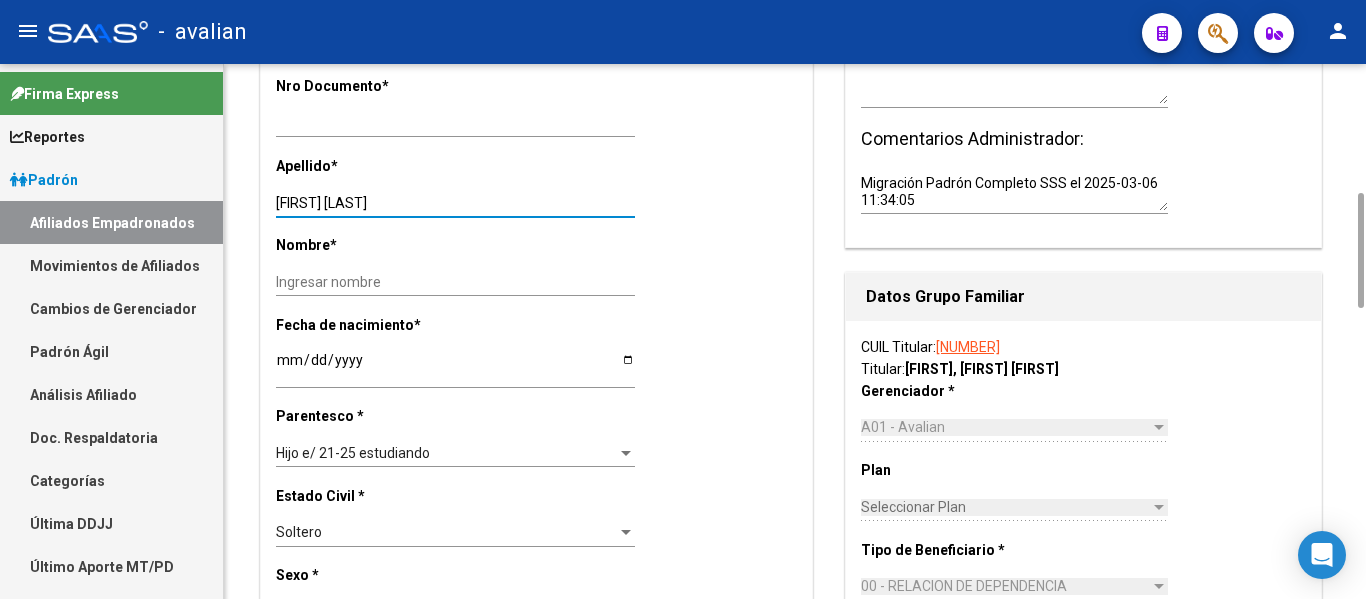 click on "[FIRST] [LAST]" at bounding box center (455, 203) 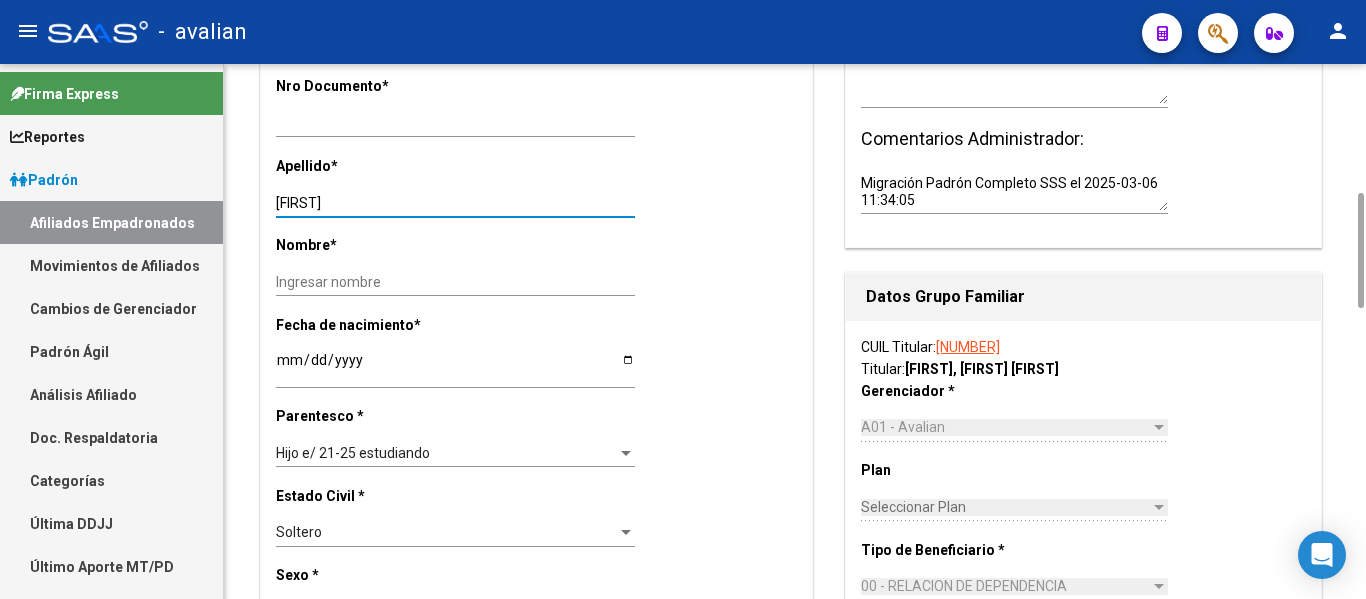 type on "[FIRST]" 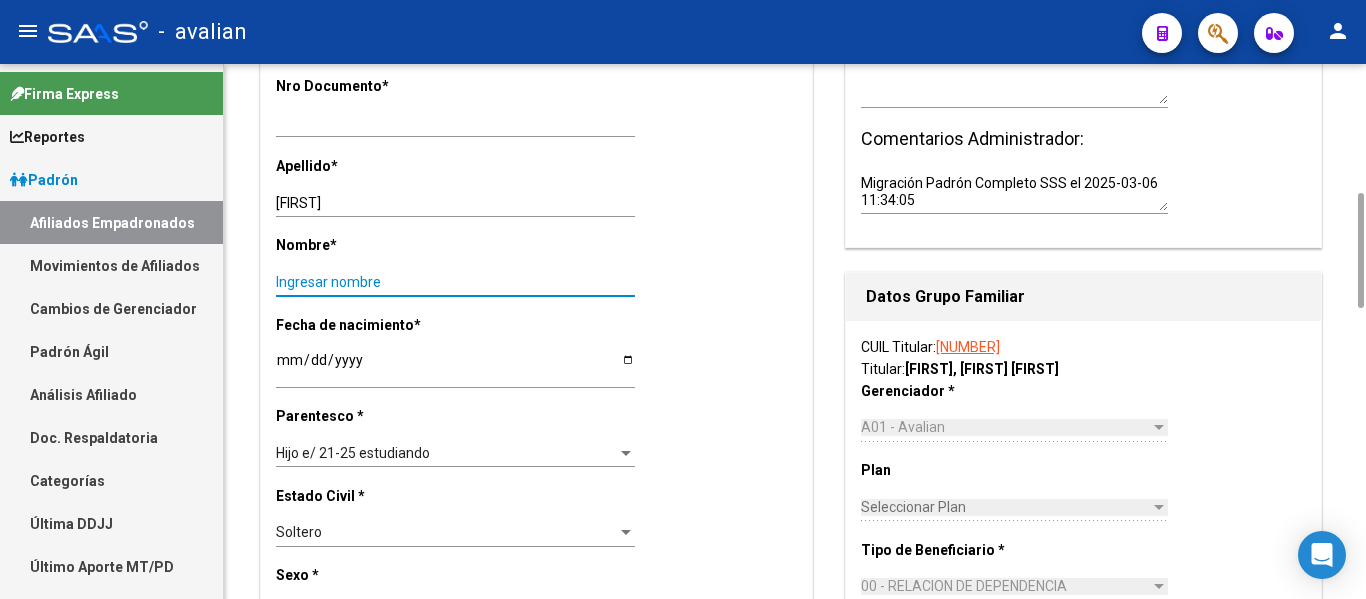 paste on "[FIRST]" 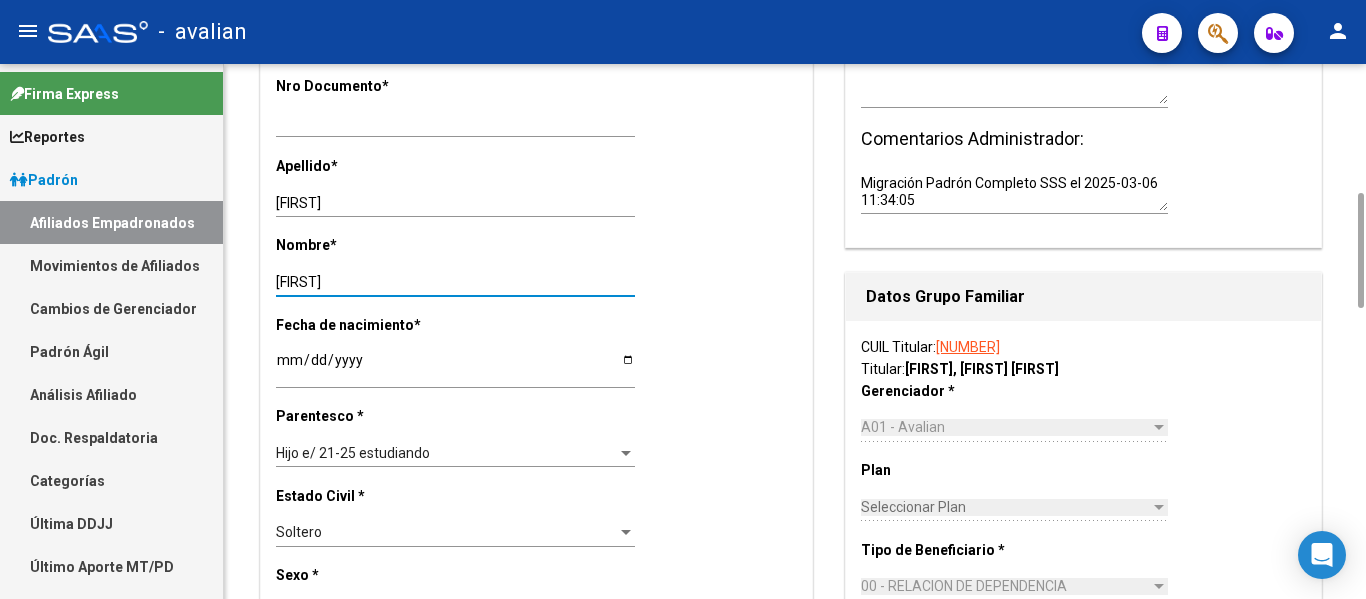 scroll, scrollTop: 0, scrollLeft: 0, axis: both 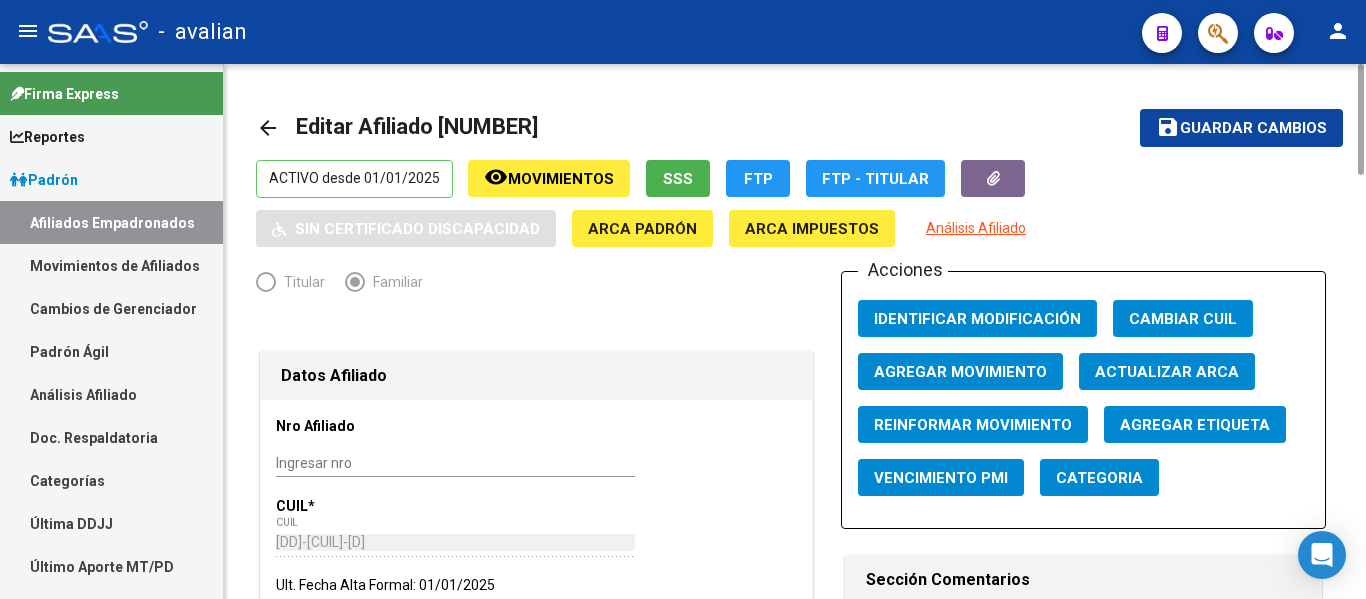 type on "[FIRST]" 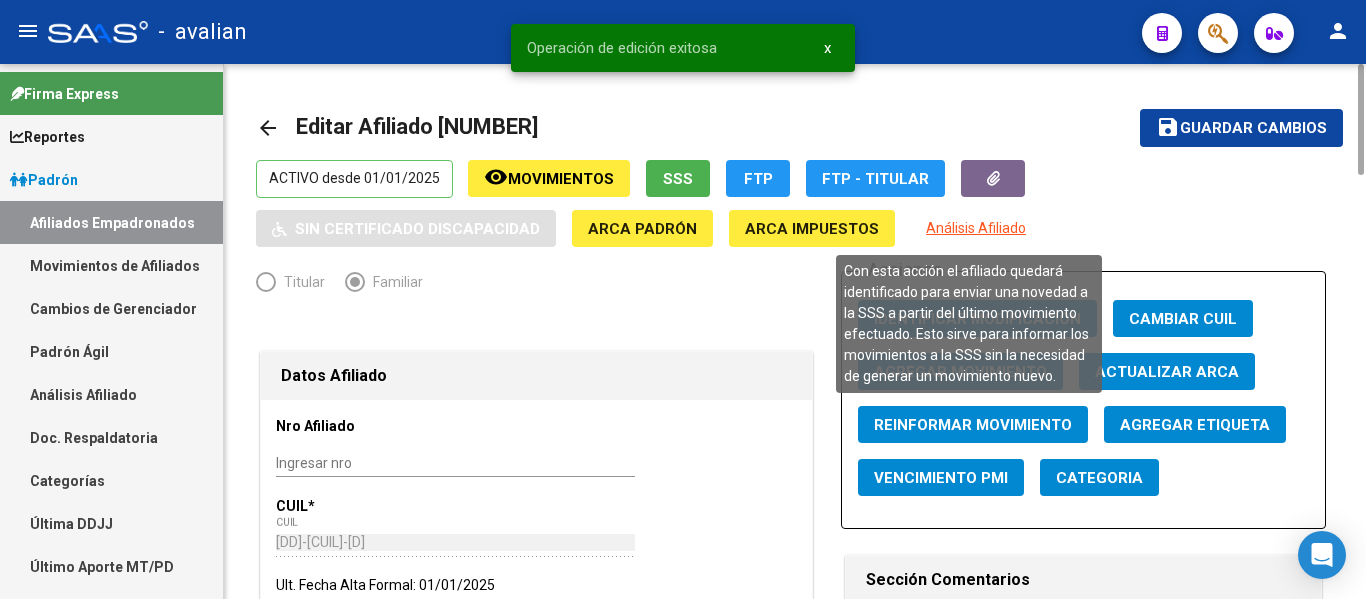 click on "Reinformar Movimiento" 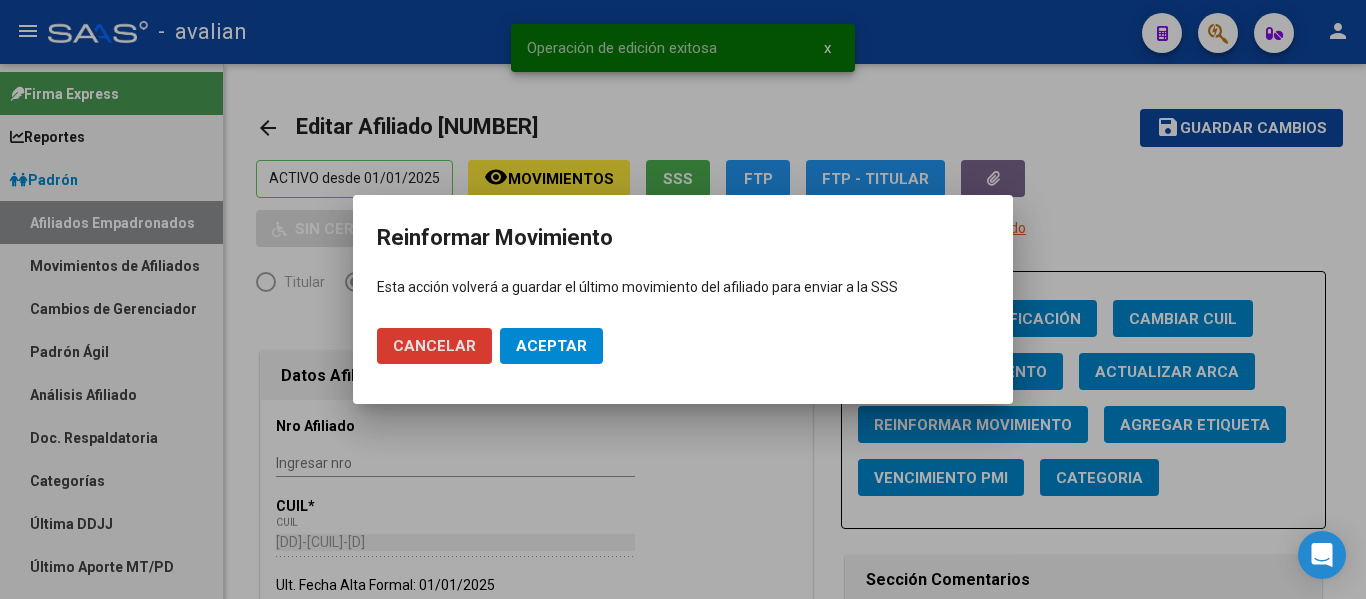 click on "Aceptar" at bounding box center (551, 346) 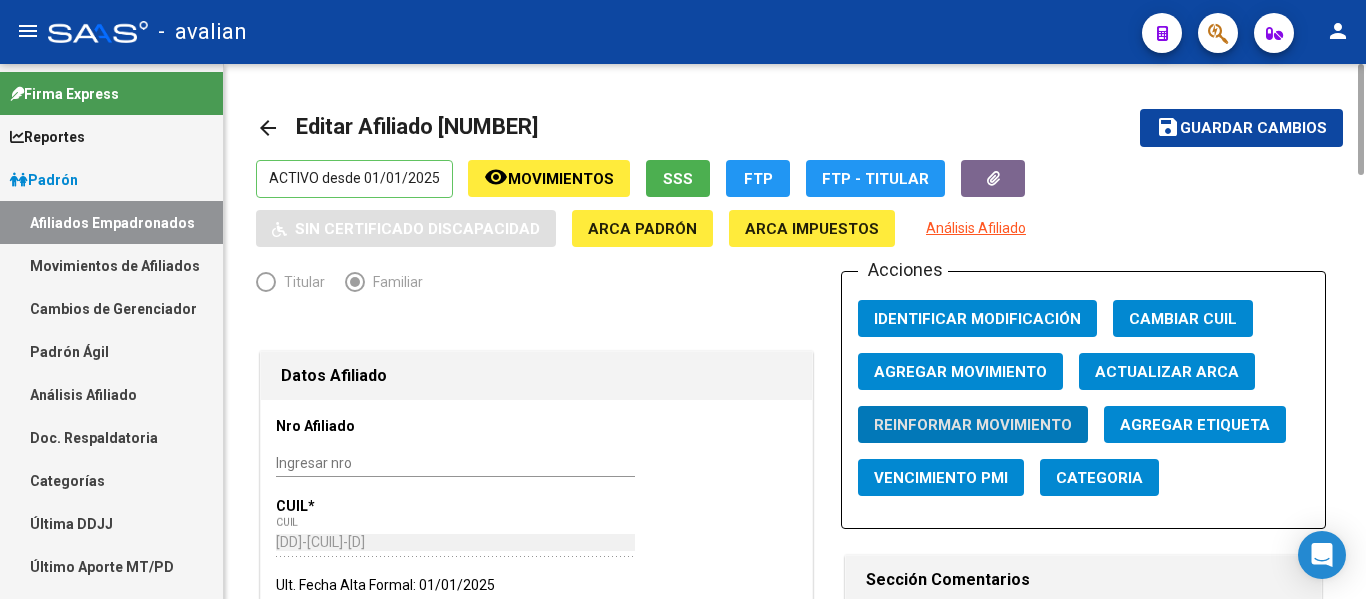 click on "arrow_back" 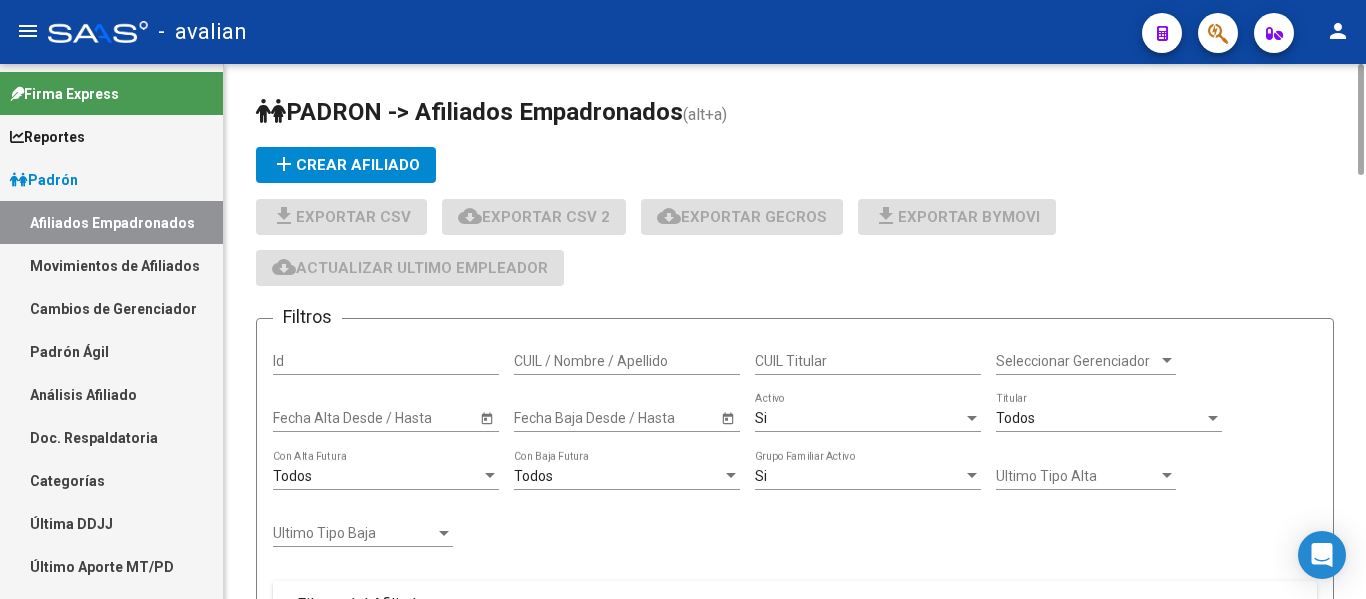 click on "CUIL / Nombre / Apellido" at bounding box center [627, 361] 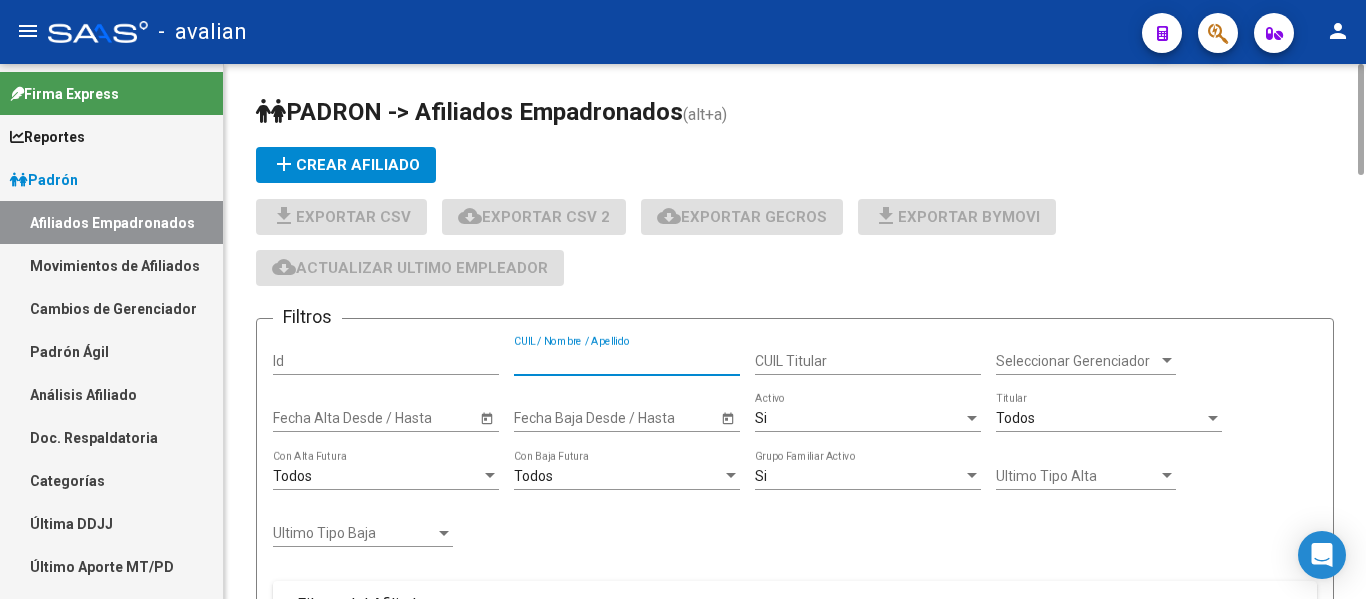 paste on "[NUMBER]" 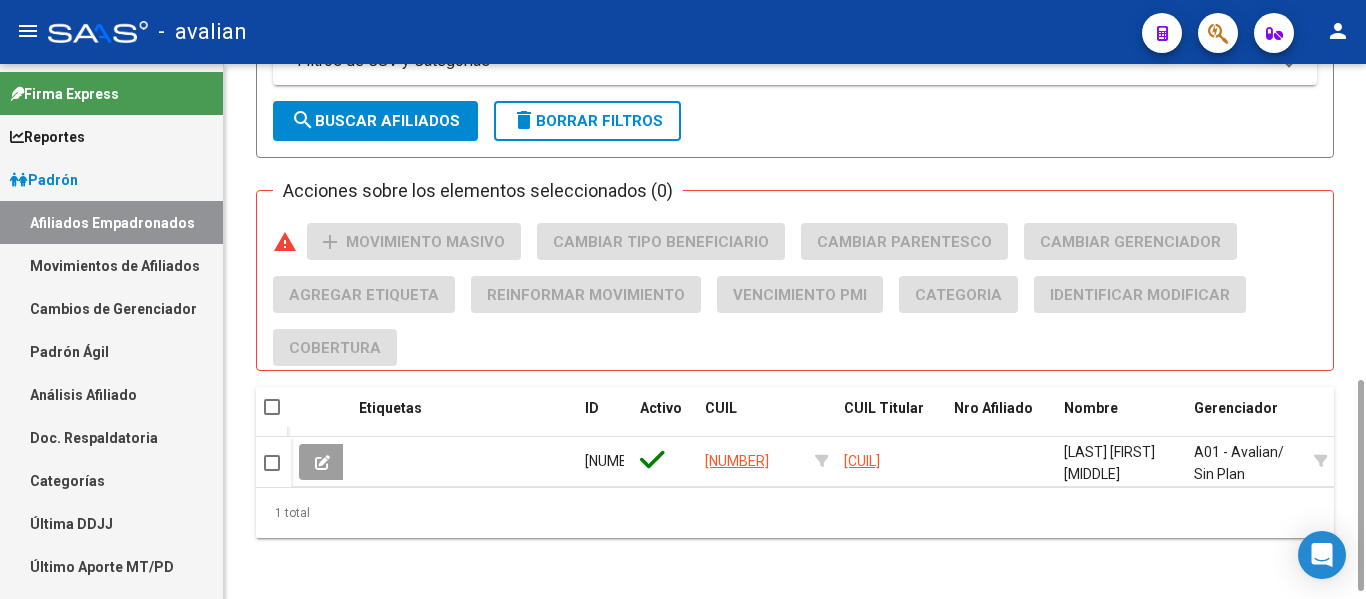 scroll, scrollTop: 818, scrollLeft: 0, axis: vertical 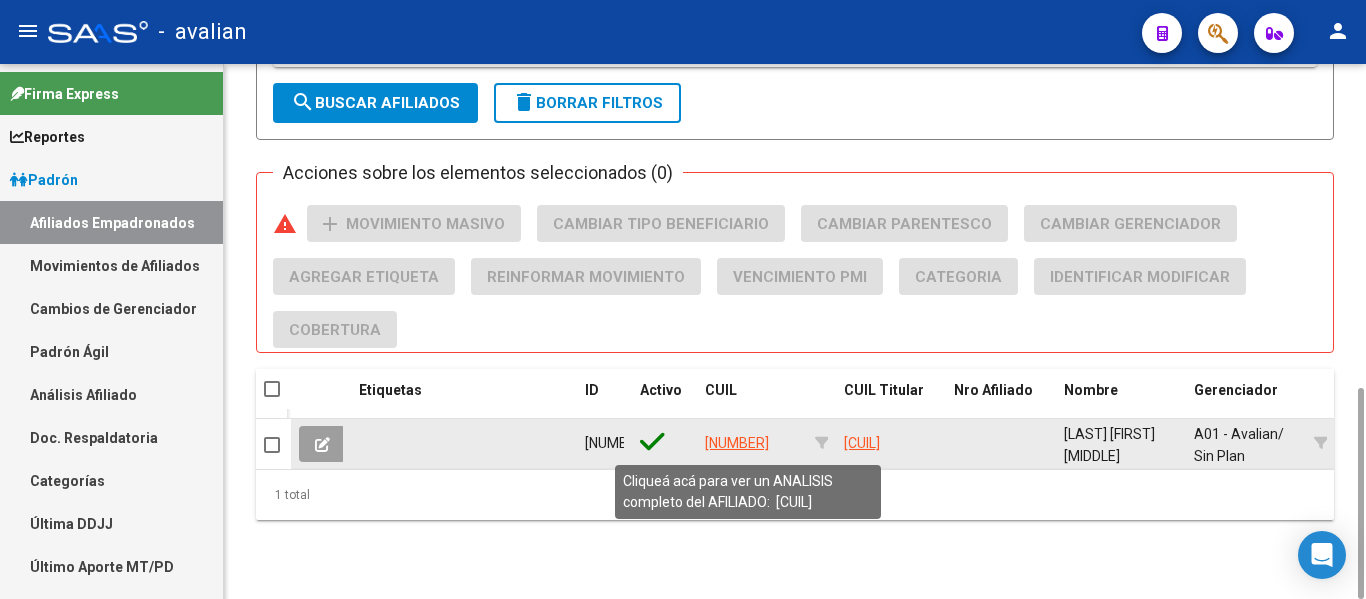 type on "[NUMBER]" 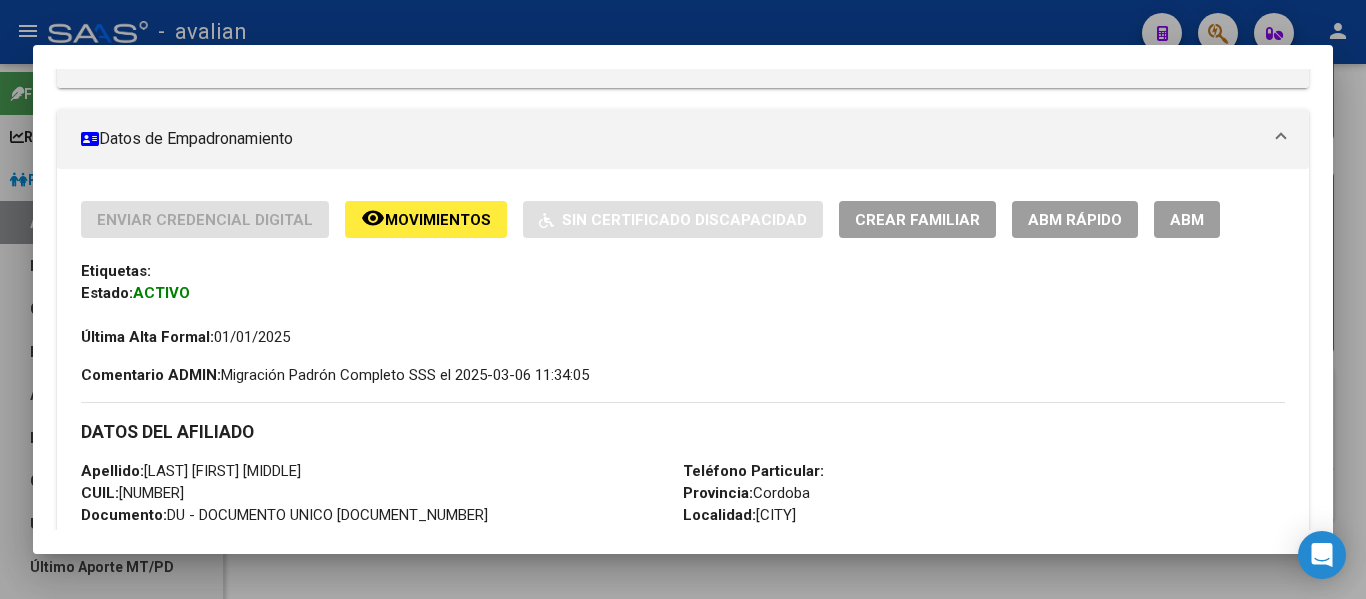 scroll, scrollTop: 400, scrollLeft: 0, axis: vertical 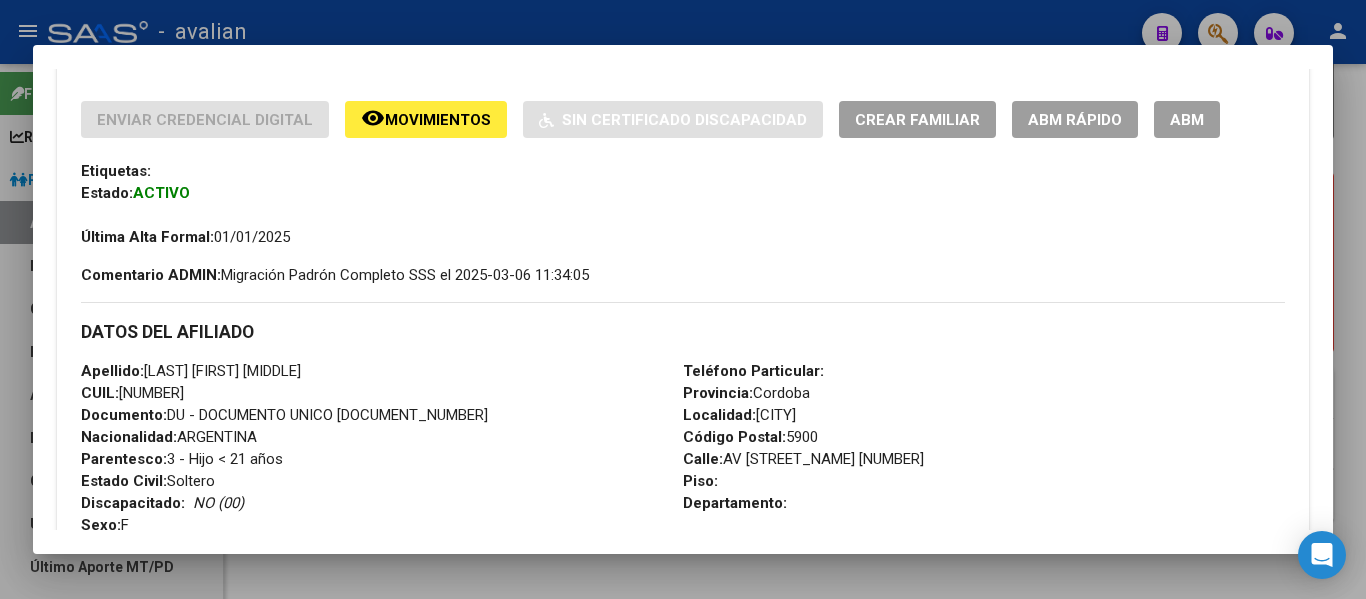 click on "ABM" at bounding box center [1187, 119] 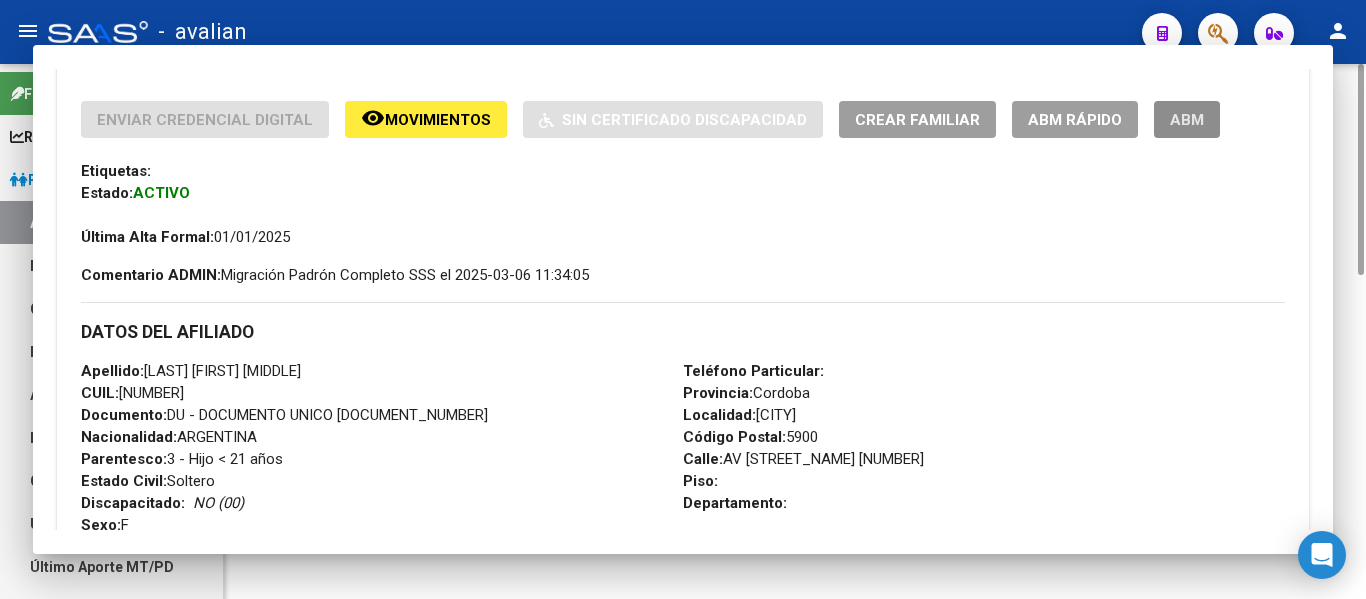 scroll, scrollTop: 0, scrollLeft: 0, axis: both 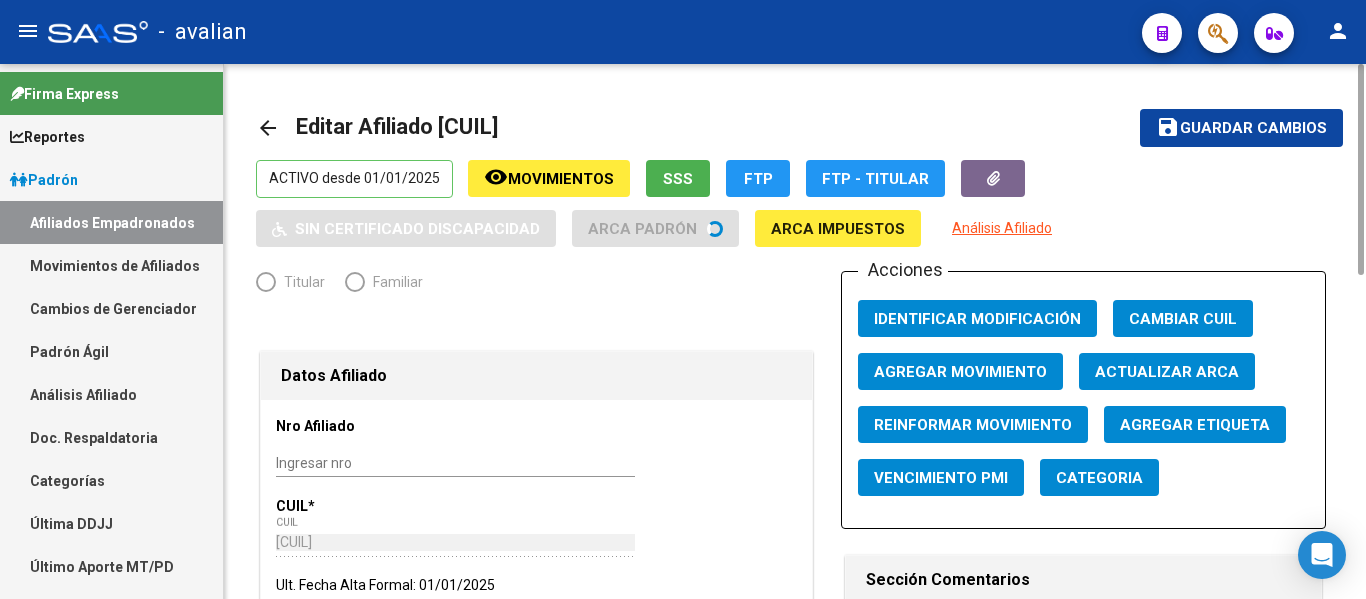 radio on "true" 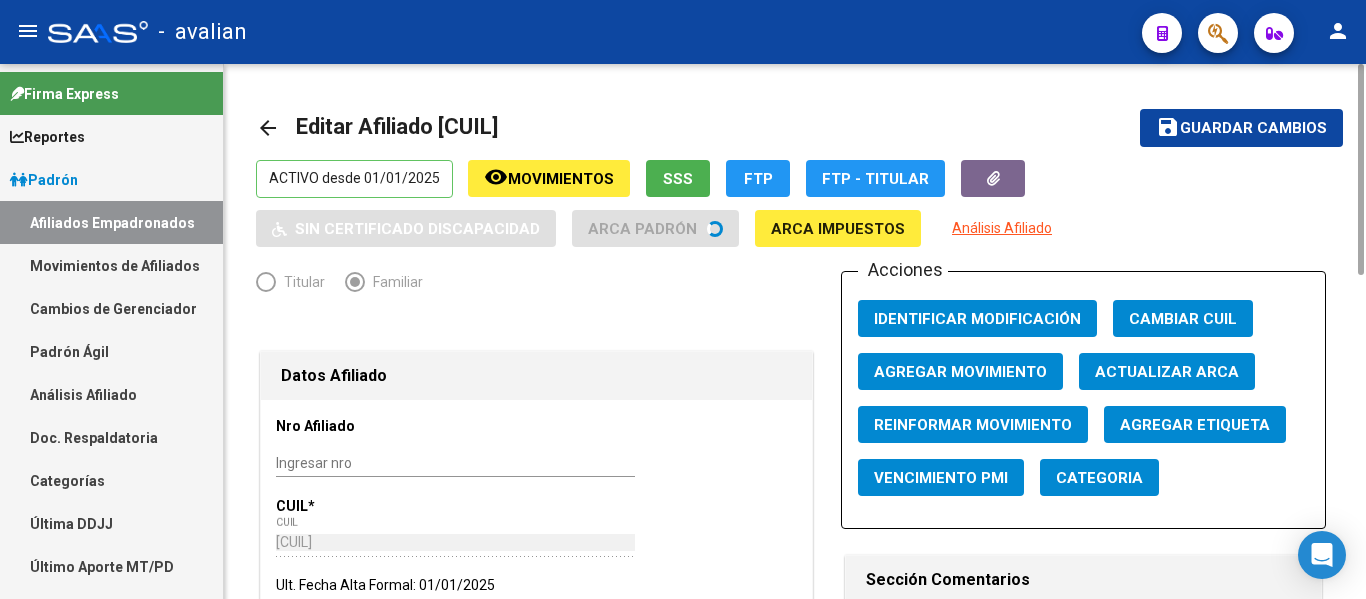 scroll, scrollTop: 600, scrollLeft: 0, axis: vertical 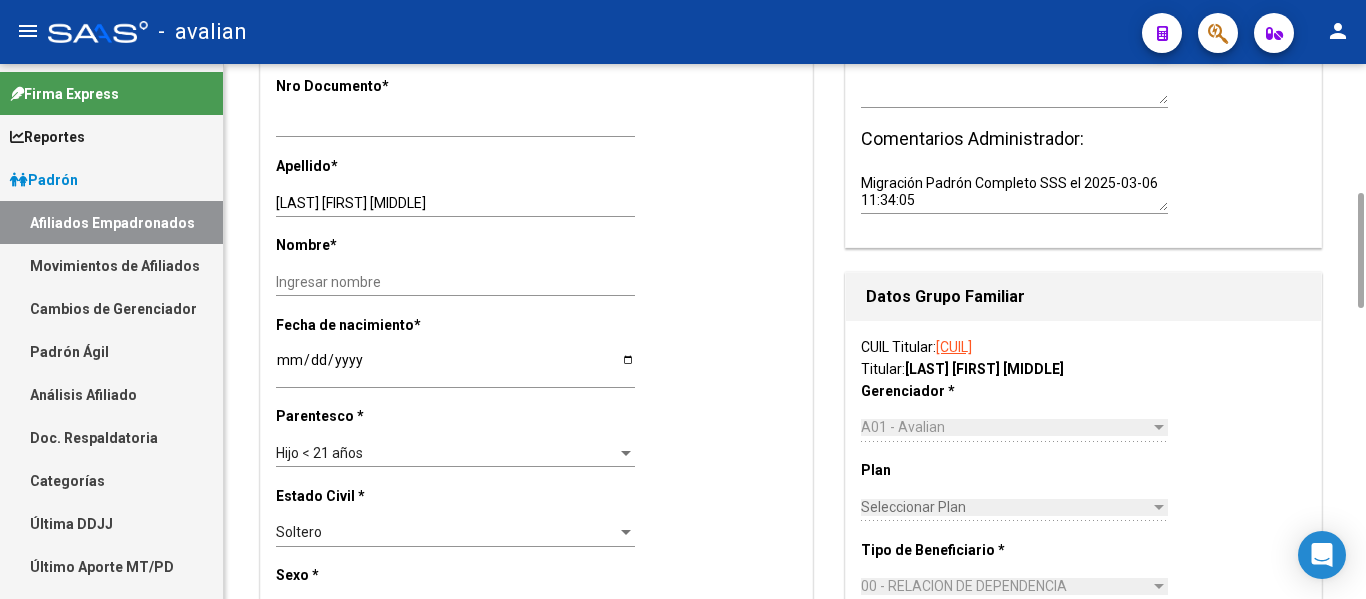 click on "Hijo < 21 años" at bounding box center [446, 453] 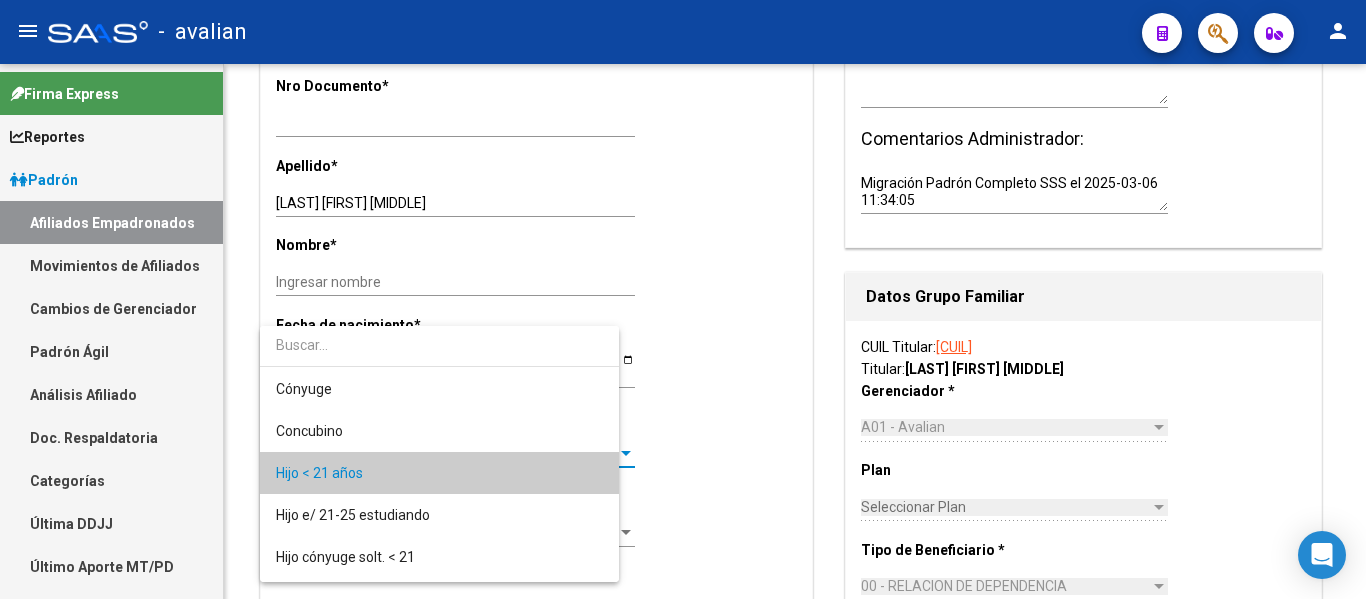 scroll, scrollTop: 19, scrollLeft: 0, axis: vertical 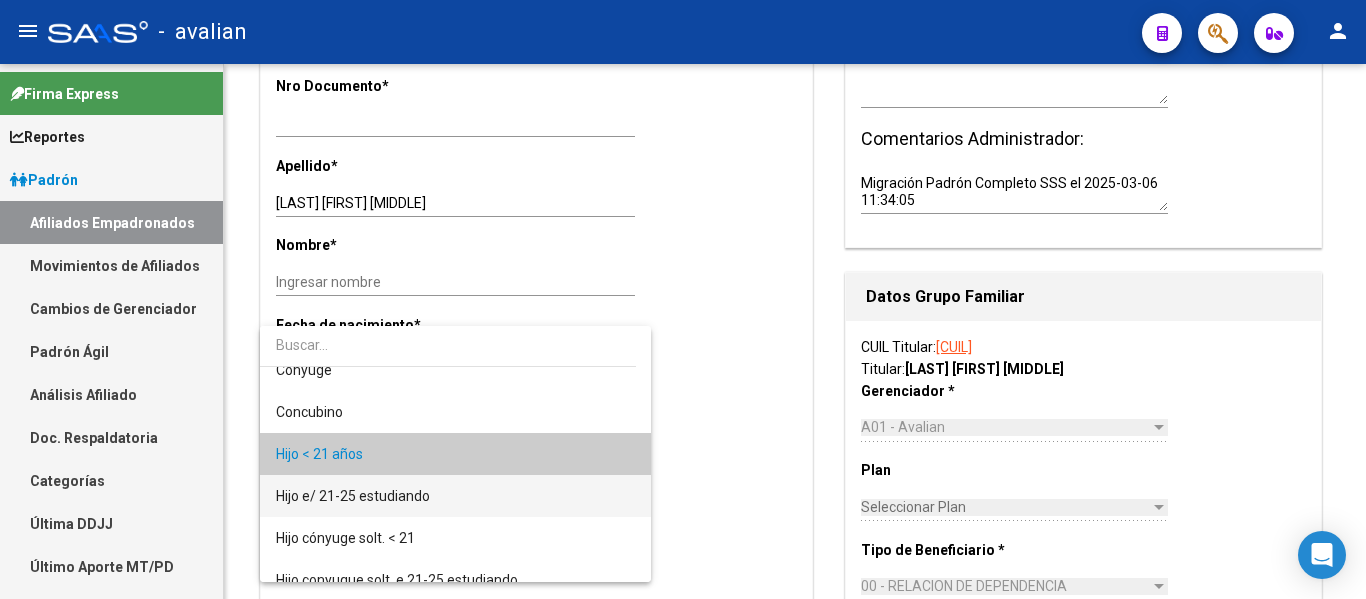 click on "Hijo e/ 21-25 estudiando" at bounding box center (353, 496) 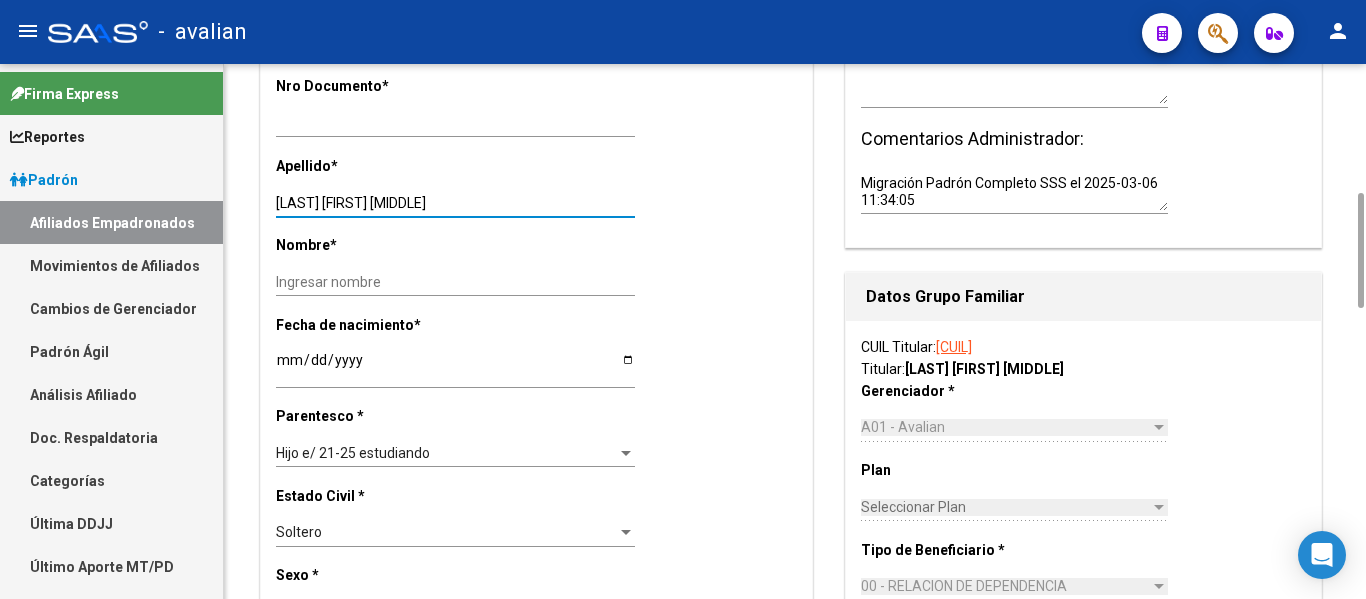 drag, startPoint x: 400, startPoint y: 208, endPoint x: 523, endPoint y: 207, distance: 123.00407 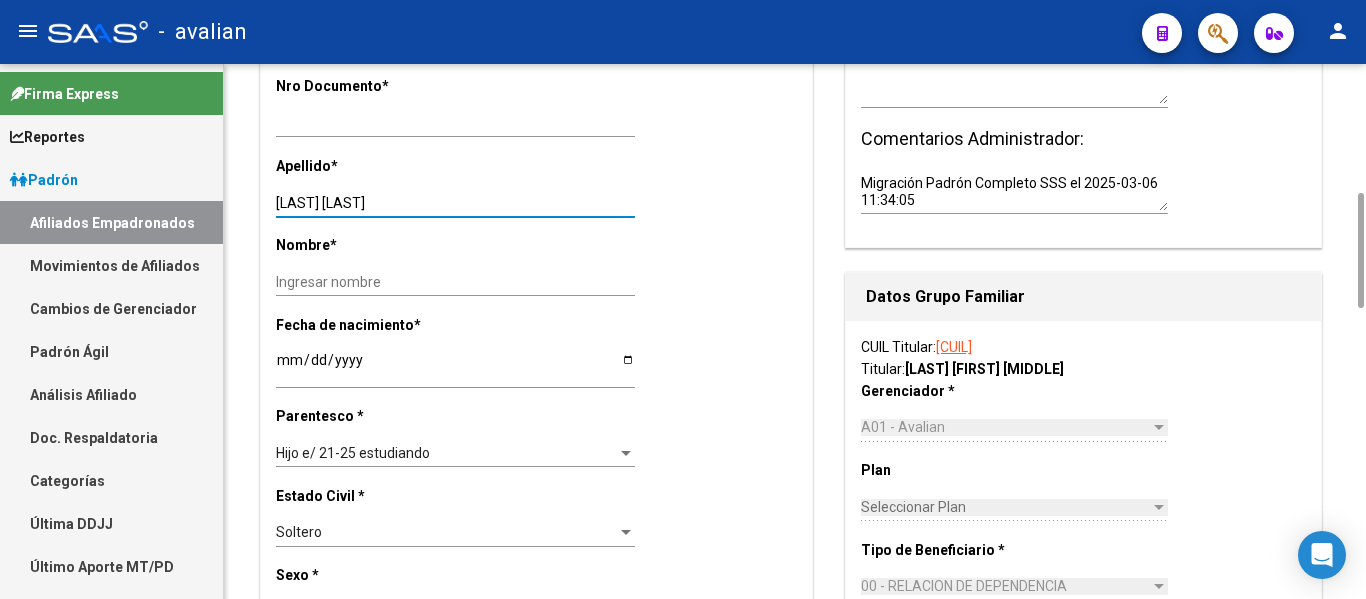 type on "[LAST] [LAST]" 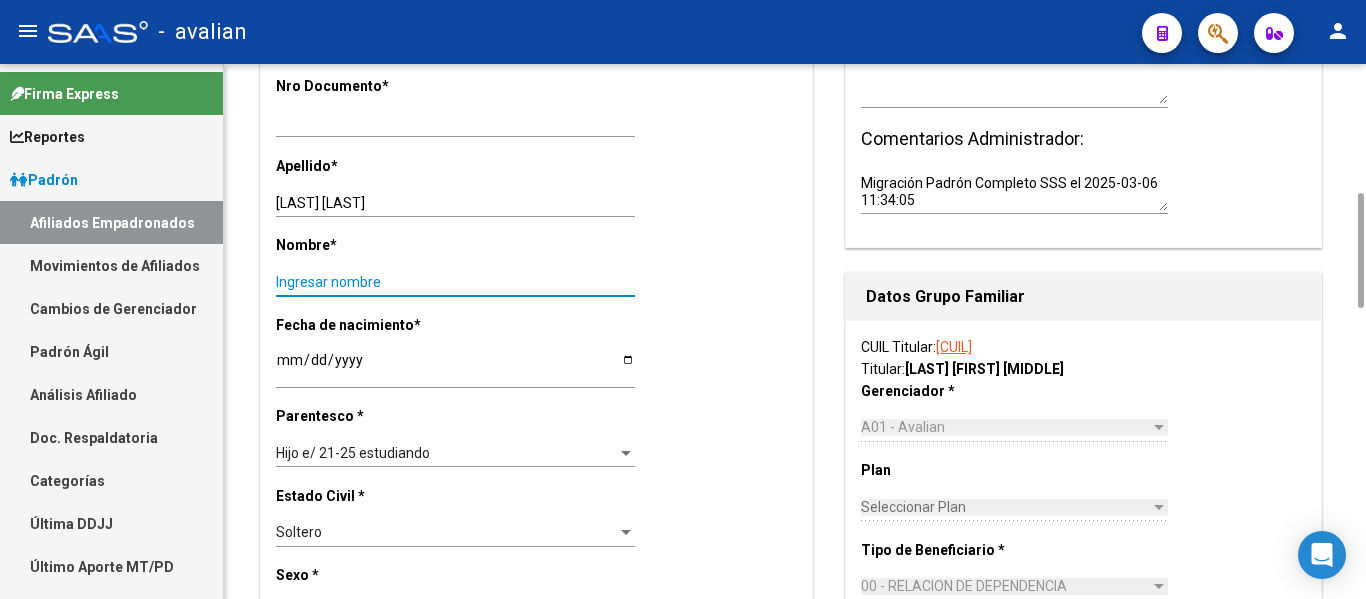 click on "Ingresar nombre" at bounding box center (455, 282) 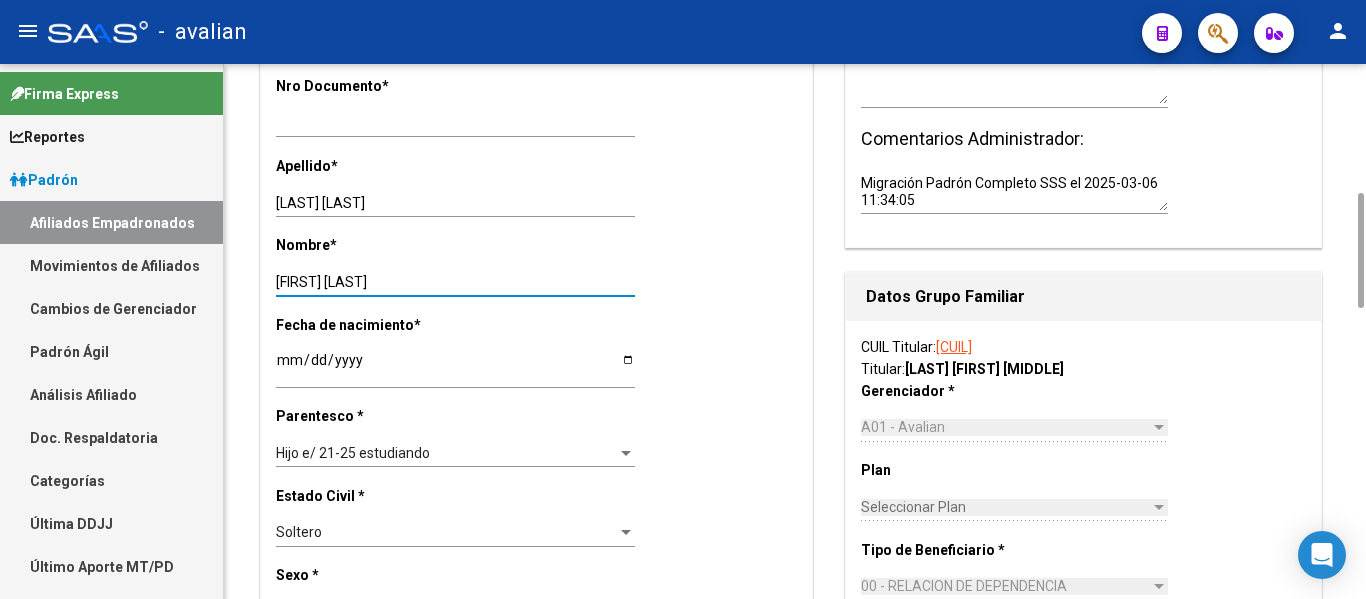 scroll, scrollTop: 0, scrollLeft: 0, axis: both 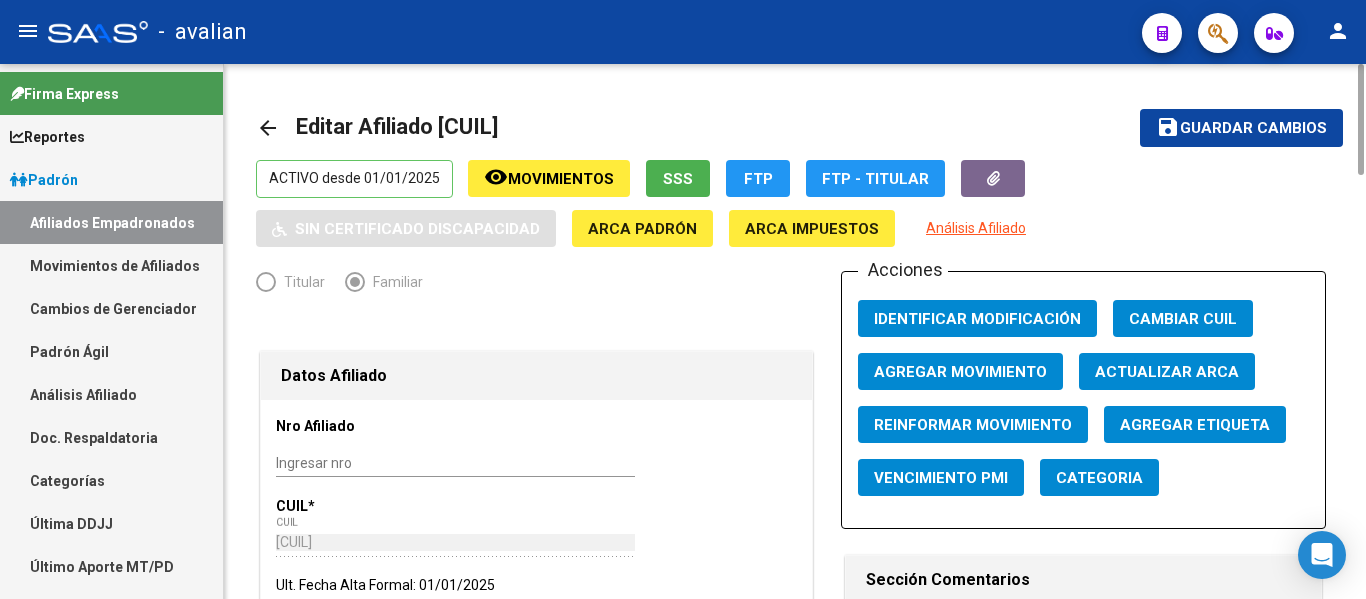 type on "[FIRST] [LAST]" 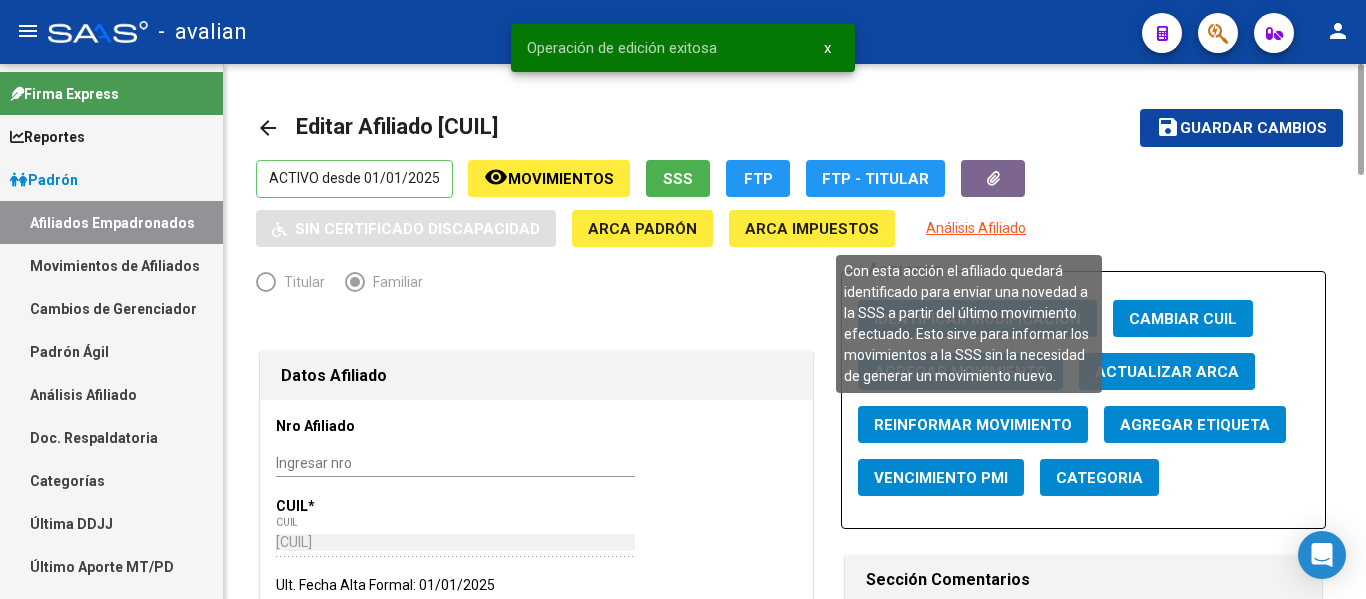 click on "Reinformar Movimiento" 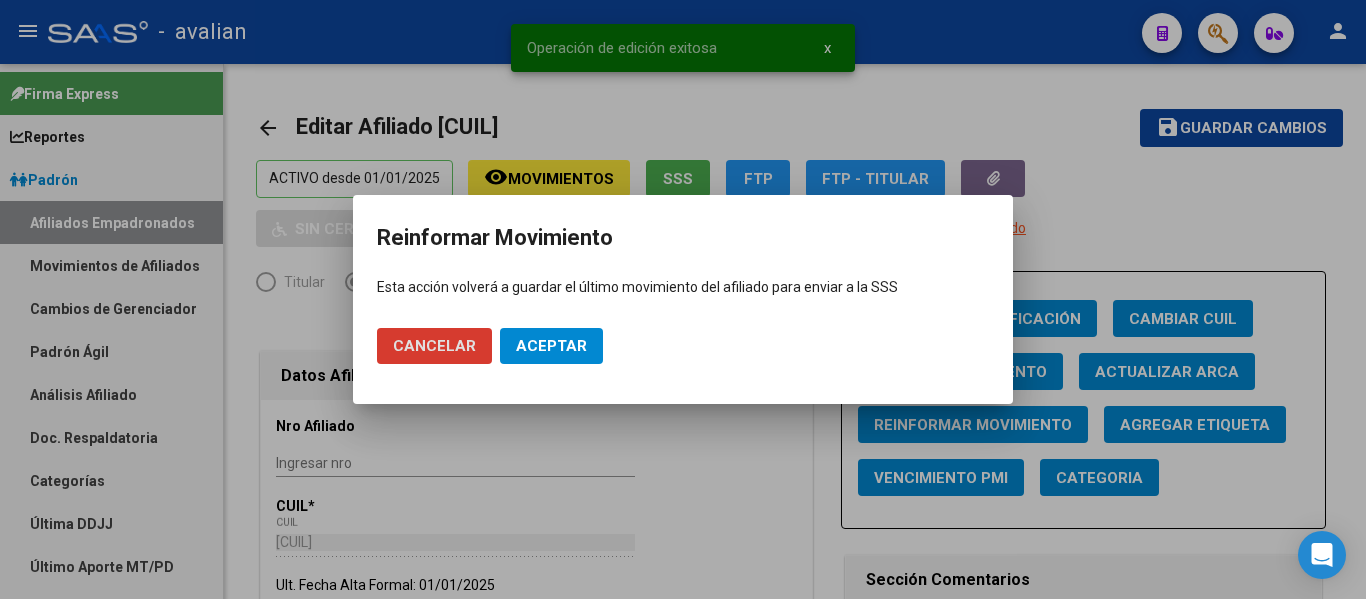 click on "Aceptar" at bounding box center (551, 346) 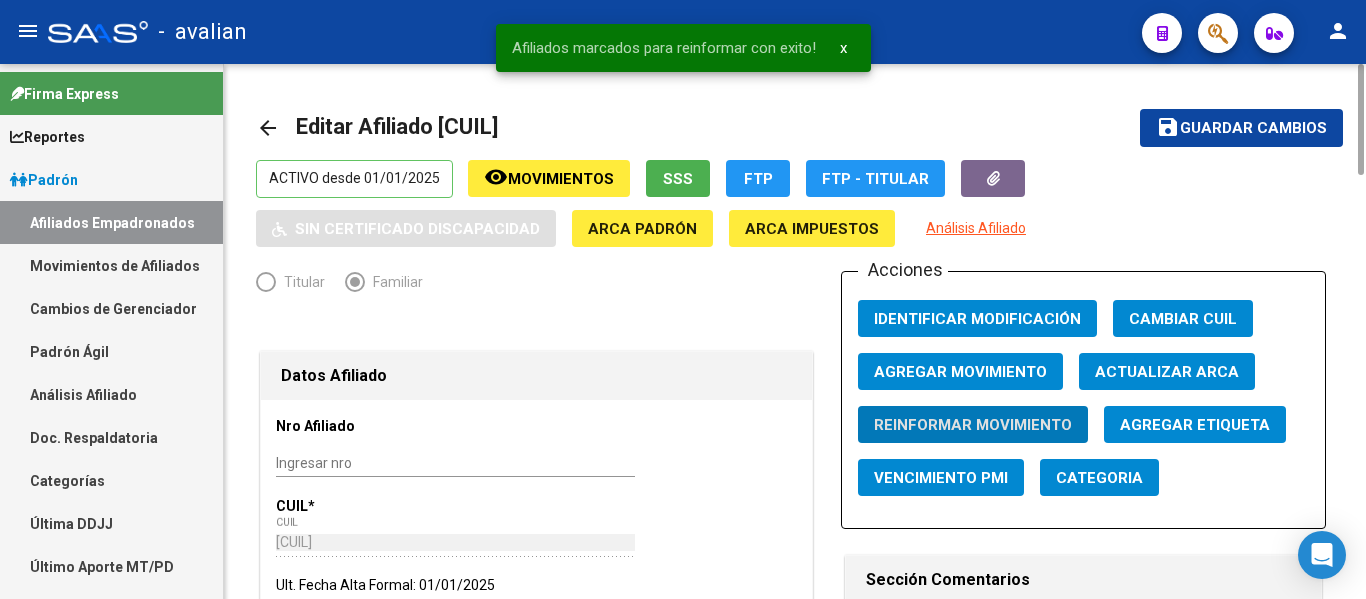 click on "arrow_back" 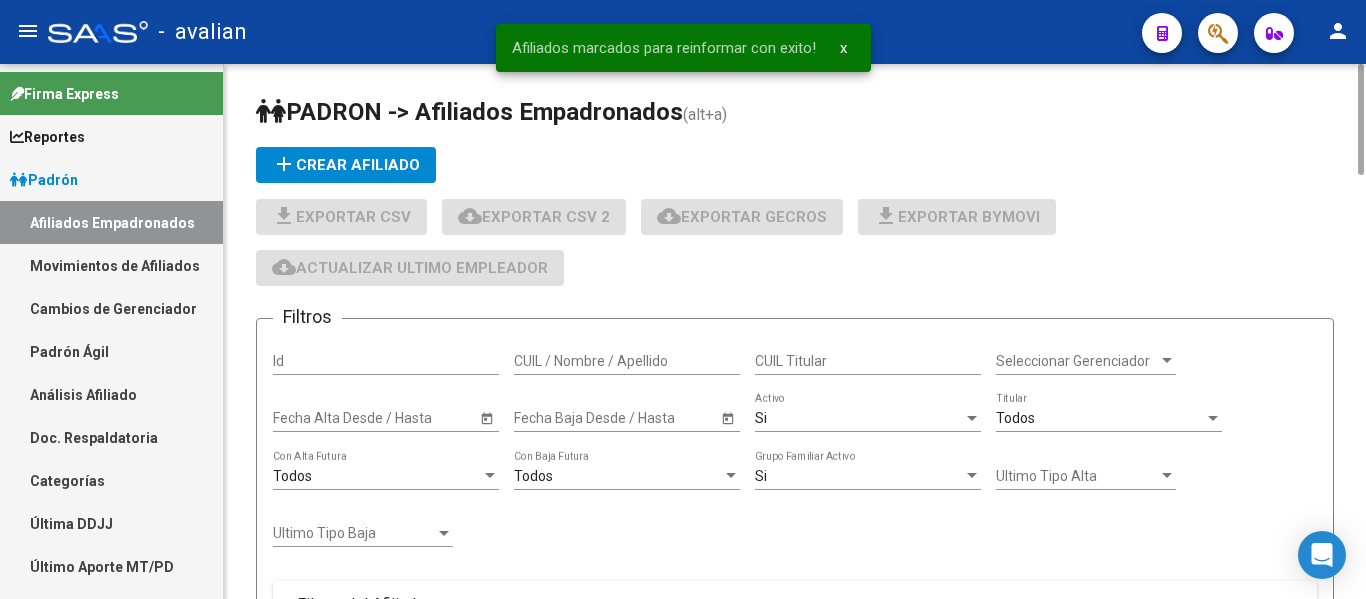 click on "CUIL / Nombre / Apellido" at bounding box center (627, 361) 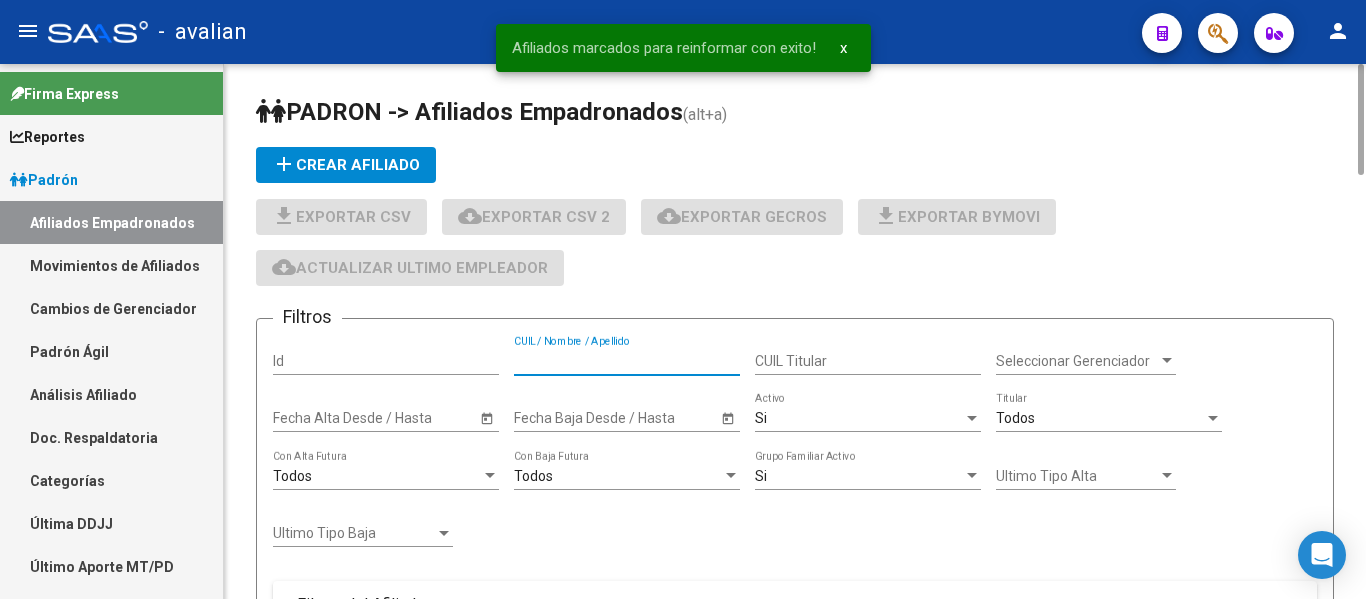 paste on "[NUMBER]" 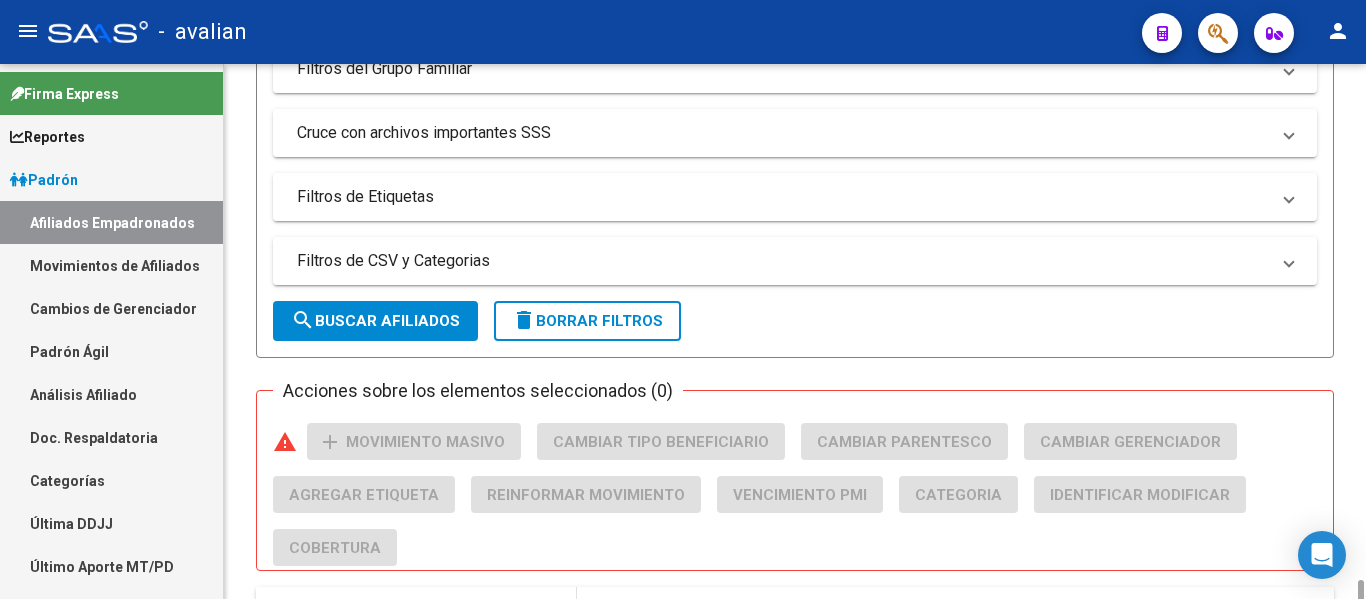 scroll, scrollTop: 818, scrollLeft: 0, axis: vertical 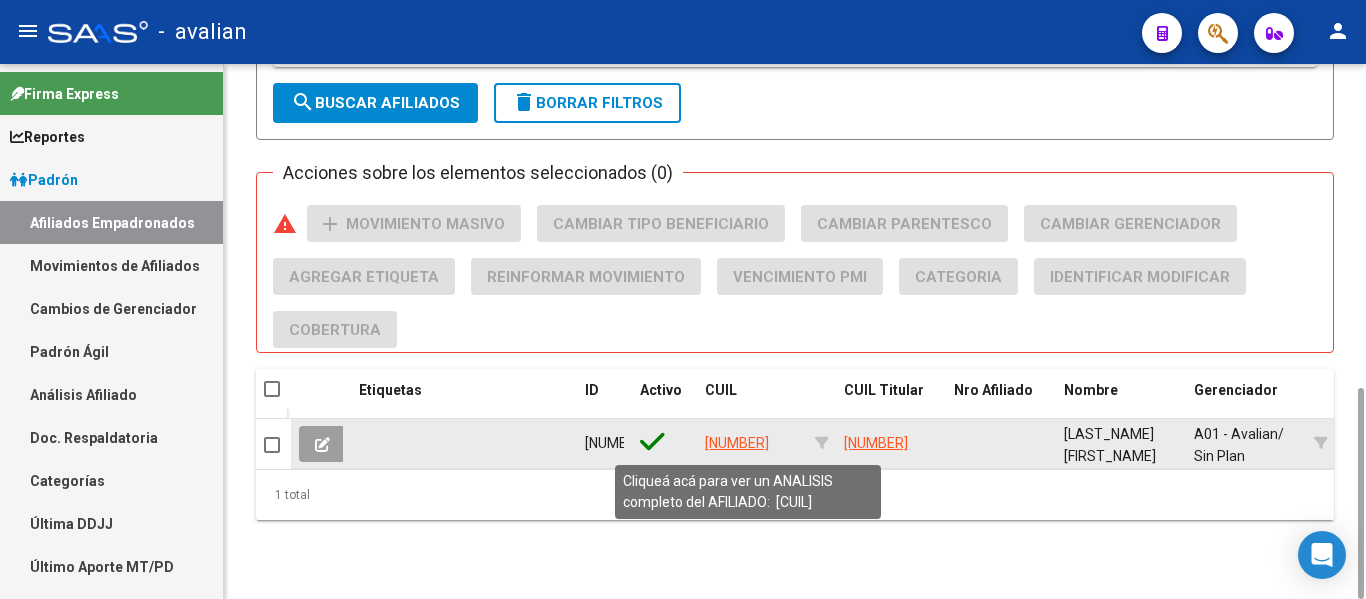 type on "[NUMBER]" 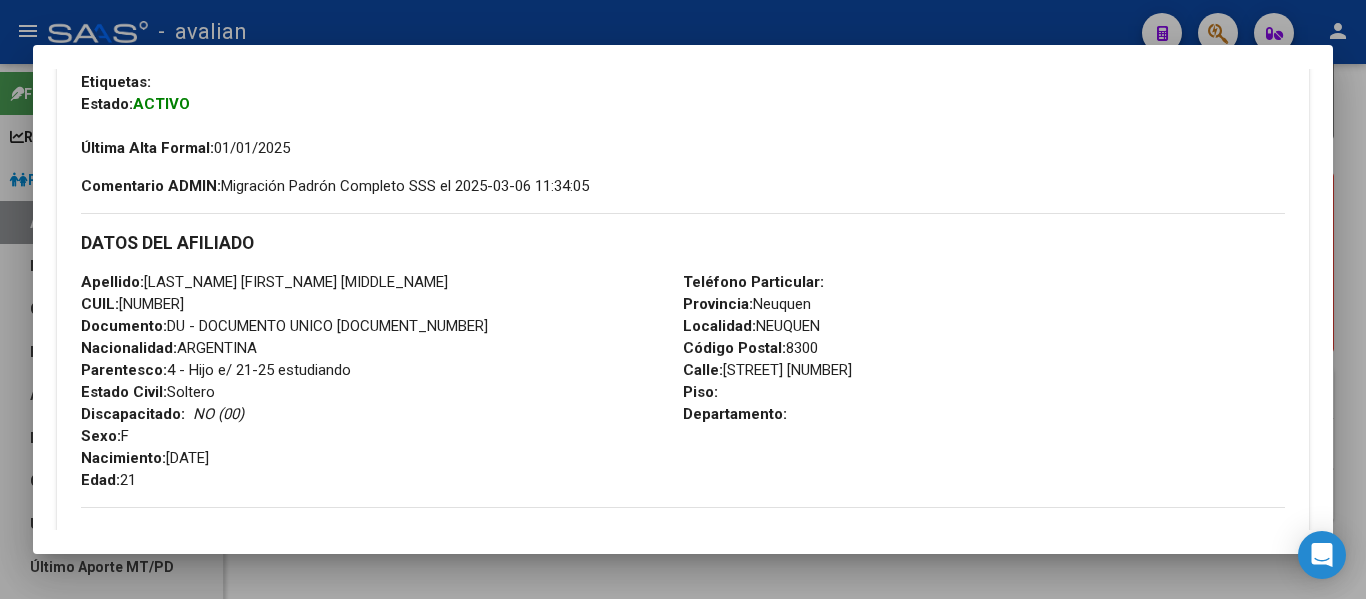 scroll, scrollTop: 500, scrollLeft: 0, axis: vertical 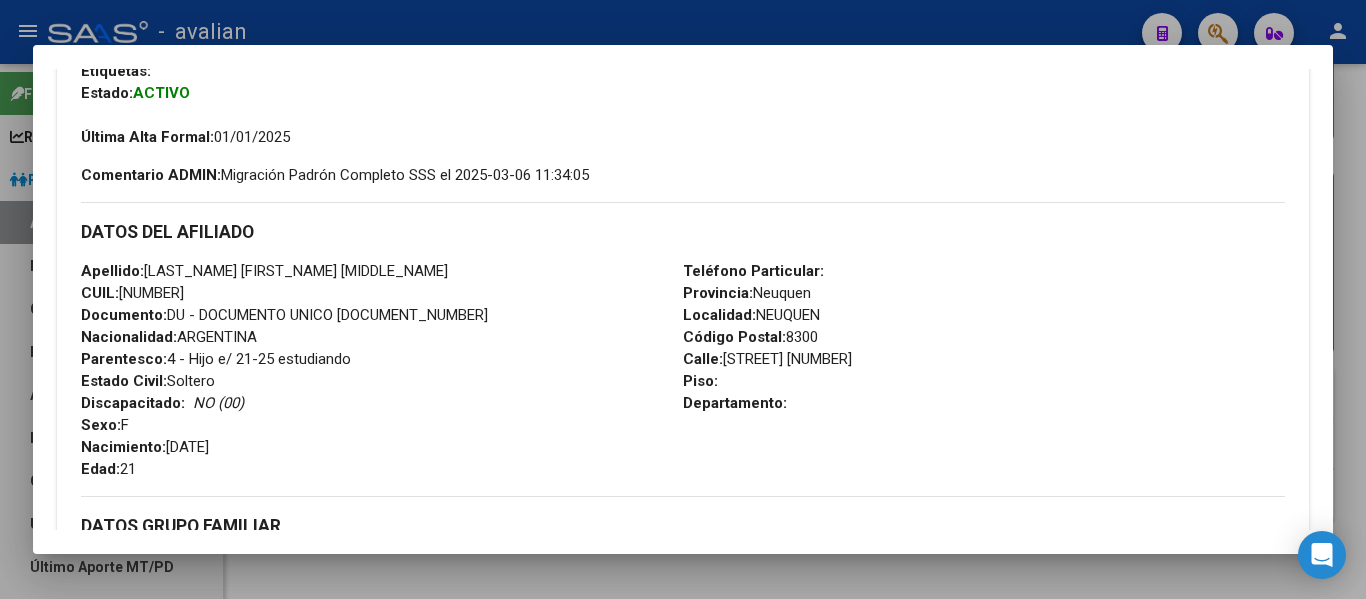click at bounding box center [683, 299] 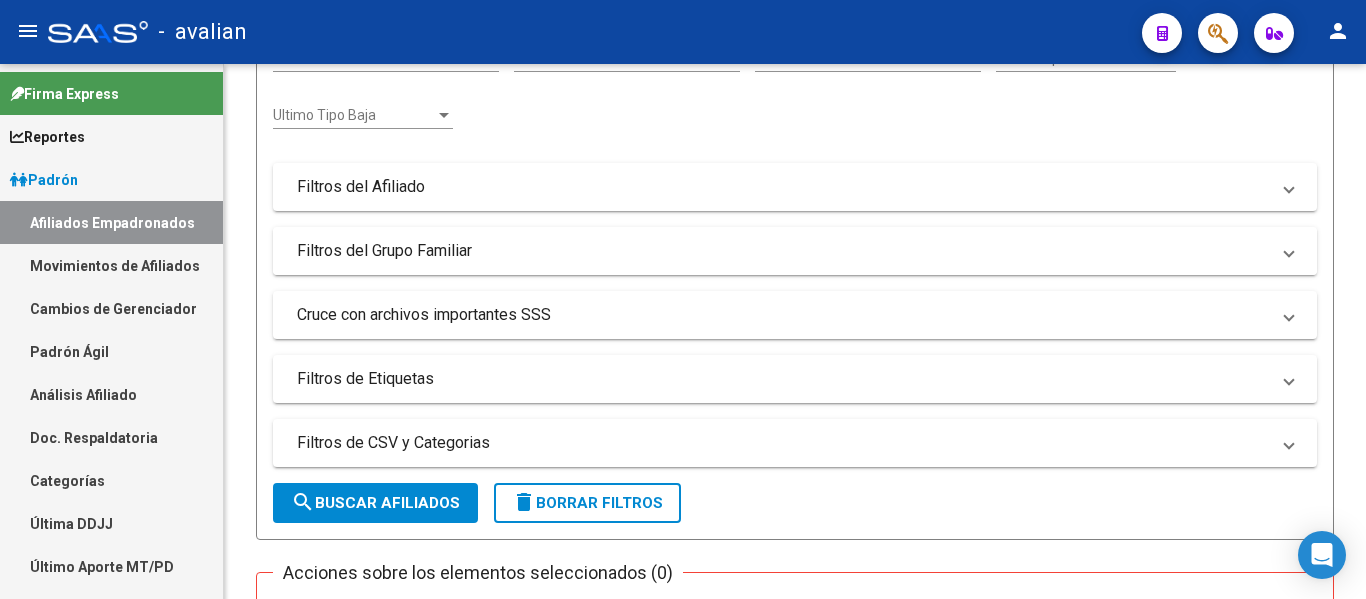 scroll, scrollTop: 0, scrollLeft: 0, axis: both 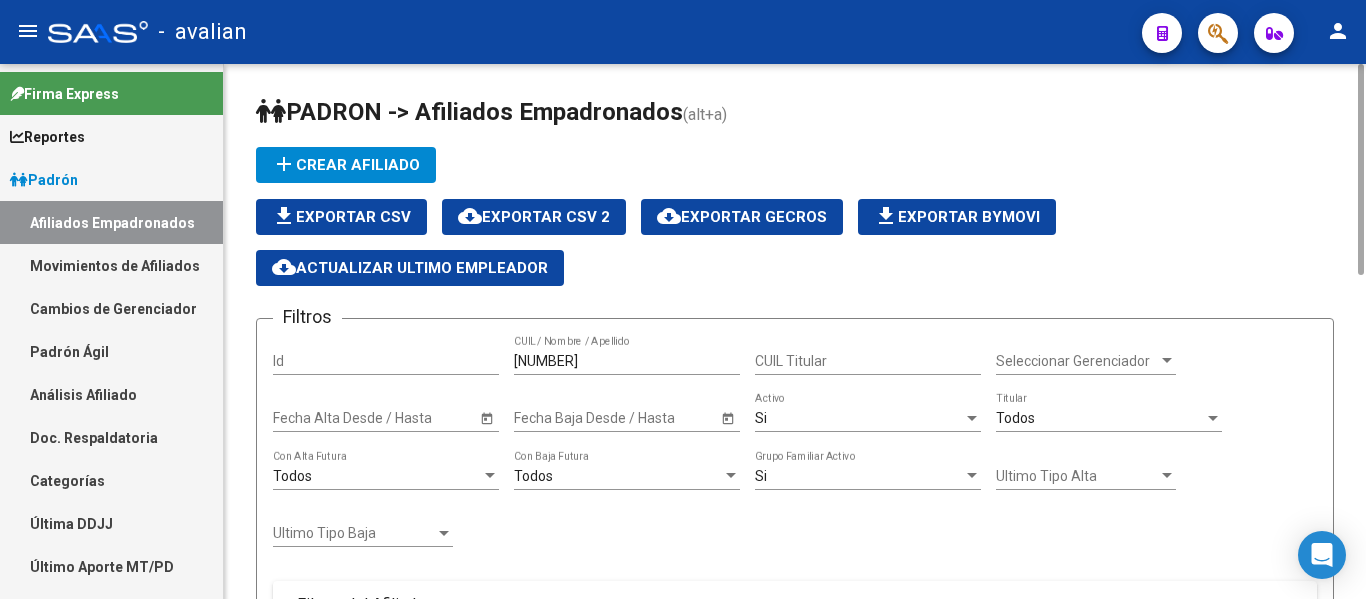 click on "[CUIL] / Nombre / Apellido" 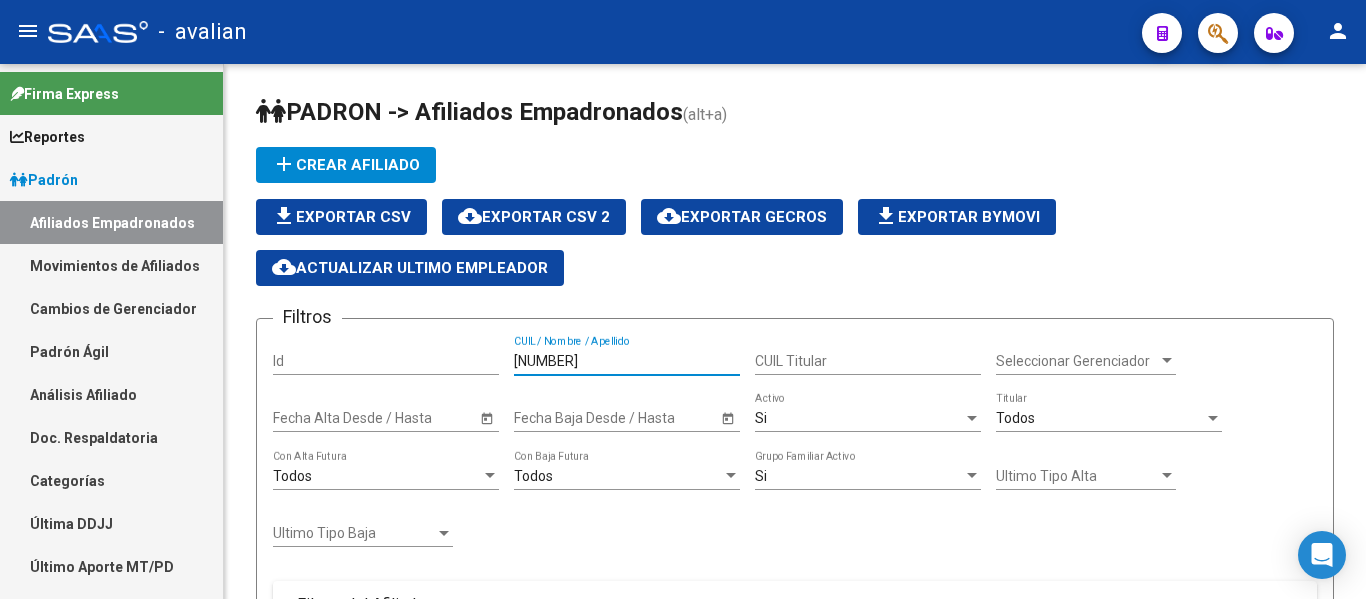 drag, startPoint x: 609, startPoint y: 359, endPoint x: 0, endPoint y: 357, distance: 609.0033 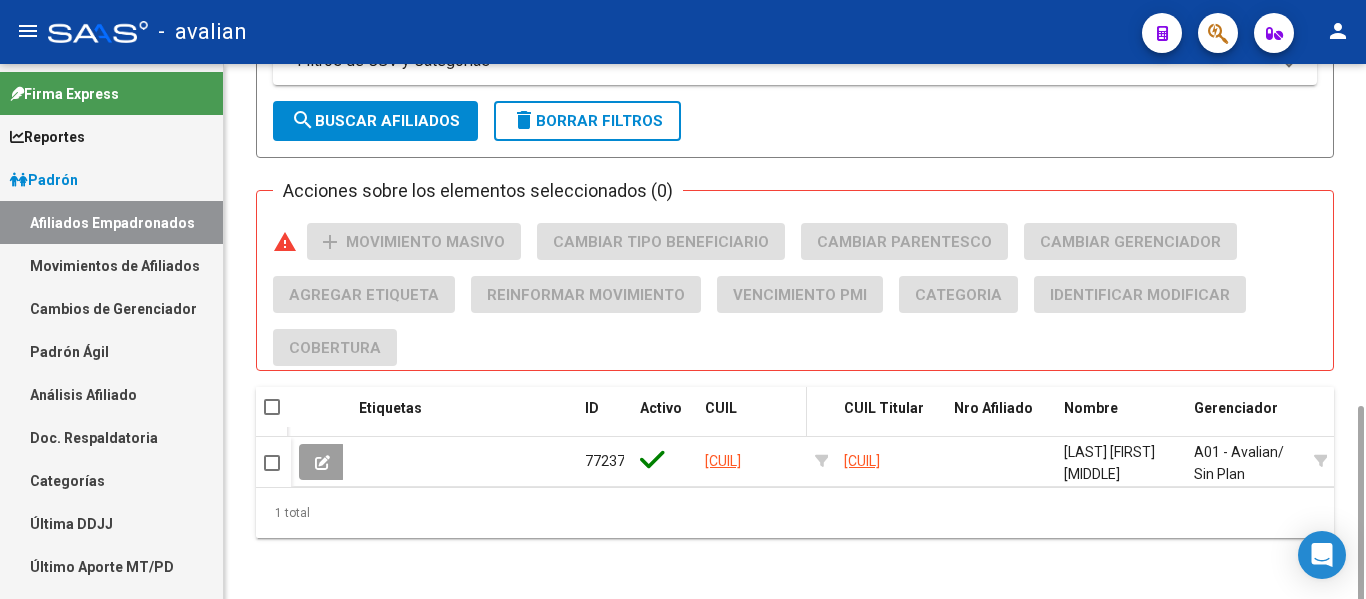 scroll, scrollTop: 818, scrollLeft: 0, axis: vertical 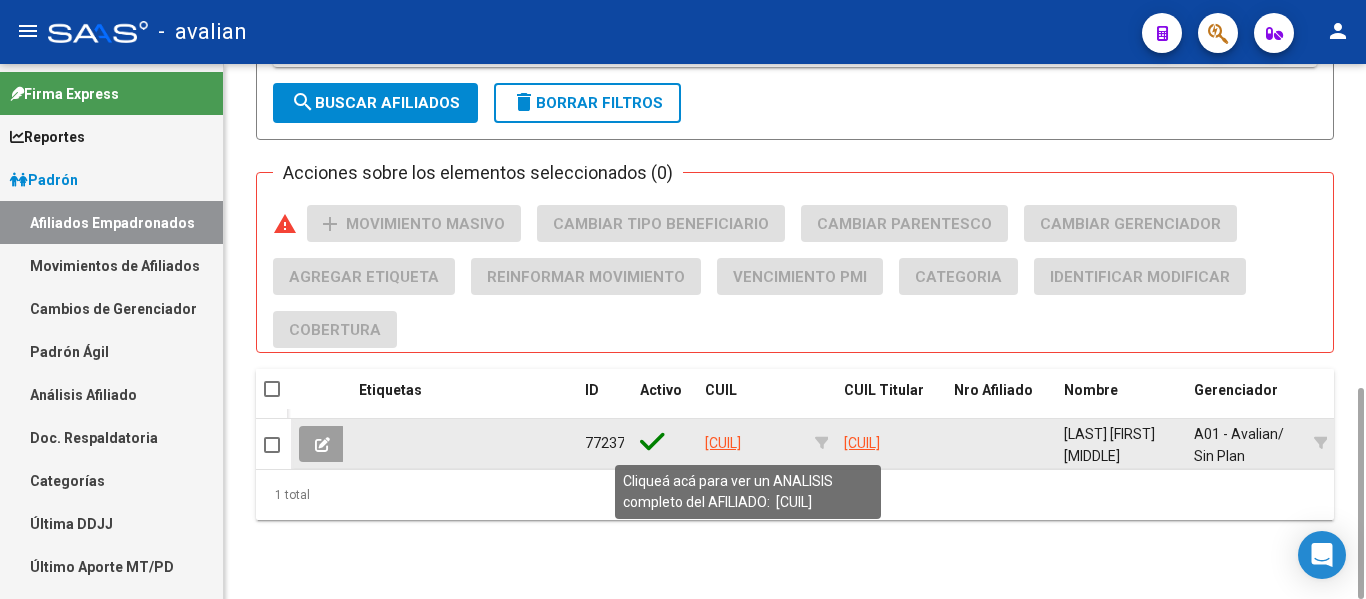 type on "[CUIL]" 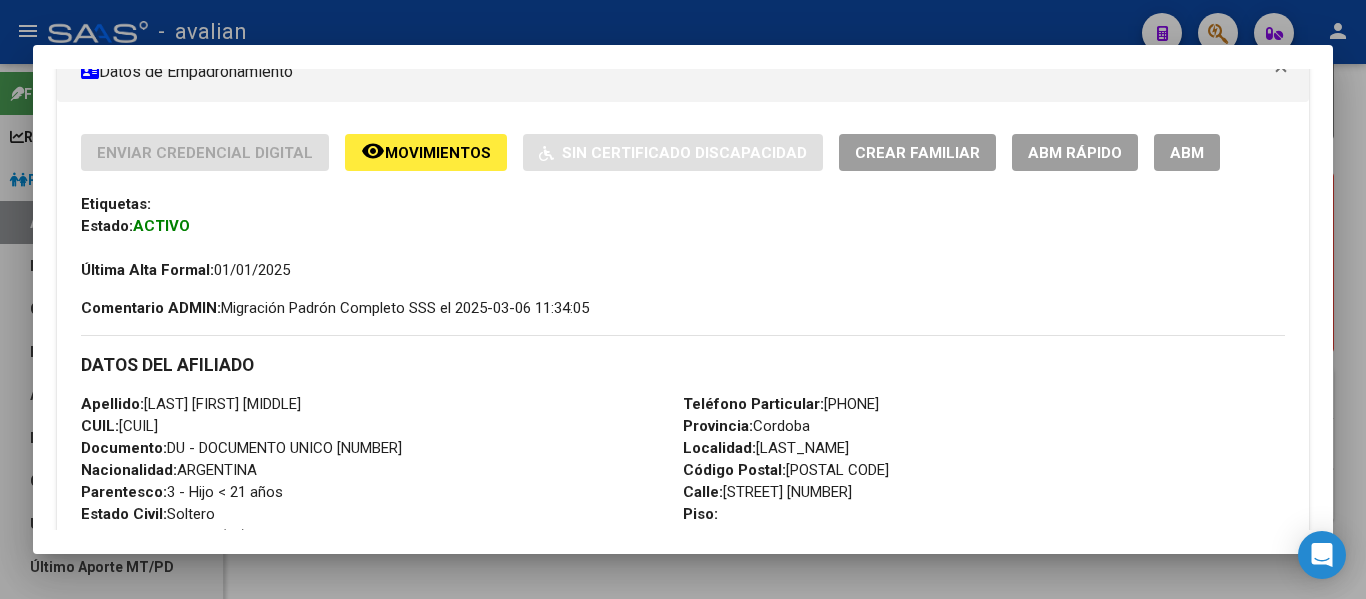 scroll, scrollTop: 400, scrollLeft: 0, axis: vertical 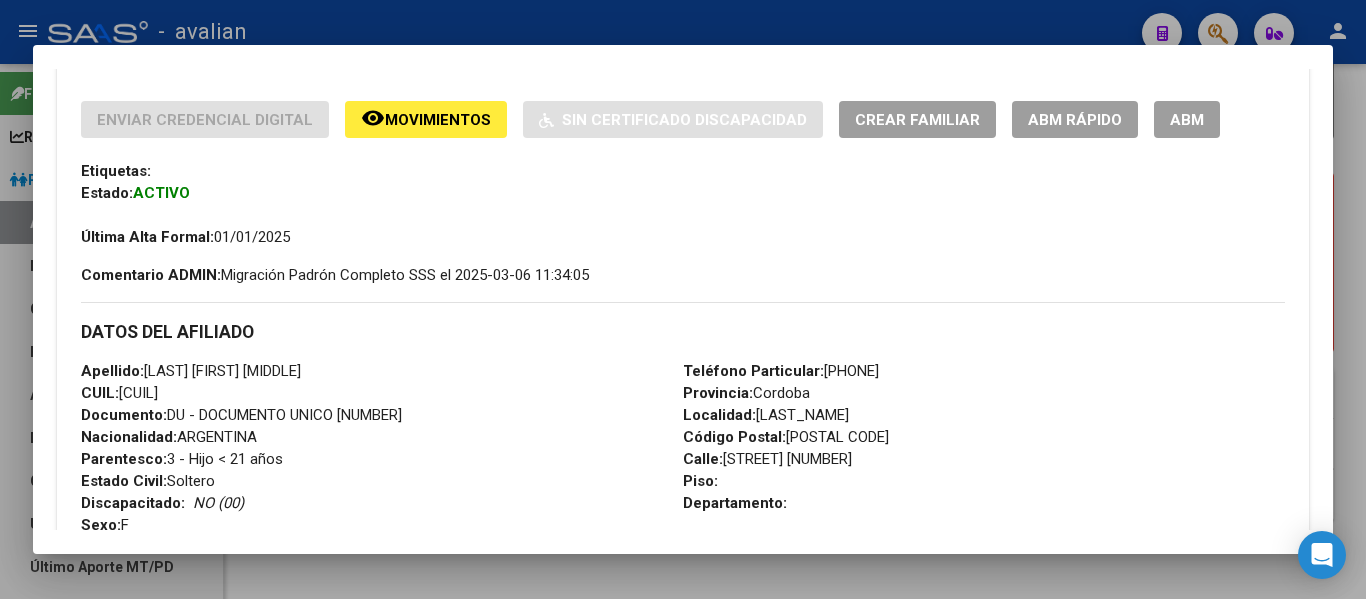 click on "ABM" at bounding box center [1187, 120] 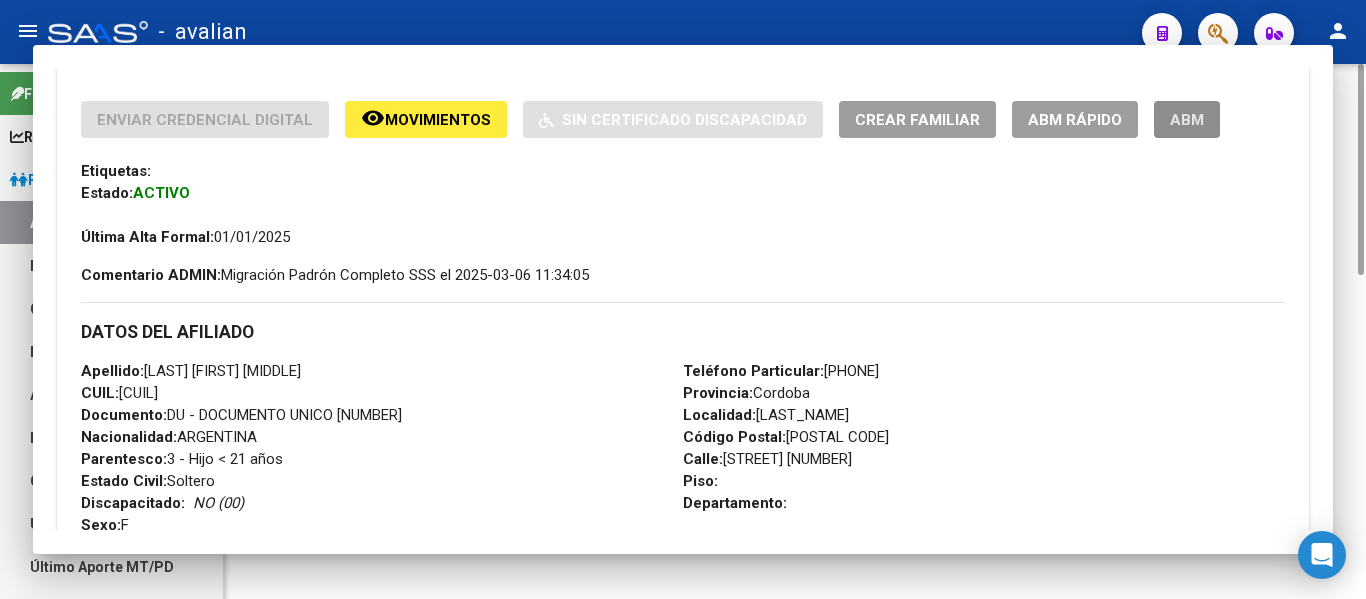 scroll, scrollTop: 0, scrollLeft: 0, axis: both 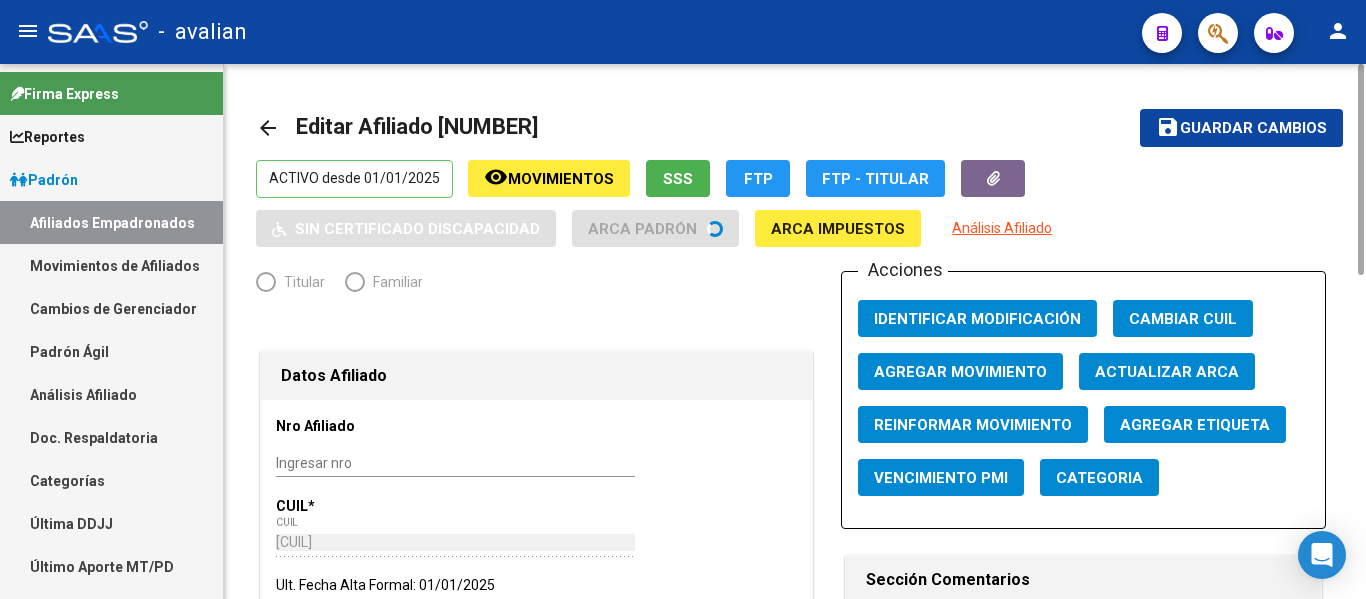 radio on "true" 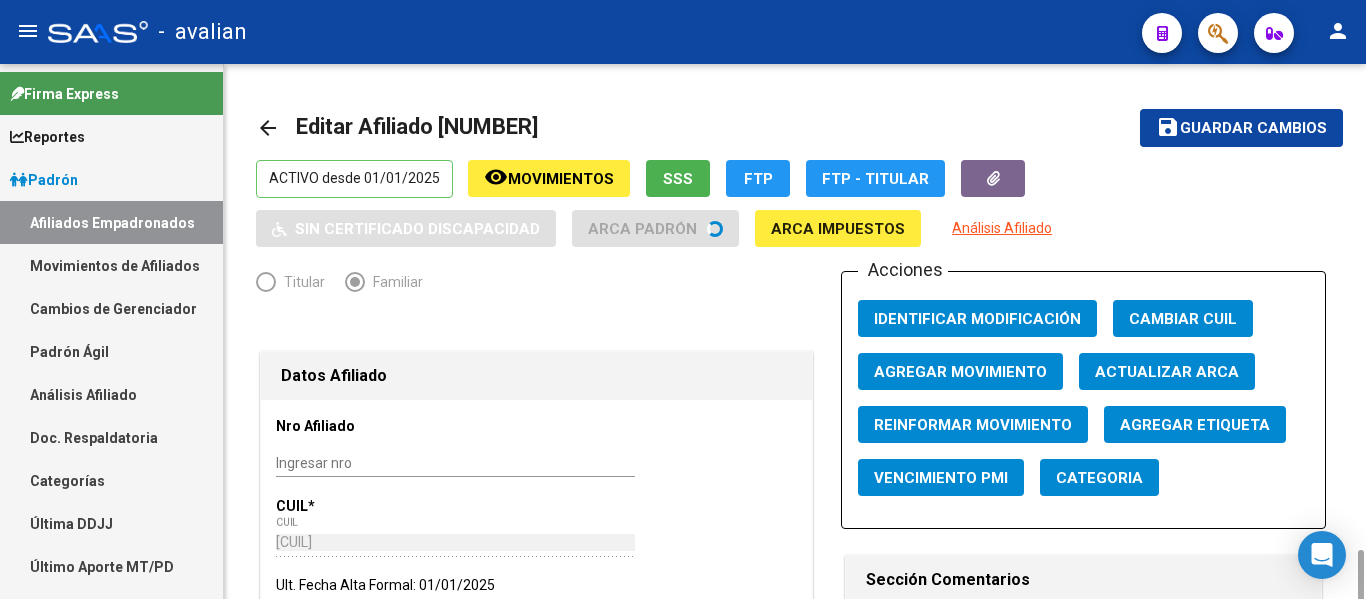 scroll, scrollTop: 400, scrollLeft: 0, axis: vertical 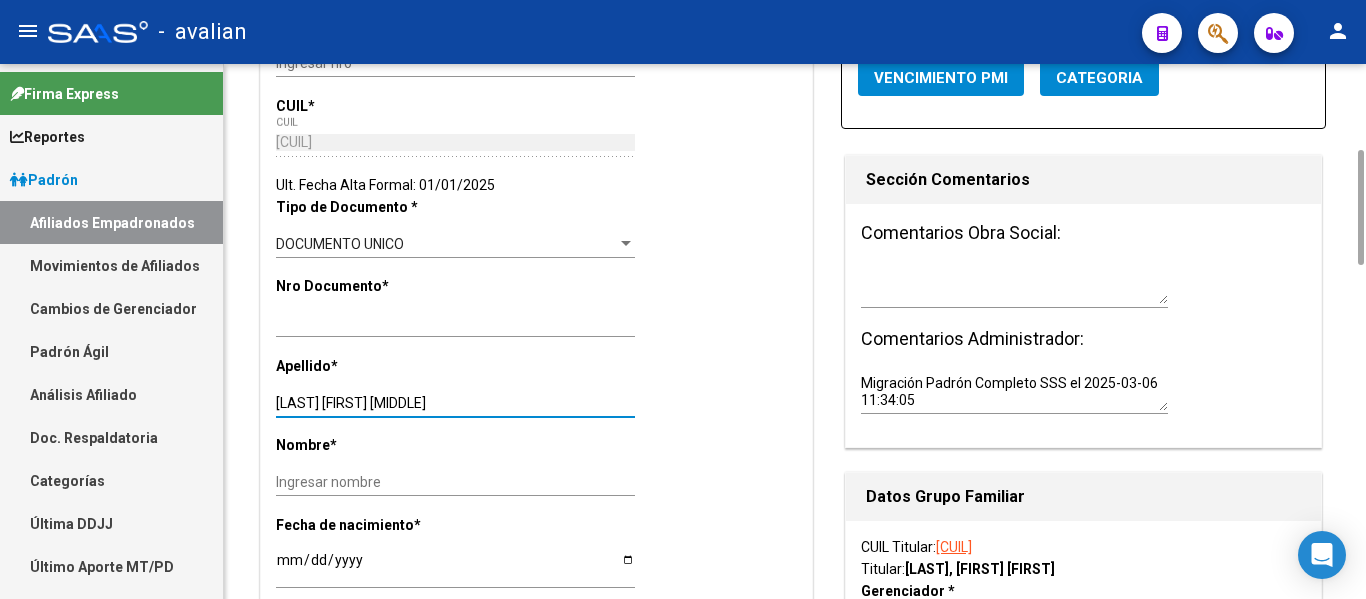 drag, startPoint x: 338, startPoint y: 399, endPoint x: 484, endPoint y: 393, distance: 146.12323 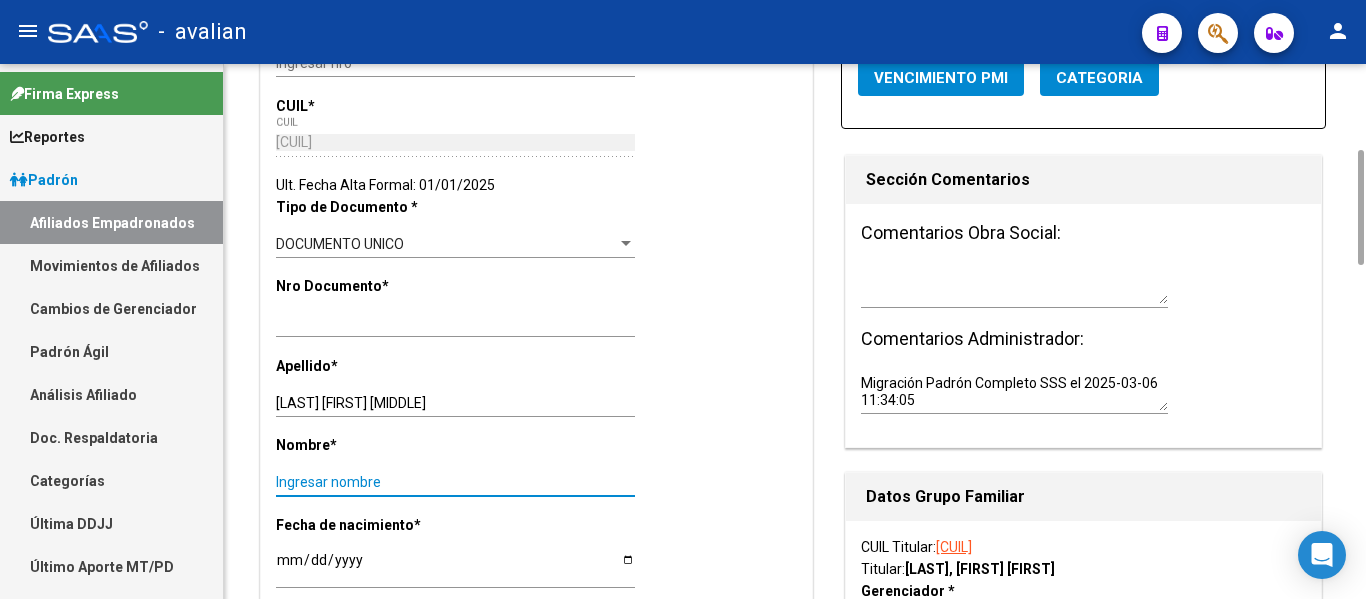 click on "Ingresar nombre" at bounding box center [455, 482] 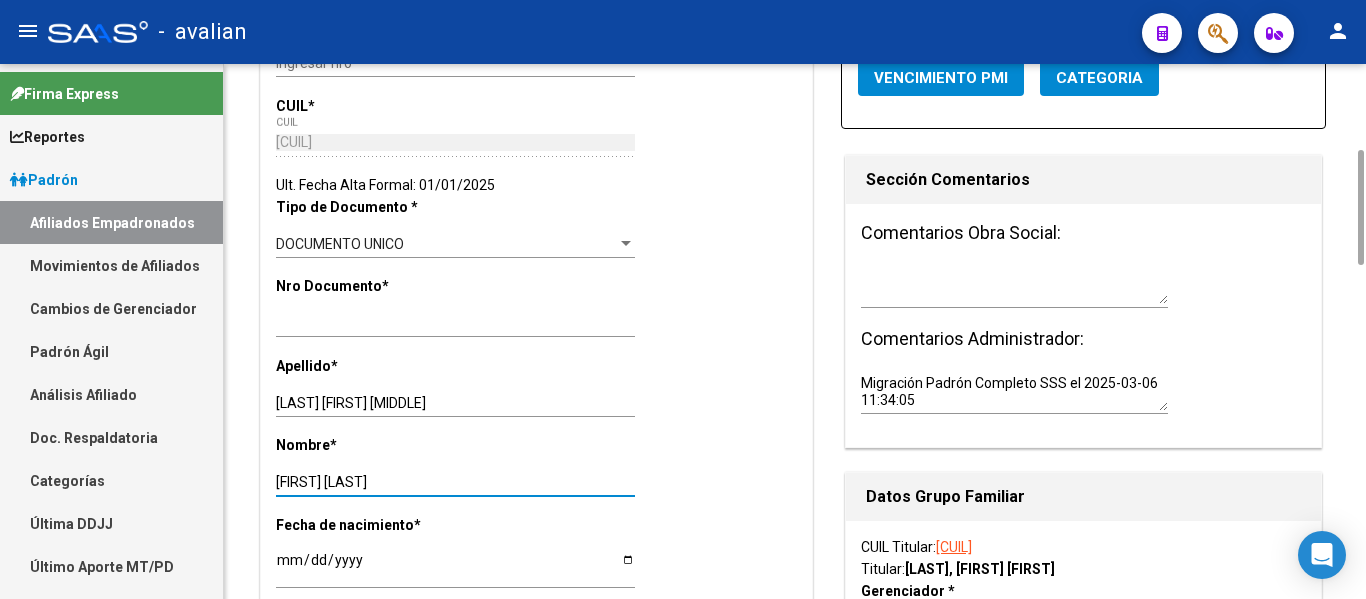 type on "[FIRST] [LAST]" 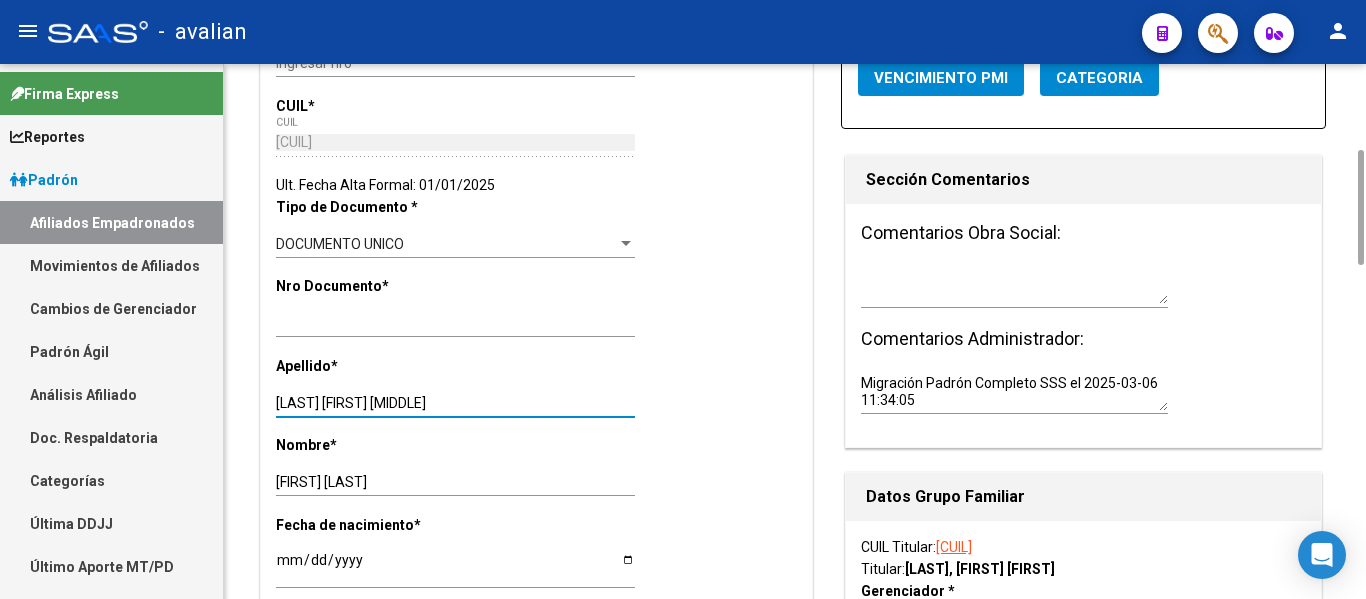 drag, startPoint x: 338, startPoint y: 403, endPoint x: 831, endPoint y: 418, distance: 493.22815 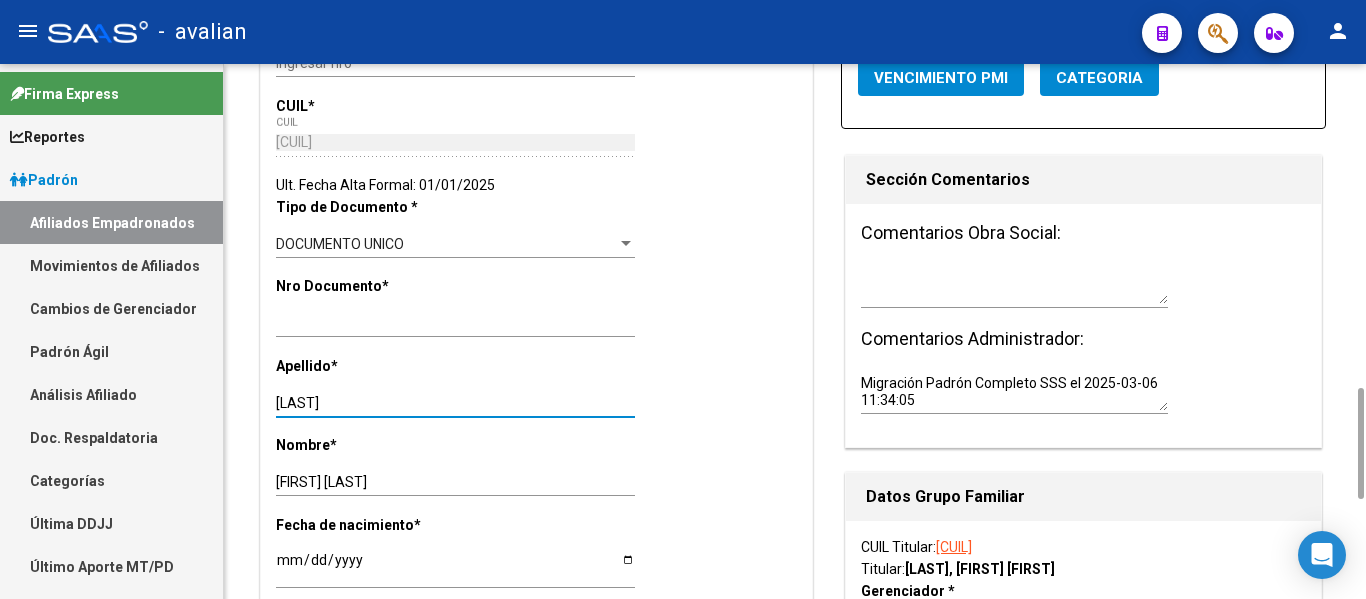 scroll, scrollTop: 600, scrollLeft: 0, axis: vertical 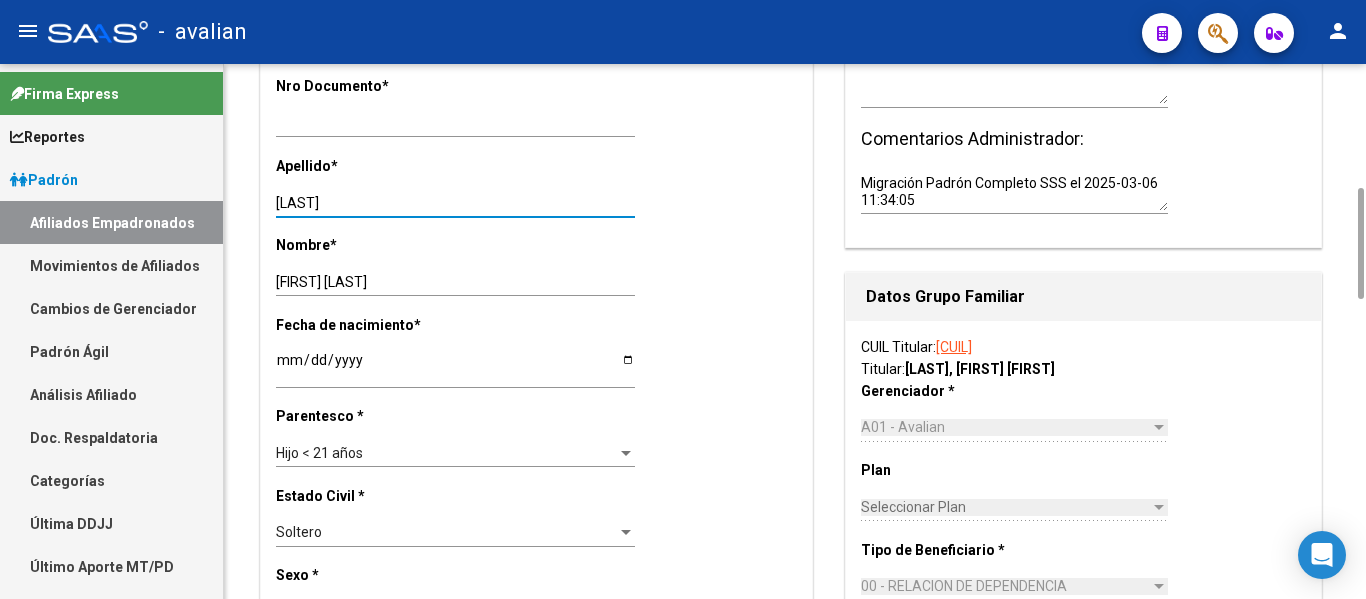 type on "[LAST]" 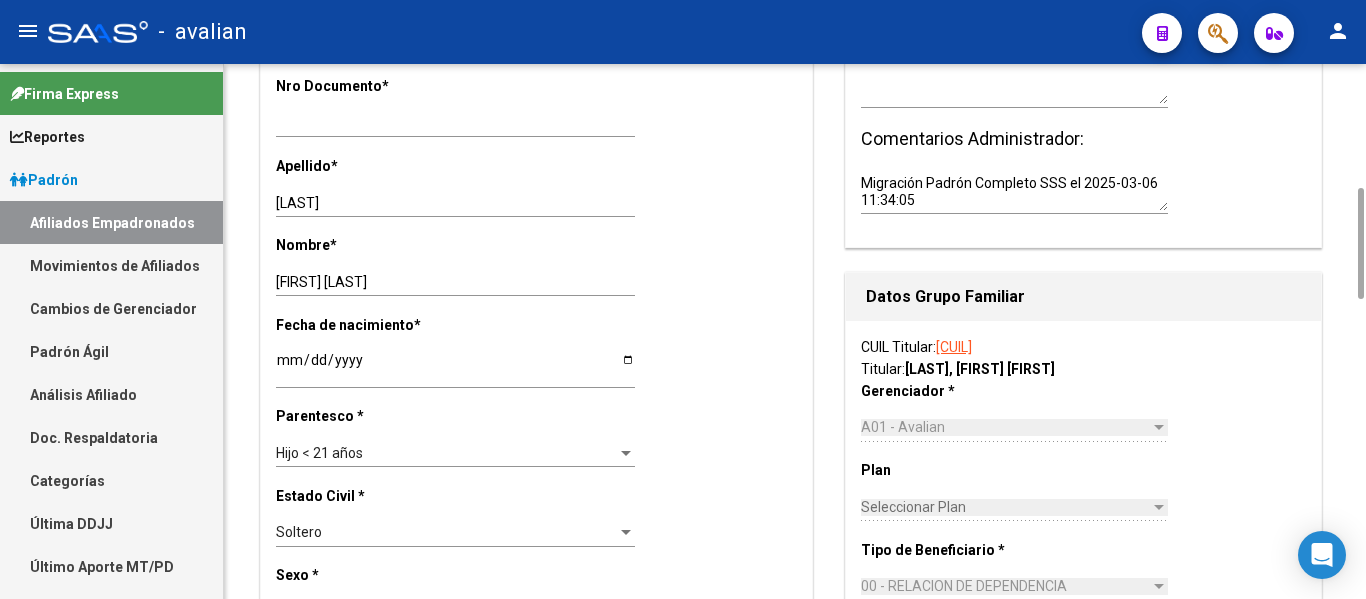 click on "Nro Afiliado Ingresar nro CUIL * [CUIL] CUIL ARCA Padrón Ult. Fecha Alta Formal: [DATE] Tipo de Documento * DOCUMENTO UNICO Seleccionar tipo Nro Documento * [DOCUMENT_NUMBER] Ingresar nro Apellido * [LAST] Ingresar apellido Nombre * [FIRST] [MIDDLE] Ingresar nombre Fecha de nacimiento * [DATE] Ingresar fecha Parentesco * Hijo < 21 años Seleccionar parentesco Estado Civil * Soltero Seleccionar tipo Sexo * Femenino Seleccionar sexo Nacionalidad * ARGENTINA Seleccionar tipo Discapacitado * No incapacitado Seleccionar tipo Vencimiento Certificado Estudio Ingresar fecha Tipo domicilio * Domicilio Completo Seleccionar tipo domicilio Provincia * Cordoba Seleccionar provincia Localidad * JUAREZ CELMAN Ingresar el nombre Codigo Postal * [POSTAL_CODE] Ingresar el codigo Calle * [STREET] Ingresar calle Numero * [NUMBER] Ingresar nro Piso Ingresar piso Departamento Ingresar depto Teléfono celular Ingresar tel Teléfono laboral Ingresar tel" 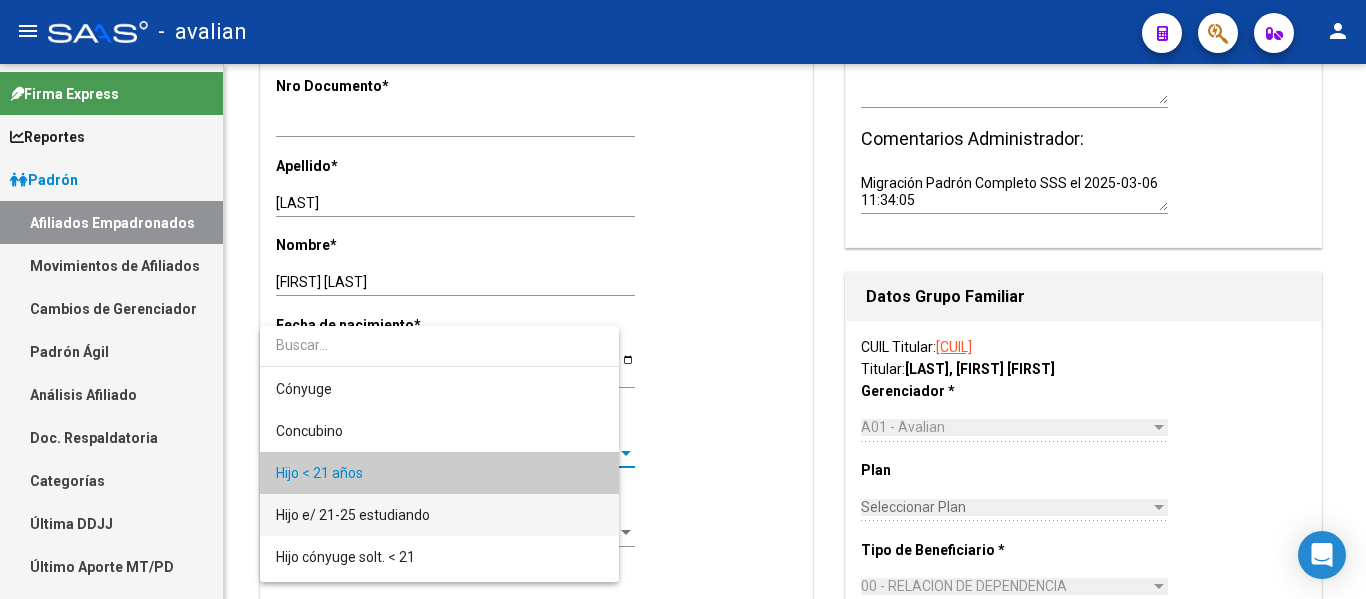 scroll, scrollTop: 19, scrollLeft: 0, axis: vertical 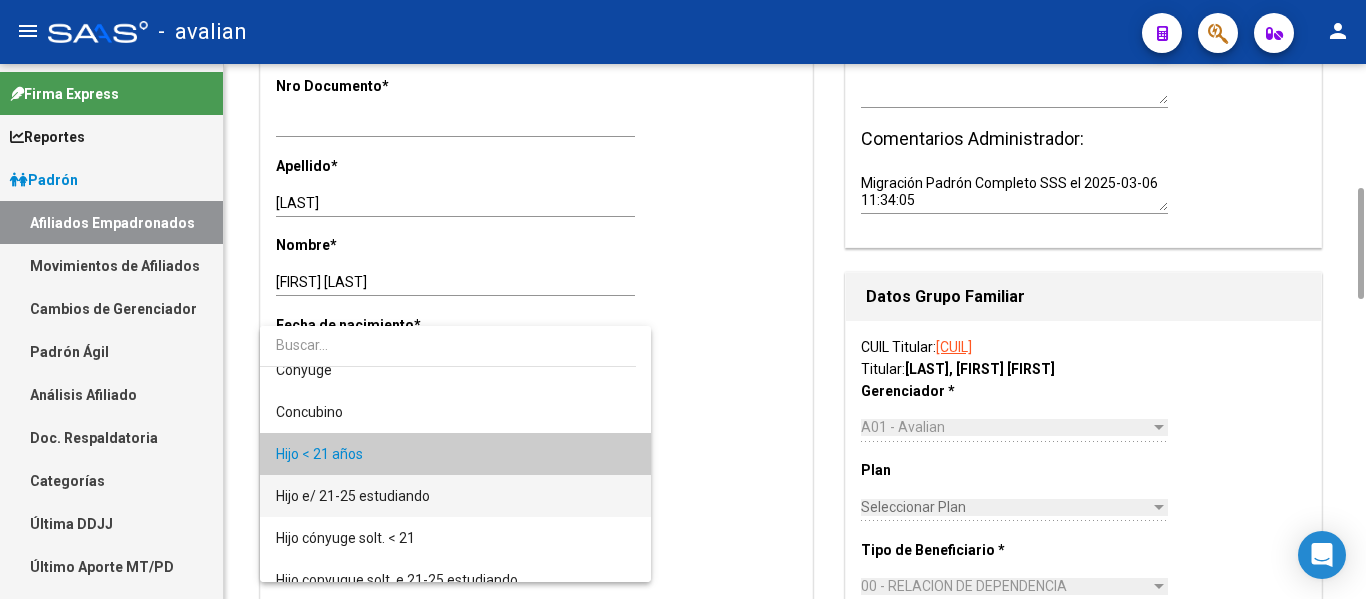 click on "Hijo e/ 21-25 estudiando" at bounding box center [353, 496] 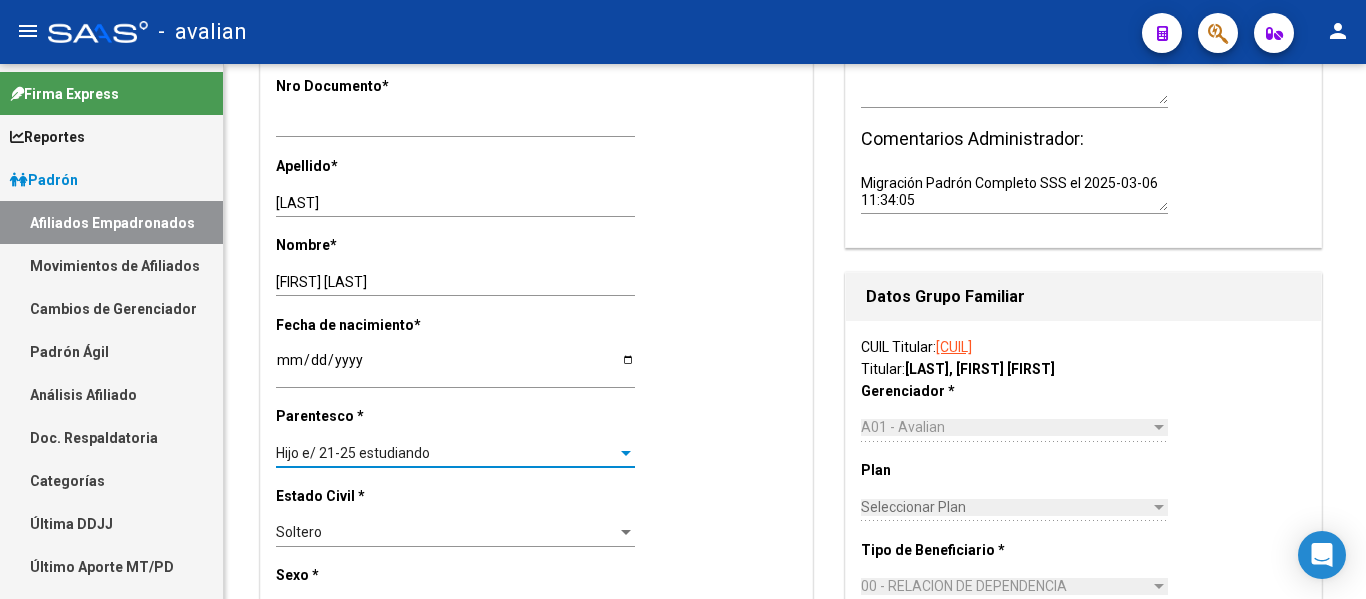 scroll, scrollTop: 0, scrollLeft: 0, axis: both 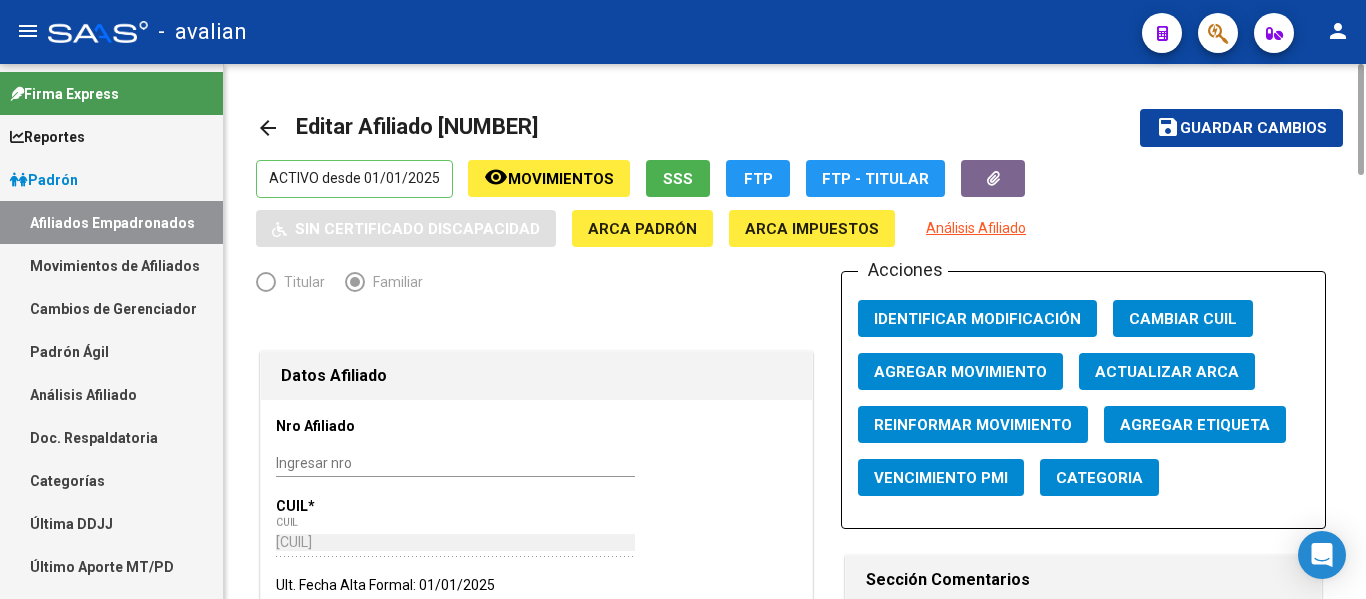click on "Guardar cambios" 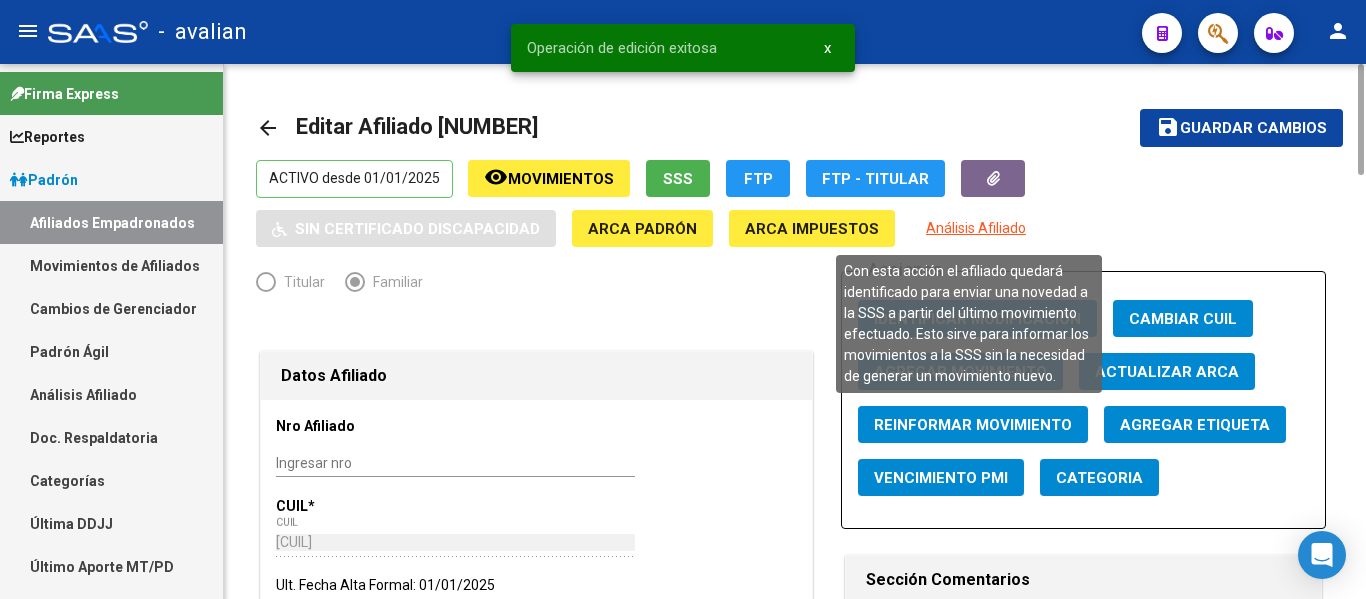 click on "Reinformar Movimiento" 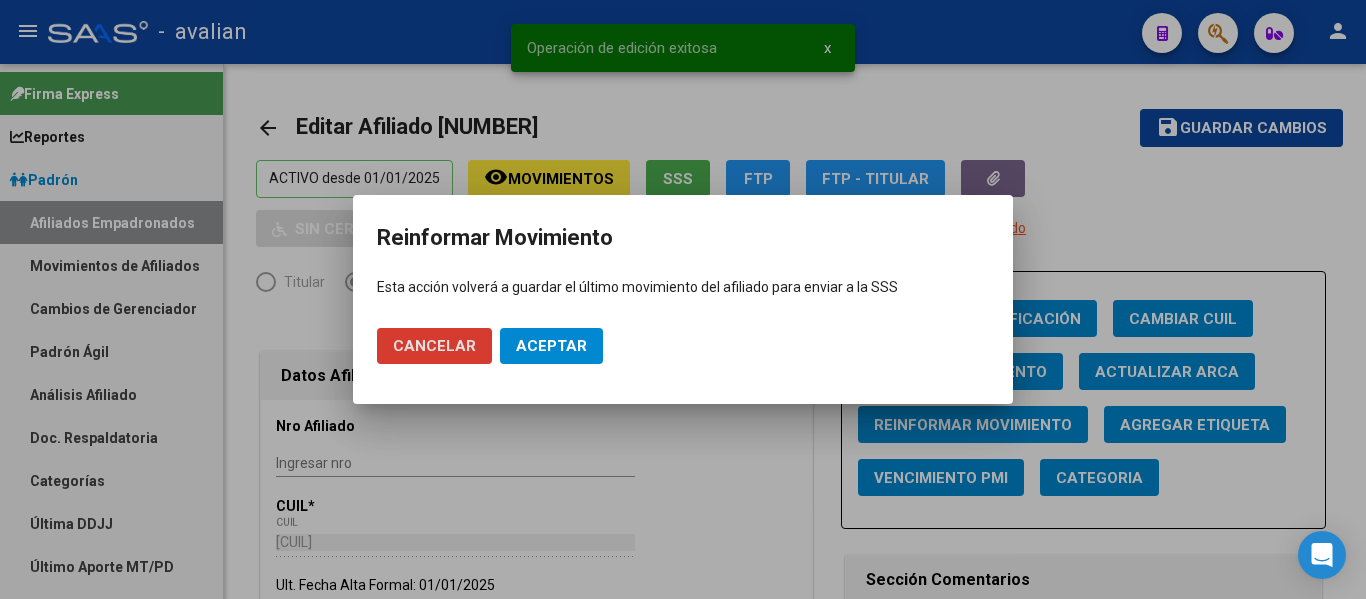 click on "Aceptar" at bounding box center (551, 346) 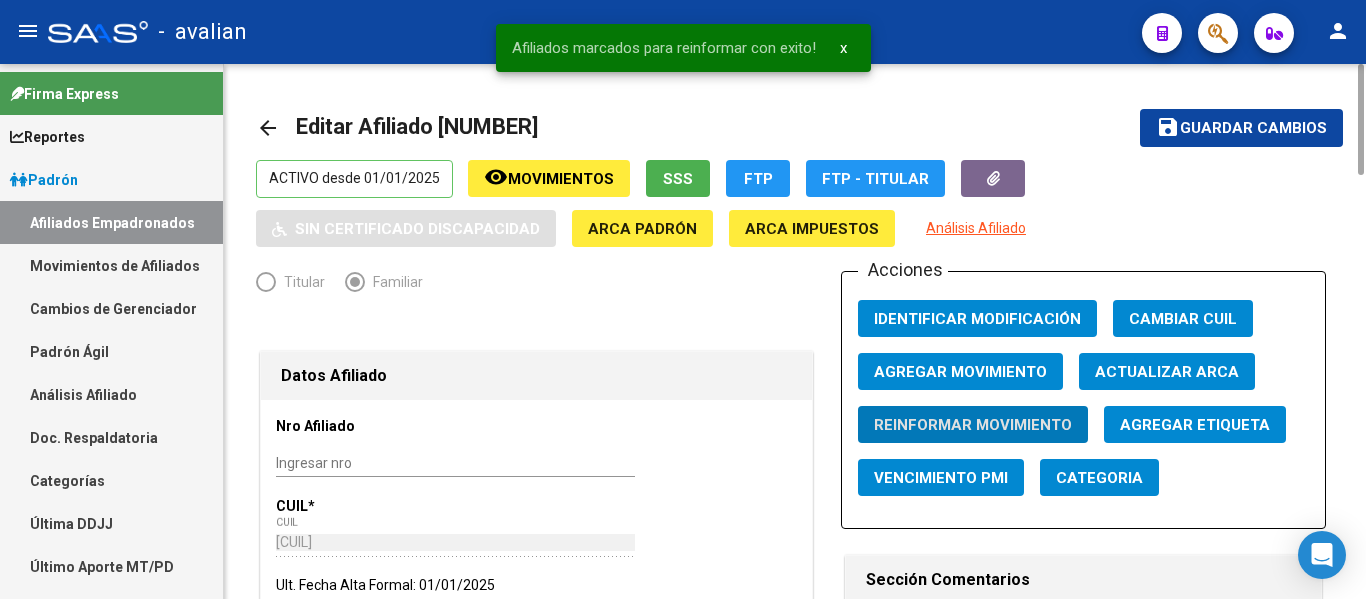click on "arrow_back" 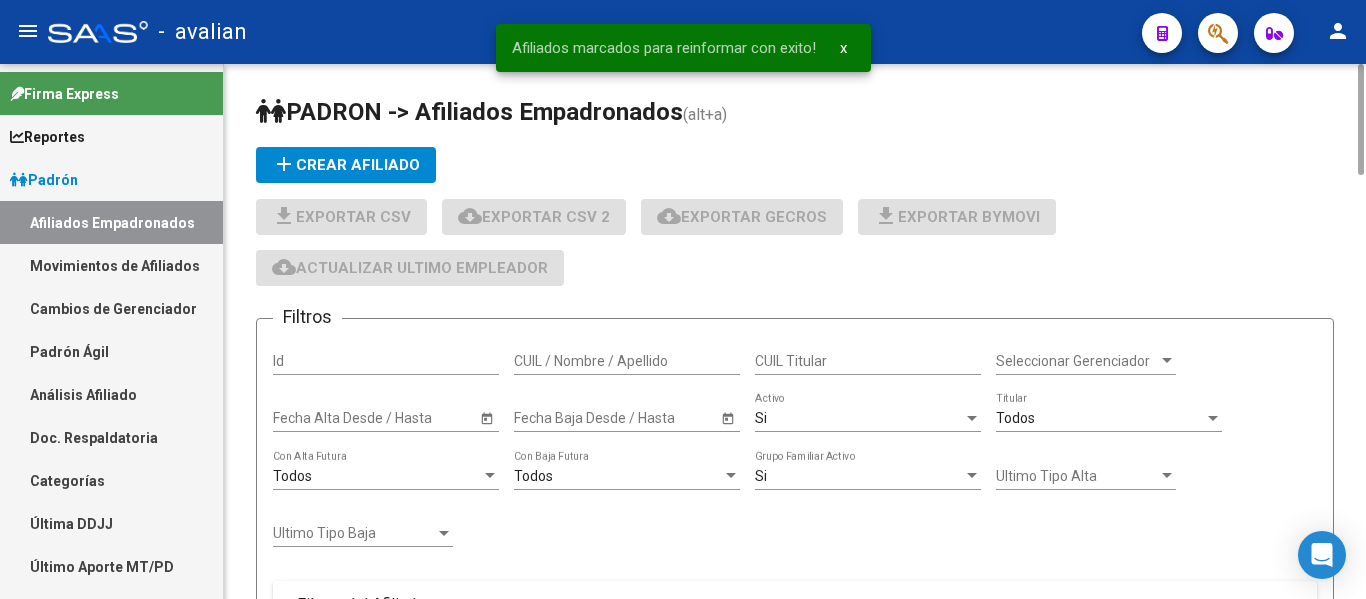 click on "CUIL / Nombre / Apellido" at bounding box center [627, 361] 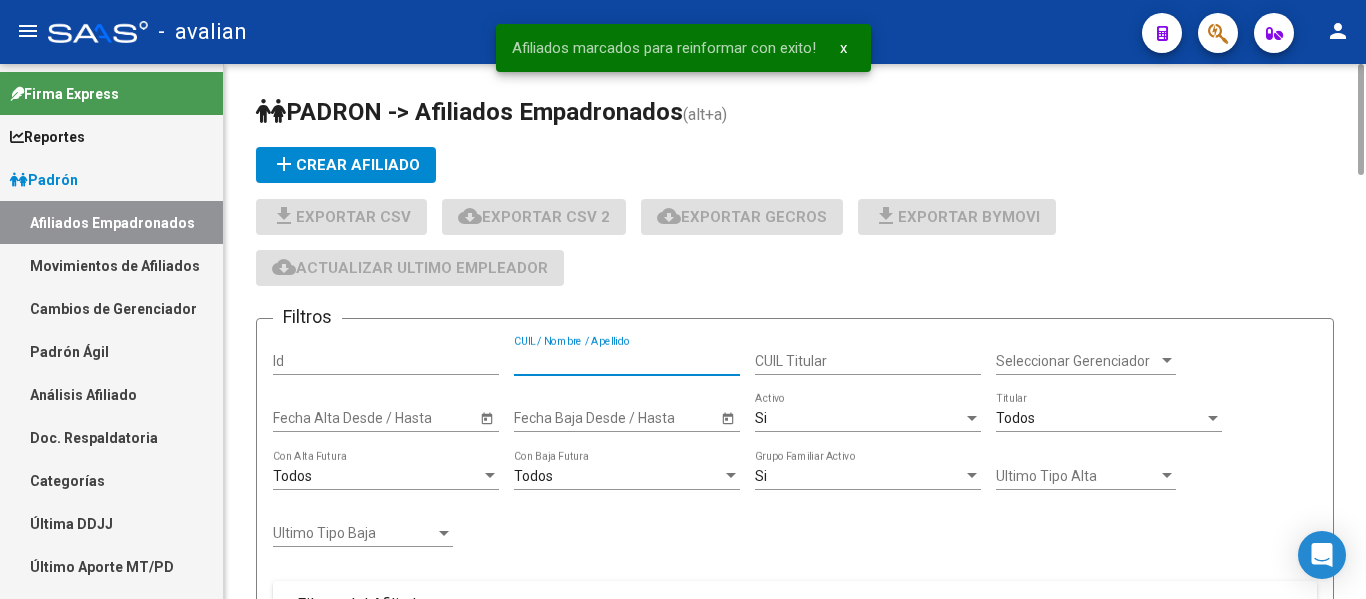 paste on "[CUIL]" 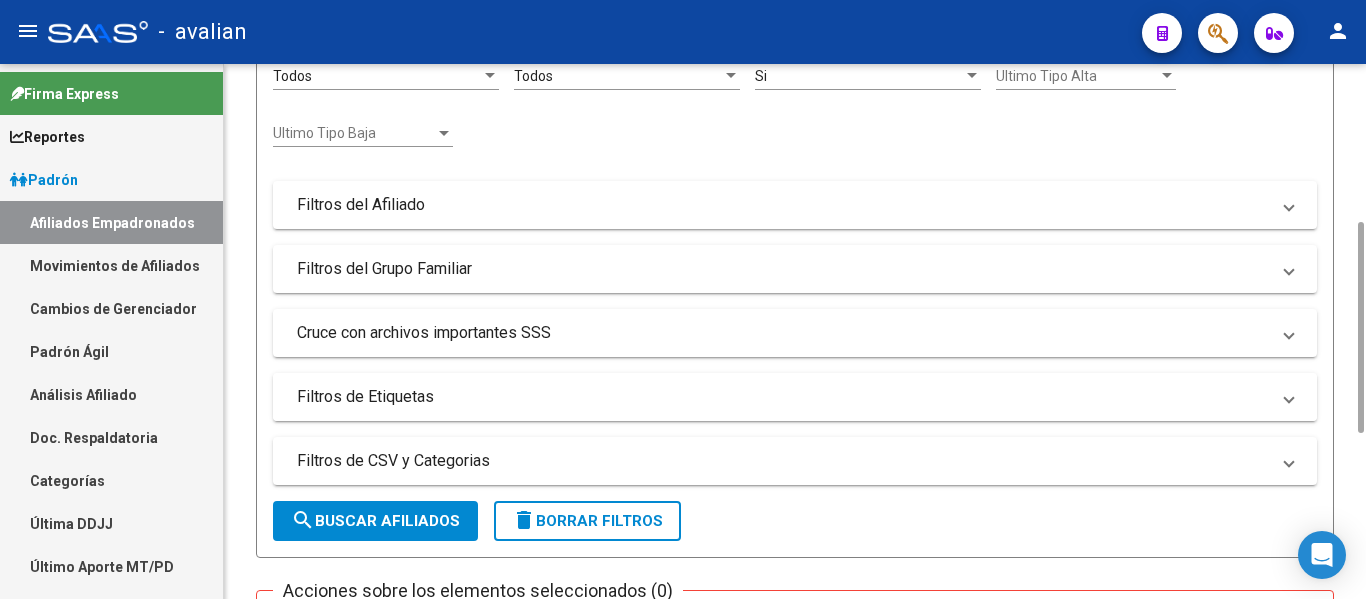 scroll, scrollTop: 818, scrollLeft: 0, axis: vertical 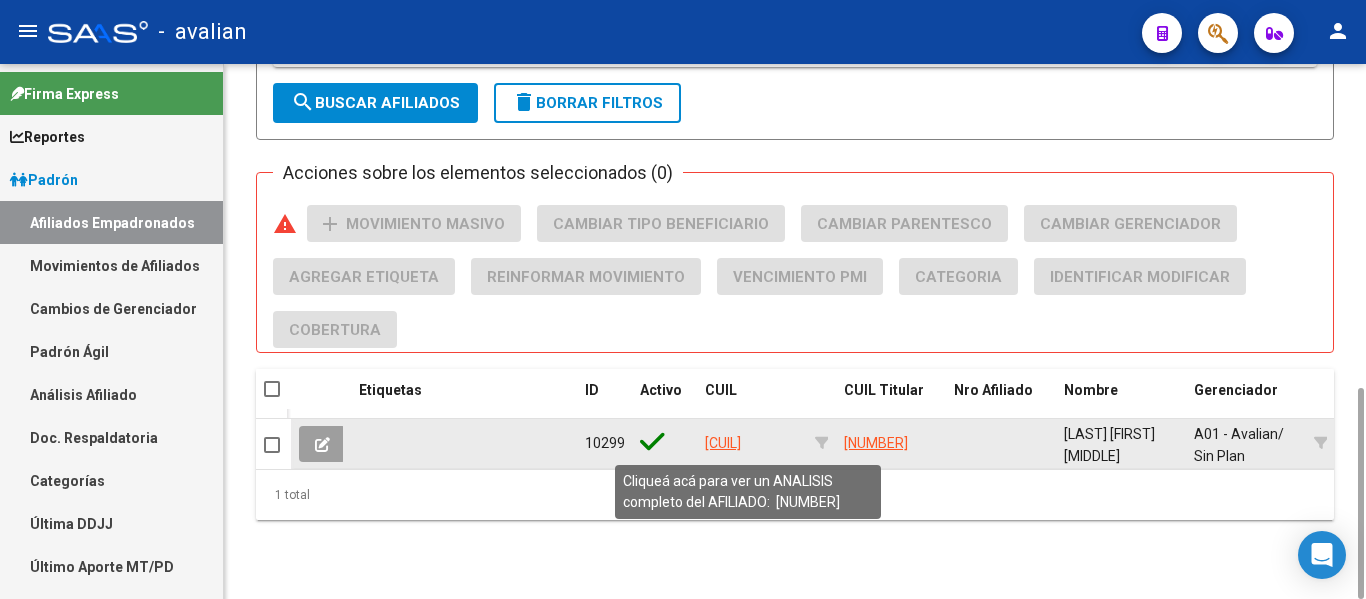 type on "[CUIL]" 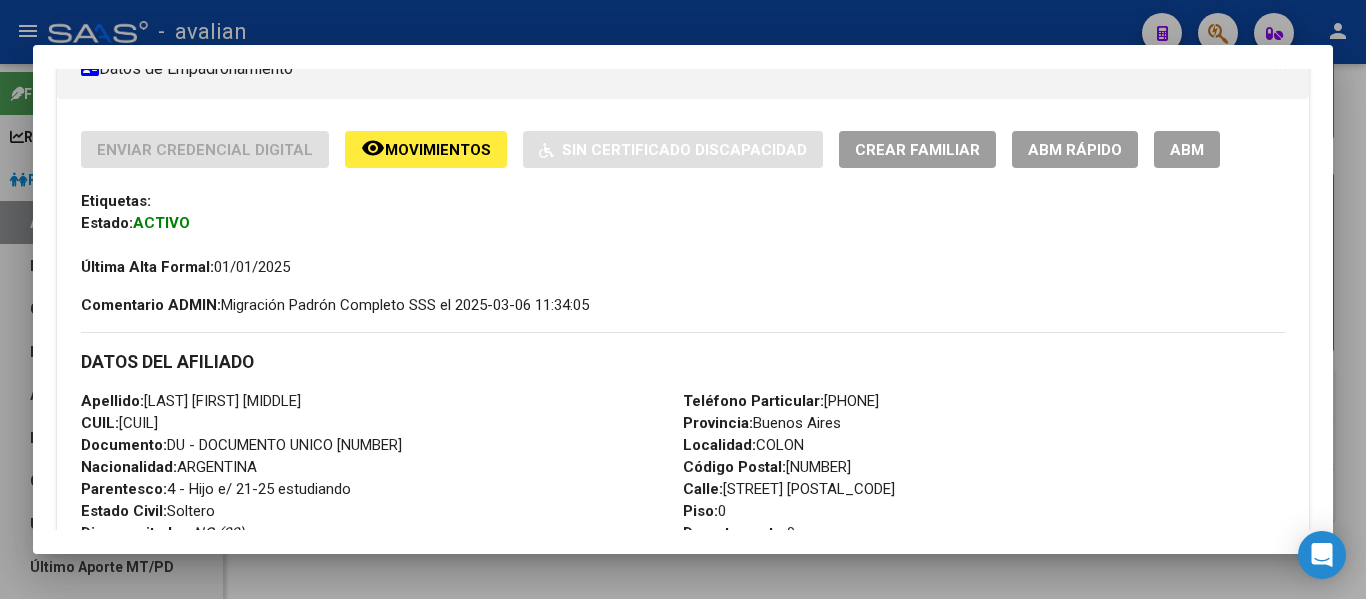 scroll, scrollTop: 400, scrollLeft: 0, axis: vertical 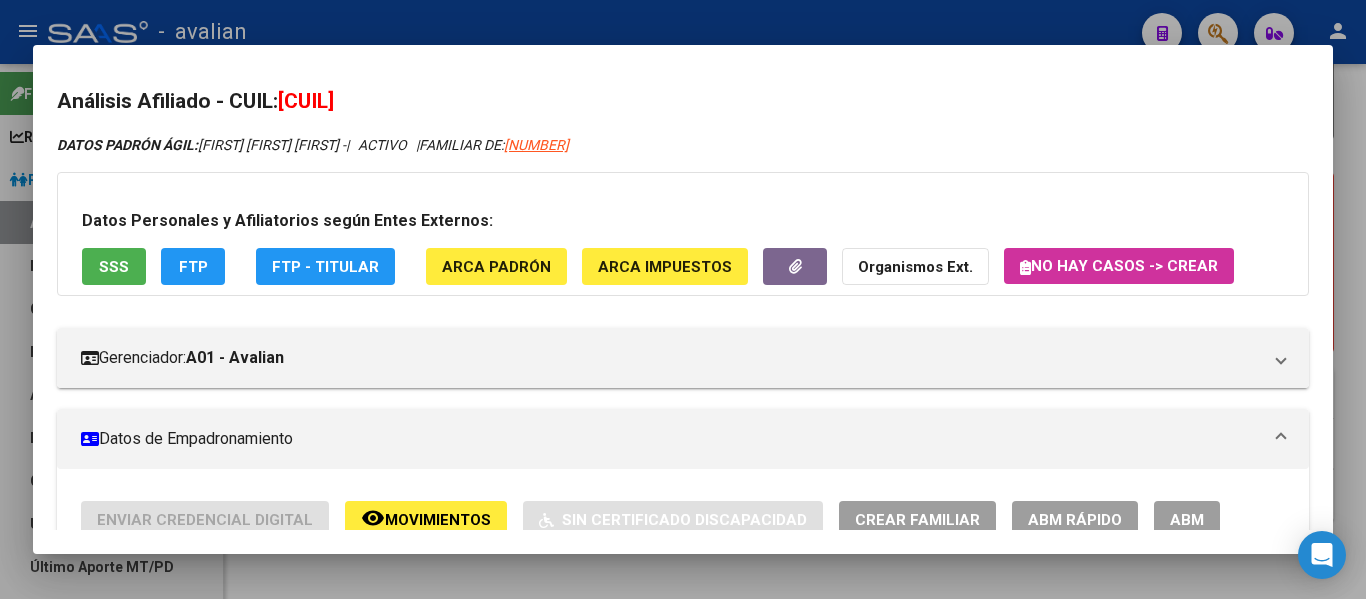 click at bounding box center (683, 299) 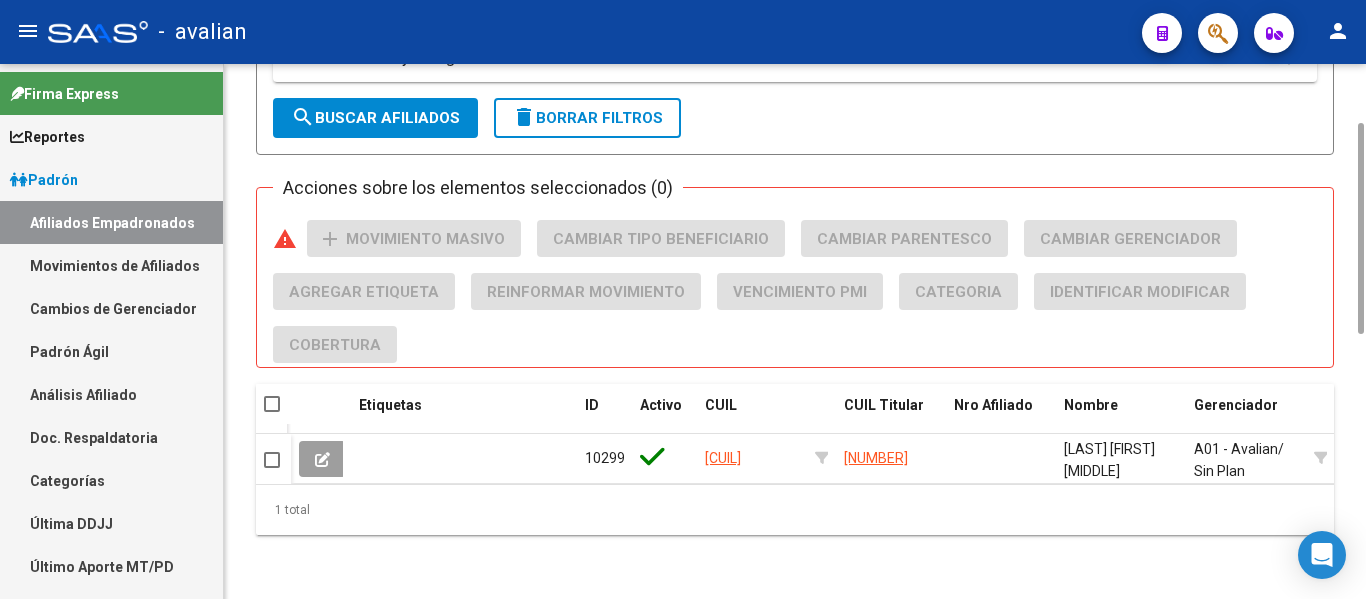 scroll, scrollTop: 0, scrollLeft: 0, axis: both 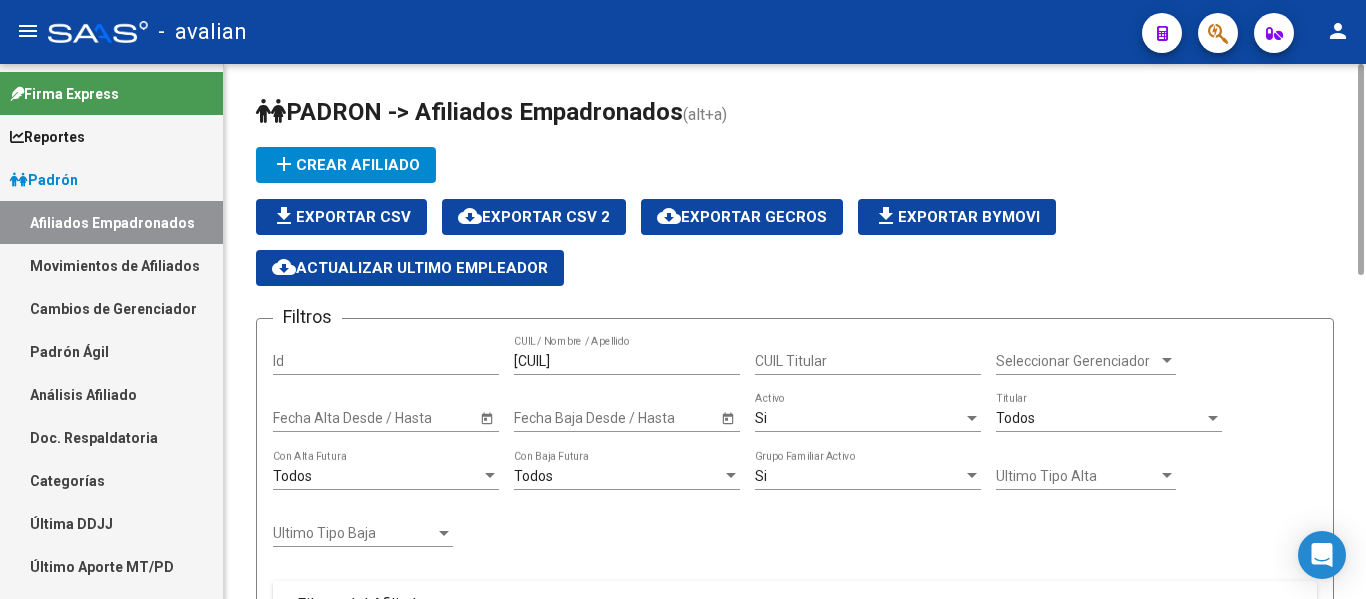 click on "[CUIL] / Nombre / Apellido" 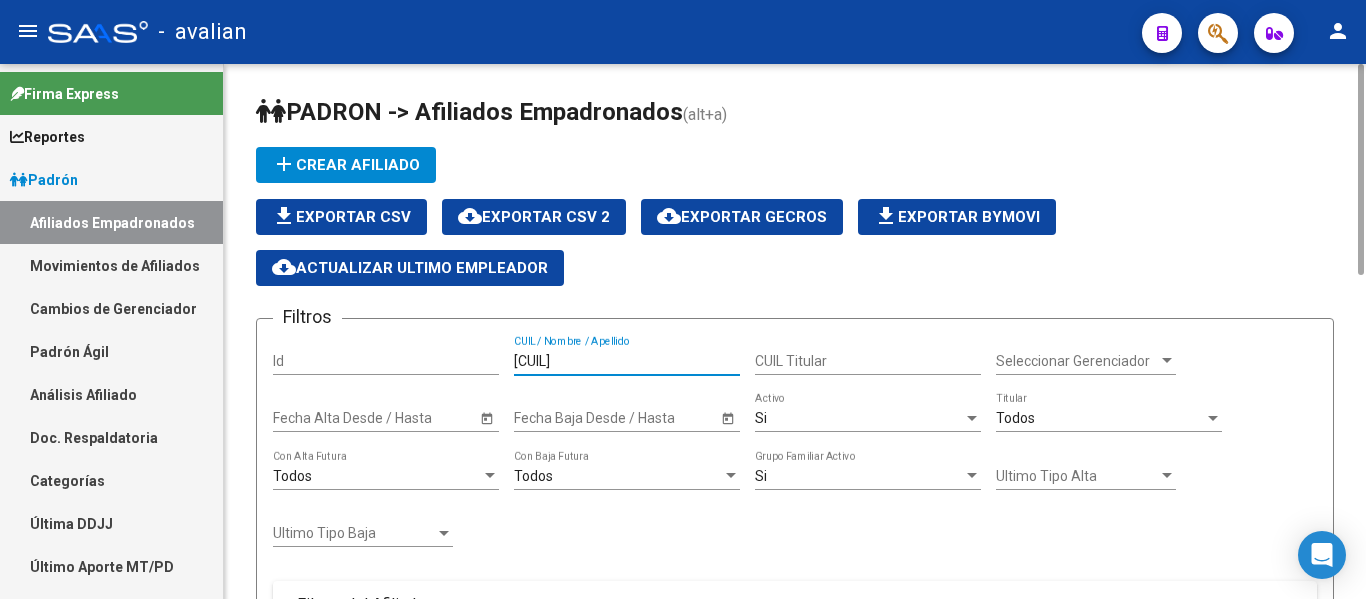click on "[CUIL]" at bounding box center [627, 361] 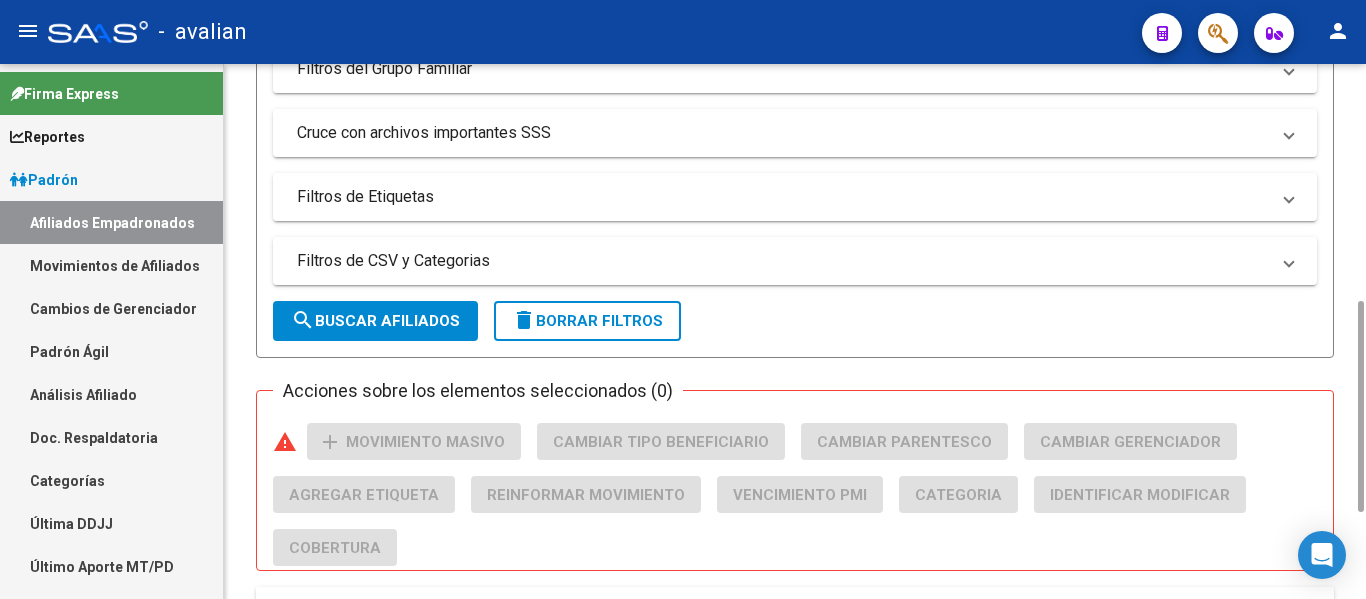 scroll, scrollTop: 800, scrollLeft: 0, axis: vertical 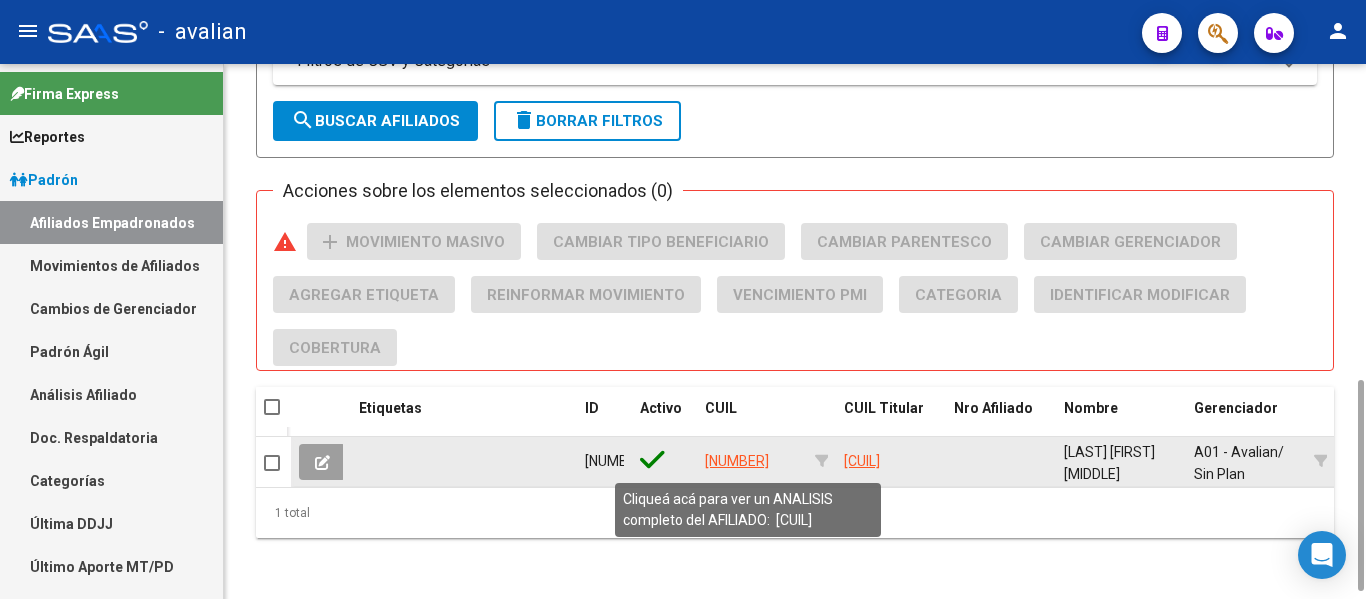type on "[NUMBER]" 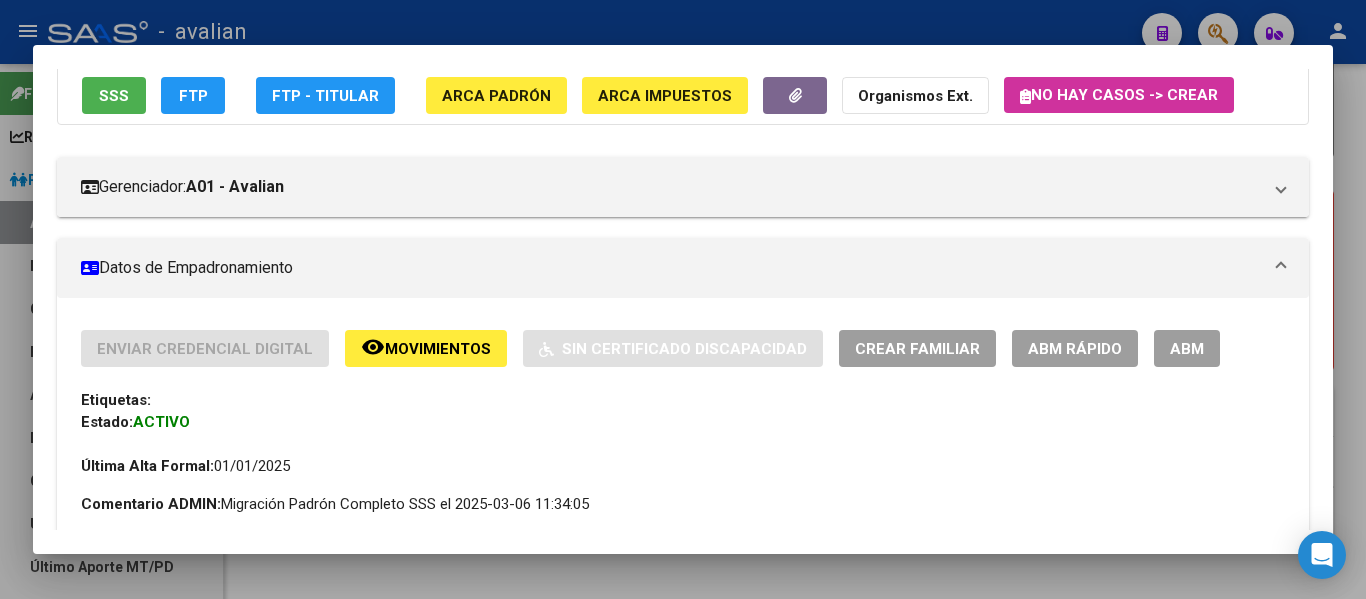scroll, scrollTop: 200, scrollLeft: 0, axis: vertical 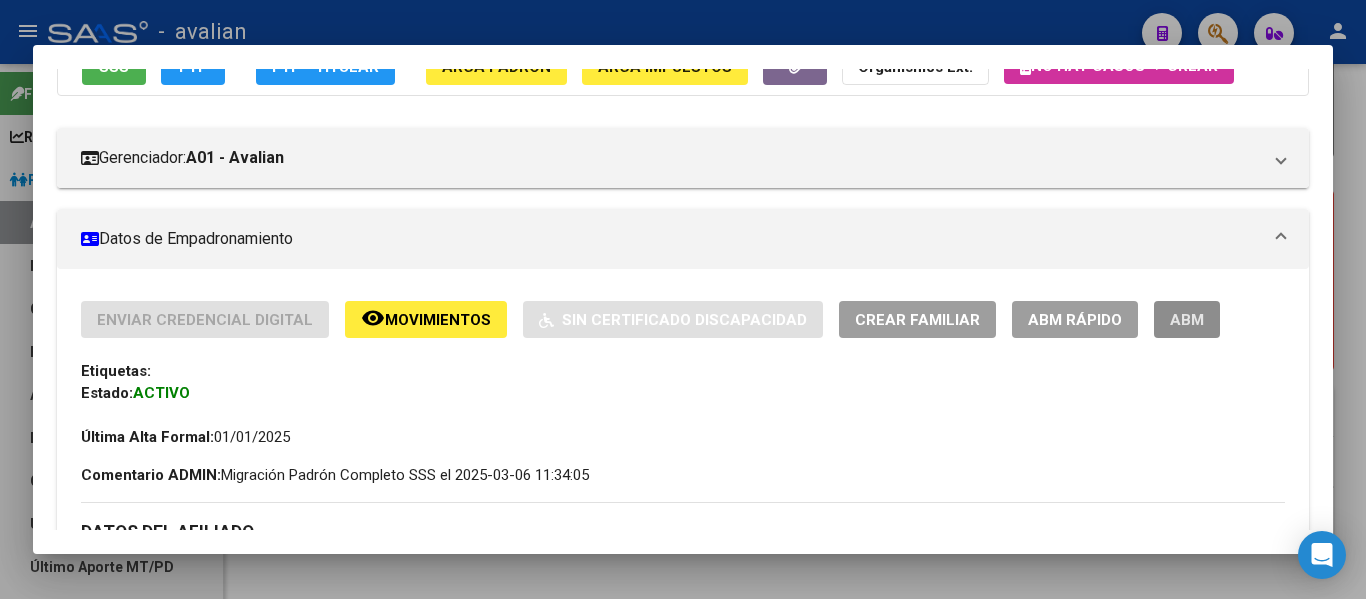 click on "ABM" at bounding box center (1187, 319) 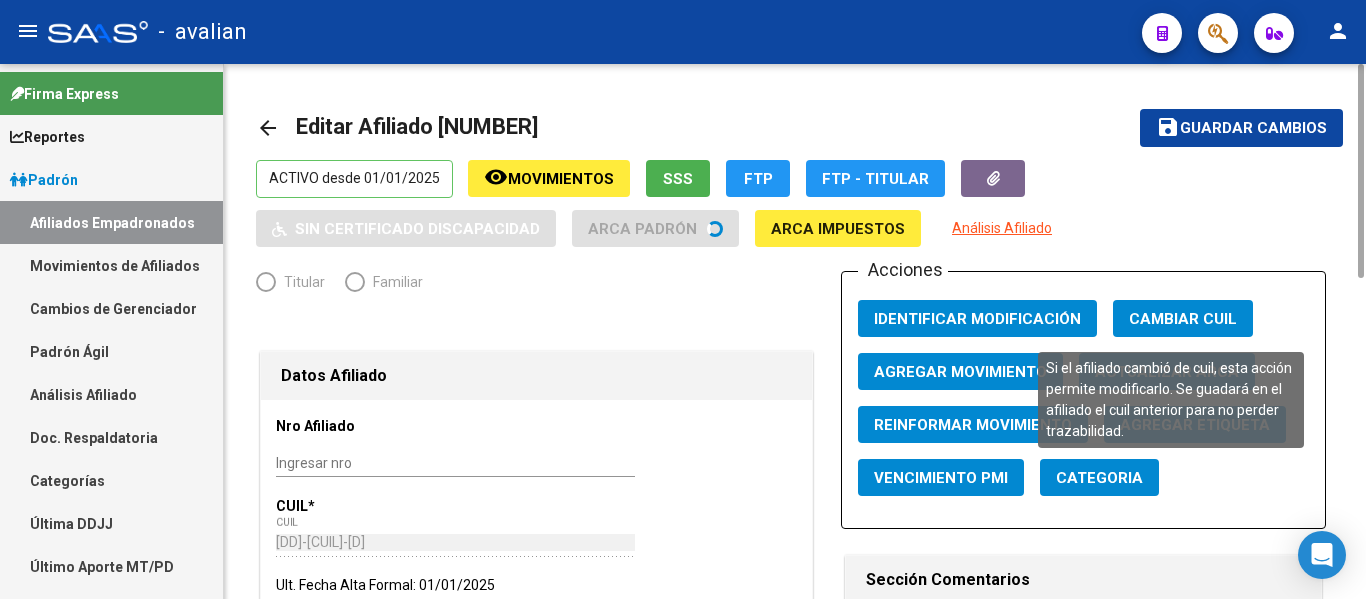 radio on "true" 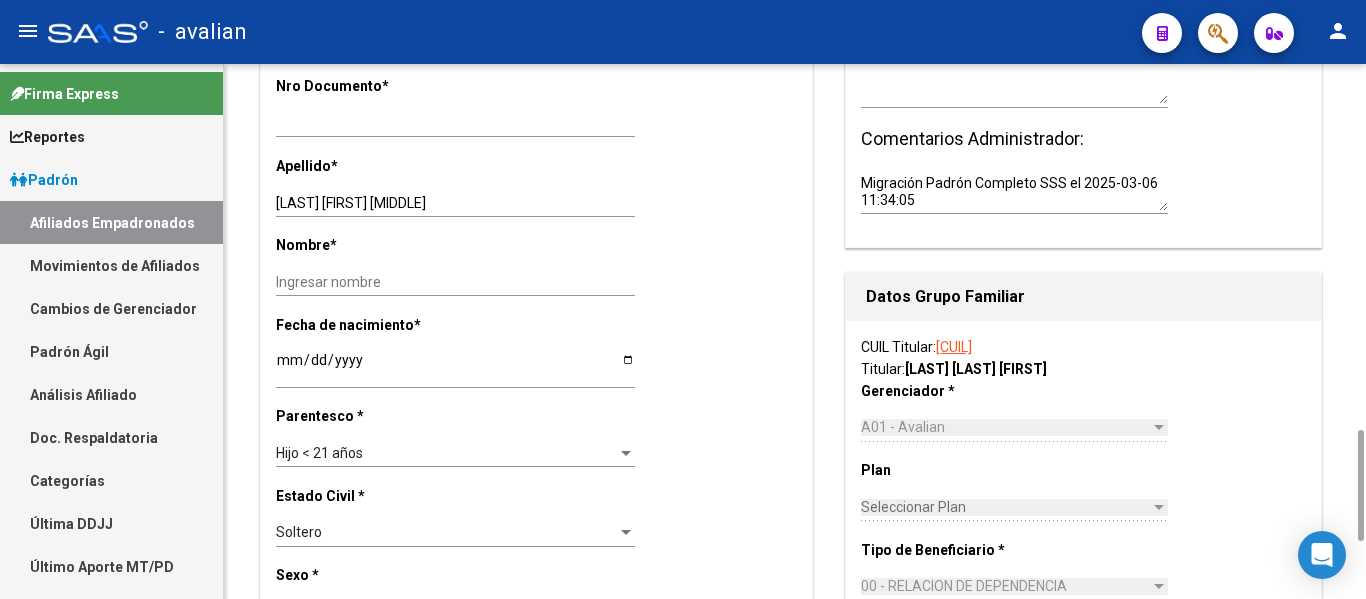 scroll, scrollTop: 800, scrollLeft: 0, axis: vertical 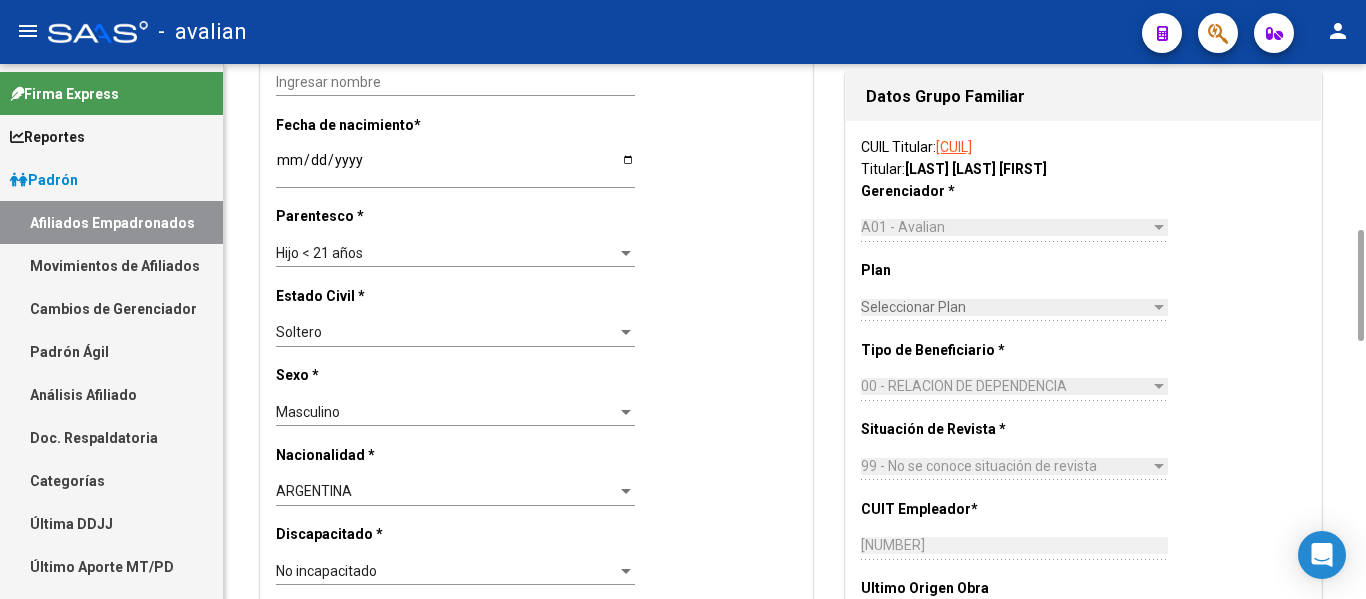 click on "Hijo < 21 años" at bounding box center (446, 253) 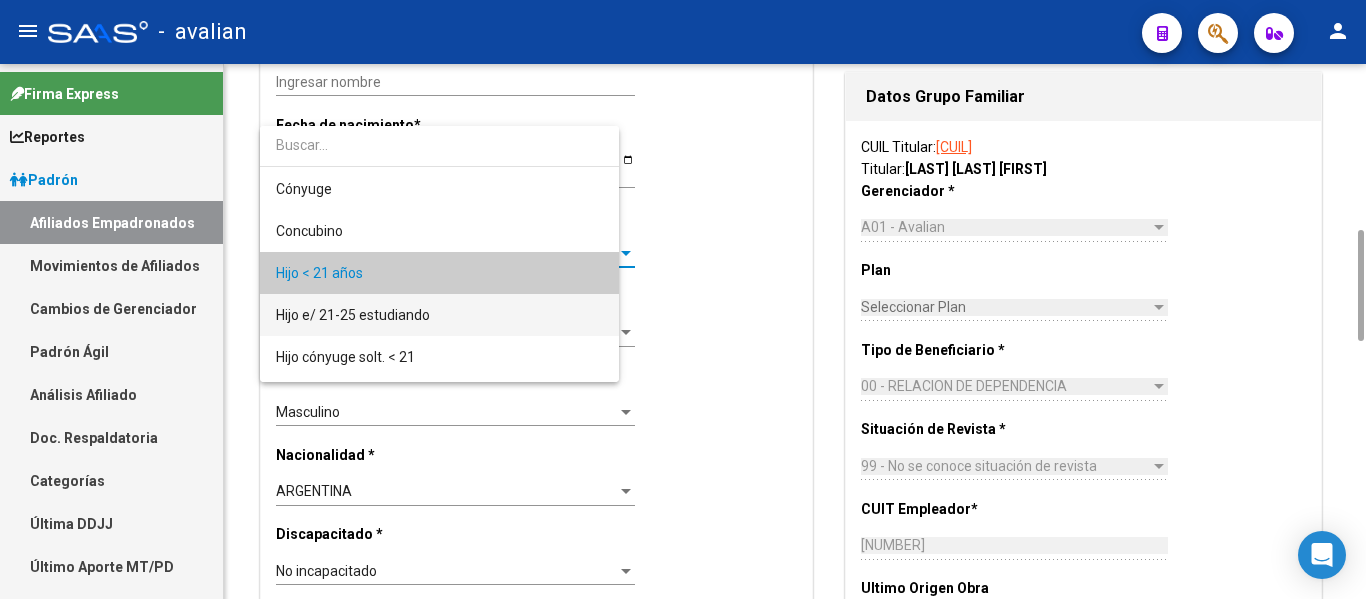 scroll, scrollTop: 19, scrollLeft: 0, axis: vertical 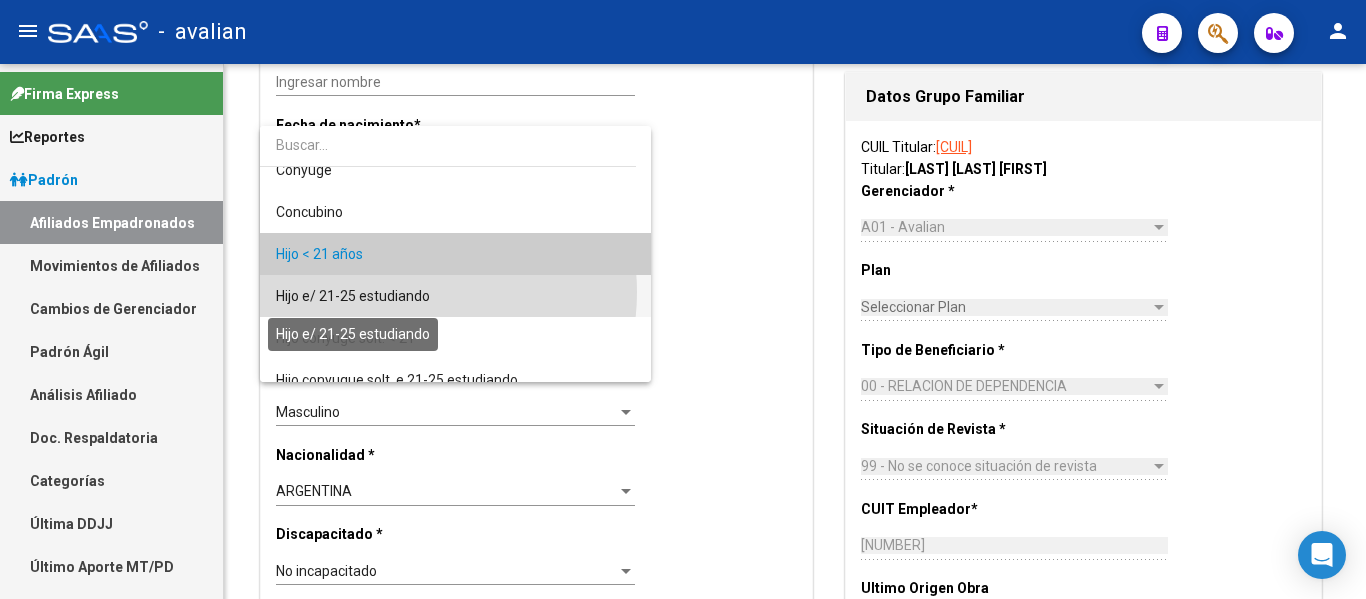 click on "Hijo e/ 21-25 estudiando" at bounding box center (353, 296) 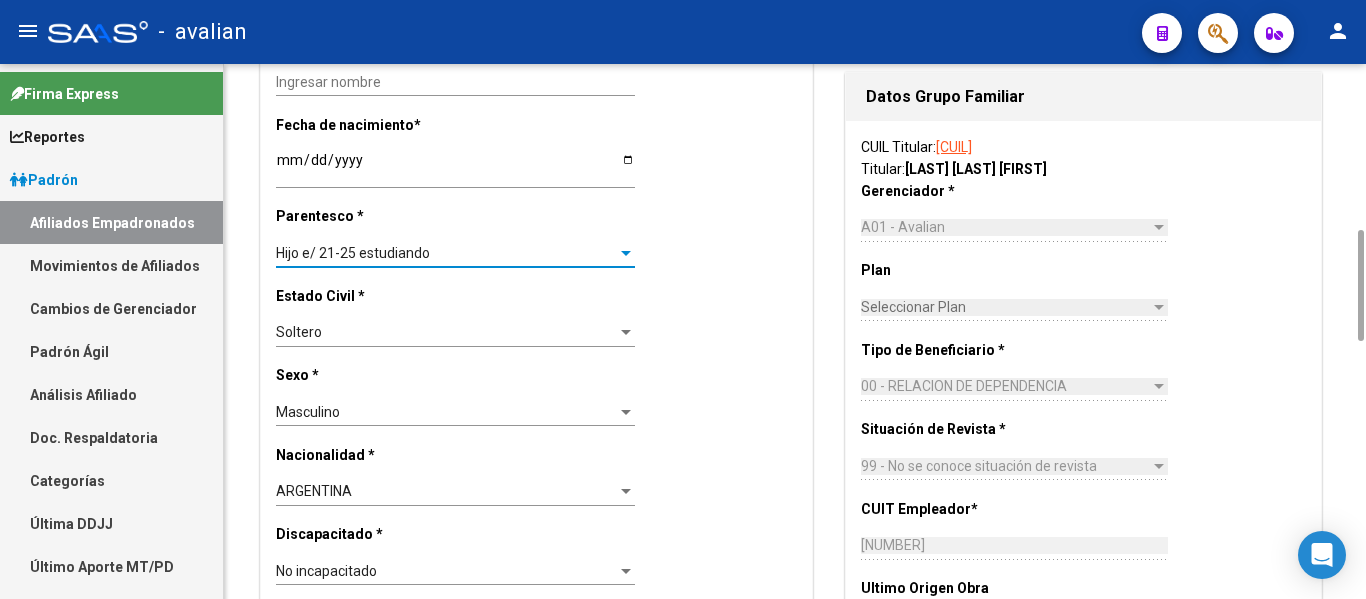scroll, scrollTop: 600, scrollLeft: 0, axis: vertical 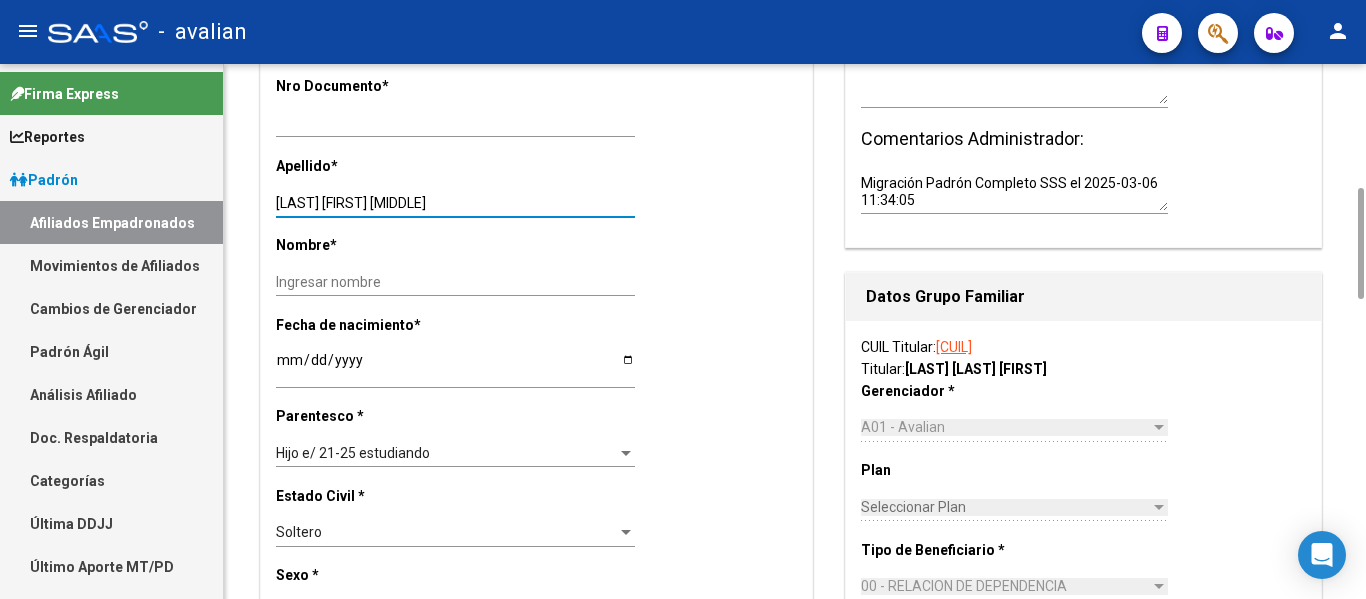 click on "[LAST] [FIRST] [MIDDLE]" at bounding box center [455, 203] 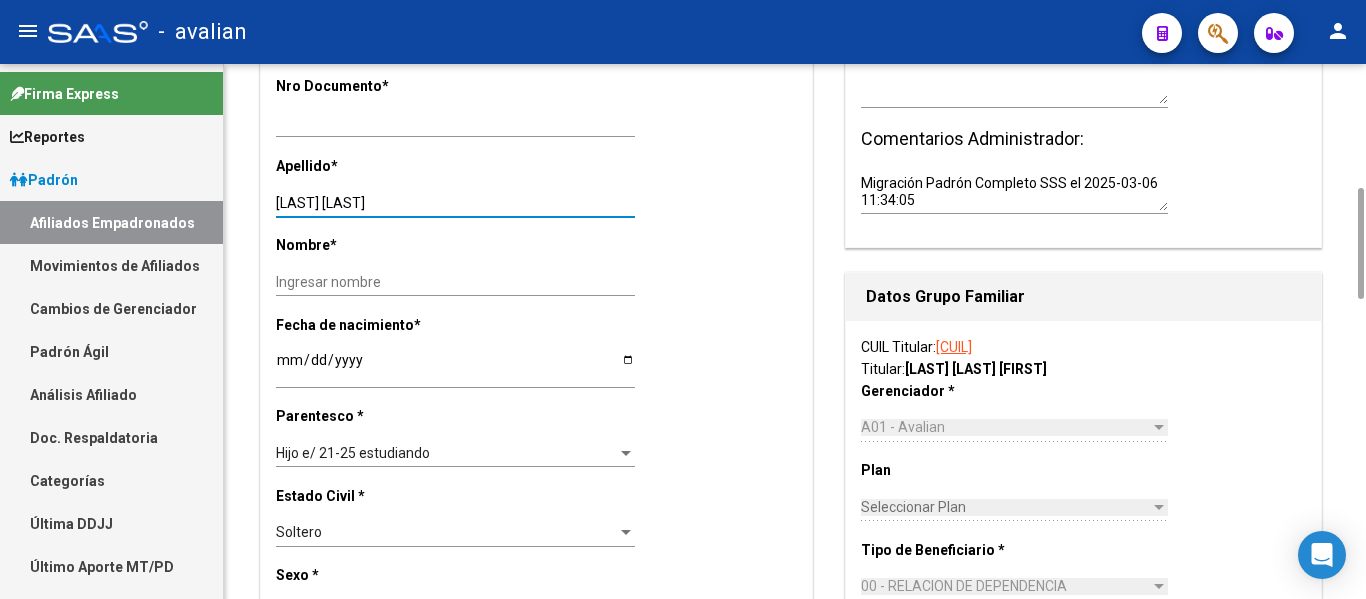 type on "[LAST] [LAST]" 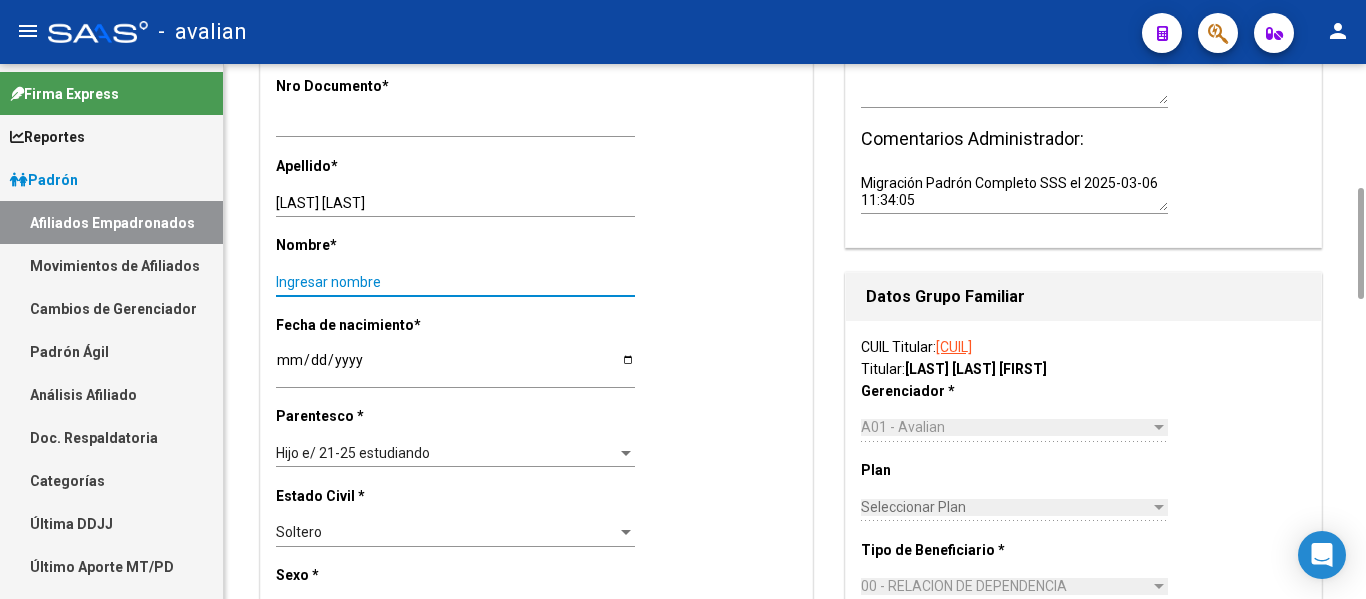 paste on "[FIRST] [MIDDLE]" 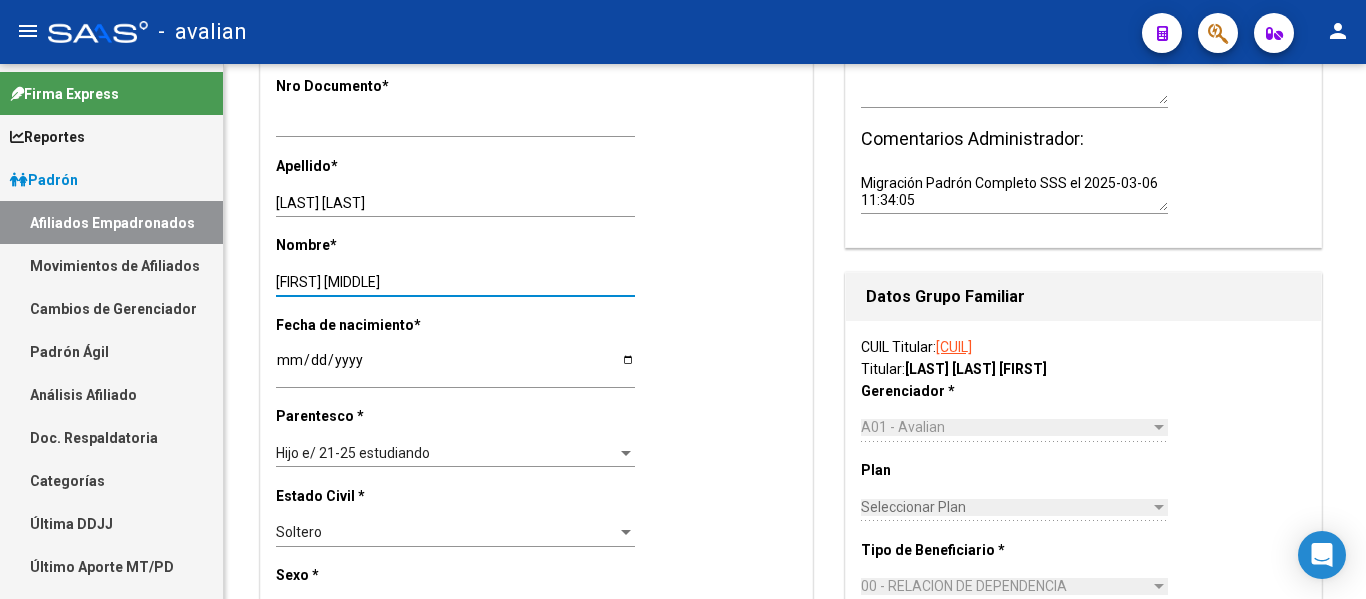 scroll, scrollTop: 0, scrollLeft: 0, axis: both 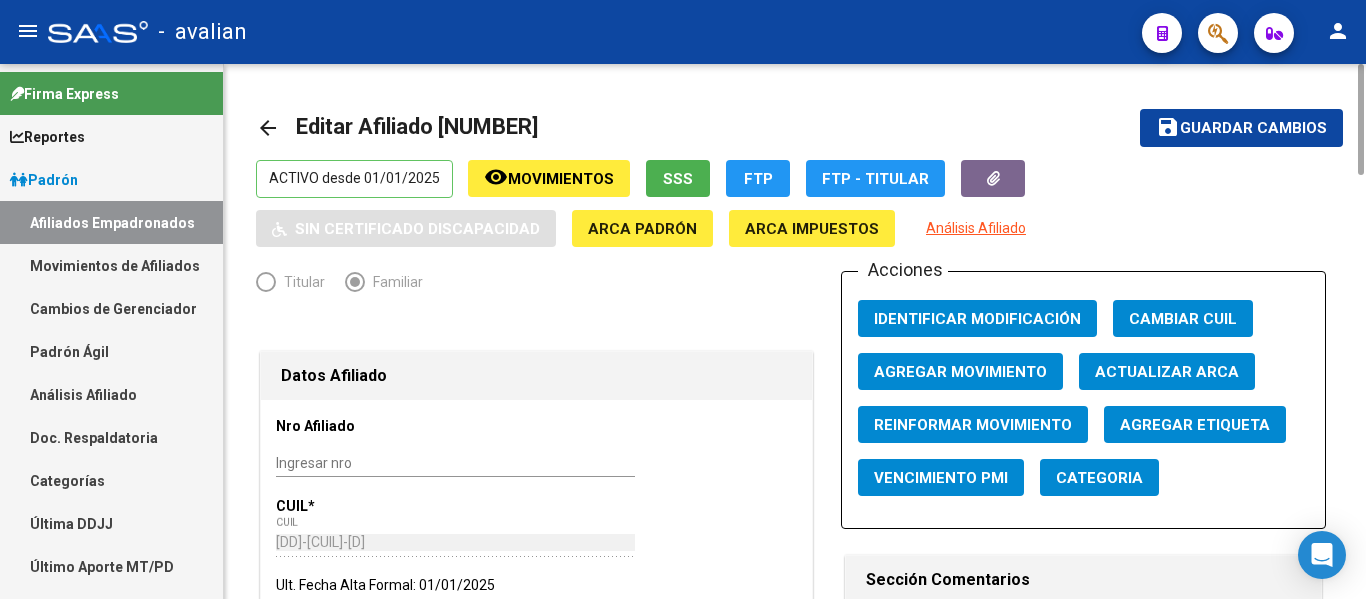 type on "[FIRST] [MIDDLE]" 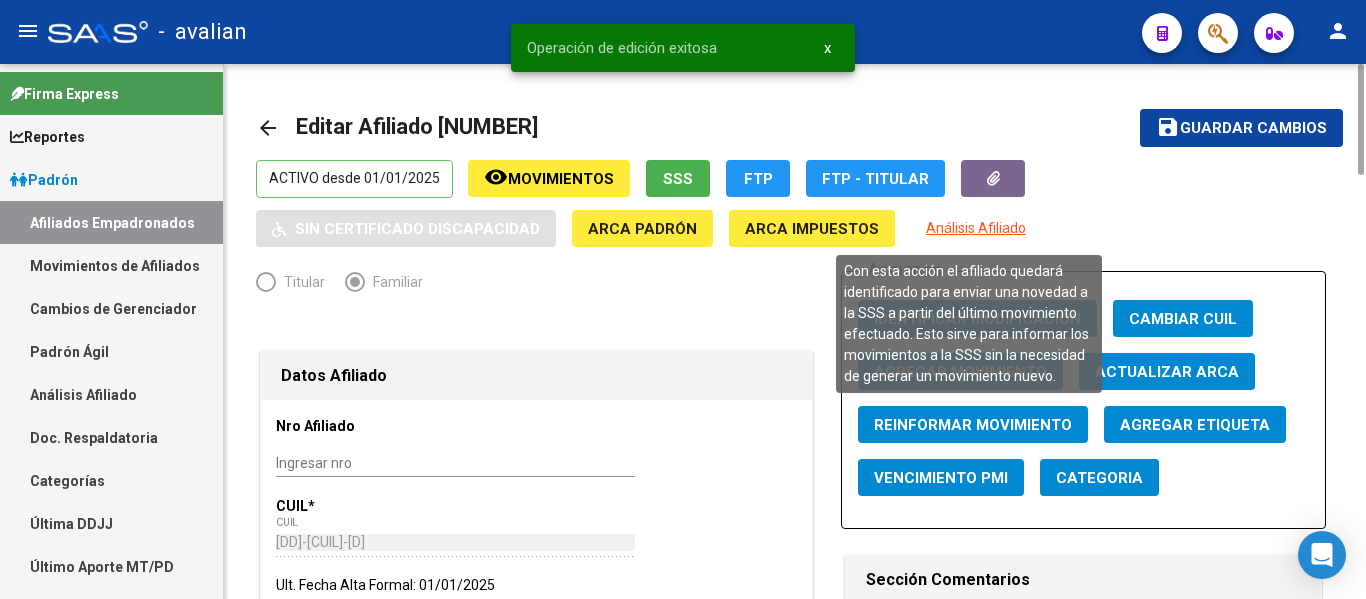 click on "Reinformar Movimiento" 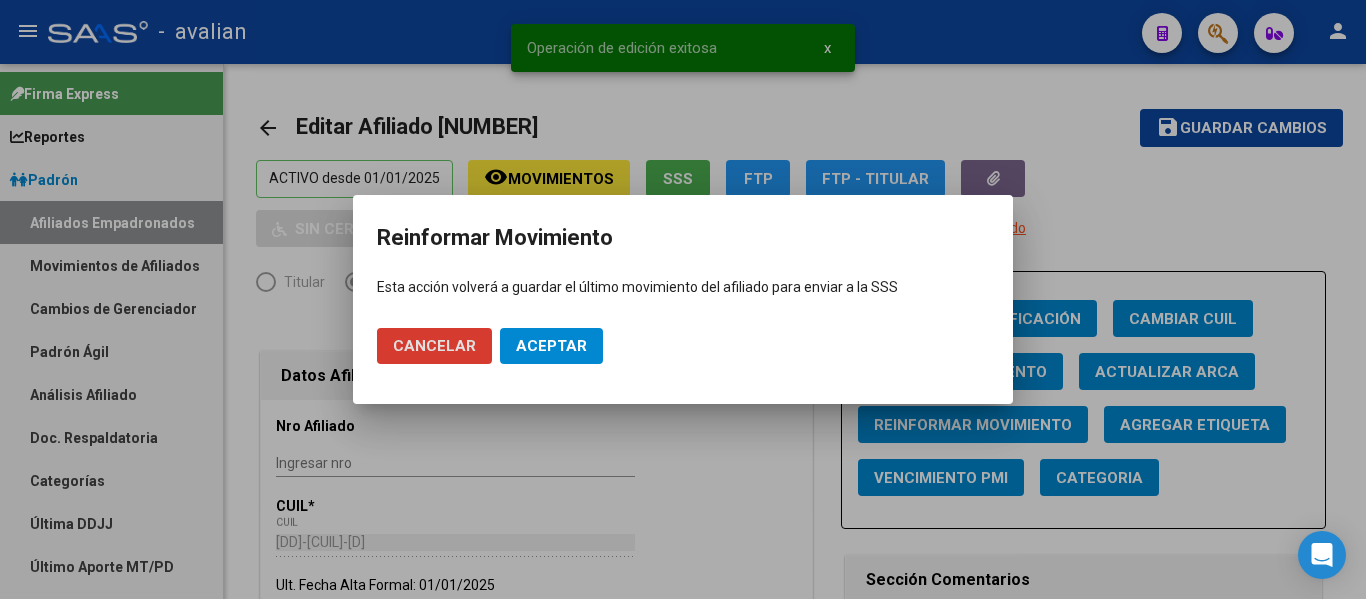 click on "Aceptar" at bounding box center (551, 346) 